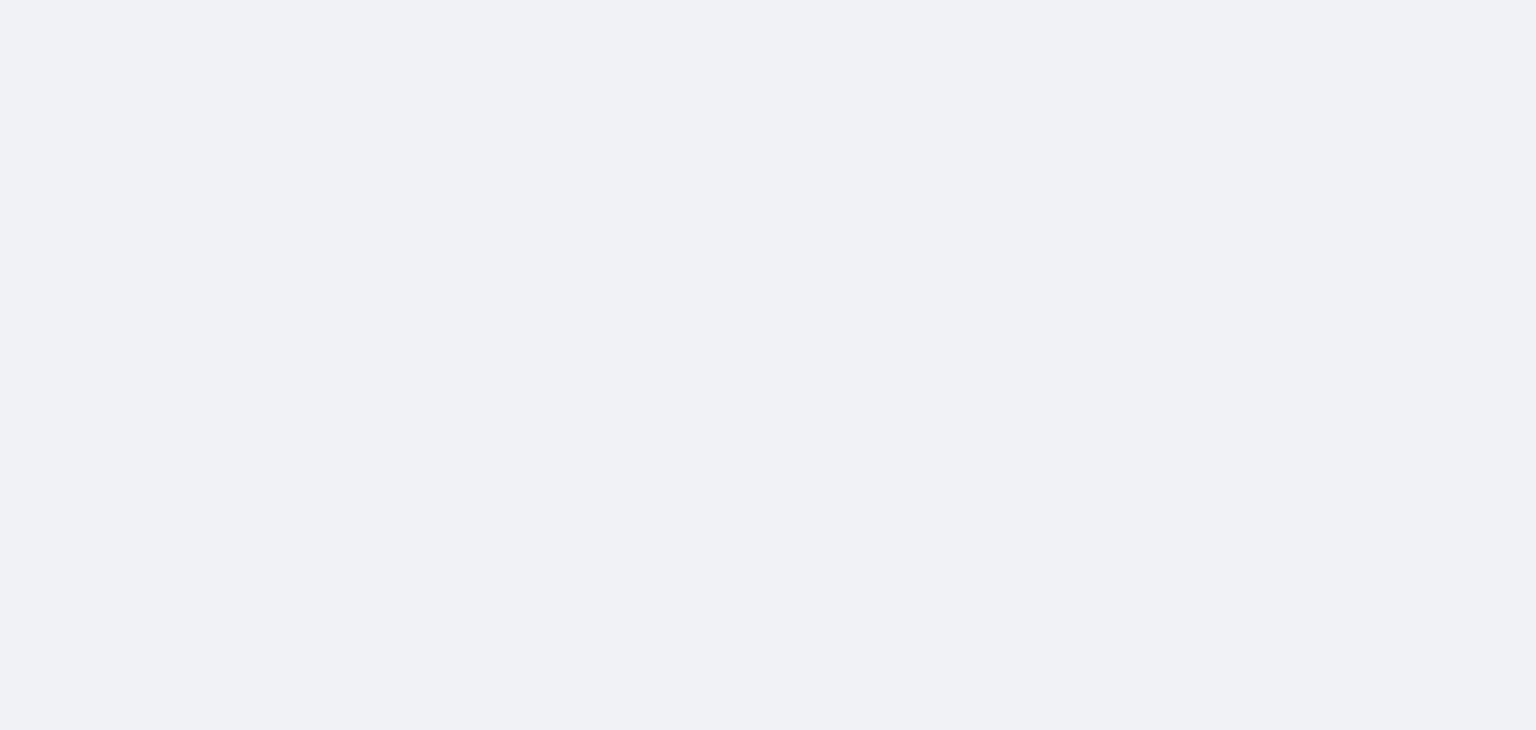 scroll, scrollTop: 0, scrollLeft: 0, axis: both 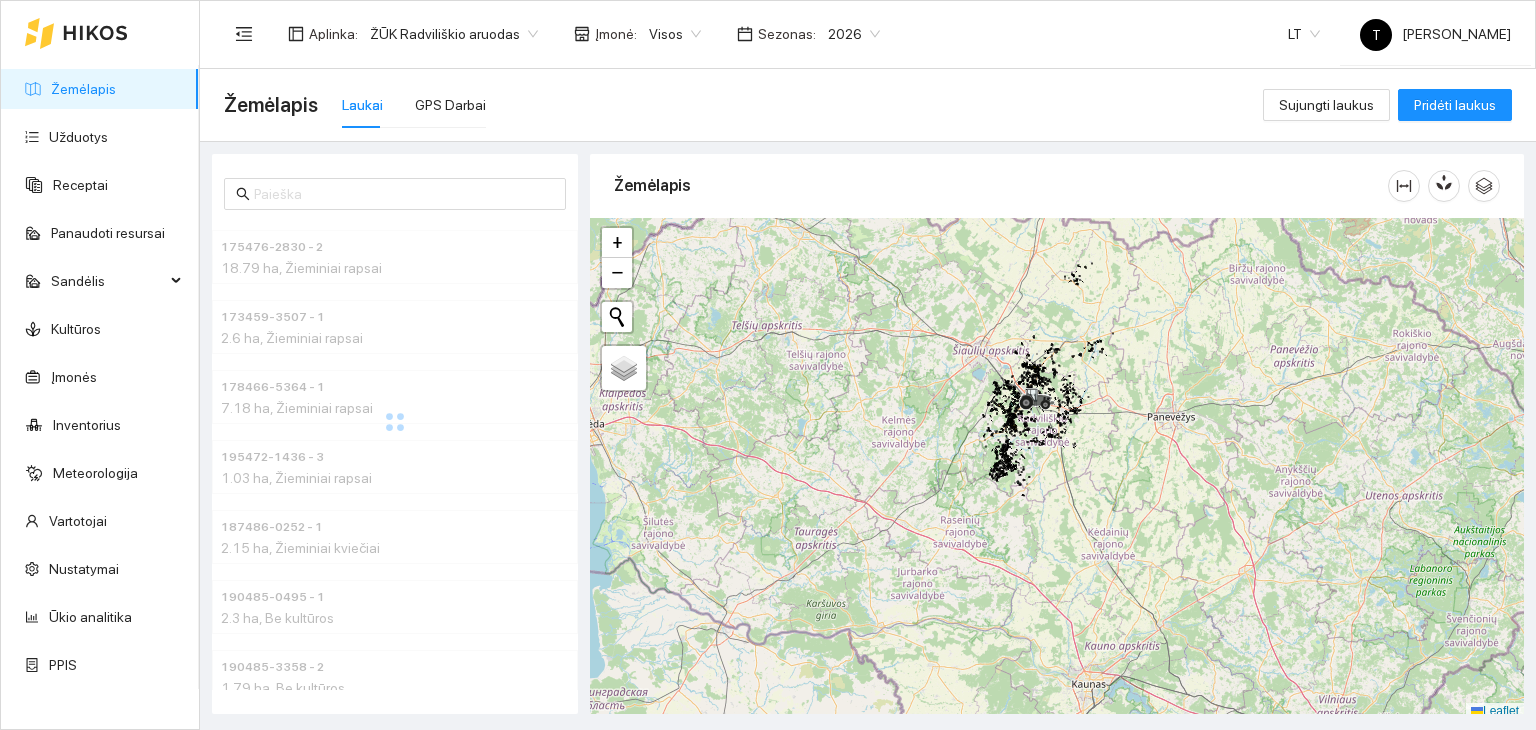 click on "Žemėlapis Užduotys Receptai Panaudoti resursai Sandėlis Kultūros Įmonės Inventorius Meteorologija Vartotojai Nustatymai Ūkio analitika PPIS Aplinka : ŽŪK Radviliškio aruodas Įmonė : Visos Sezonas : 2026 LT T Tadas AgroVadovas   Žemėlapis Laukai GPS Darbai Sujungti laukus Pridėti laukus 175476-2830 - 2 18.79 ha, Žieminiai rapsai 173459-3507 - 1 2.6 ha, Žieminiai rapsai 178466-5364 - 1 7.18 ha, Žieminiai rapsai 195472-1436 - 3 1.03 ha, Žieminiai rapsai 187486-0252 - 1 2.15 ha, Žieminiai kviečiai 190485-0495 - 1 2.3 ha, Be kultūros 190485-3358 - 2 1.79 ha, Be kultūros 190485-0428 - 1 1.89 ha, Be kultūros Žemėlapis" at bounding box center (768, 365) 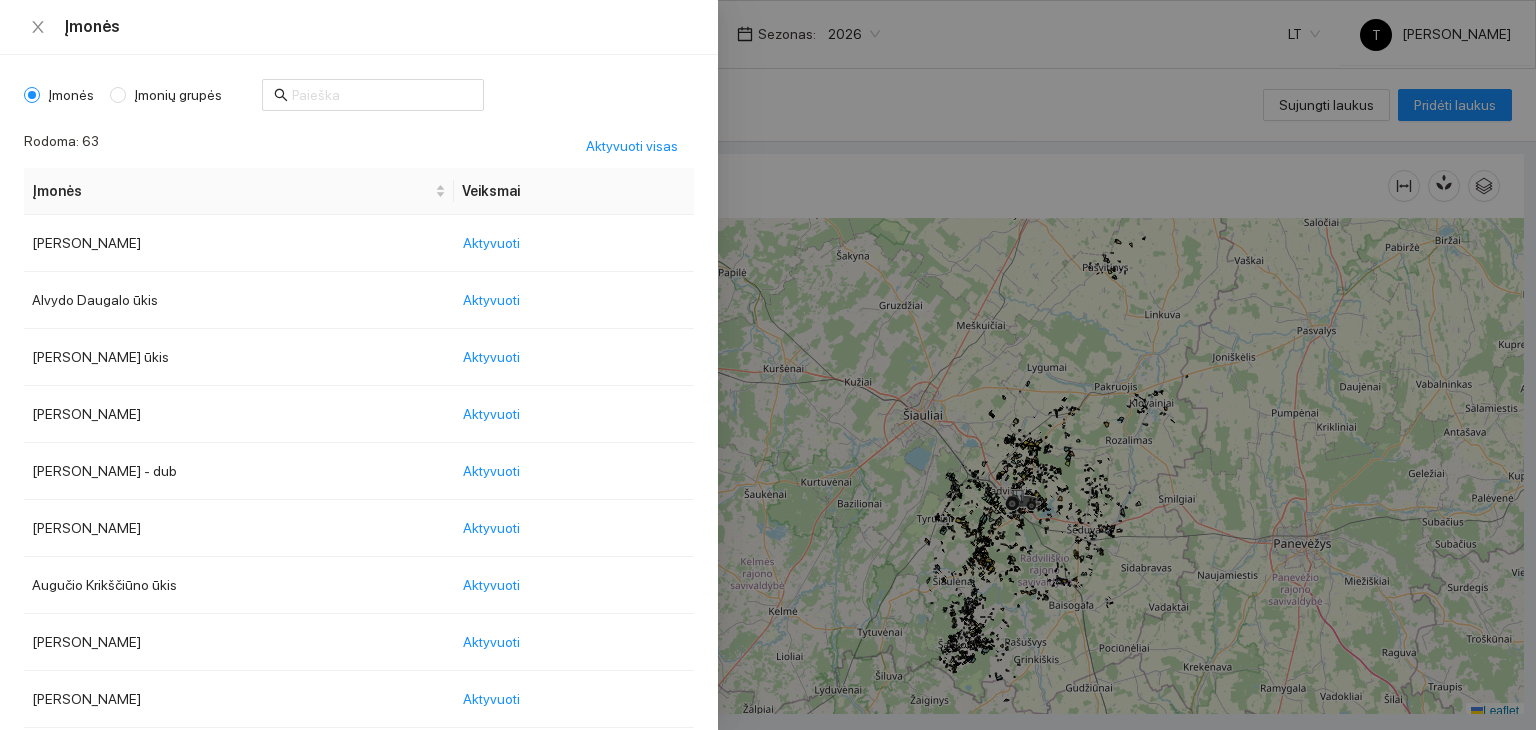 click on "Įmonių grupės" at bounding box center [178, 95] 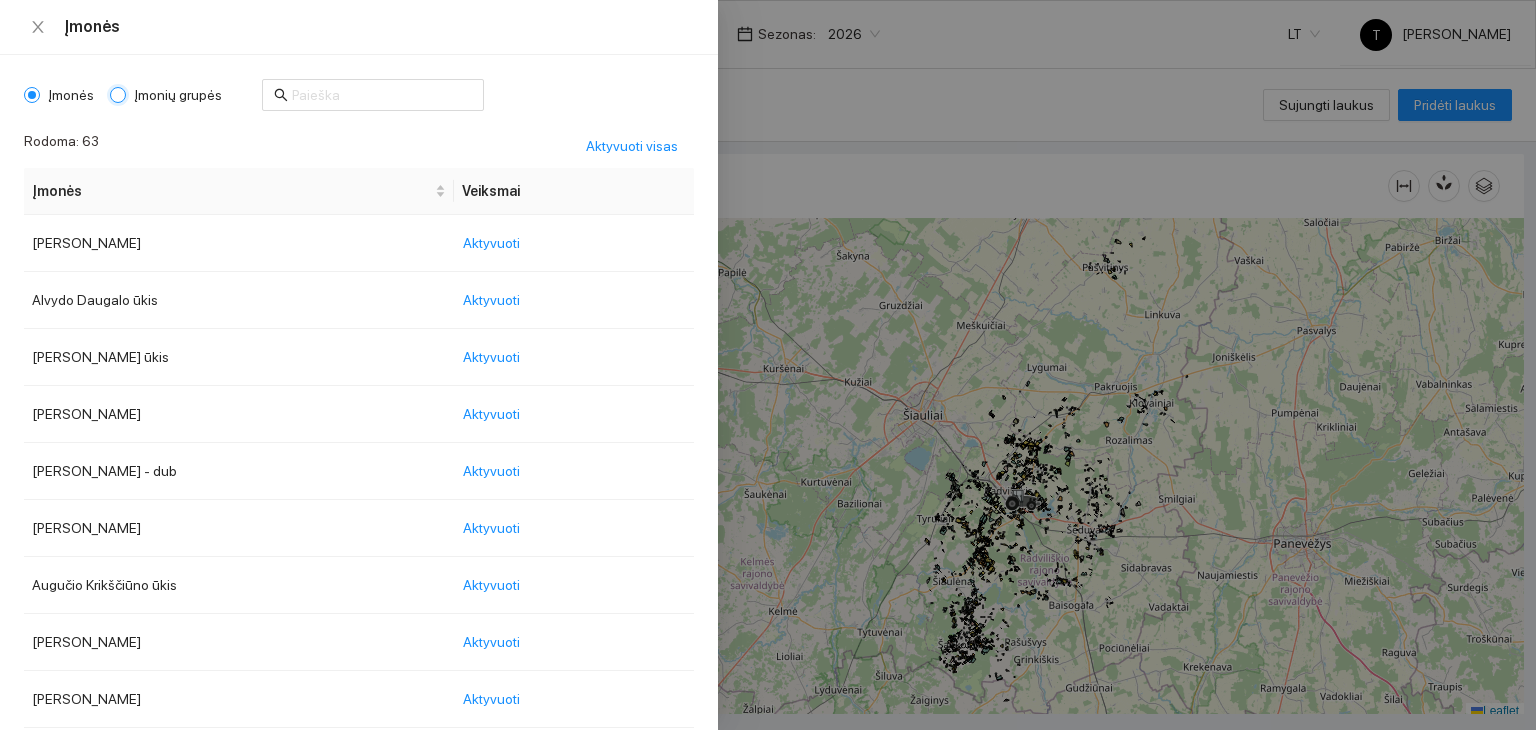 click on "Įmonių grupės" at bounding box center [118, 95] 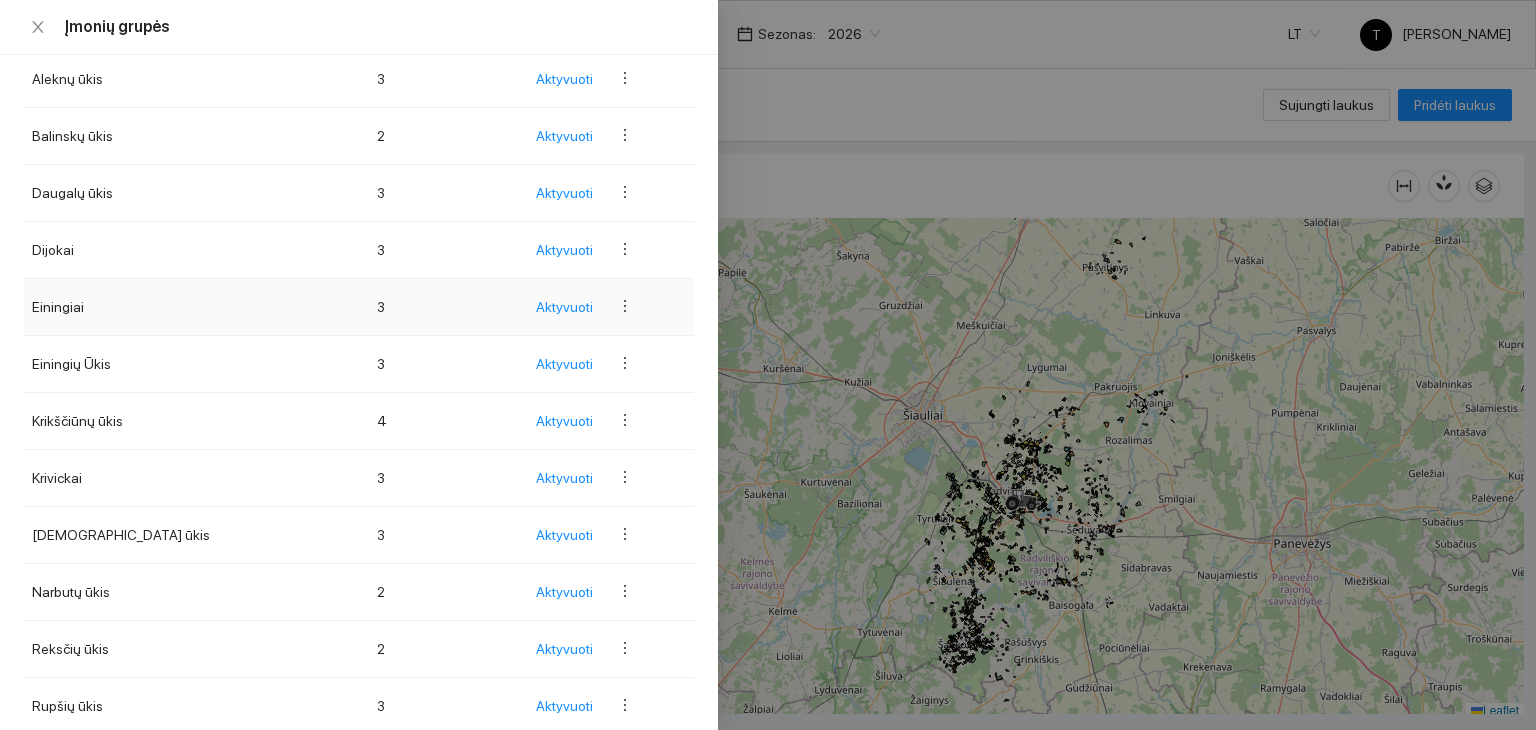 scroll, scrollTop: 200, scrollLeft: 0, axis: vertical 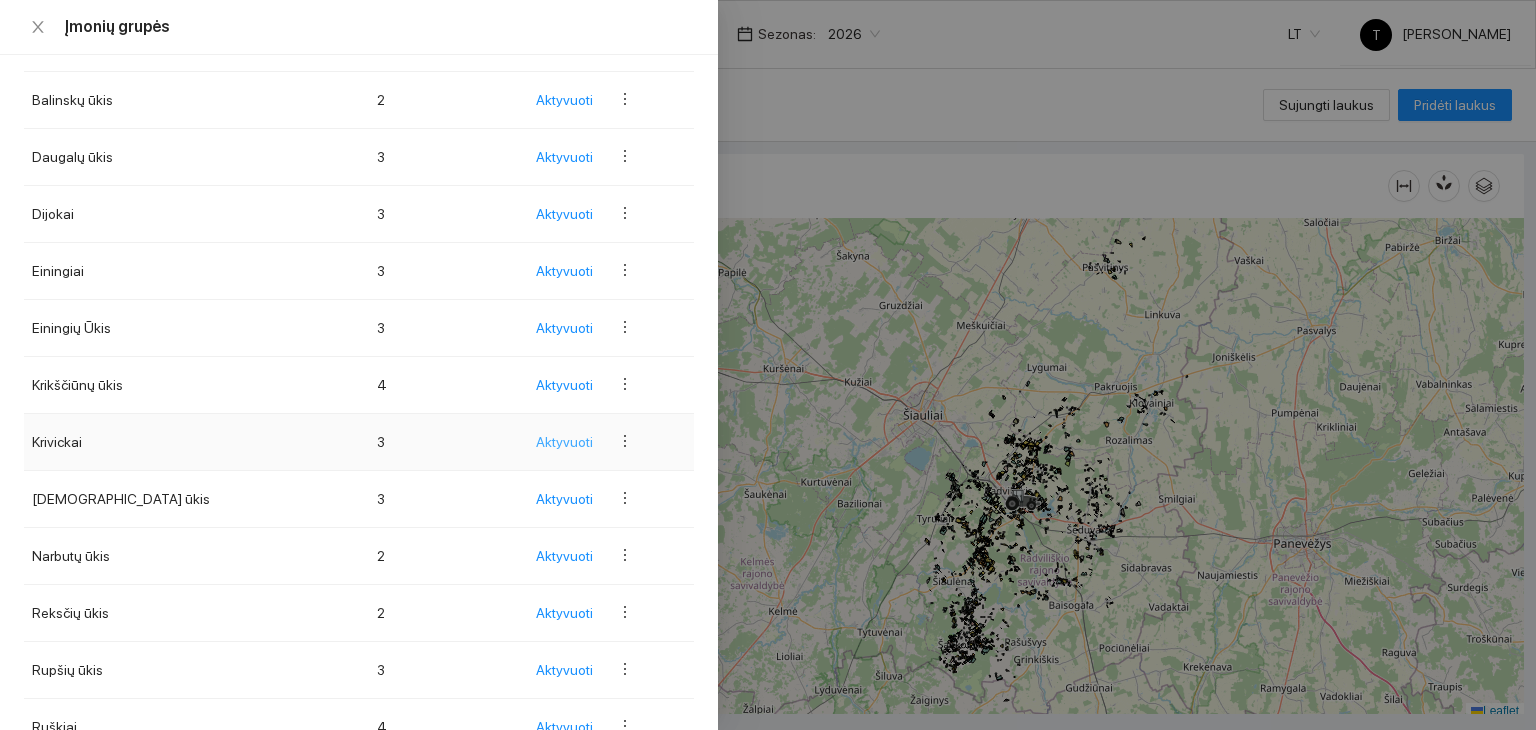 click on "Aktyvuoti" at bounding box center (572, 442) 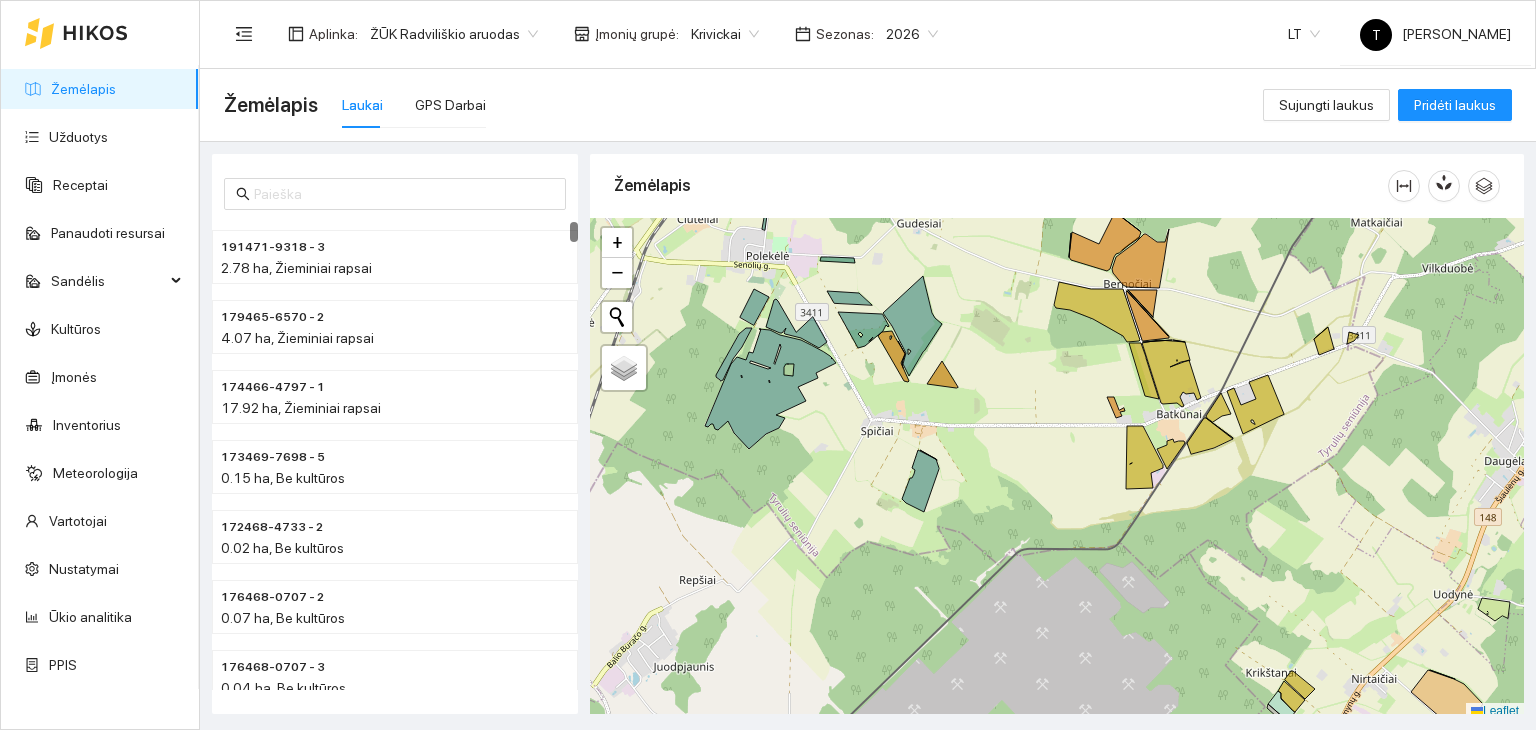 scroll, scrollTop: 5, scrollLeft: 0, axis: vertical 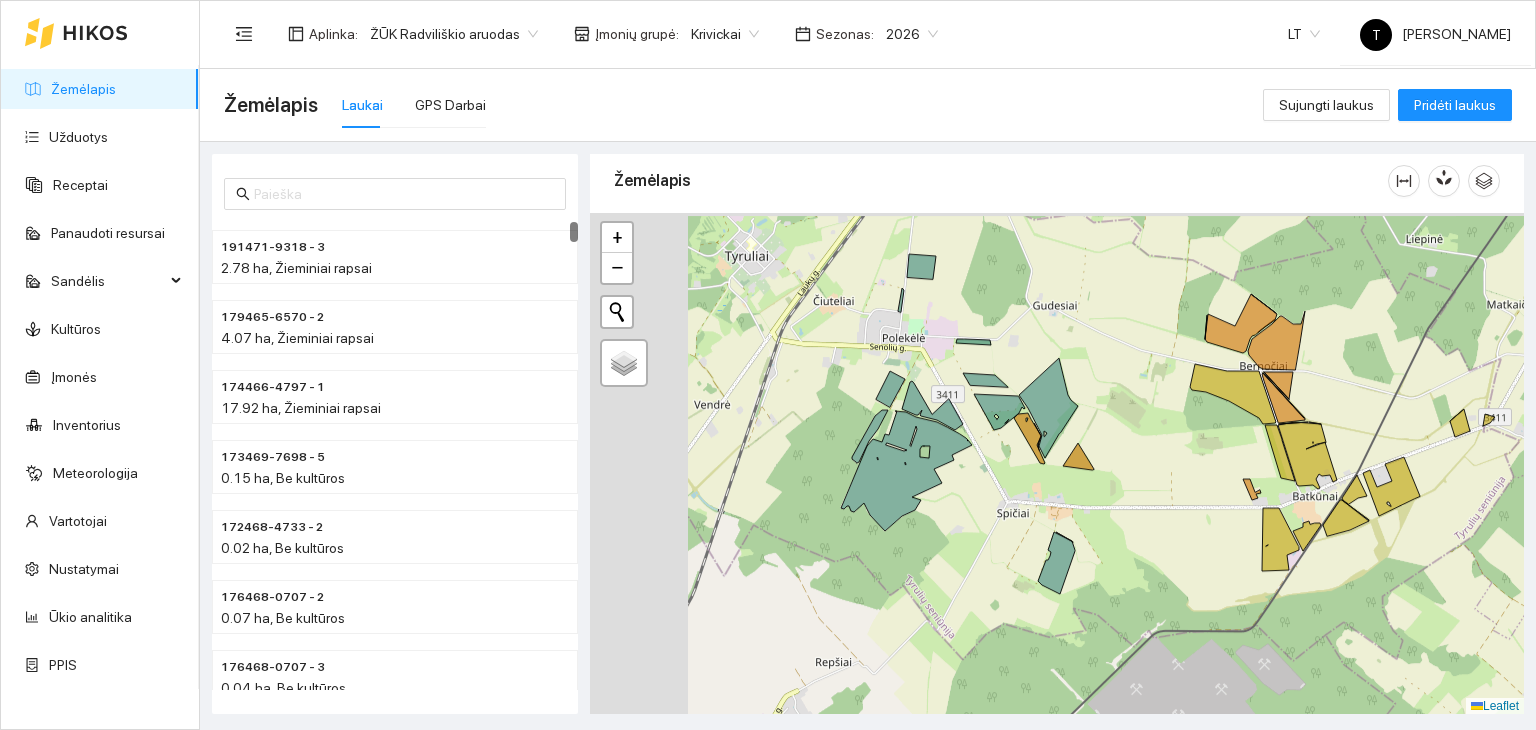 drag, startPoint x: 813, startPoint y: 382, endPoint x: 977, endPoint y: 475, distance: 188.53381 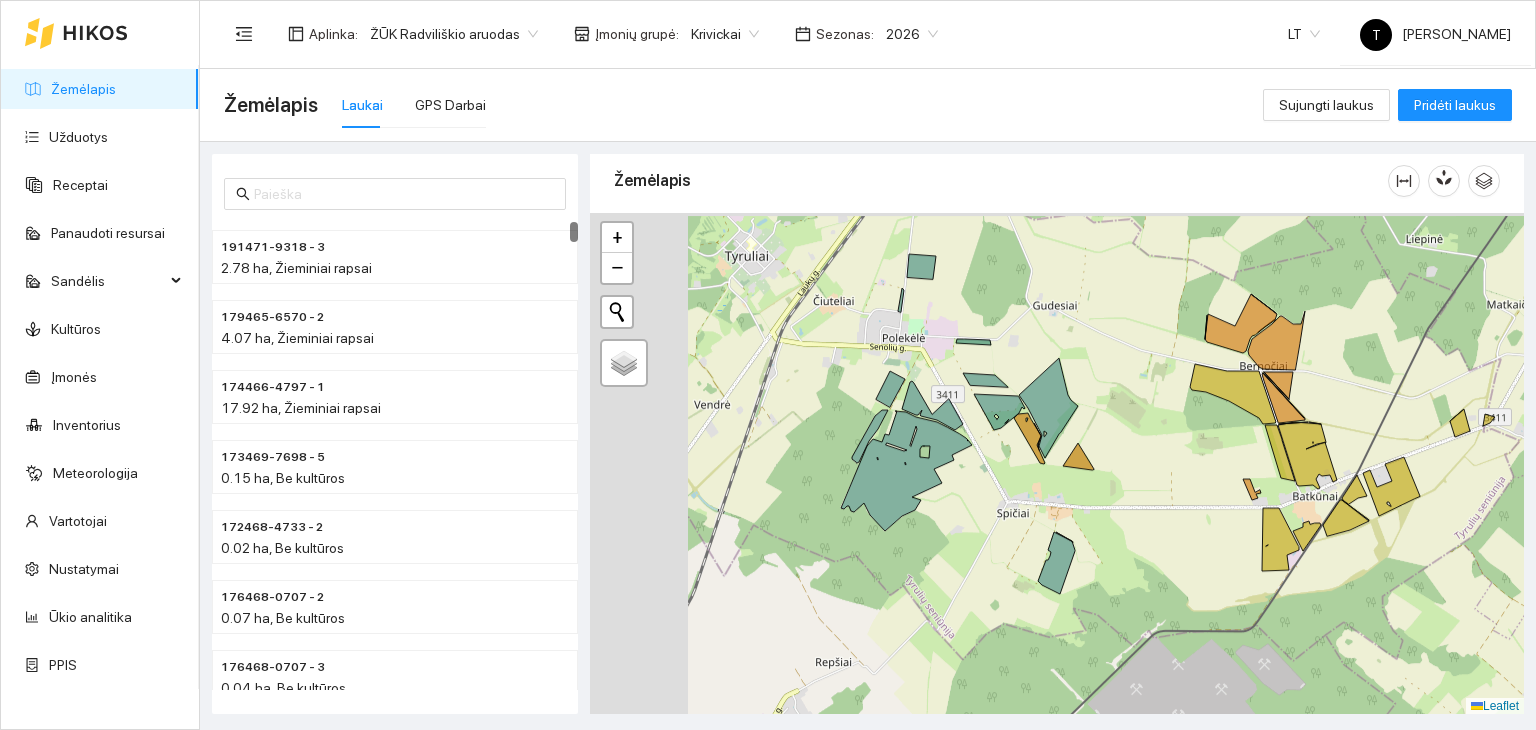 click on "+ −   Nieko nerasta. Bandykite dar kartą.  Žemėlapis  Palydovas  Leaflet" at bounding box center [1057, 464] 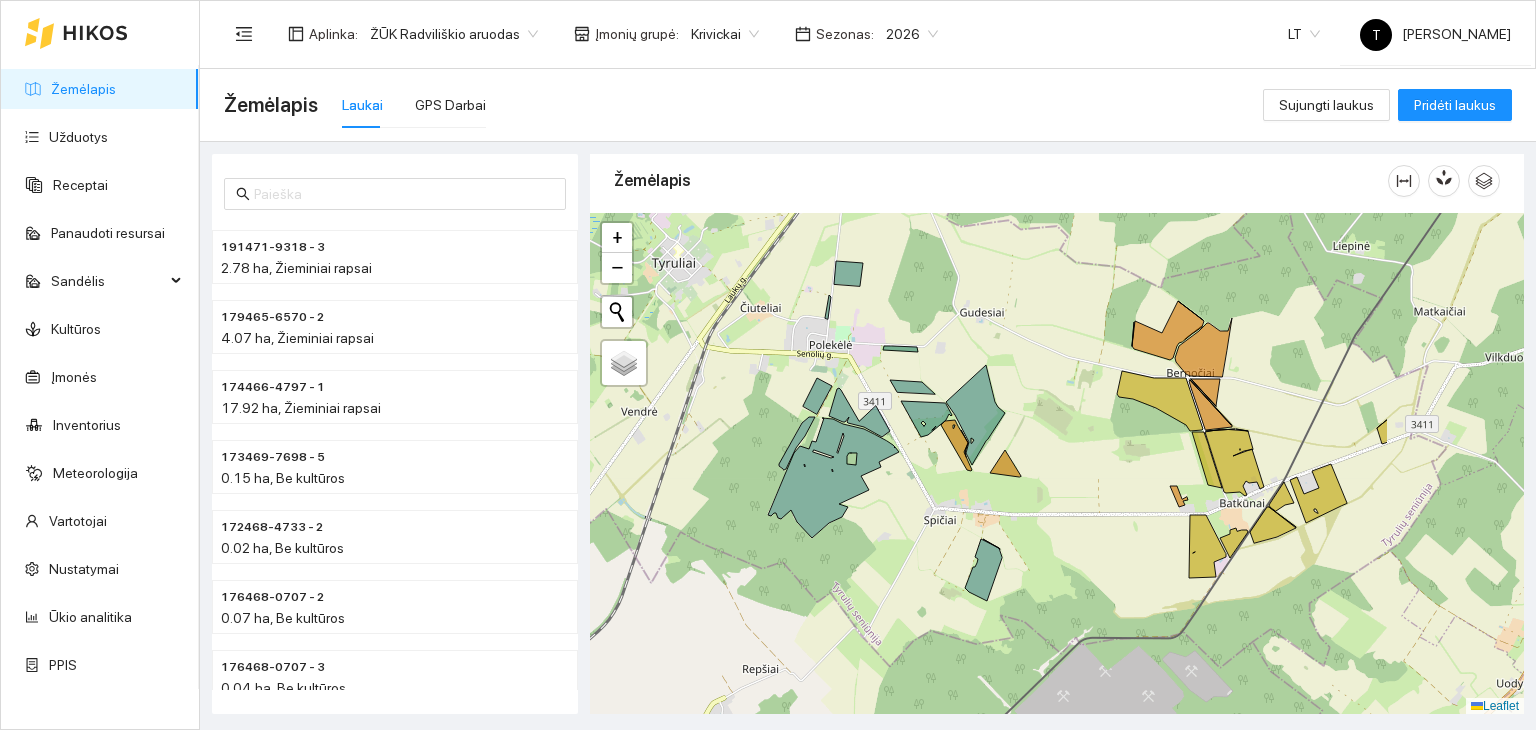 drag, startPoint x: 1204, startPoint y: 574, endPoint x: 993, endPoint y: 527, distance: 216.17123 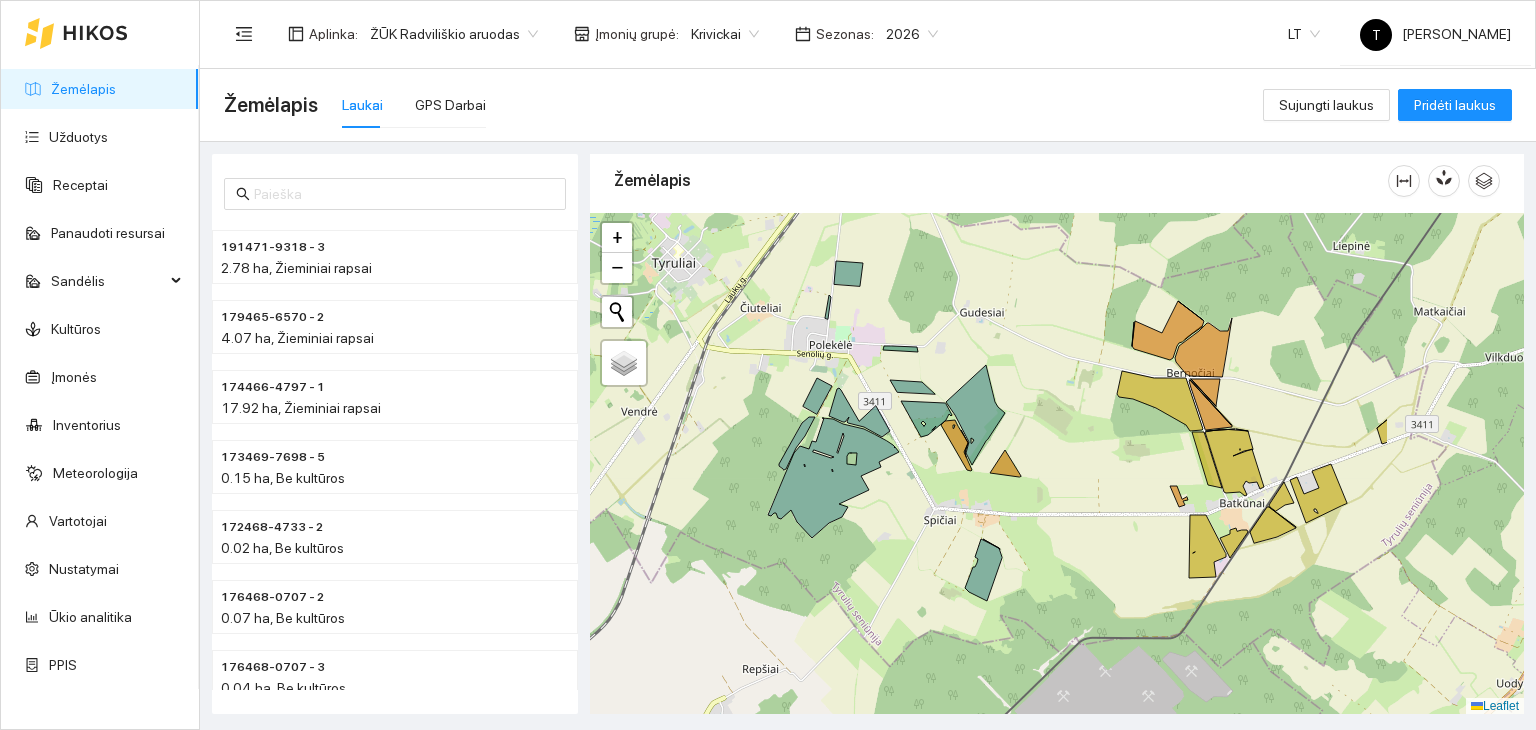 click on "+ −   Nieko nerasta. Bandykite dar kartą.  Žemėlapis  Palydovas  Leaflet" at bounding box center (1057, 464) 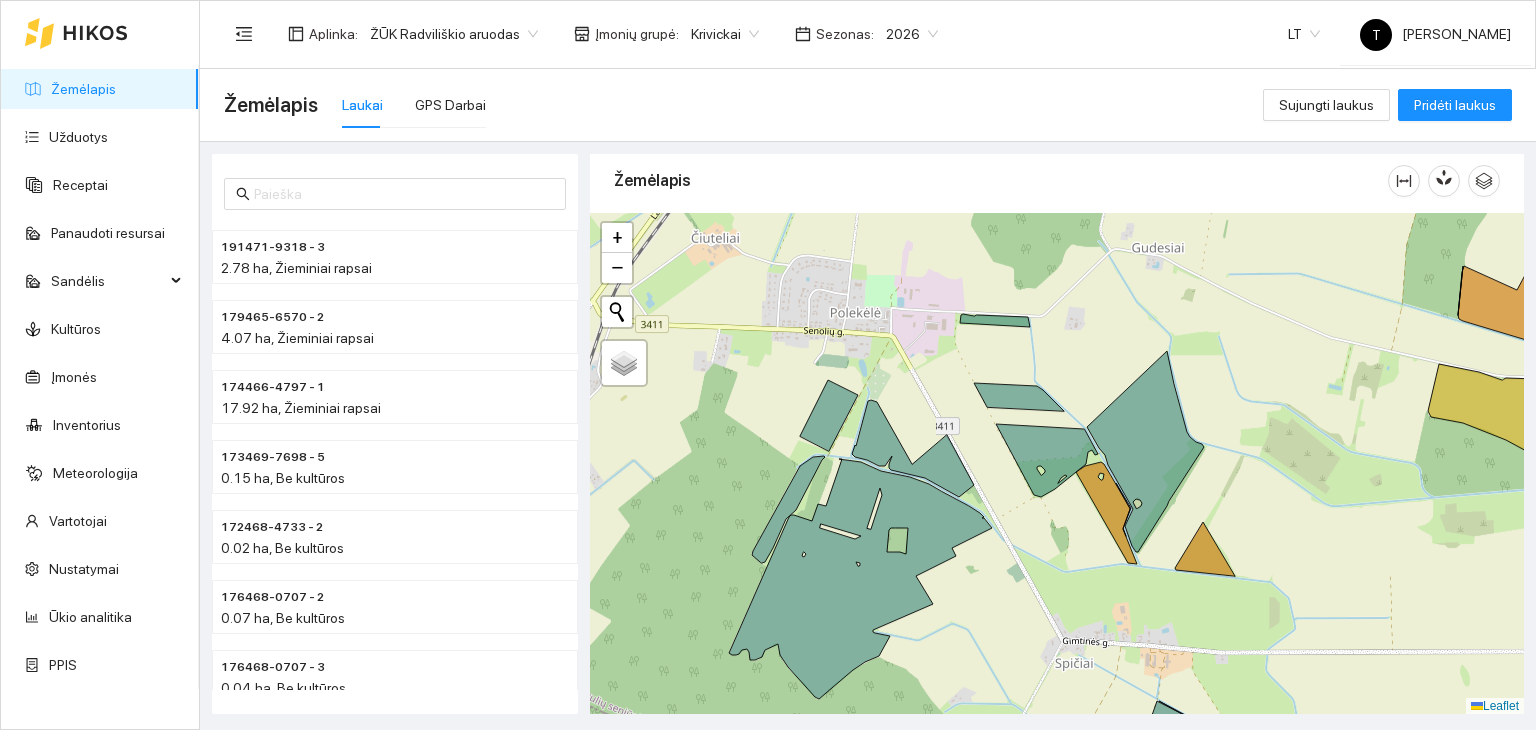 drag, startPoint x: 1015, startPoint y: 415, endPoint x: 1061, endPoint y: 517, distance: 111.89281 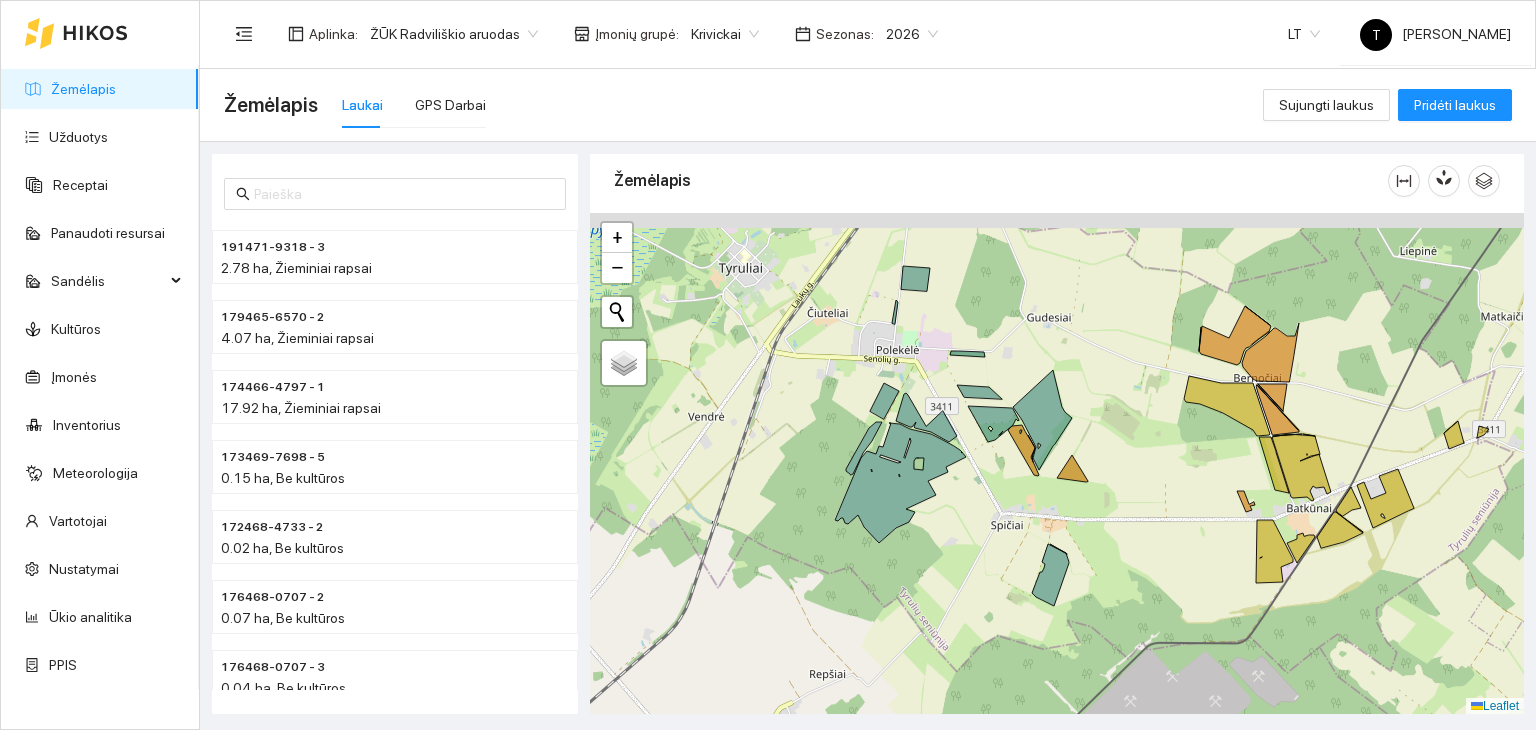 drag, startPoint x: 953, startPoint y: 300, endPoint x: 968, endPoint y: 394, distance: 95.189285 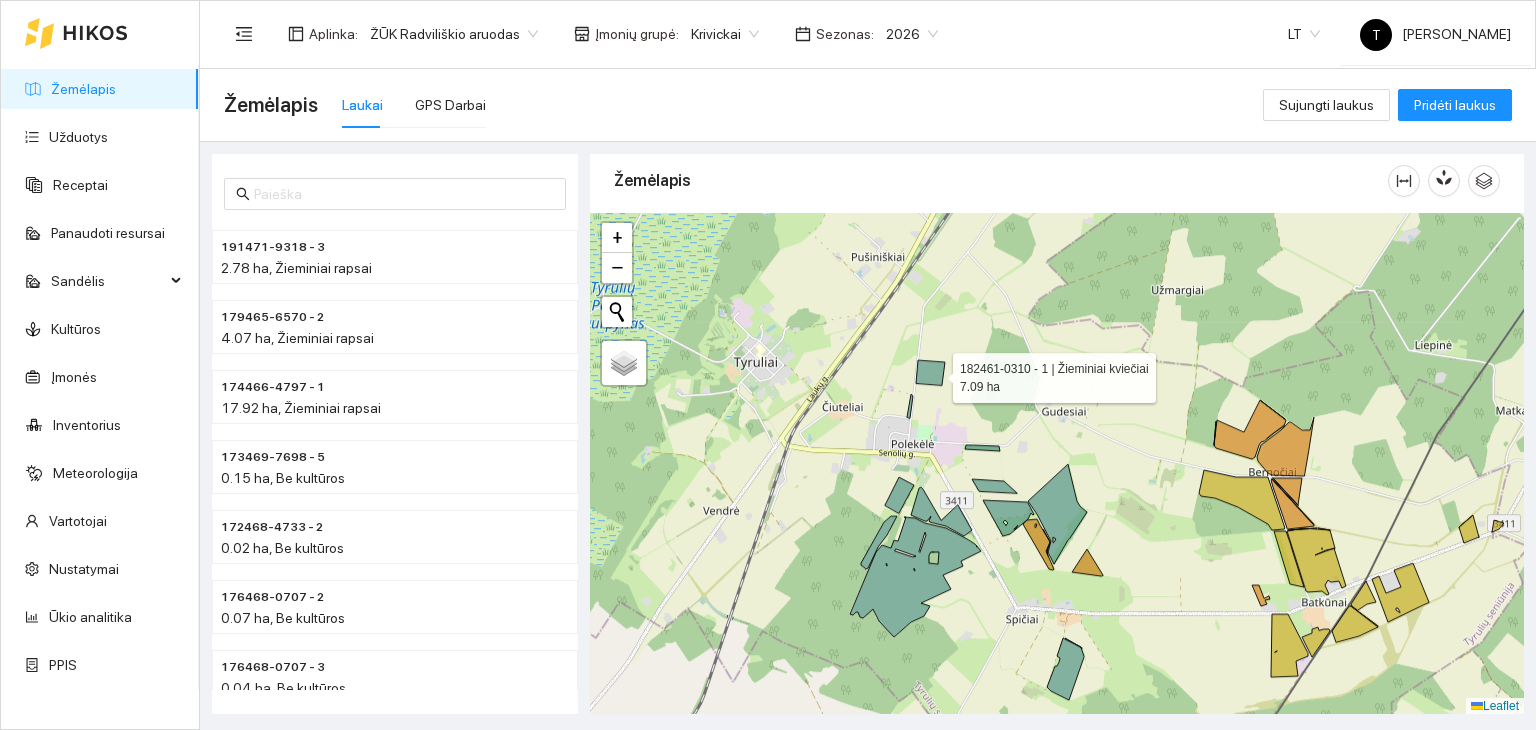 click 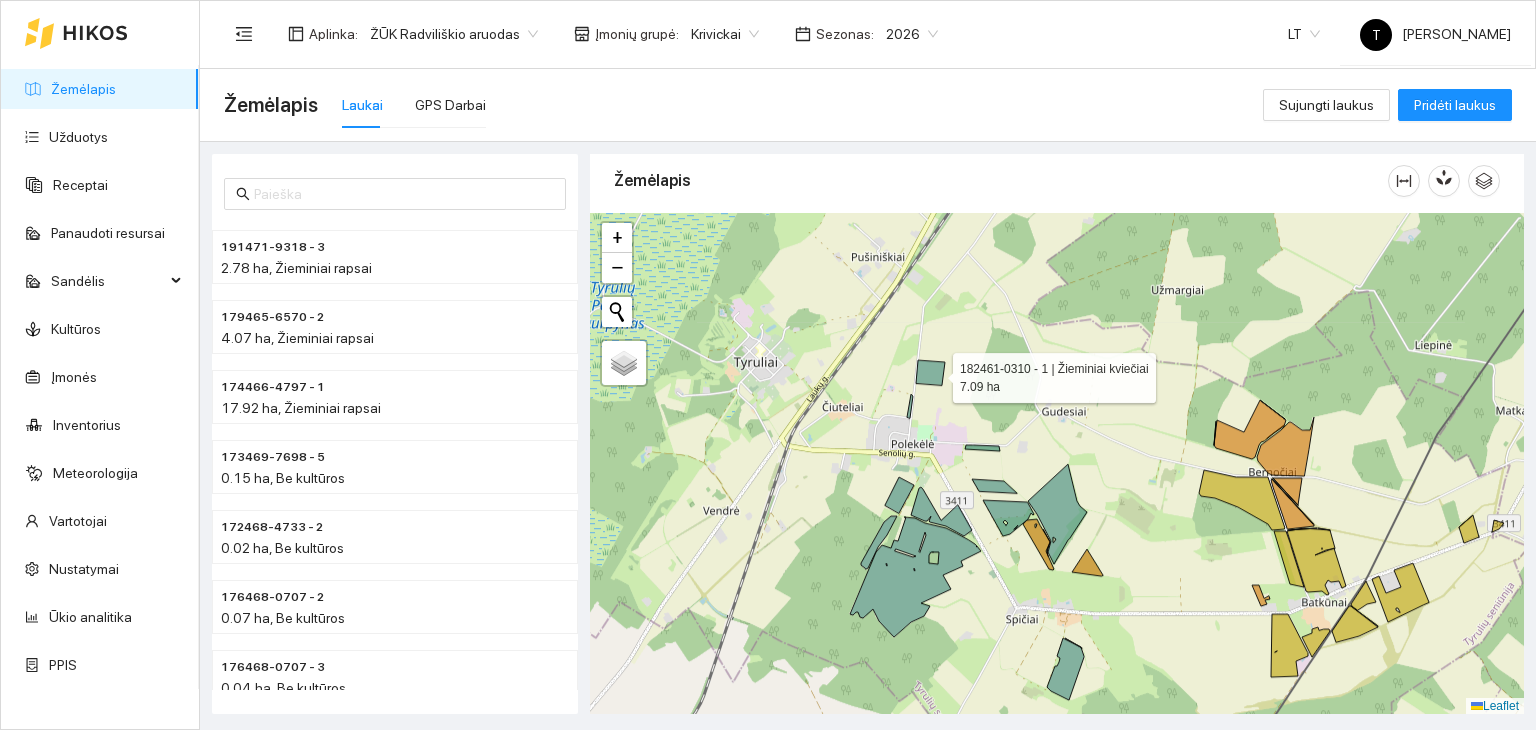 scroll, scrollTop: 6493, scrollLeft: 0, axis: vertical 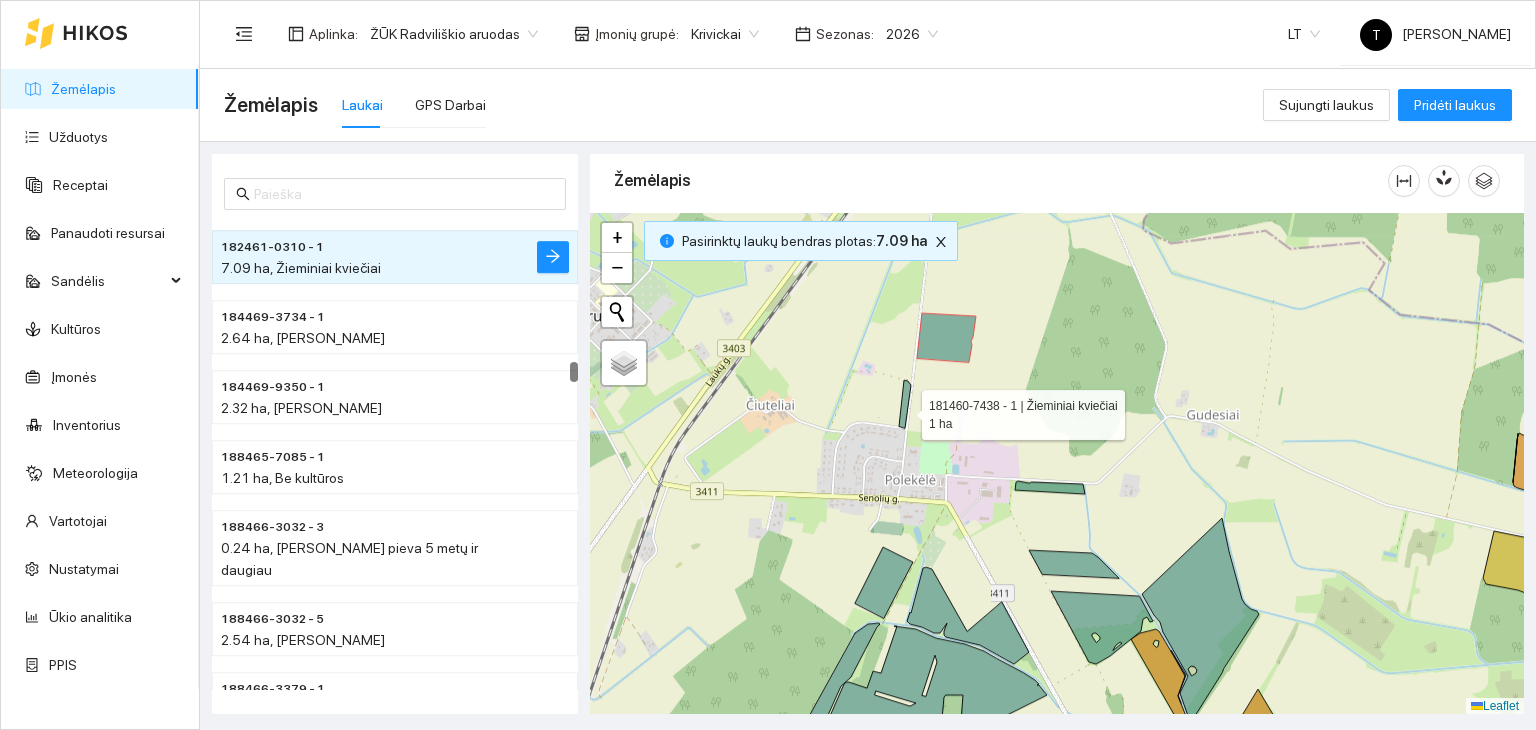 click 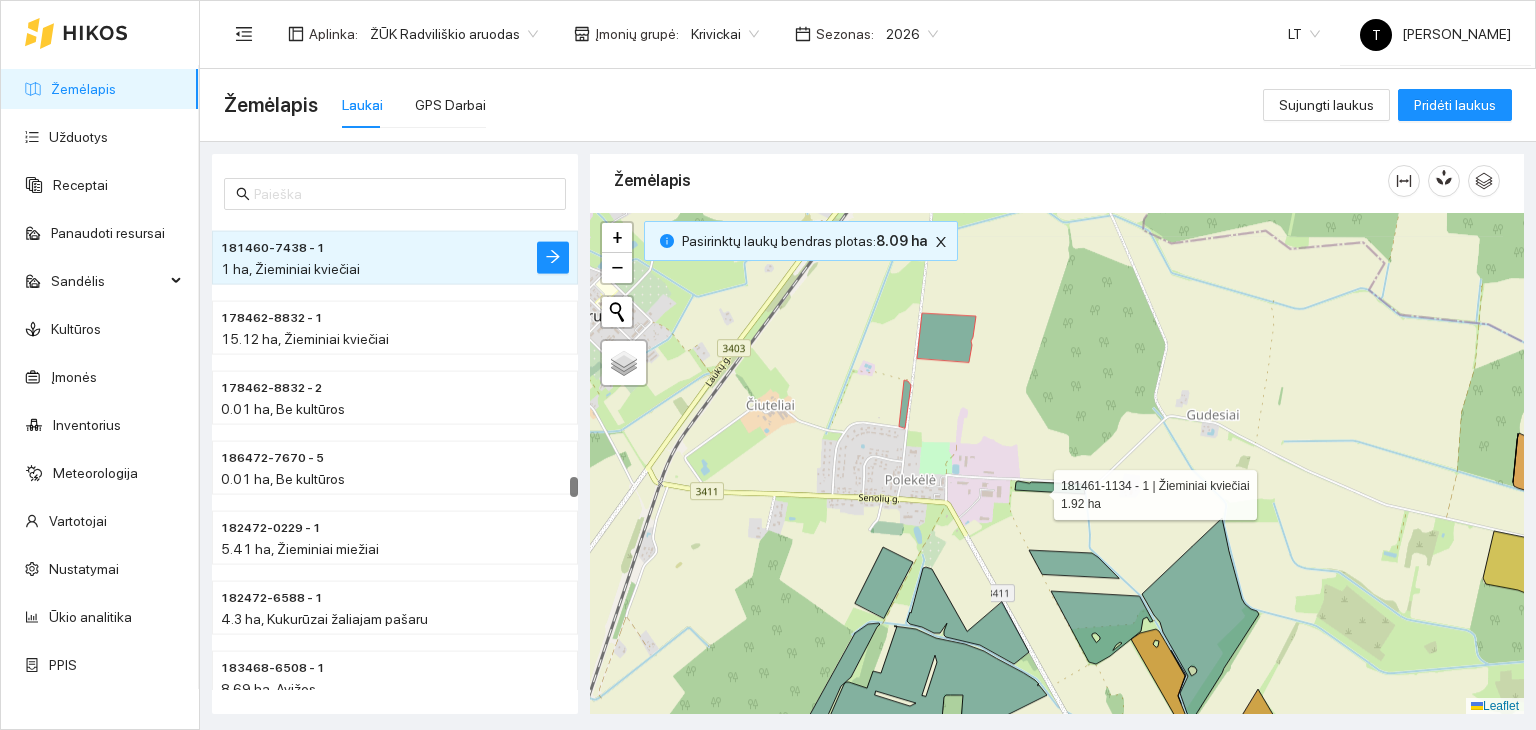 click 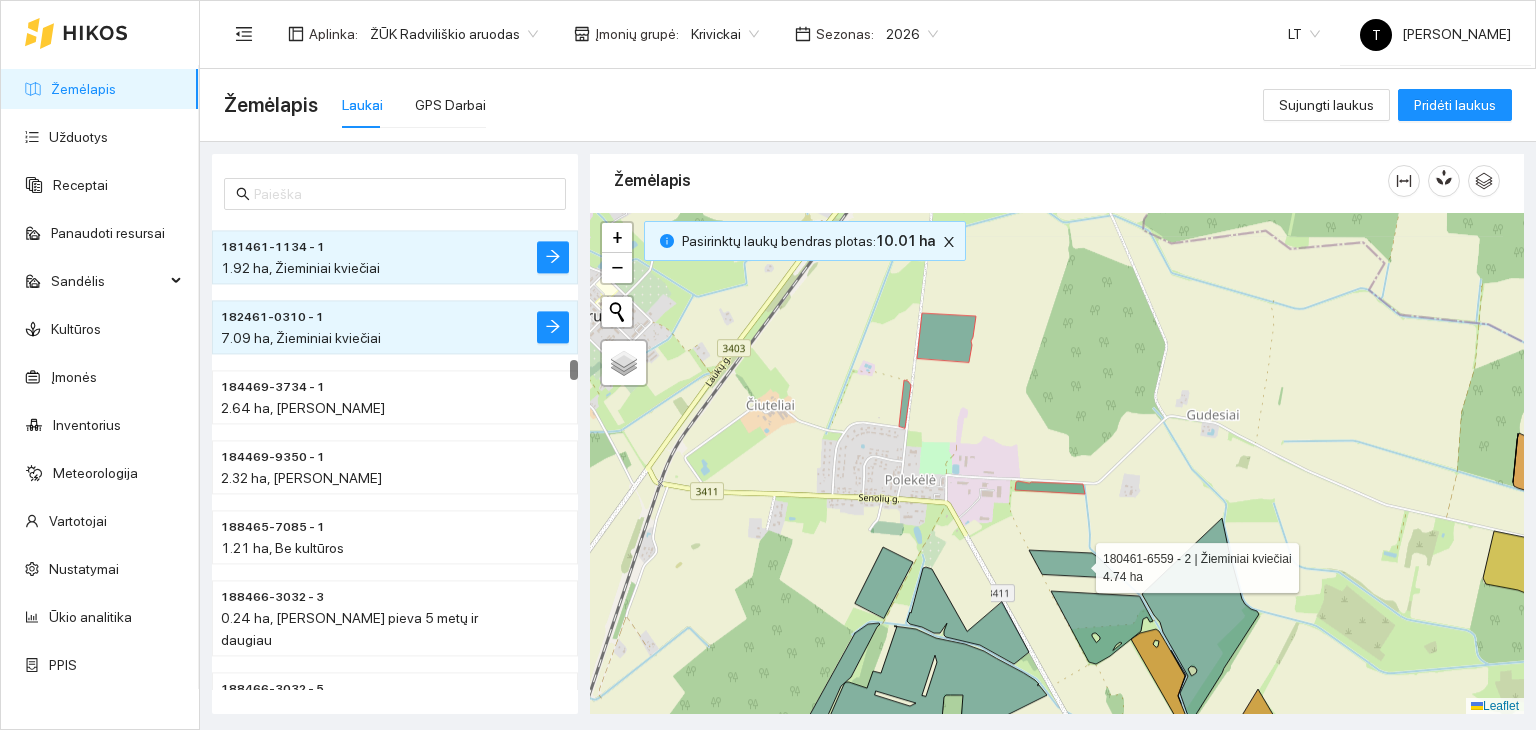 click 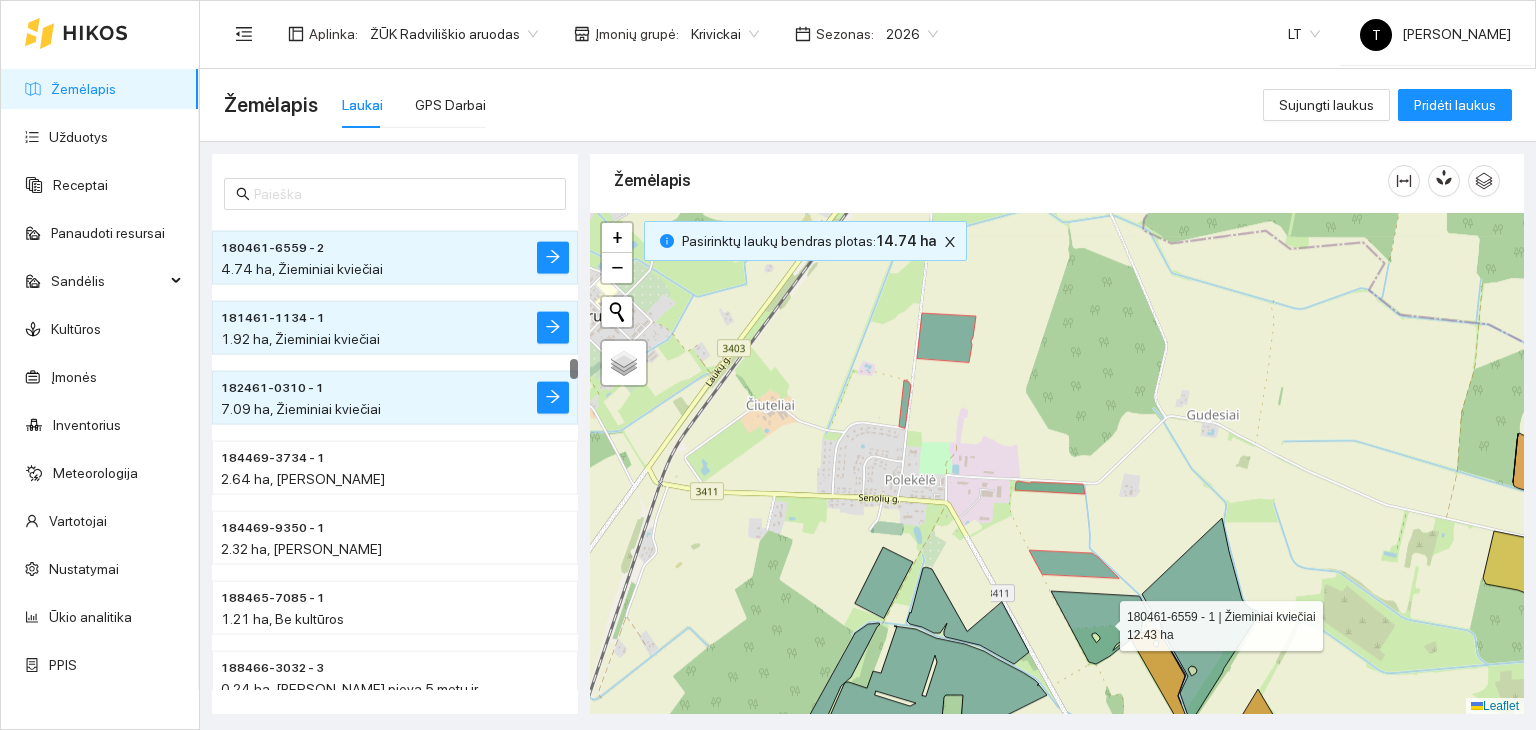 click 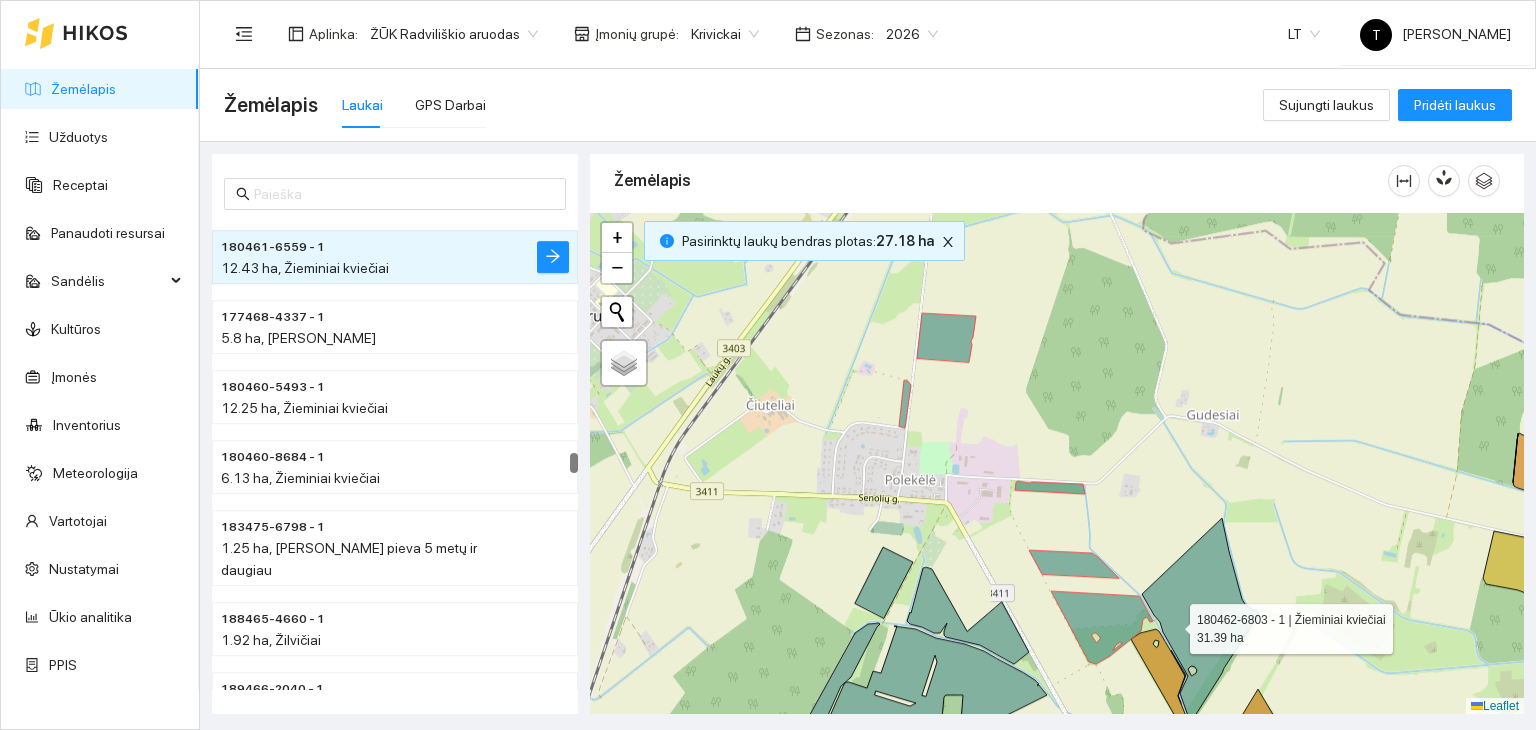 click 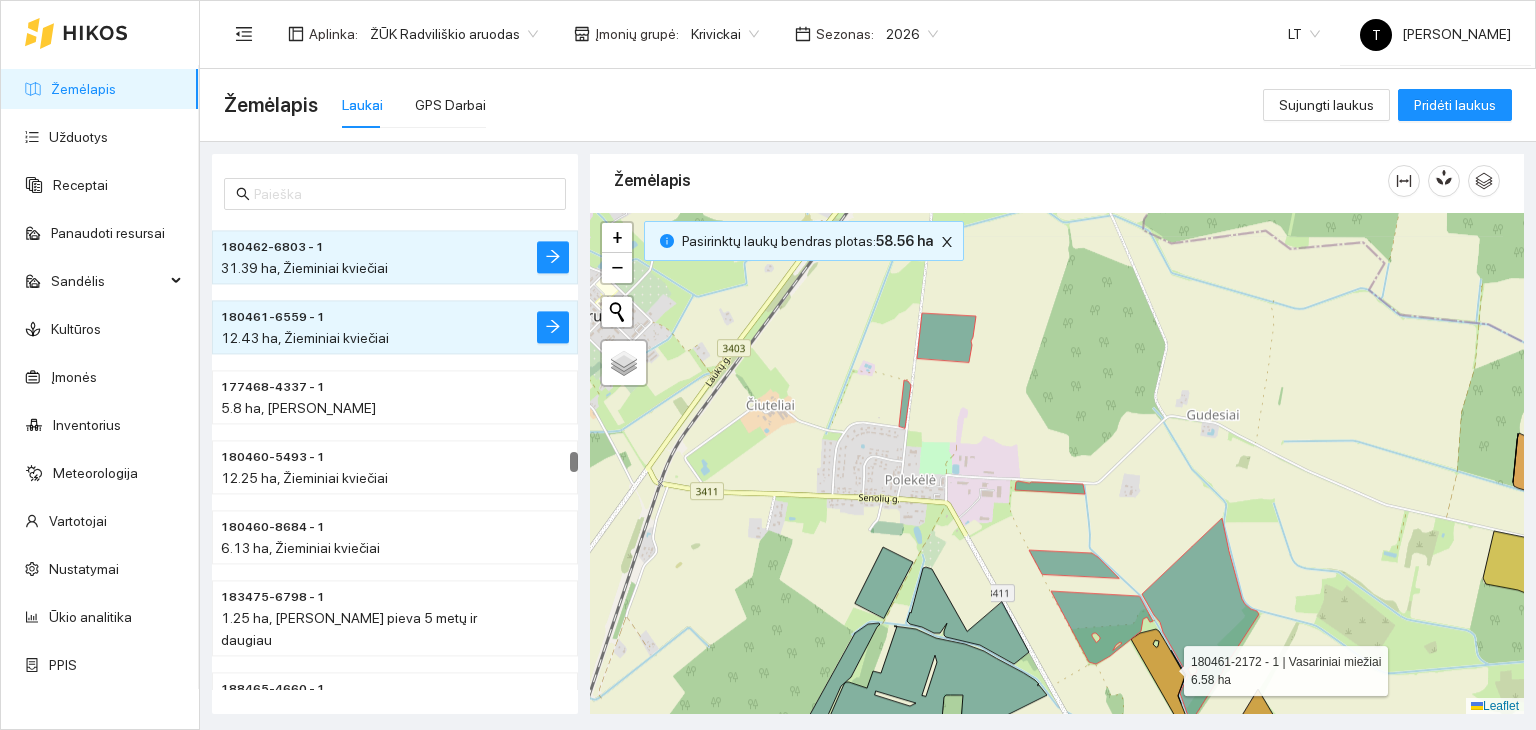 click 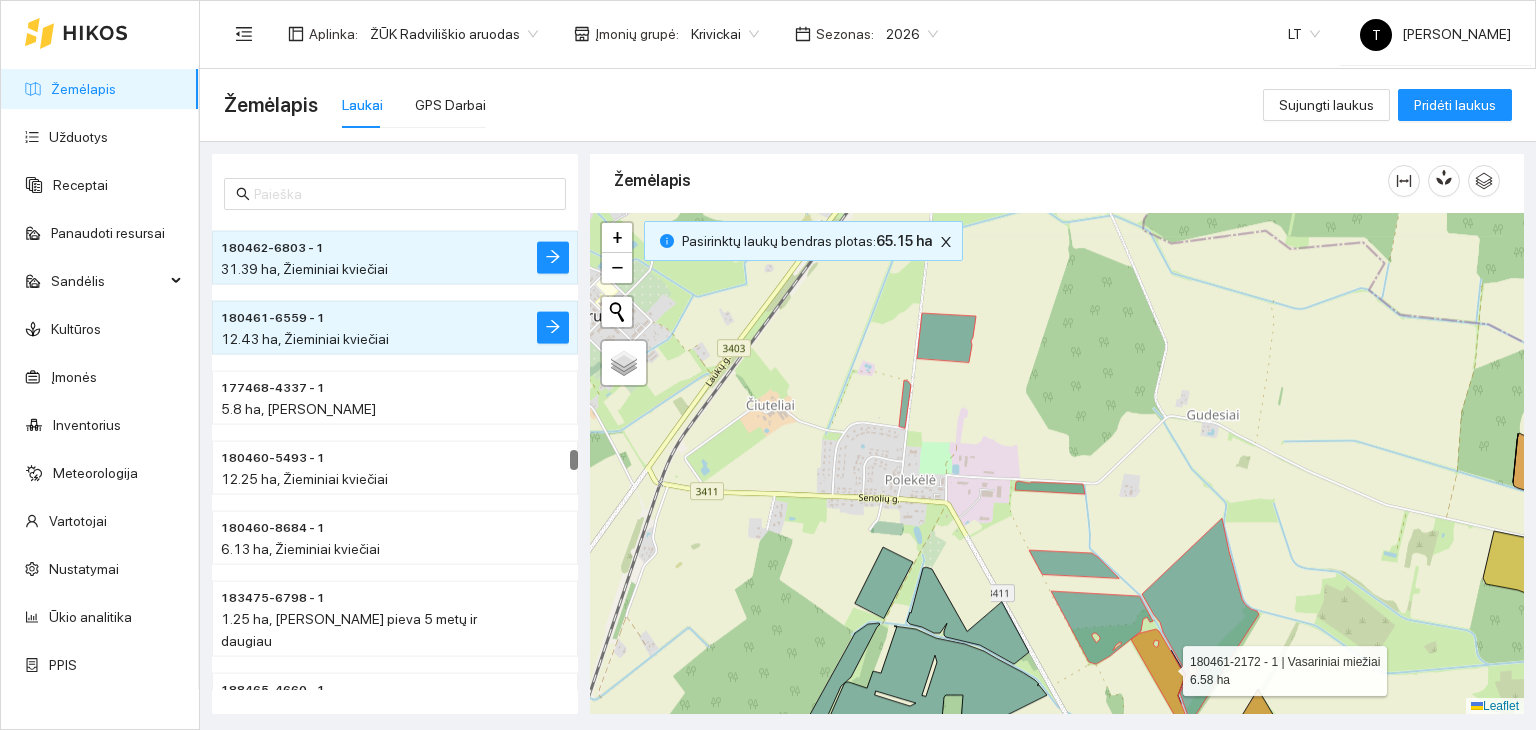 scroll, scrollTop: 10613, scrollLeft: 0, axis: vertical 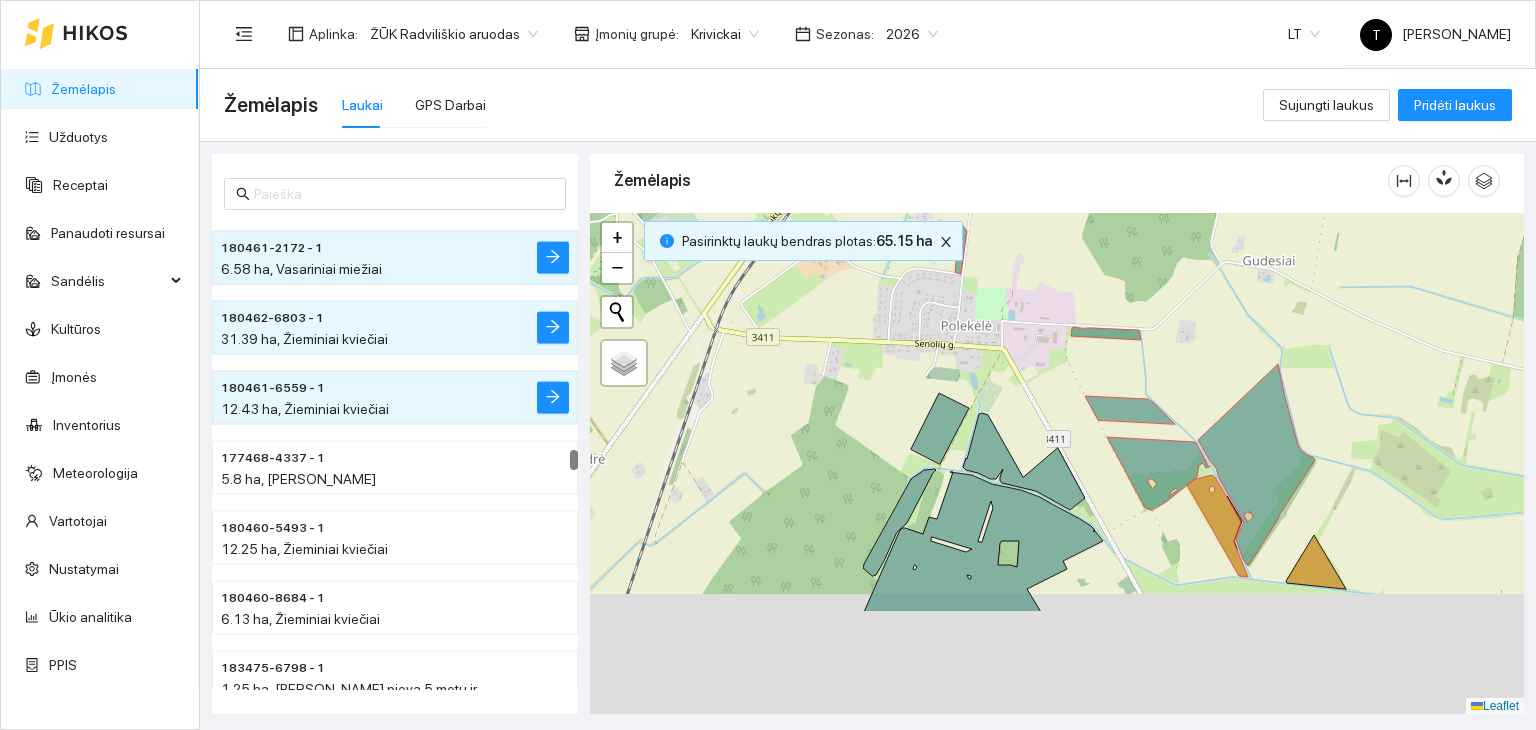 drag, startPoint x: 1064, startPoint y: 690, endPoint x: 1146, endPoint y: 447, distance: 256.46246 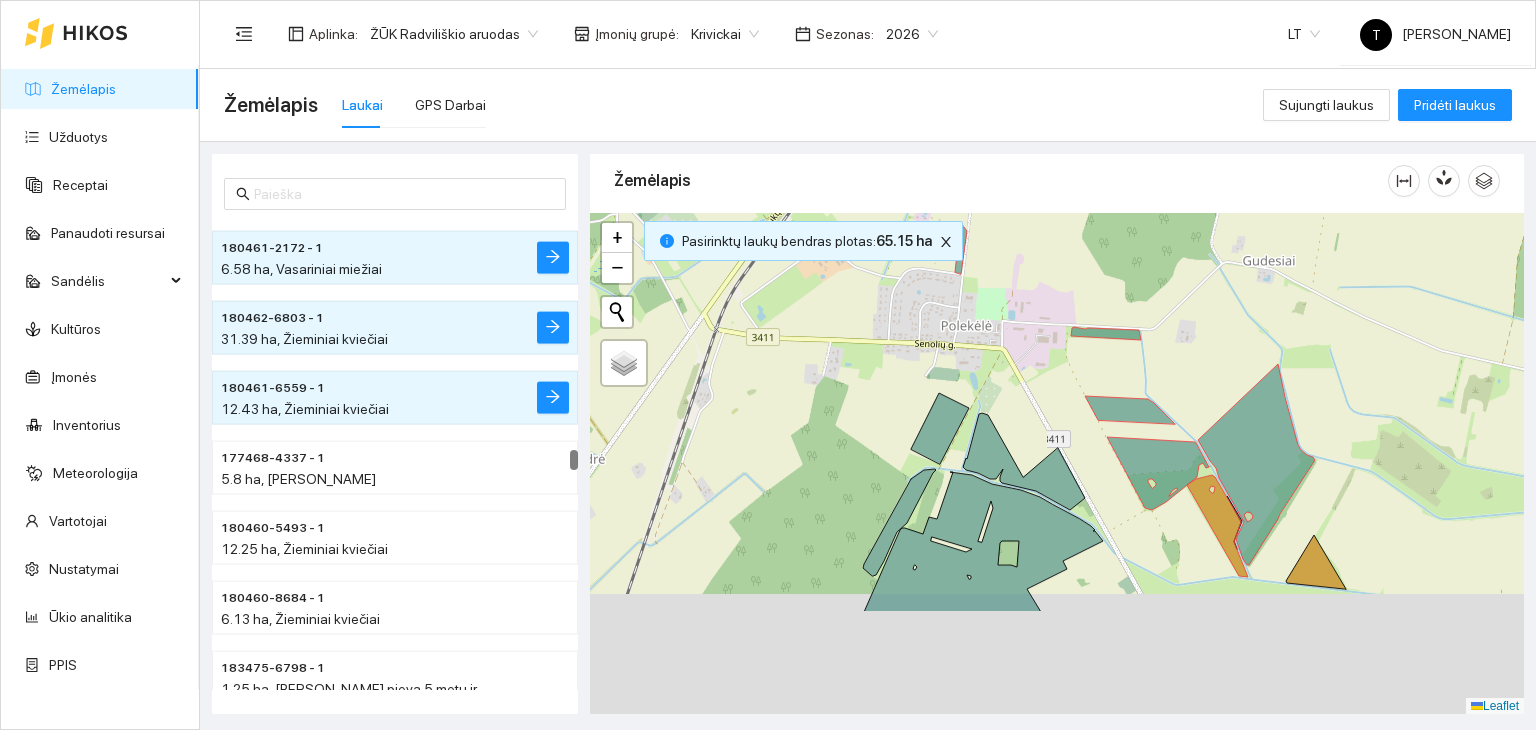 click on "+ −   Nieko nerasta. Bandykite dar kartą.  Žemėlapis  Palydovas  Leaflet" at bounding box center (1057, 464) 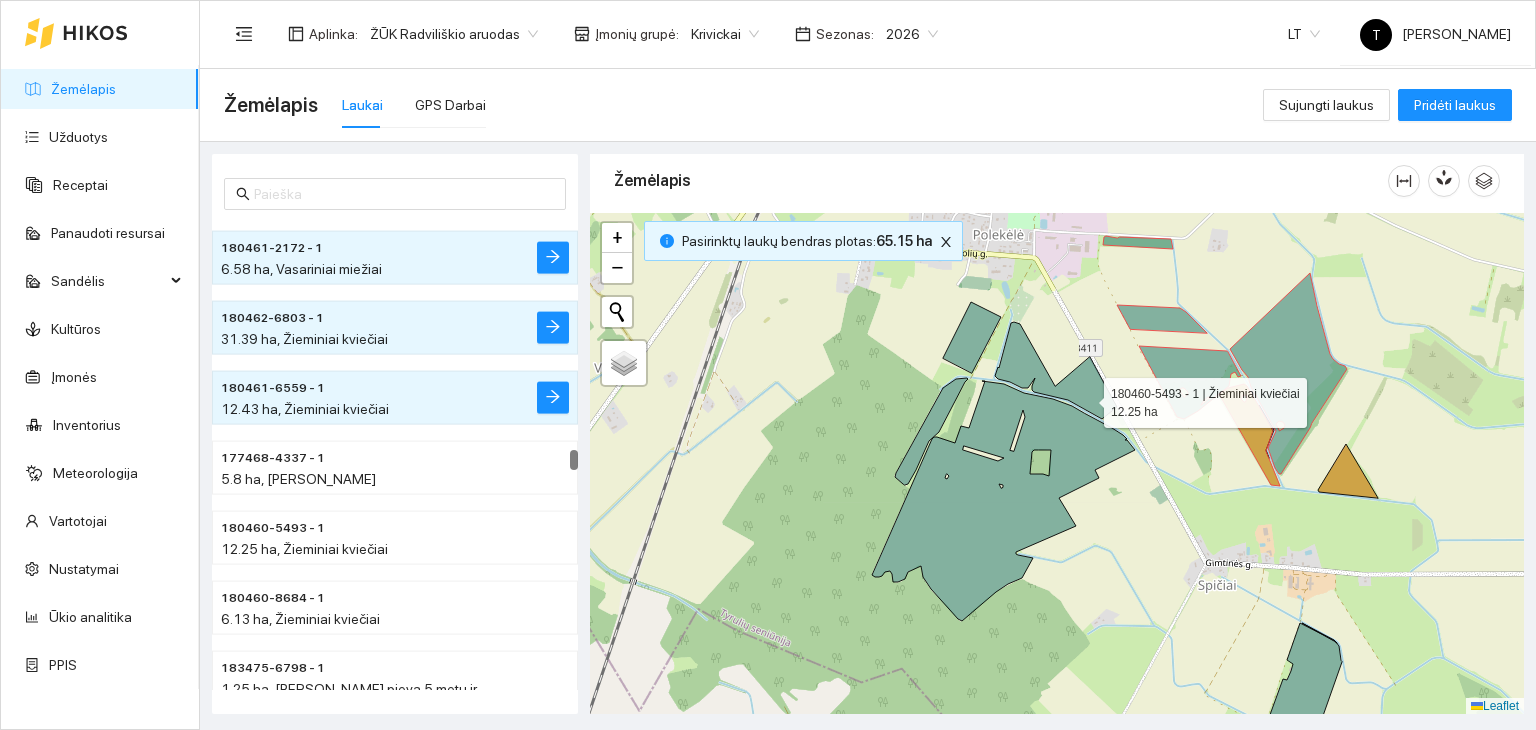 click 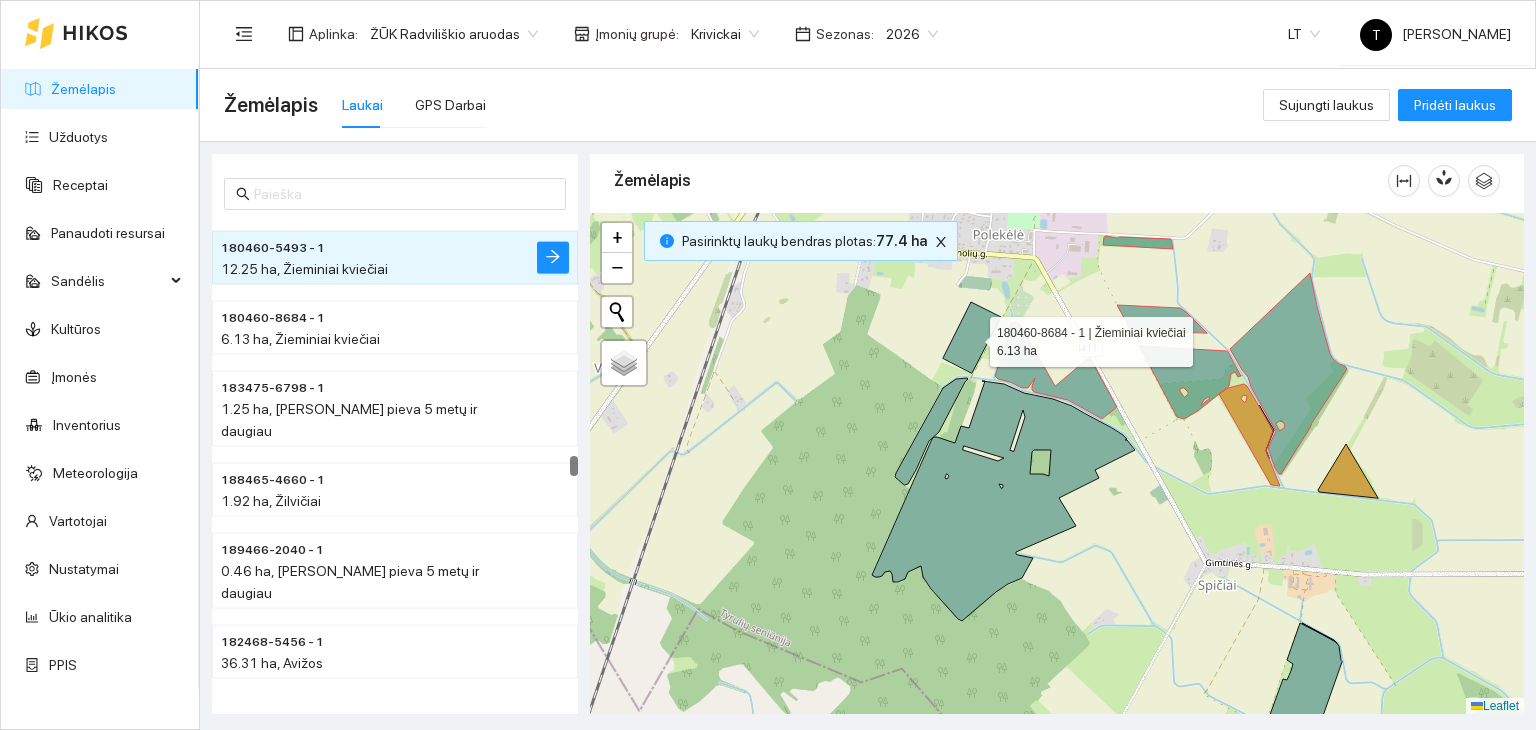 click 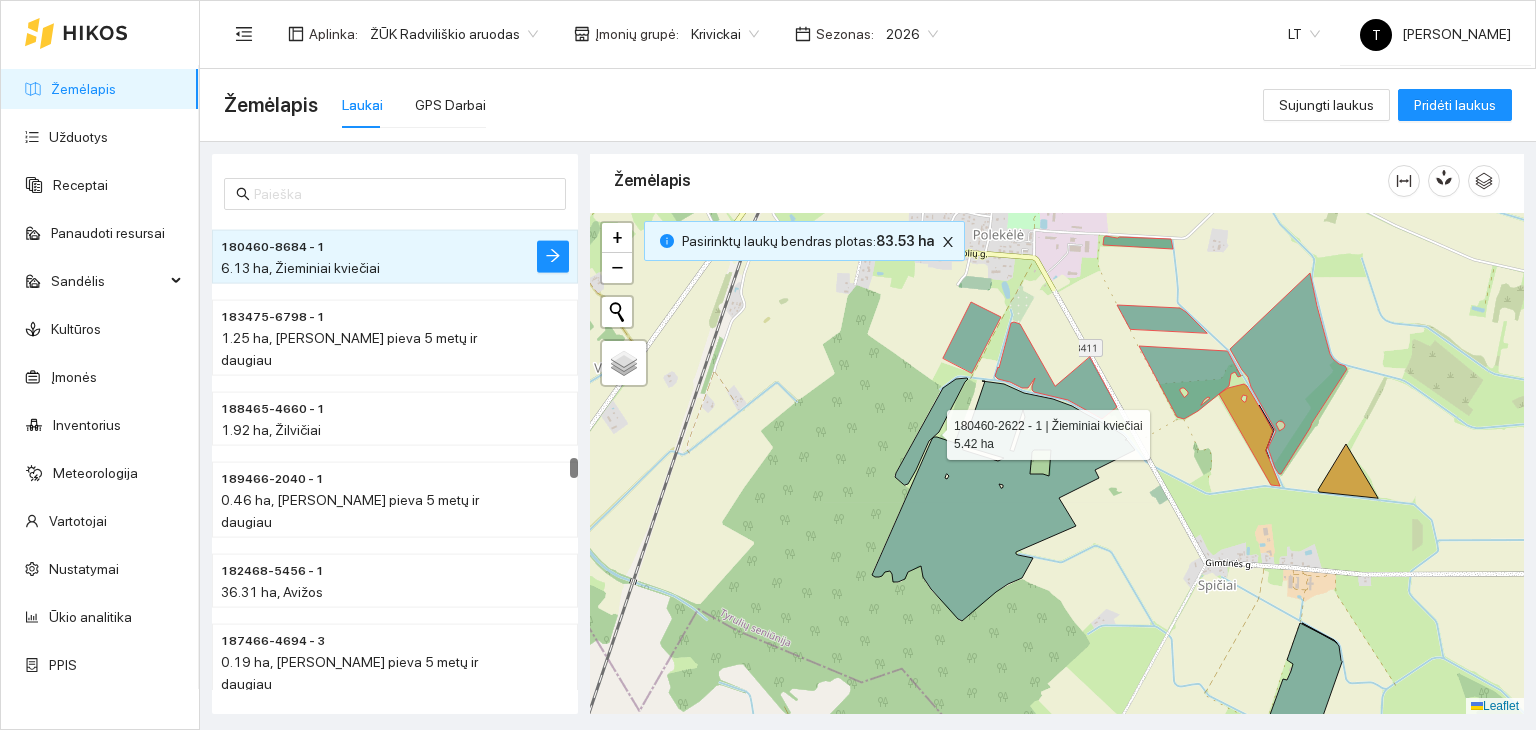 click 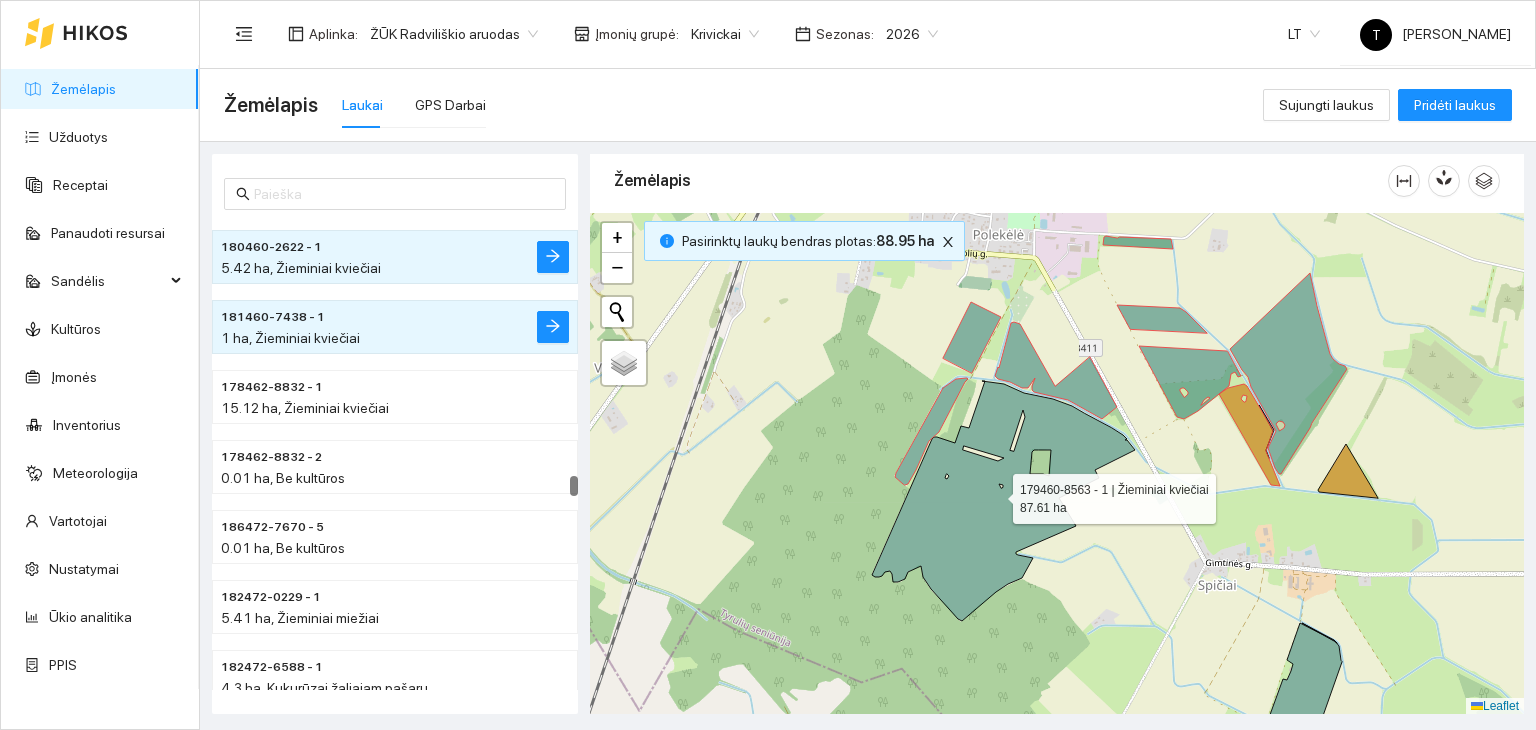 click 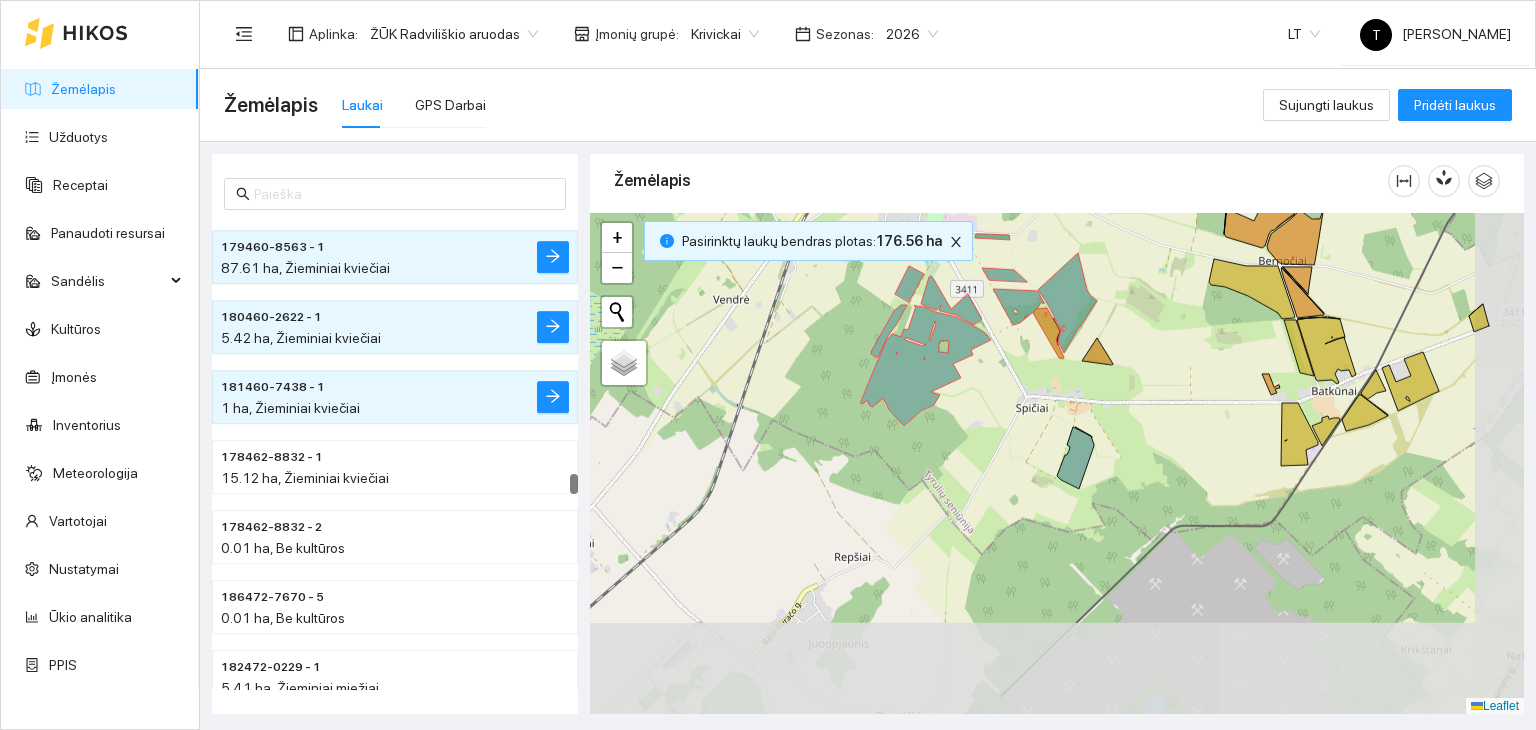 drag, startPoint x: 1232, startPoint y: 541, endPoint x: 1104, endPoint y: 401, distance: 189.69449 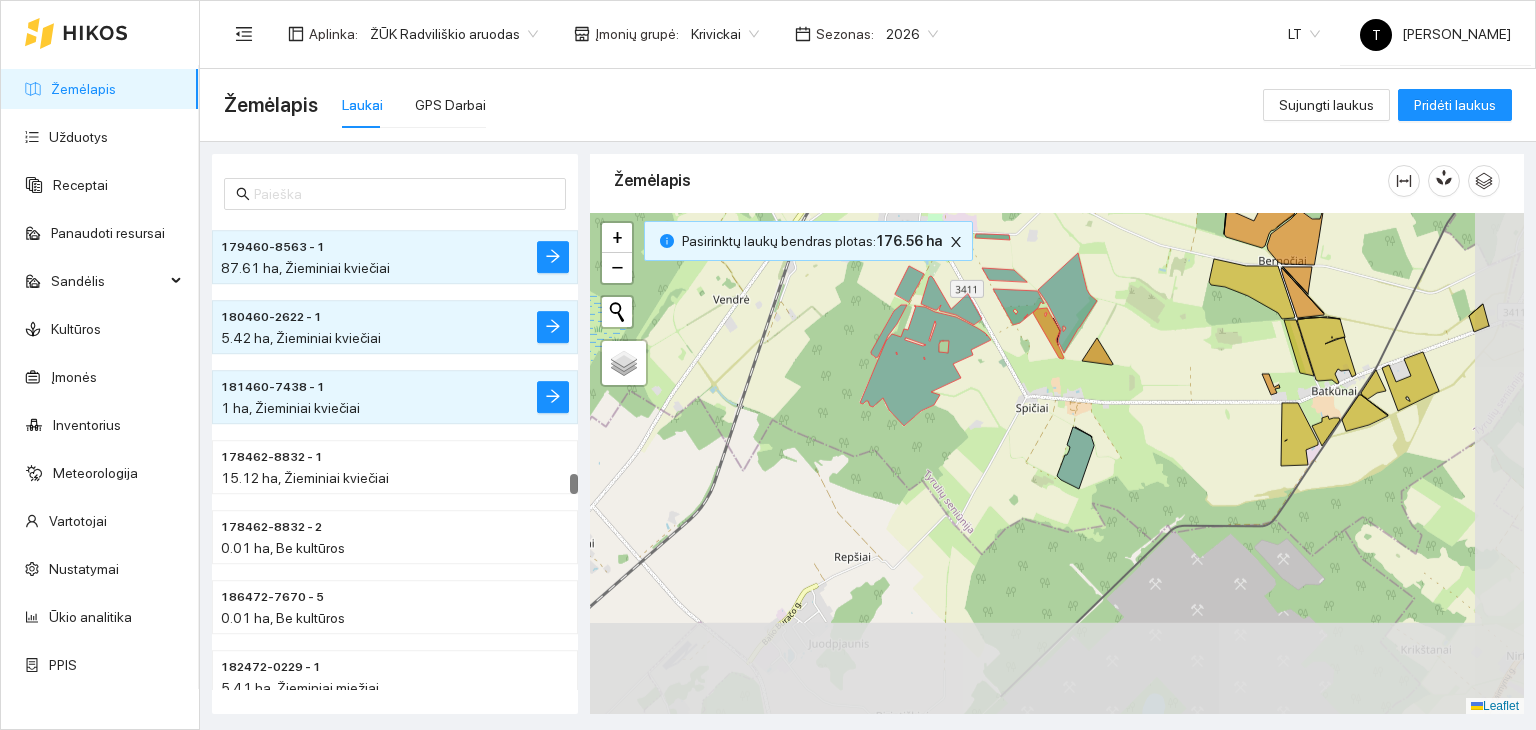 click on "+ −   Nieko nerasta. Bandykite dar kartą.  Žemėlapis  Palydovas  Leaflet" at bounding box center [1057, 464] 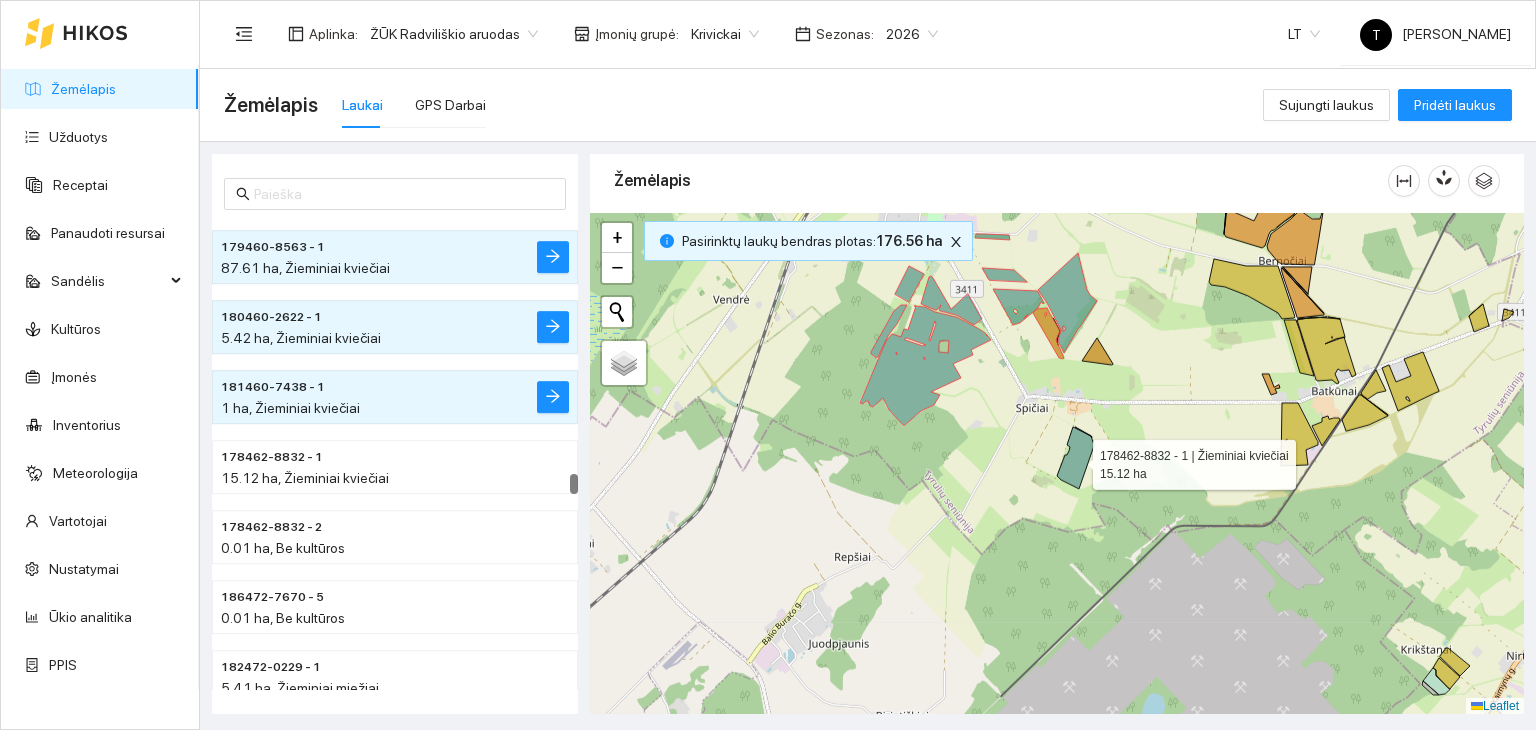 click 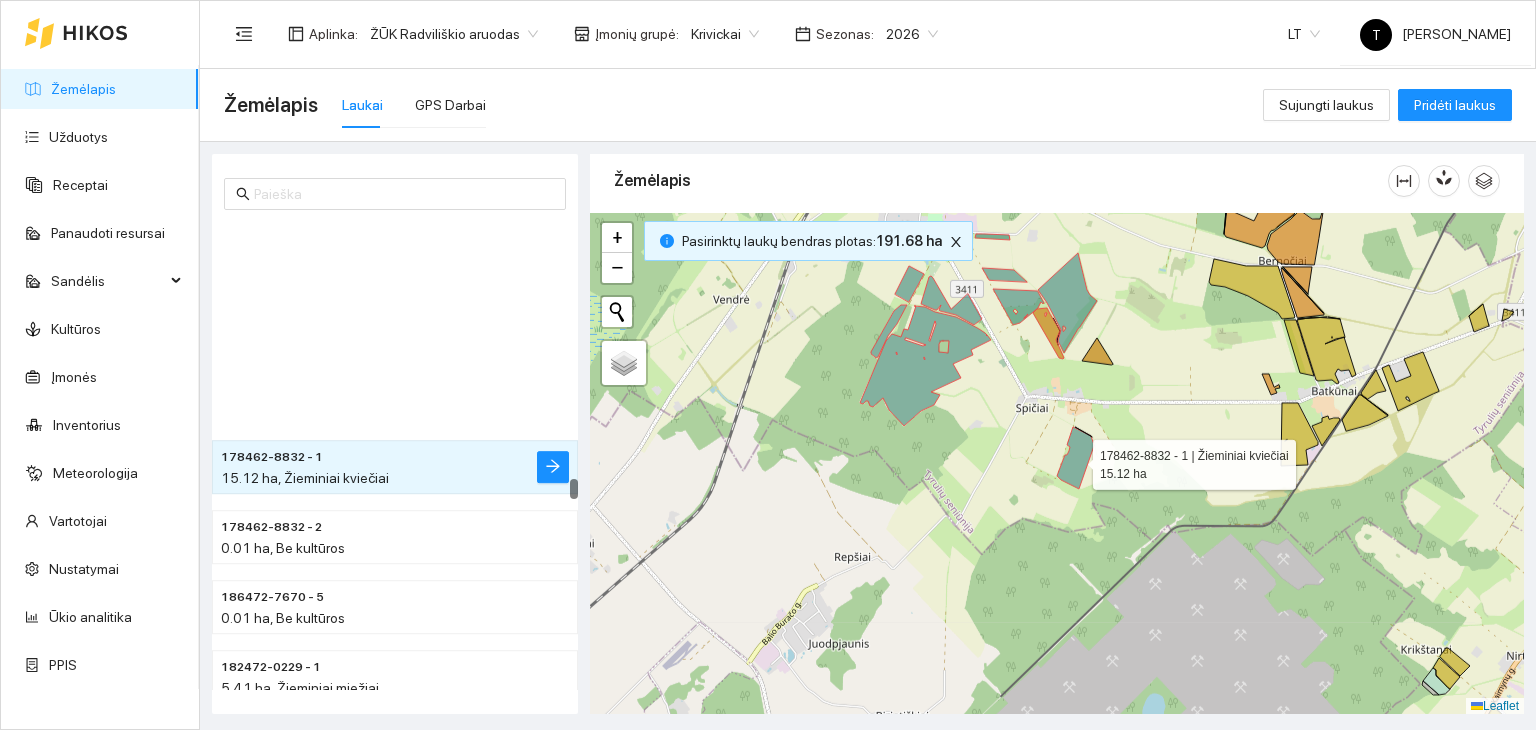 scroll, scrollTop: 11943, scrollLeft: 0, axis: vertical 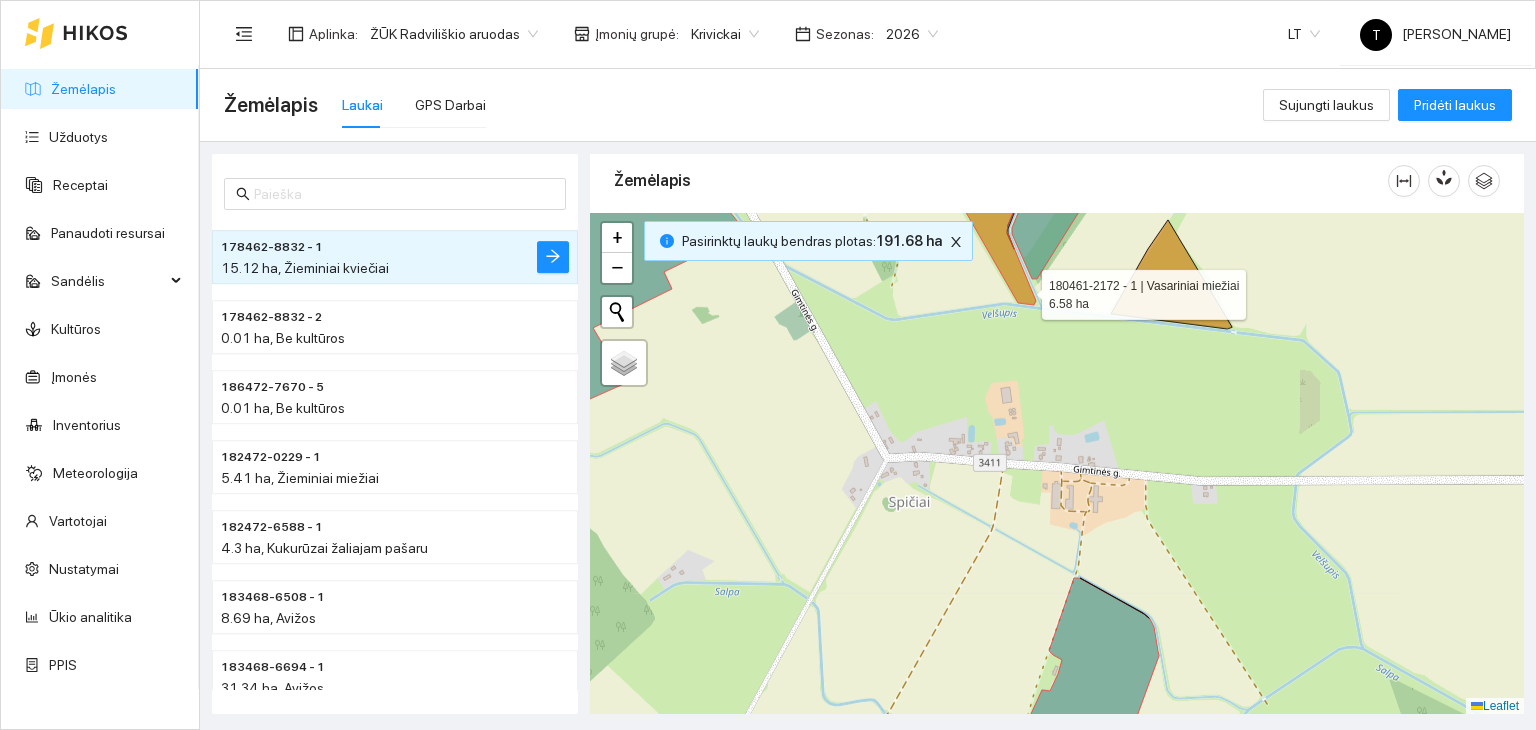 click 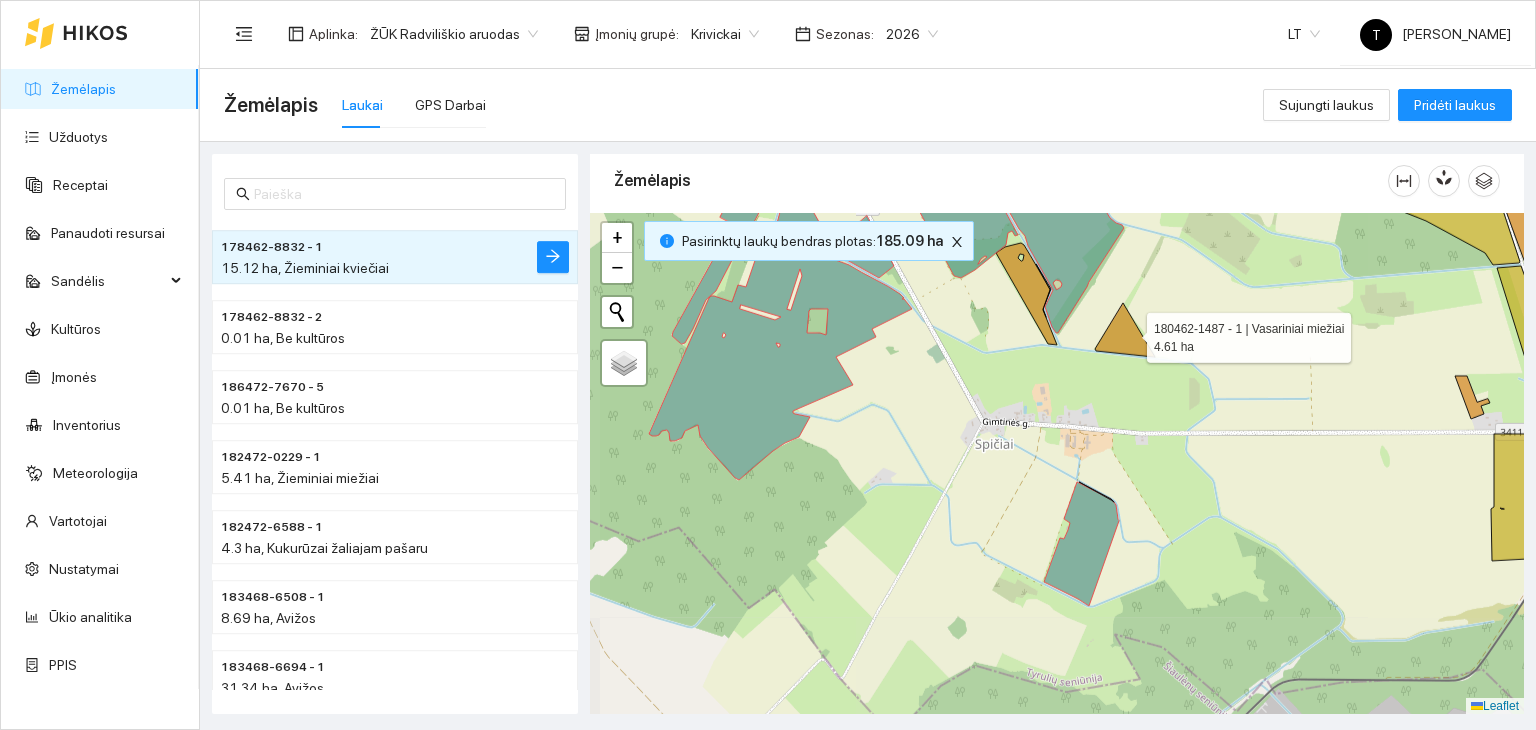 click 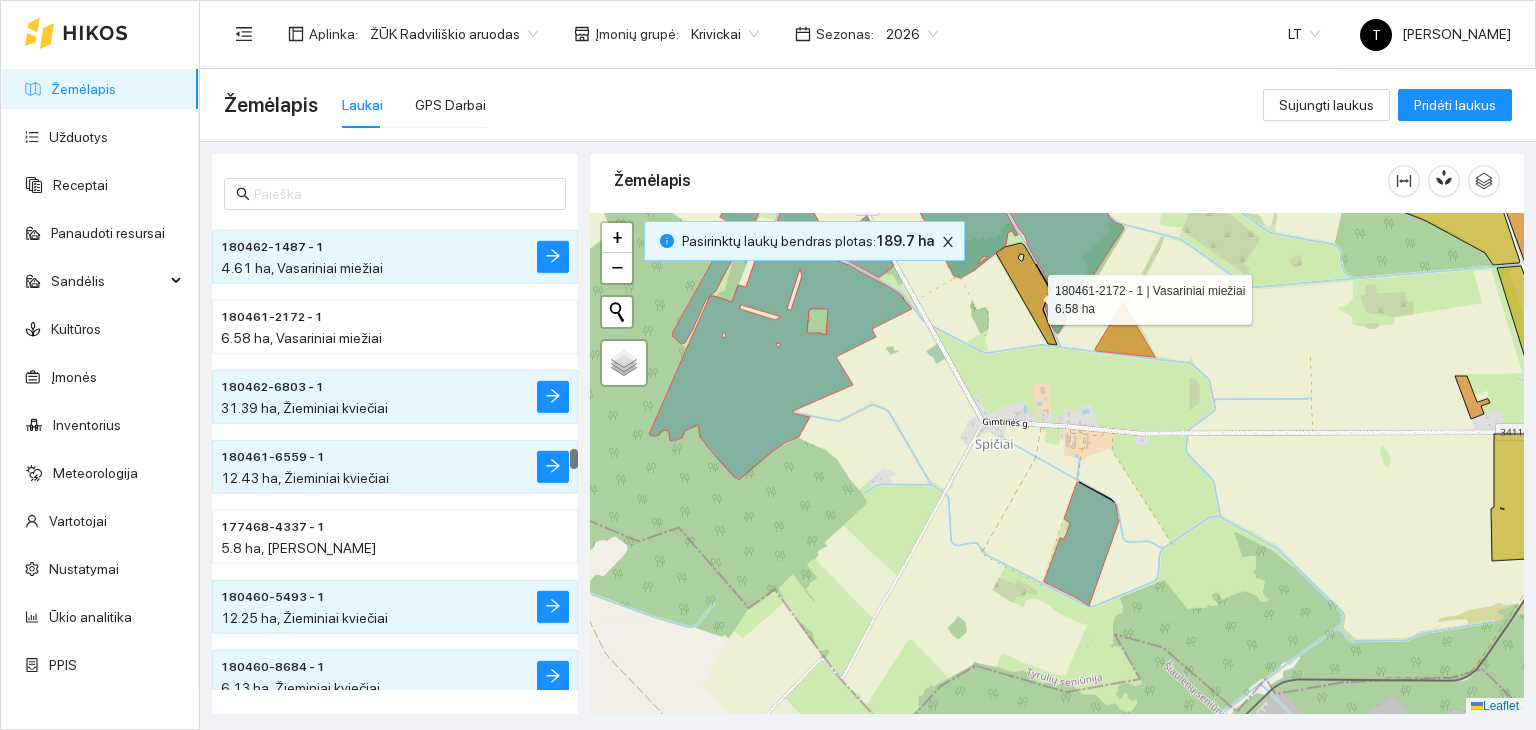 click 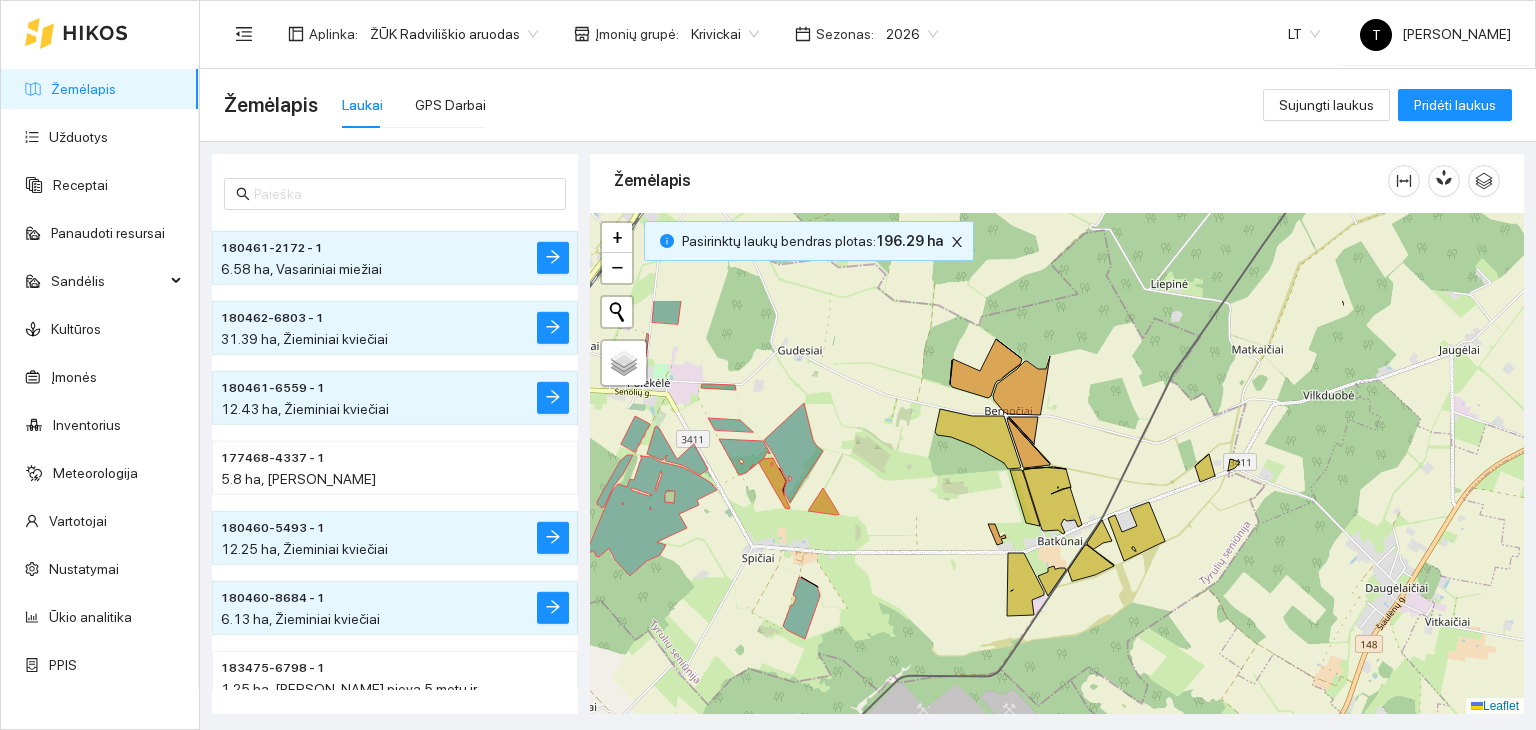 drag, startPoint x: 1152, startPoint y: 361, endPoint x: 895, endPoint y: 479, distance: 282.79498 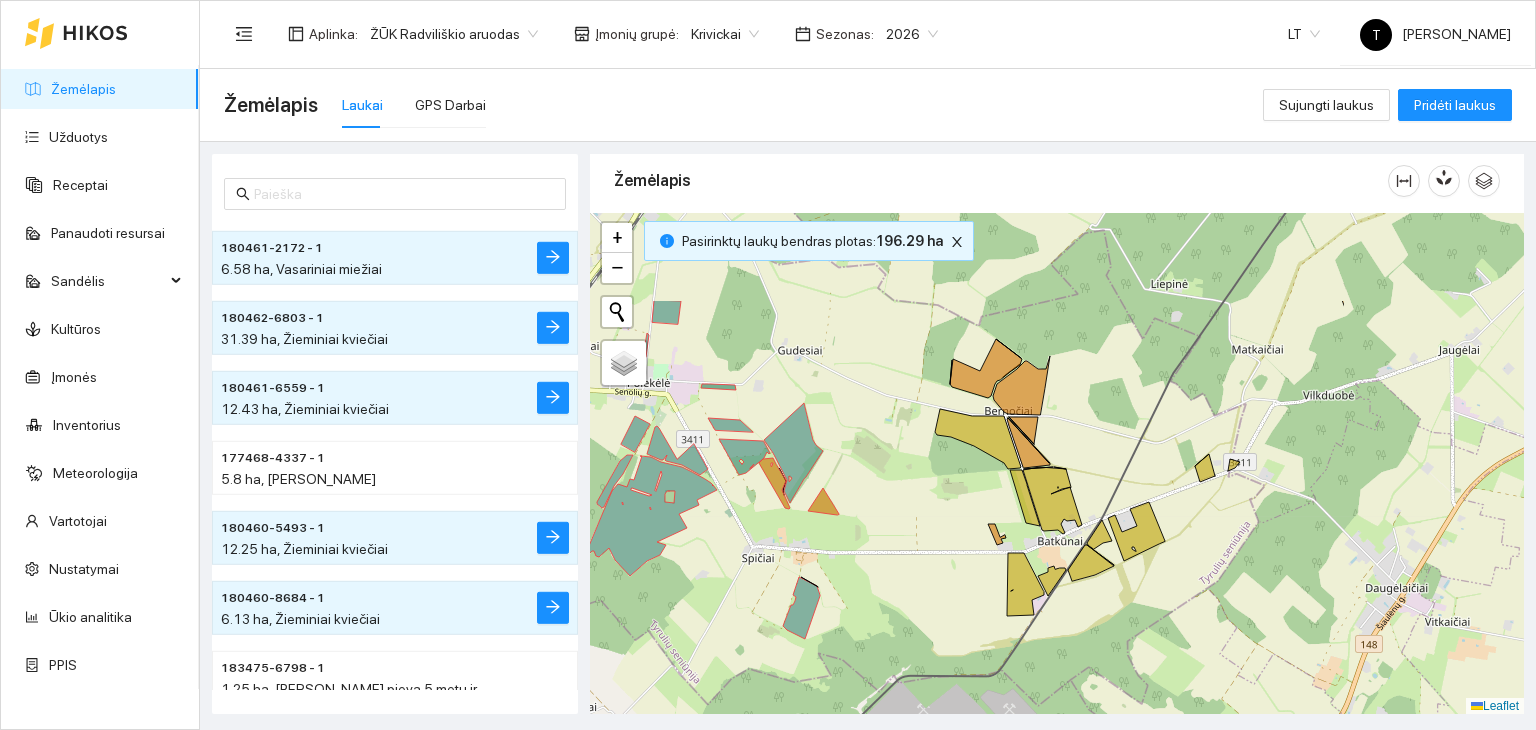 click on "+ −   Nieko nerasta. Bandykite dar kartą.  Žemėlapis  Palydovas  Leaflet" at bounding box center [1057, 464] 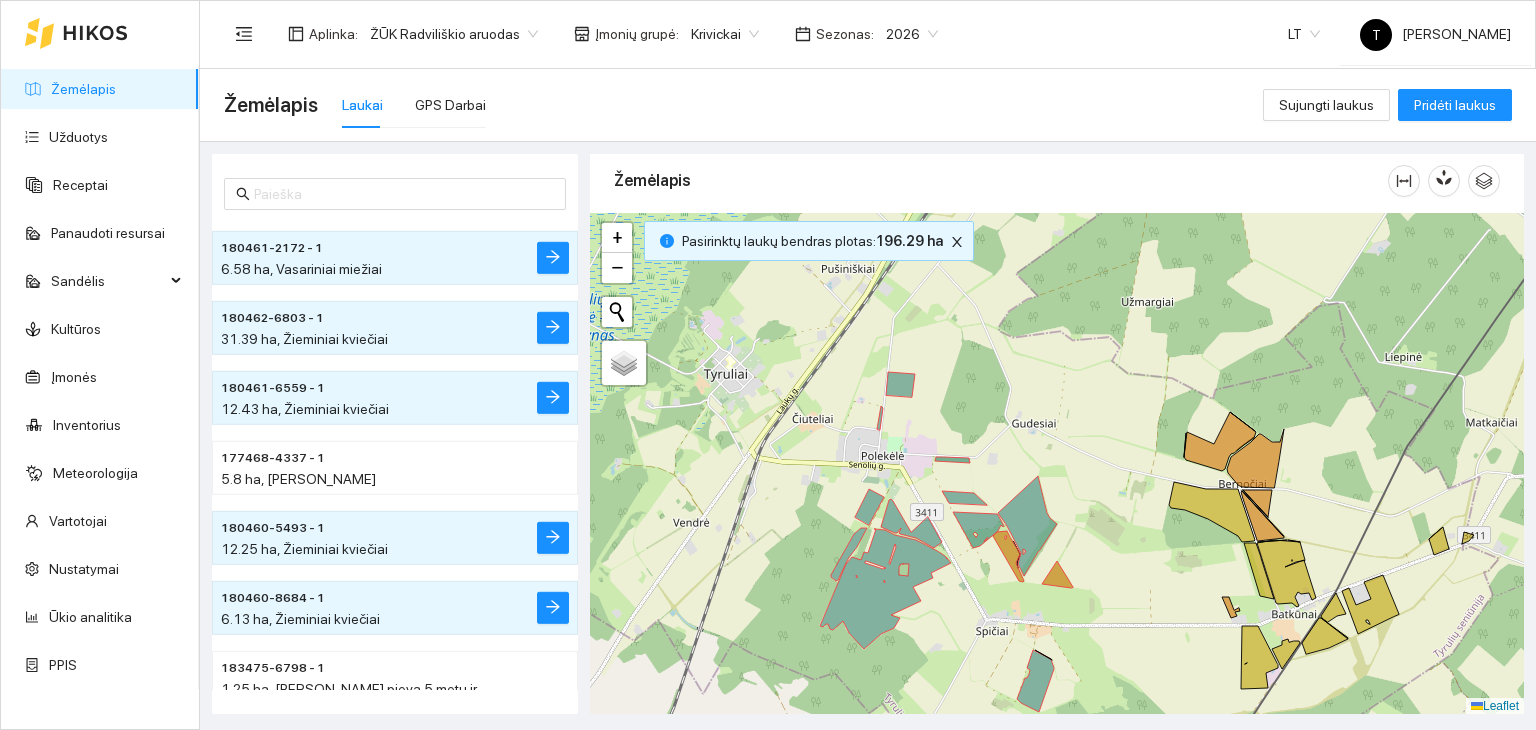 drag, startPoint x: 871, startPoint y: 385, endPoint x: 1137, endPoint y: 425, distance: 268.9907 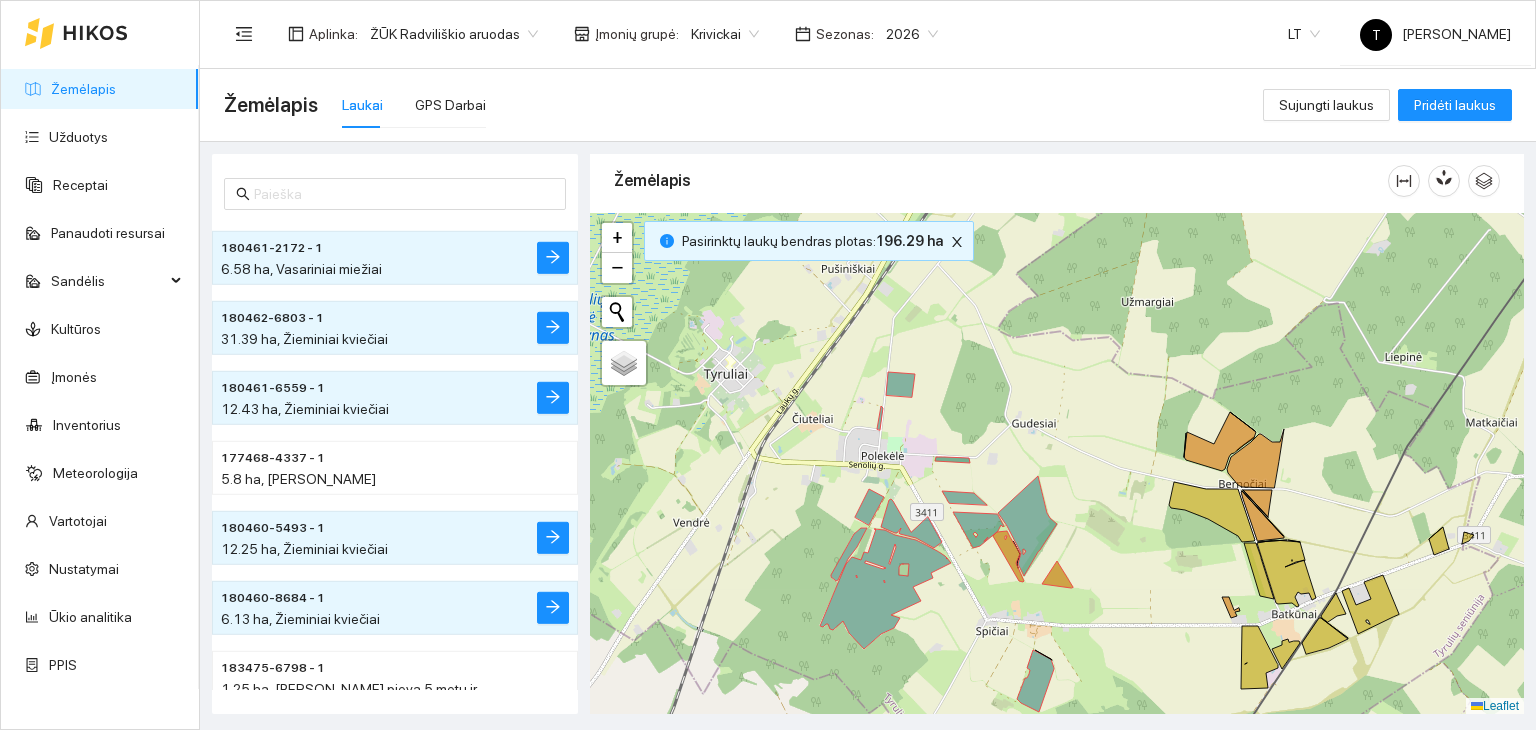 click on "+ −   Nieko nerasta. Bandykite dar kartą.  Žemėlapis  Palydovas  Leaflet" at bounding box center [1057, 464] 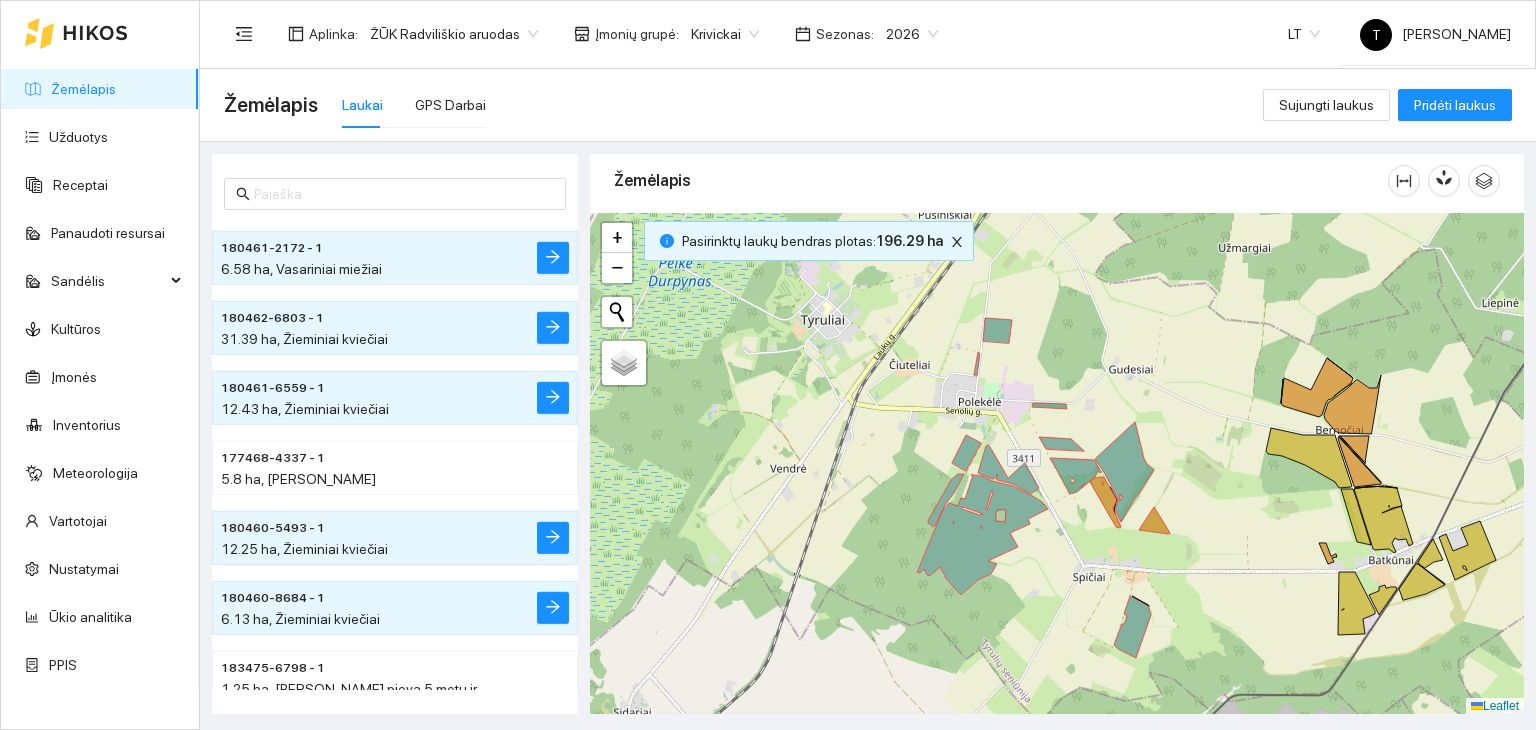 drag, startPoint x: 880, startPoint y: 482, endPoint x: 1232, endPoint y: 322, distance: 386.65747 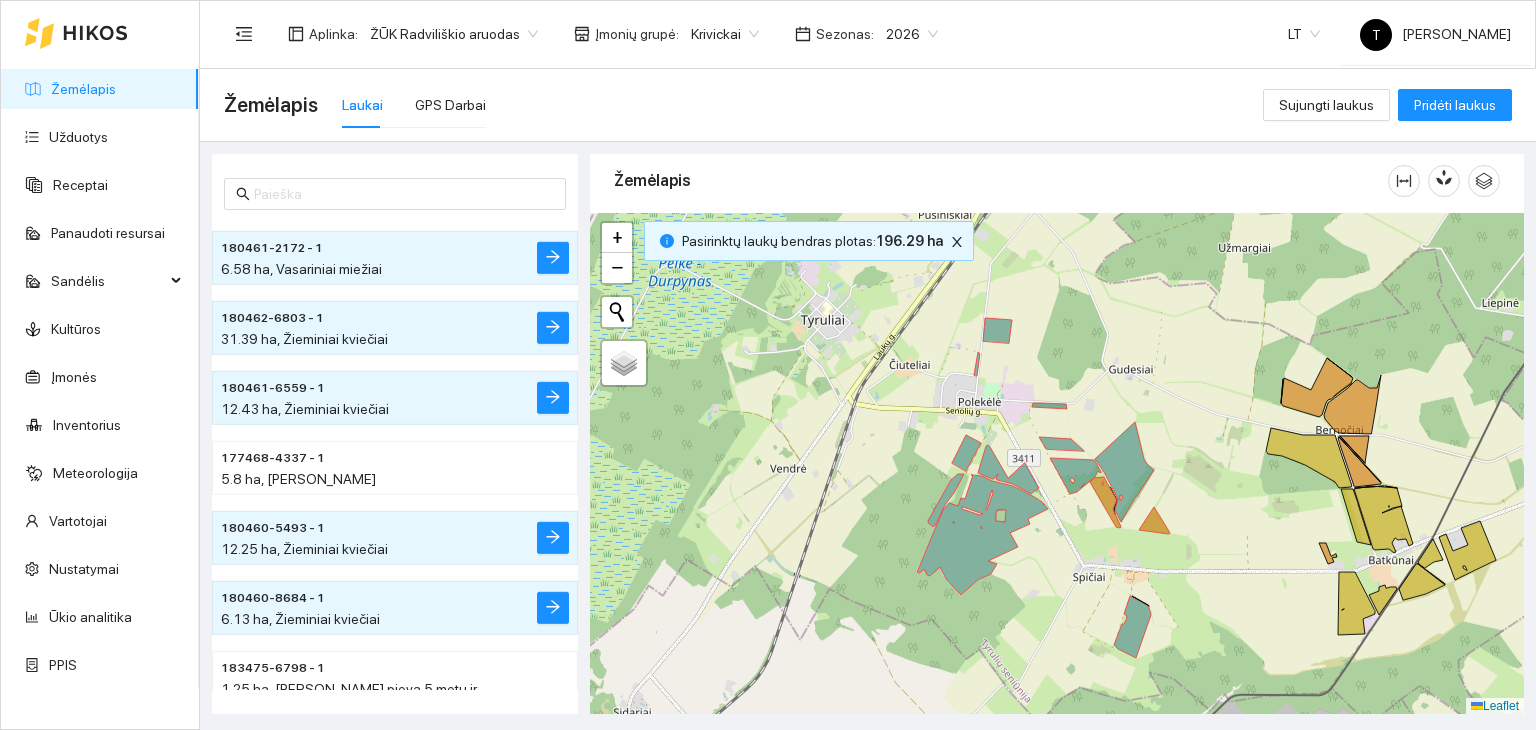 click on "+ −   Nieko nerasta. Bandykite dar kartą.  Žemėlapis  Palydovas  Leaflet" at bounding box center [1057, 464] 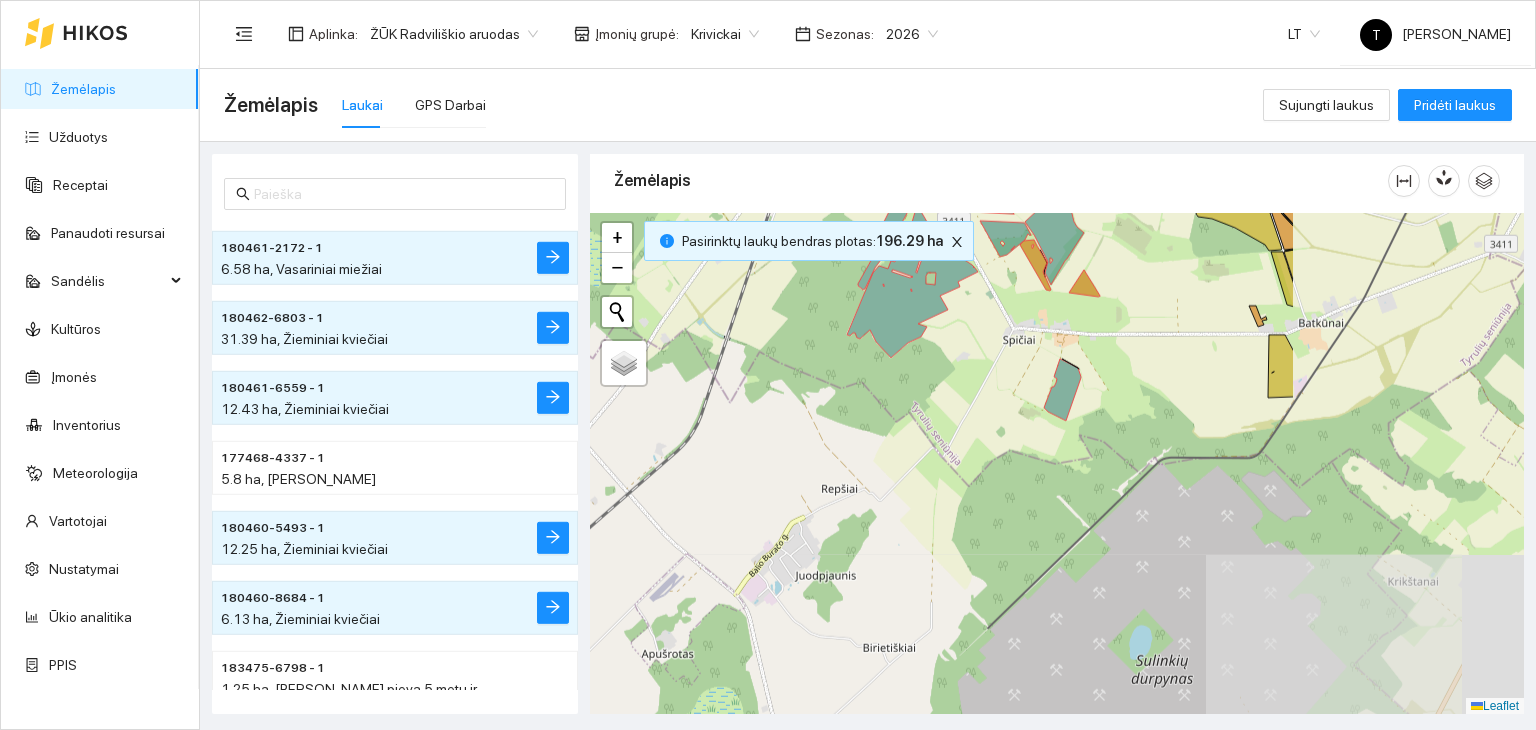drag, startPoint x: 1102, startPoint y: 448, endPoint x: 733, endPoint y: 297, distance: 398.70038 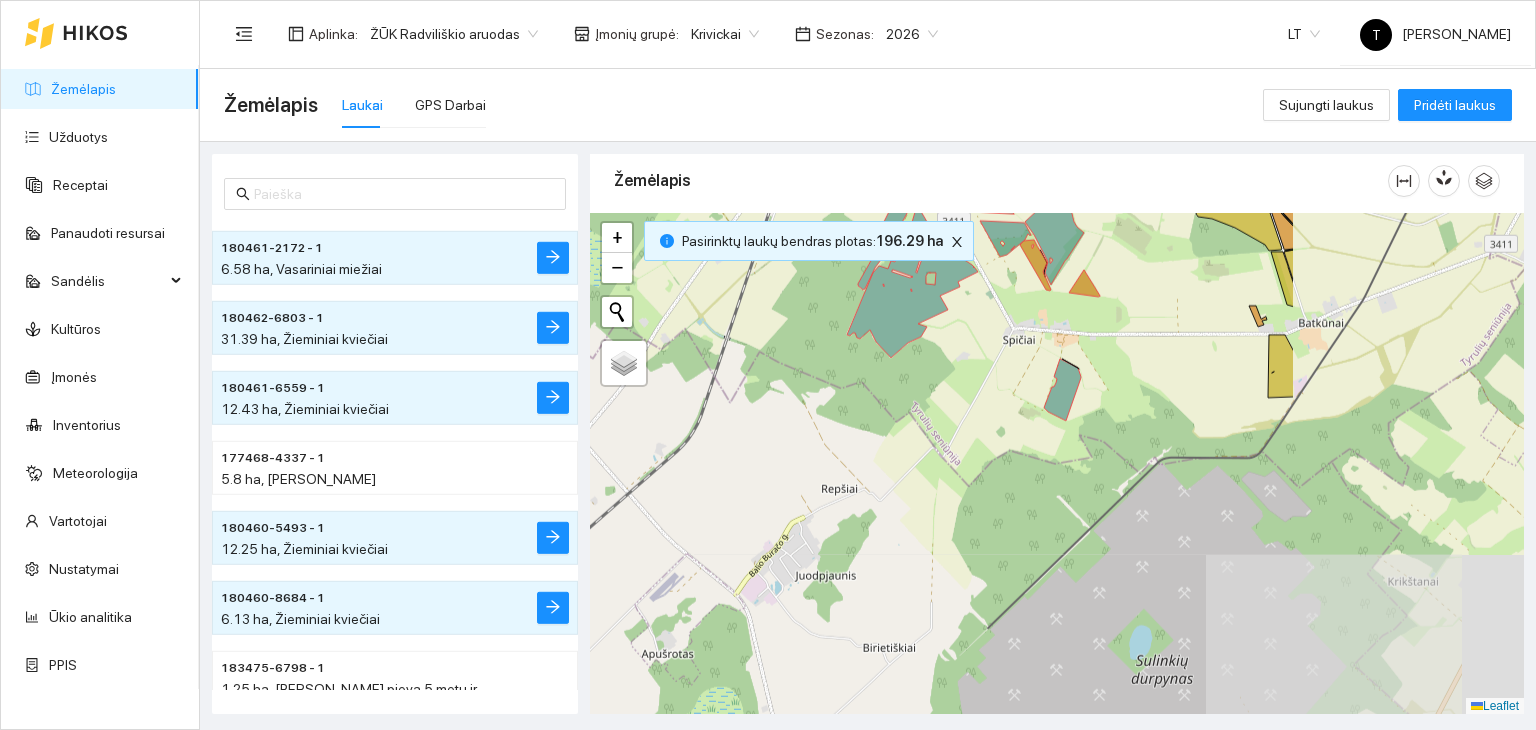 click on "+ −   Nieko nerasta. Bandykite dar kartą.  Žemėlapis  Palydovas  Leaflet" at bounding box center (1057, 464) 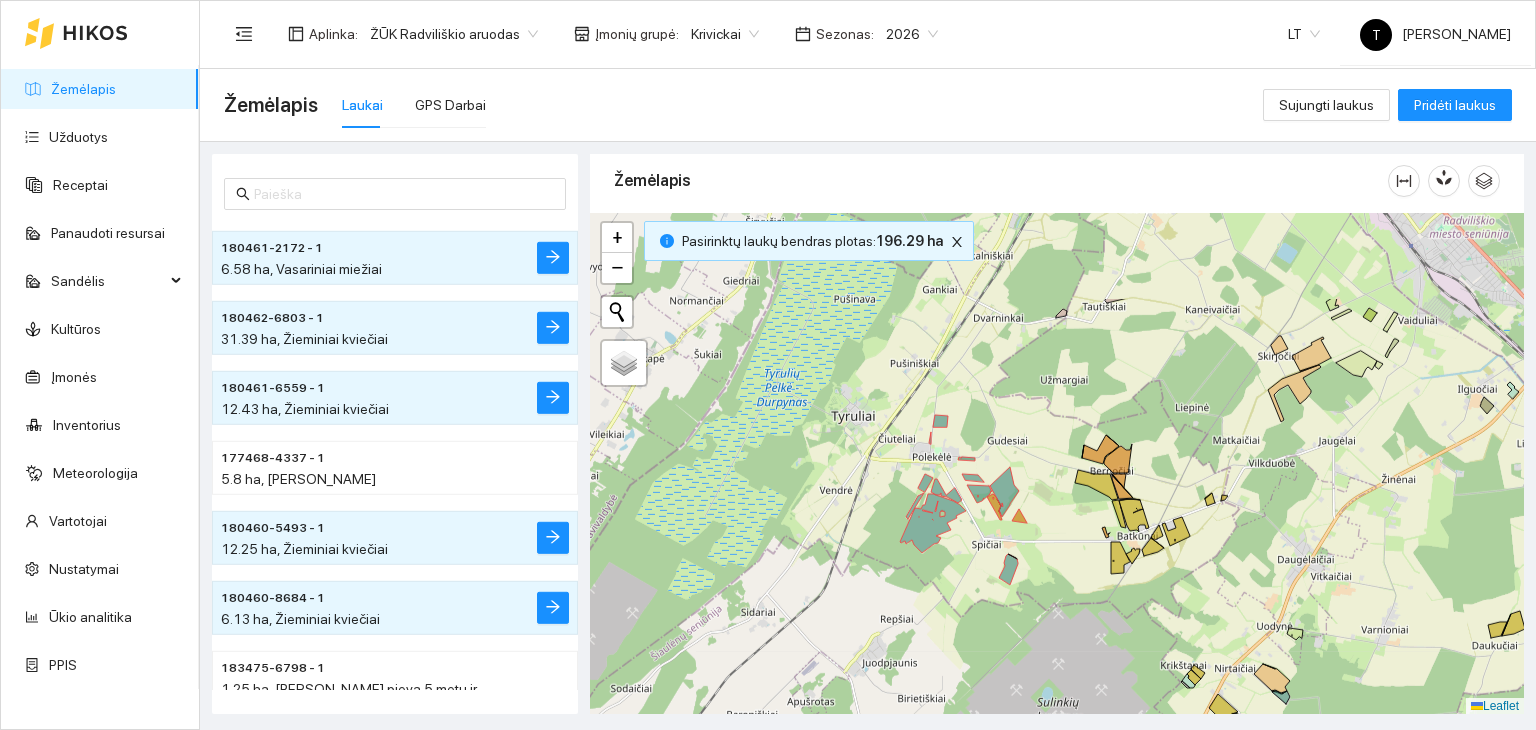drag, startPoint x: 1054, startPoint y: 407, endPoint x: 1009, endPoint y: 525, distance: 126.28935 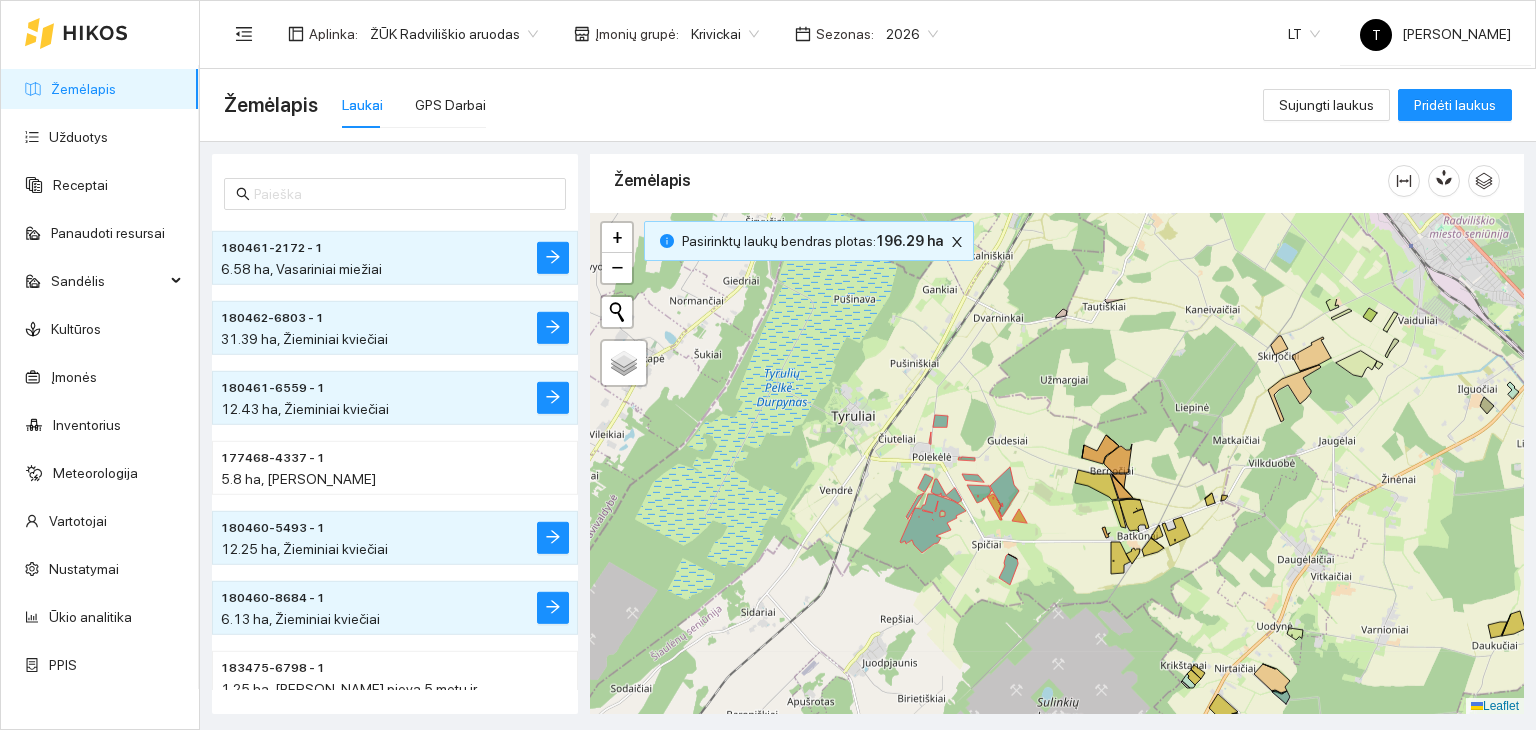 click on "+ −   Nieko nerasta. Bandykite dar kartą.  Žemėlapis  Palydovas  Leaflet" at bounding box center [1057, 464] 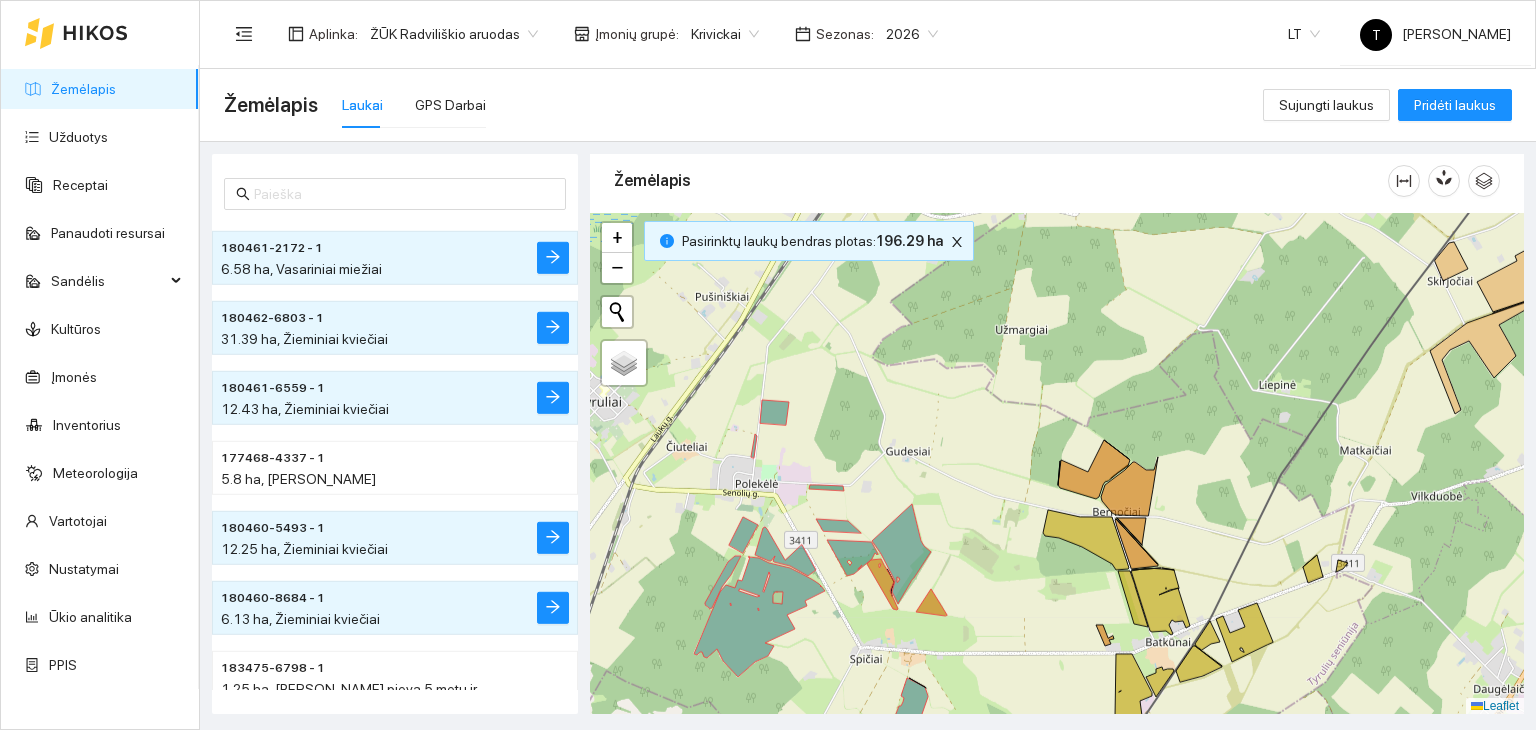 drag, startPoint x: 1325, startPoint y: 574, endPoint x: 1260, endPoint y: 581, distance: 65.37584 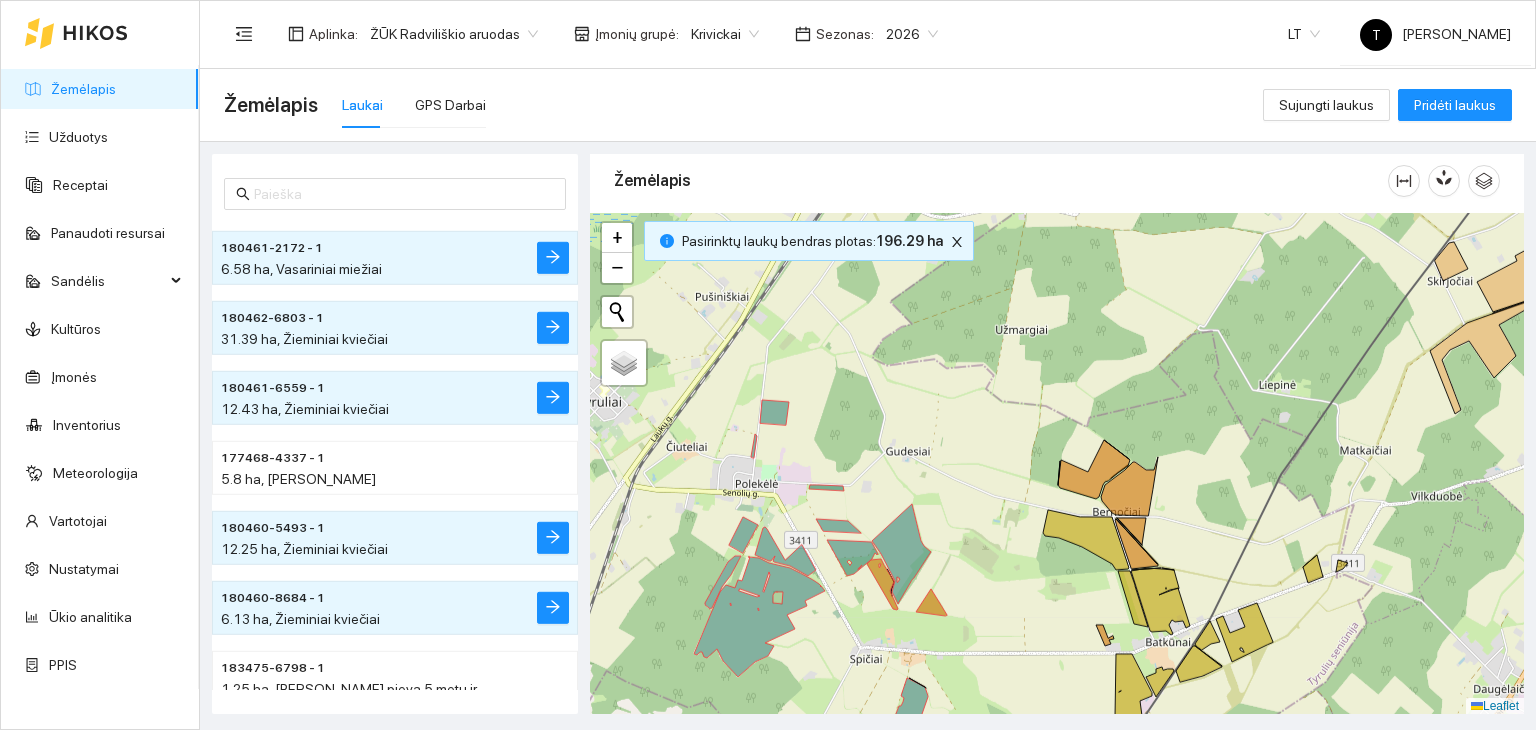 click on "+ −   Nieko nerasta. Bandykite dar kartą.  Žemėlapis  Palydovas  Leaflet" at bounding box center (1057, 464) 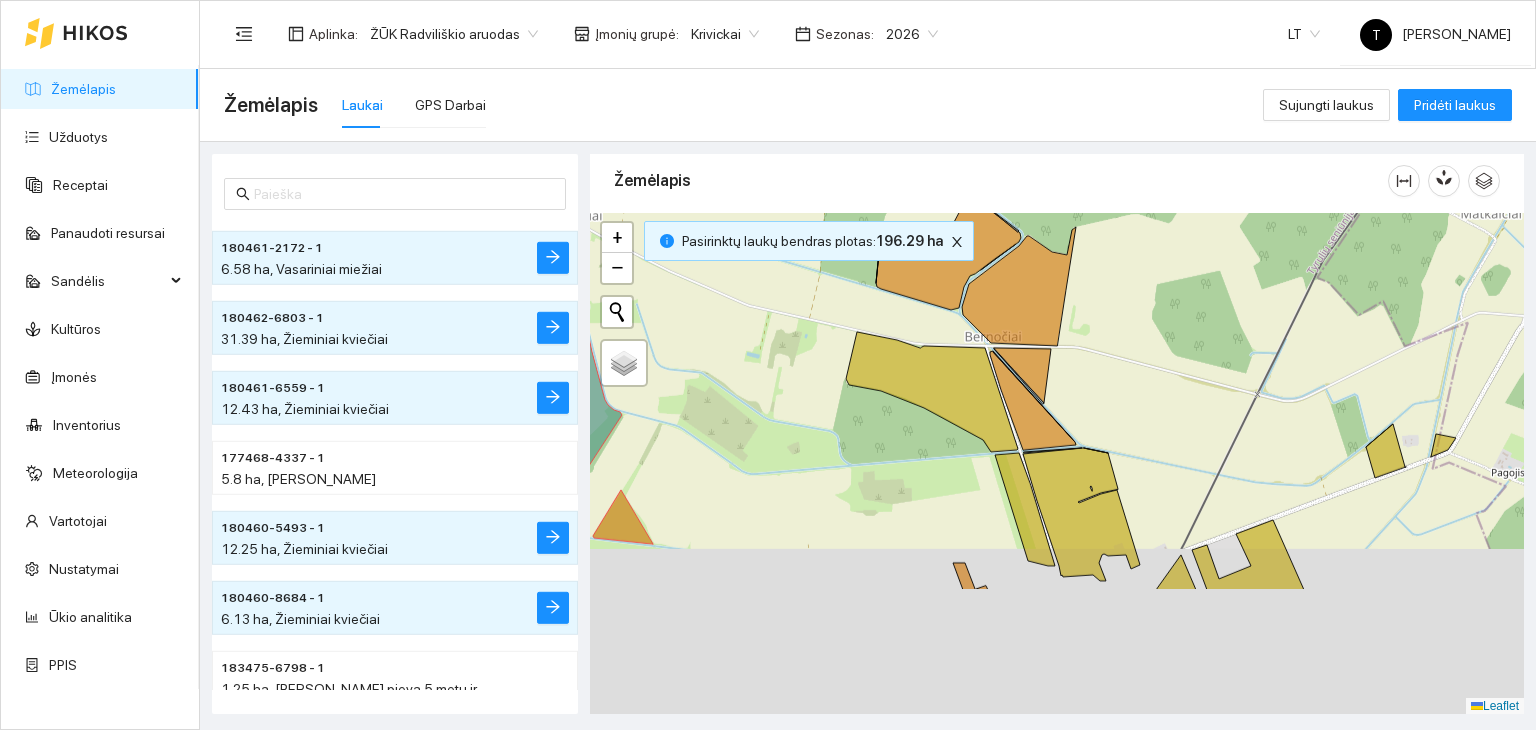 drag, startPoint x: 1048, startPoint y: 621, endPoint x: 898, endPoint y: 333, distance: 324.7214 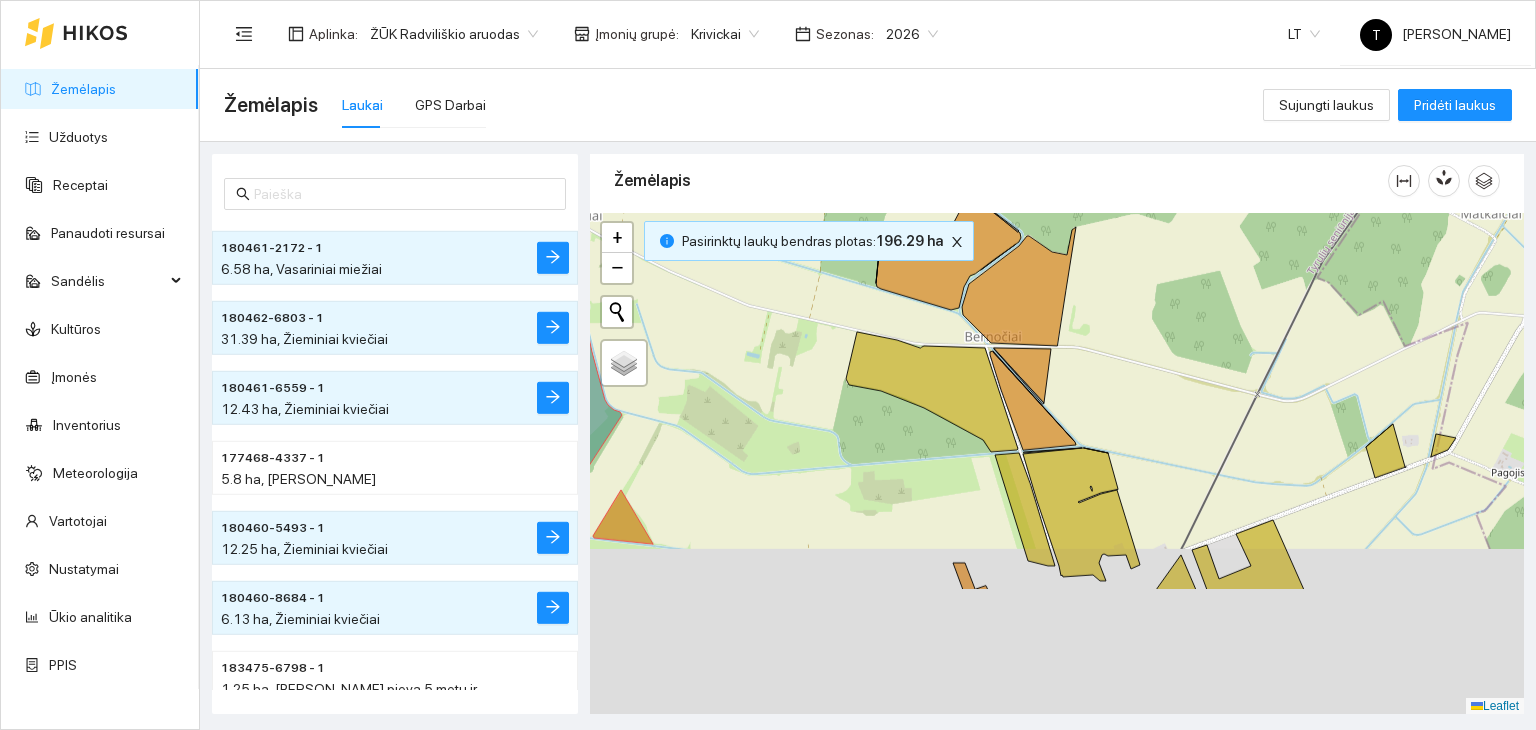 click on "+ −   Nieko nerasta. Bandykite dar kartą.  Žemėlapis  Palydovas  Leaflet" at bounding box center [1057, 464] 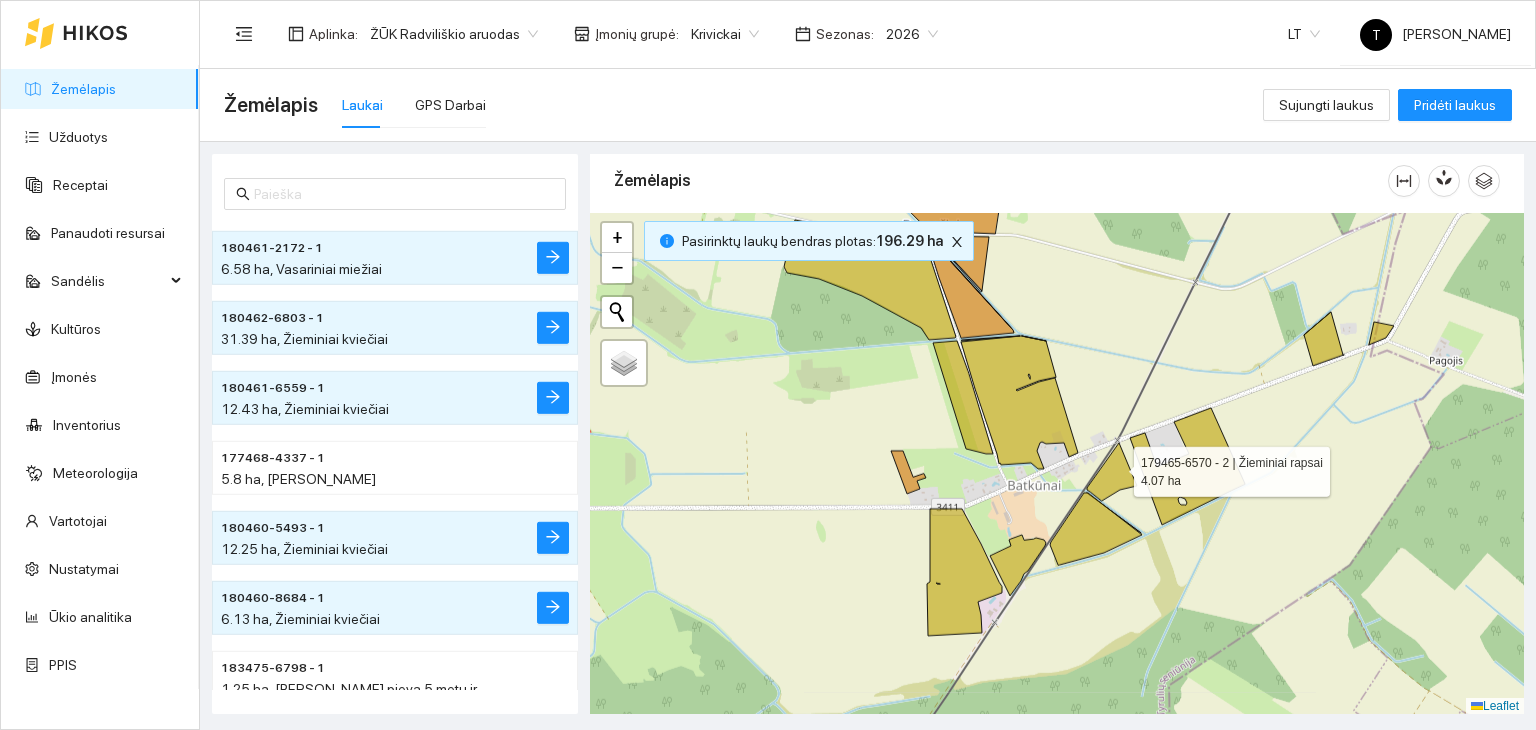 click 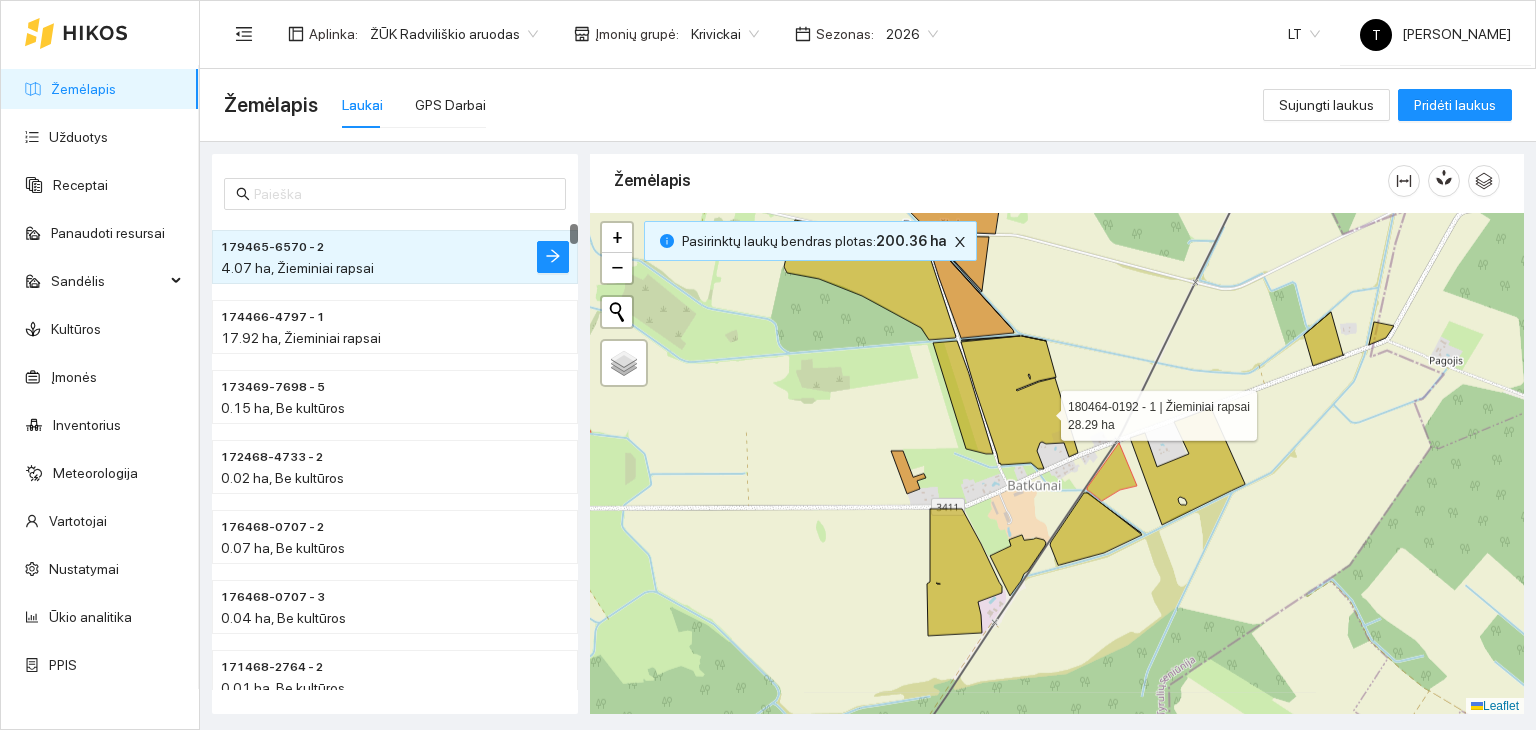 click 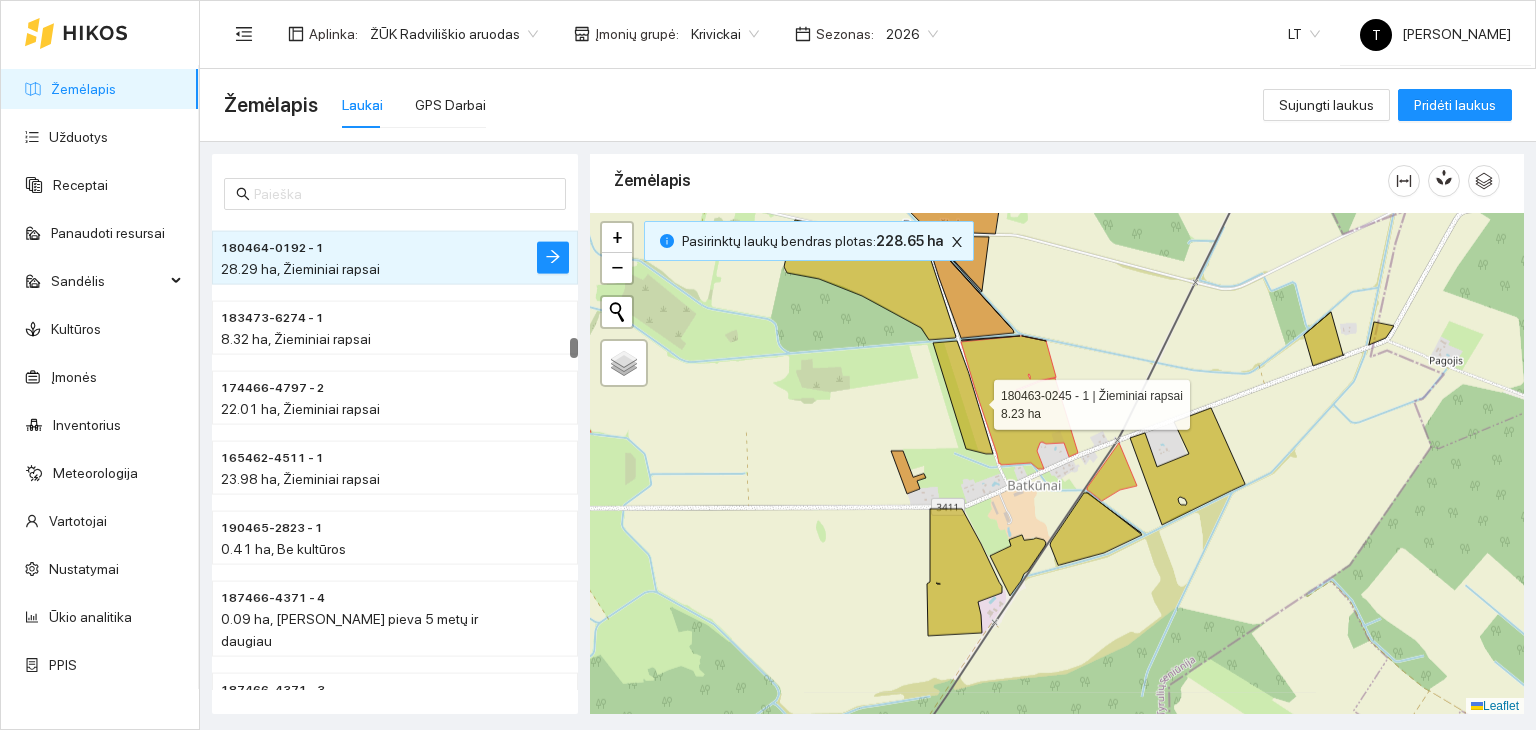 click 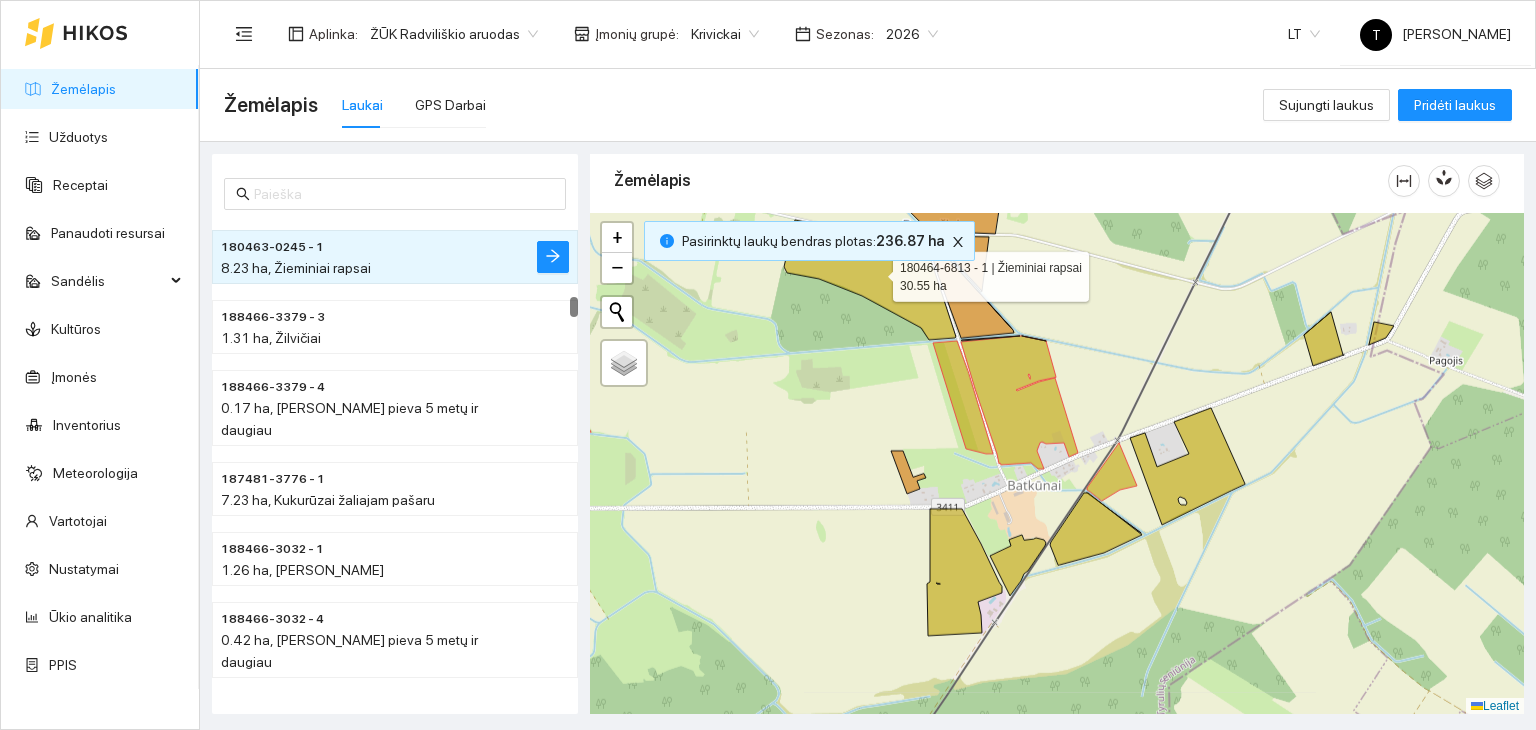 click 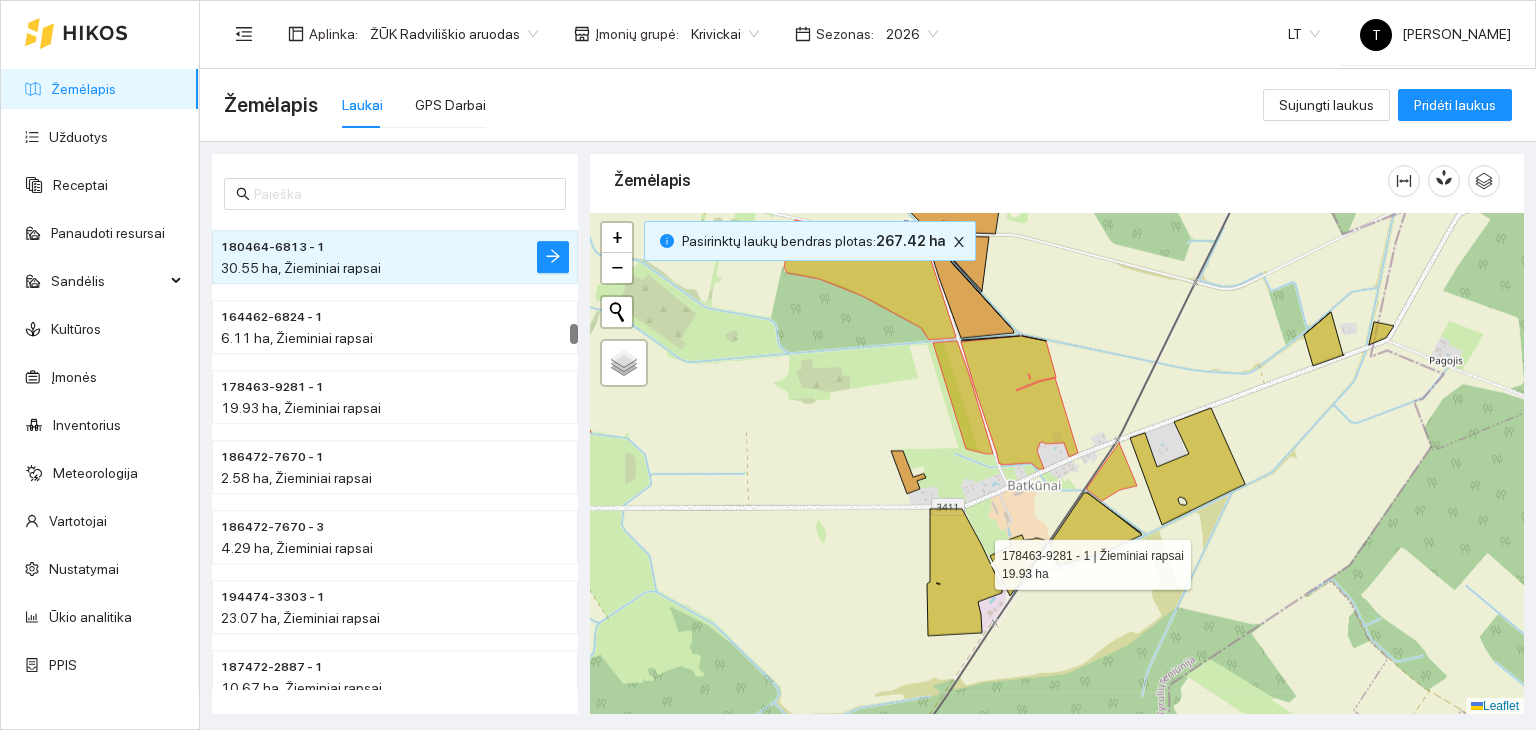 click 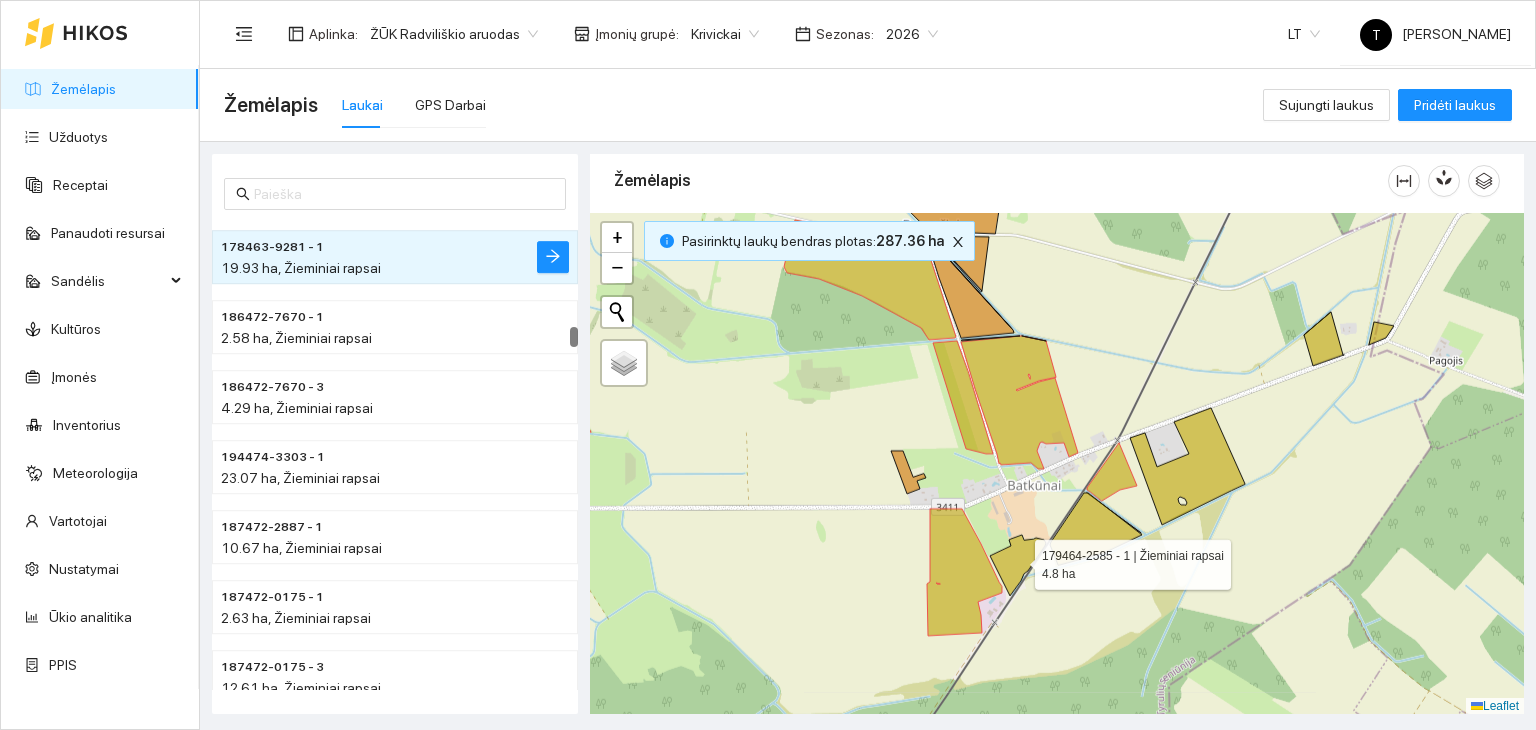 click 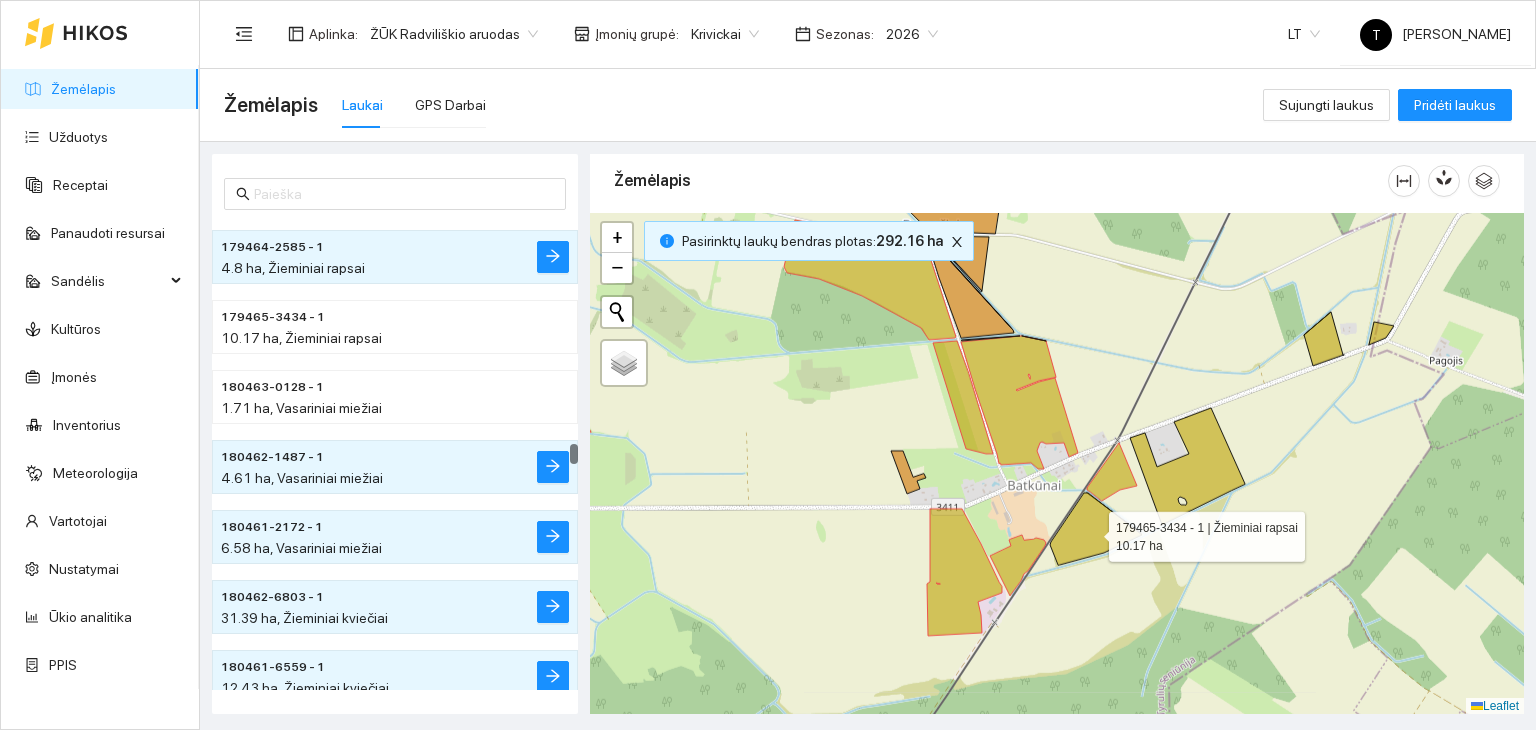 click 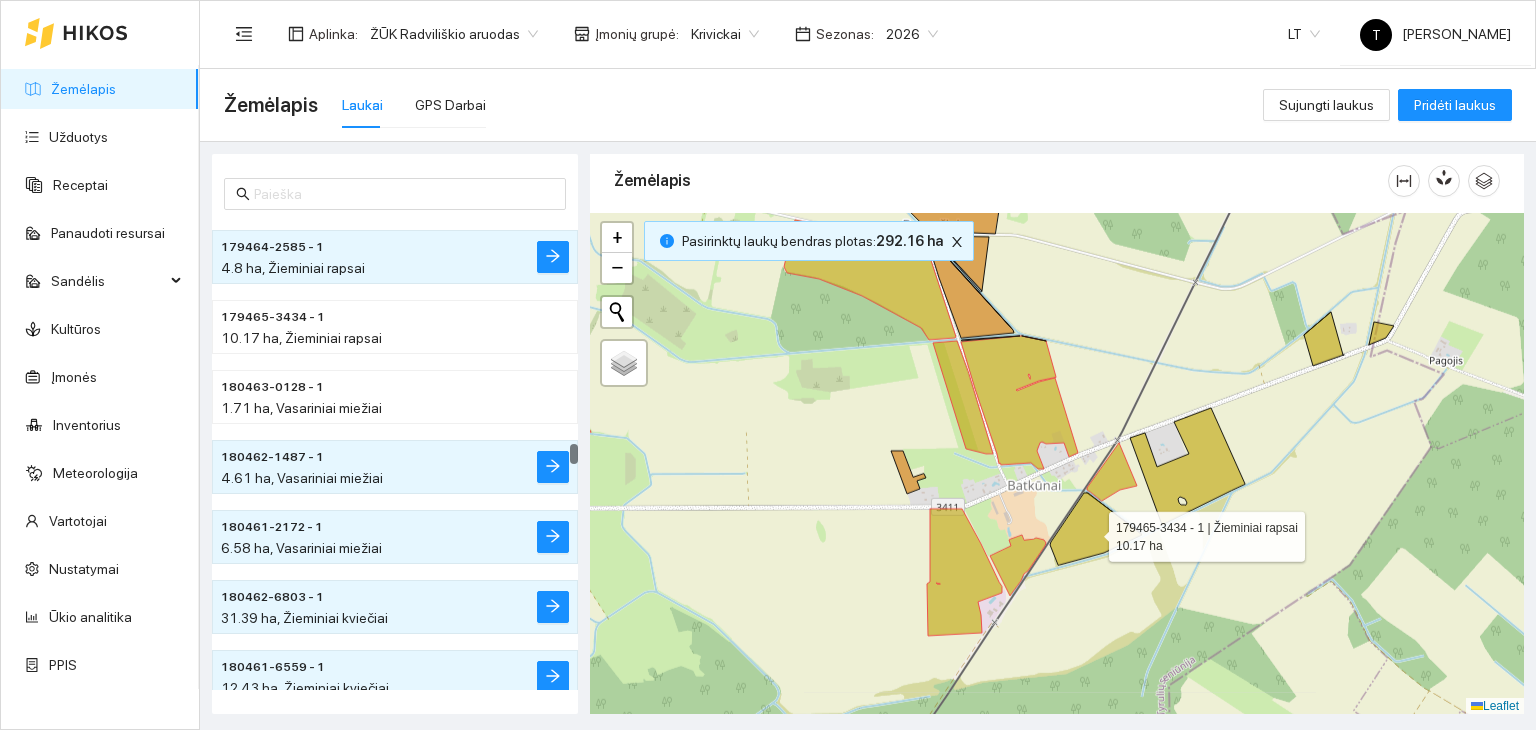 scroll, scrollTop: 10410, scrollLeft: 0, axis: vertical 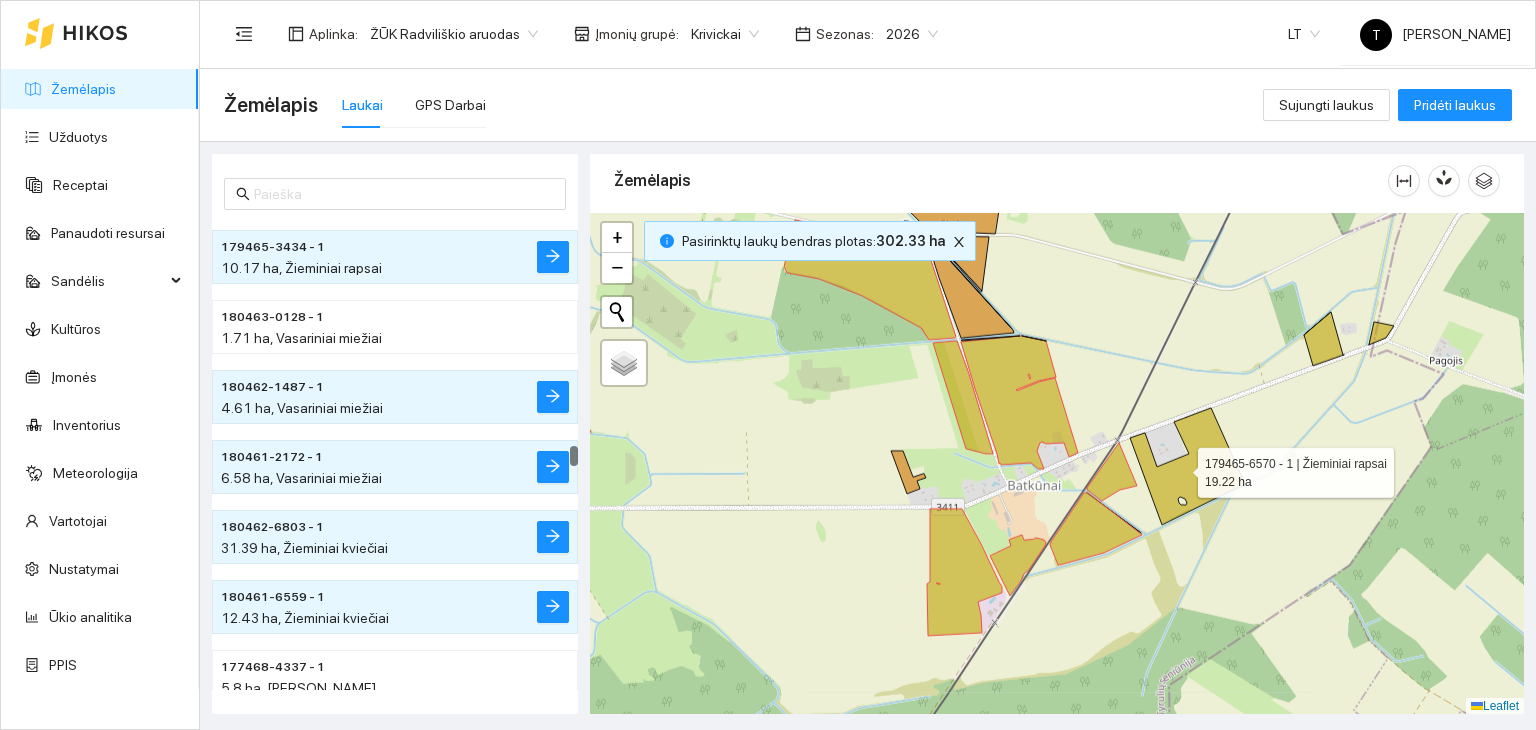 click 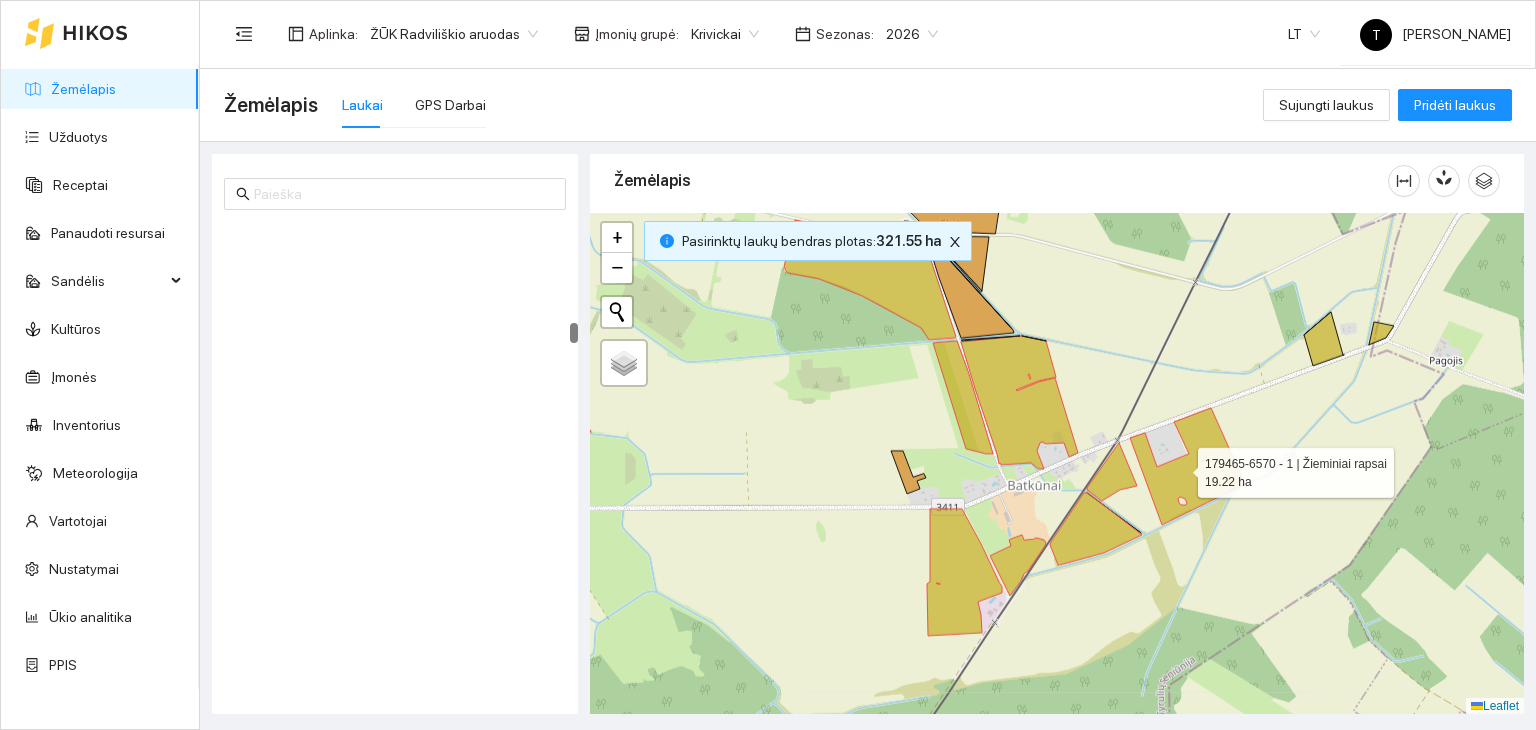scroll, scrollTop: 4680, scrollLeft: 0, axis: vertical 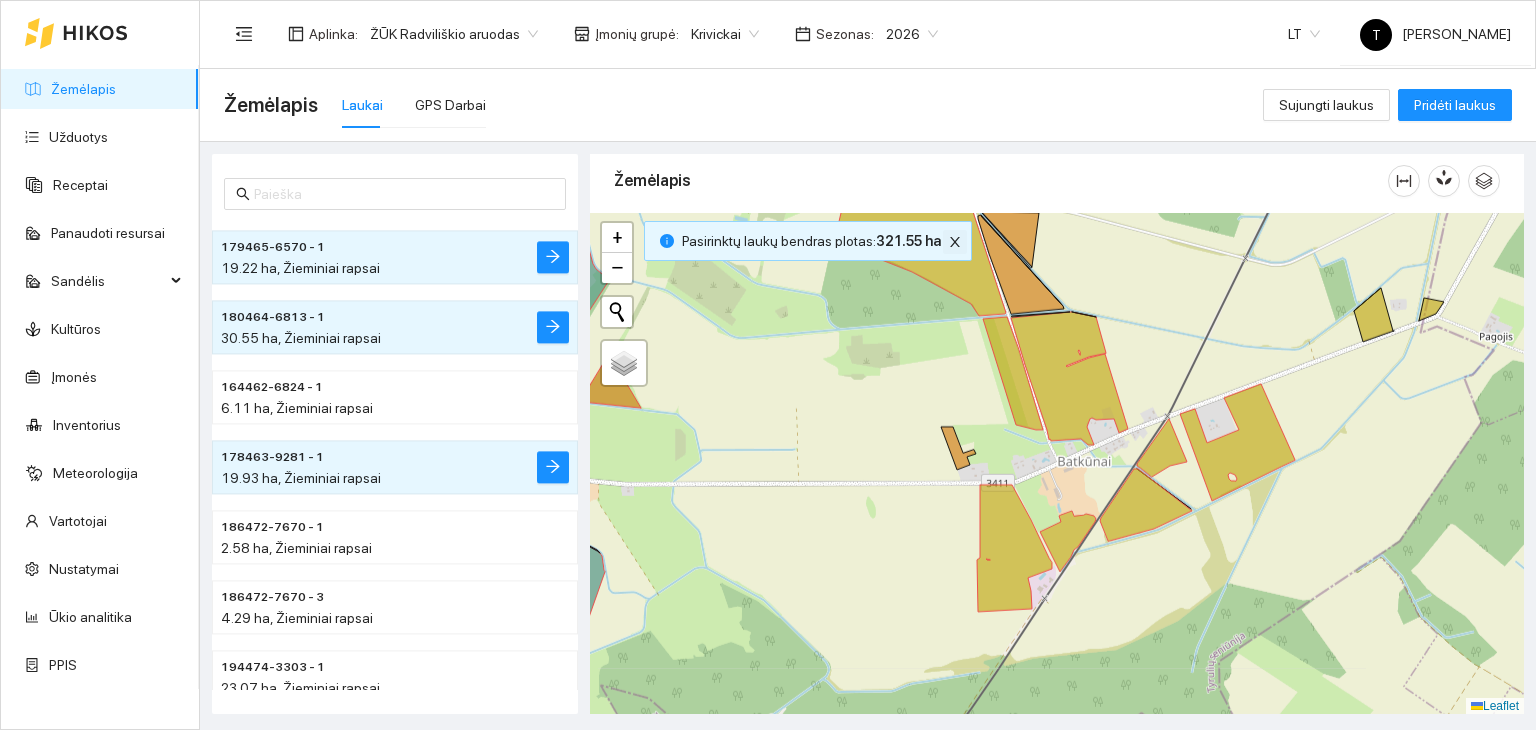 click 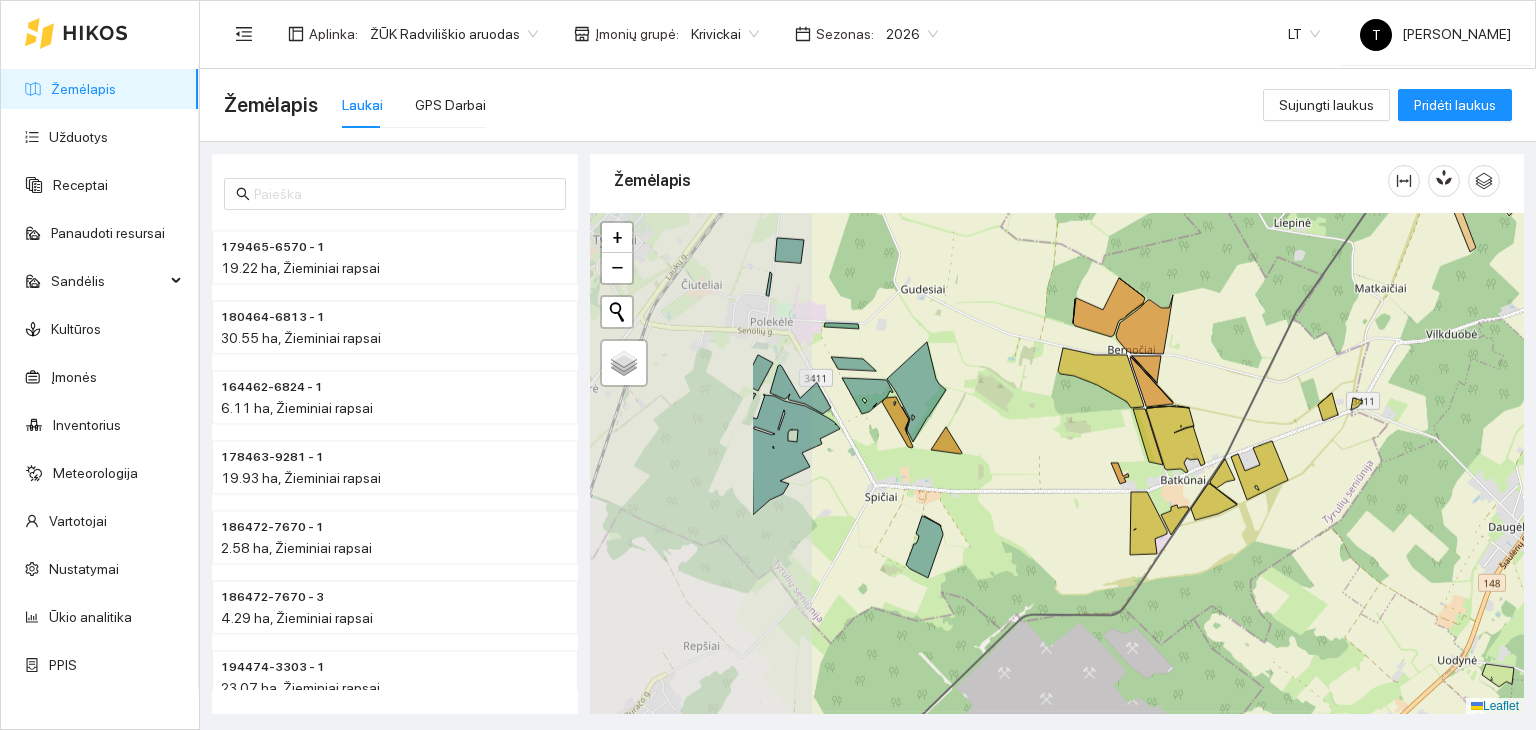 drag, startPoint x: 734, startPoint y: 464, endPoint x: 990, endPoint y: 492, distance: 257.5267 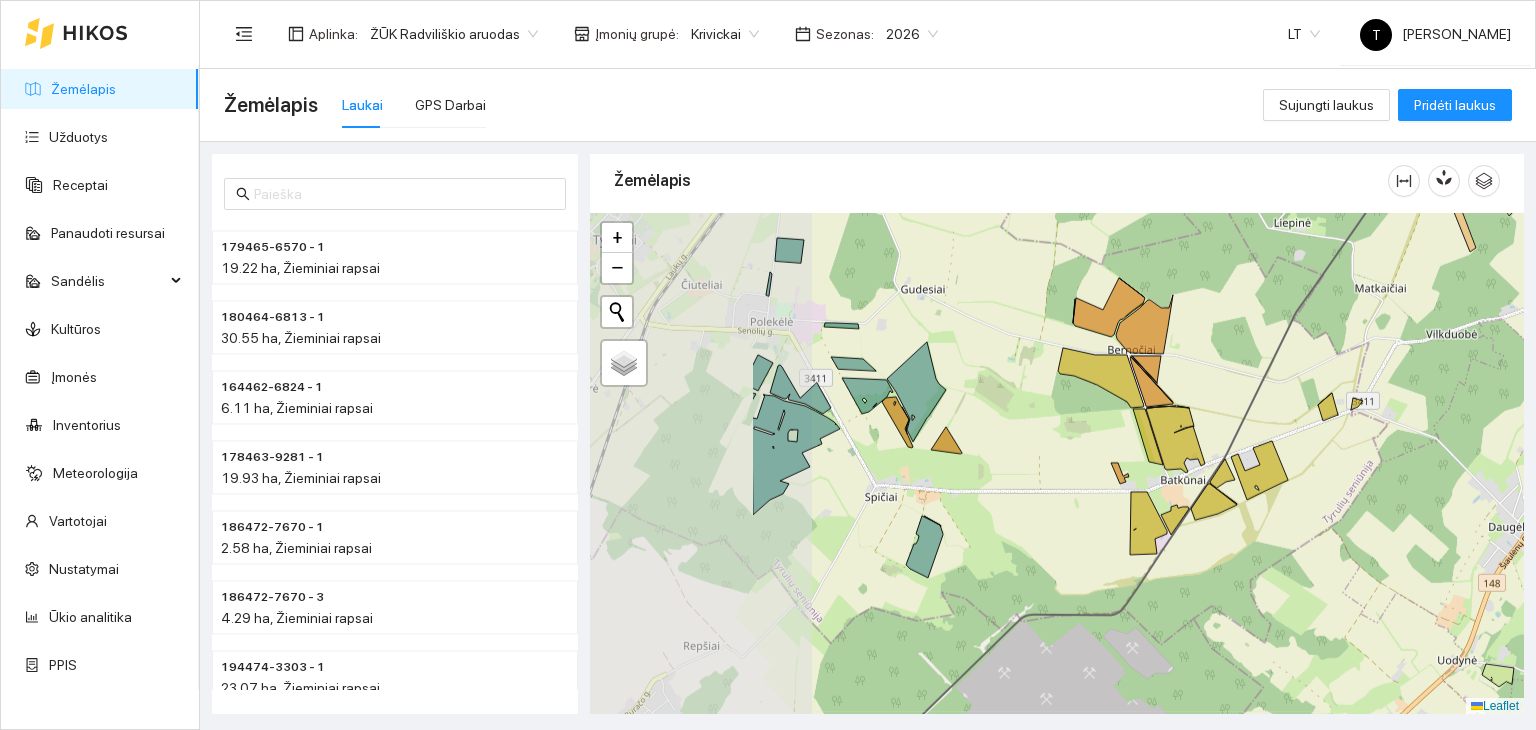 click on "+ −   Nieko nerasta. Bandykite dar kartą.  Žemėlapis  Palydovas  Leaflet" at bounding box center [1057, 464] 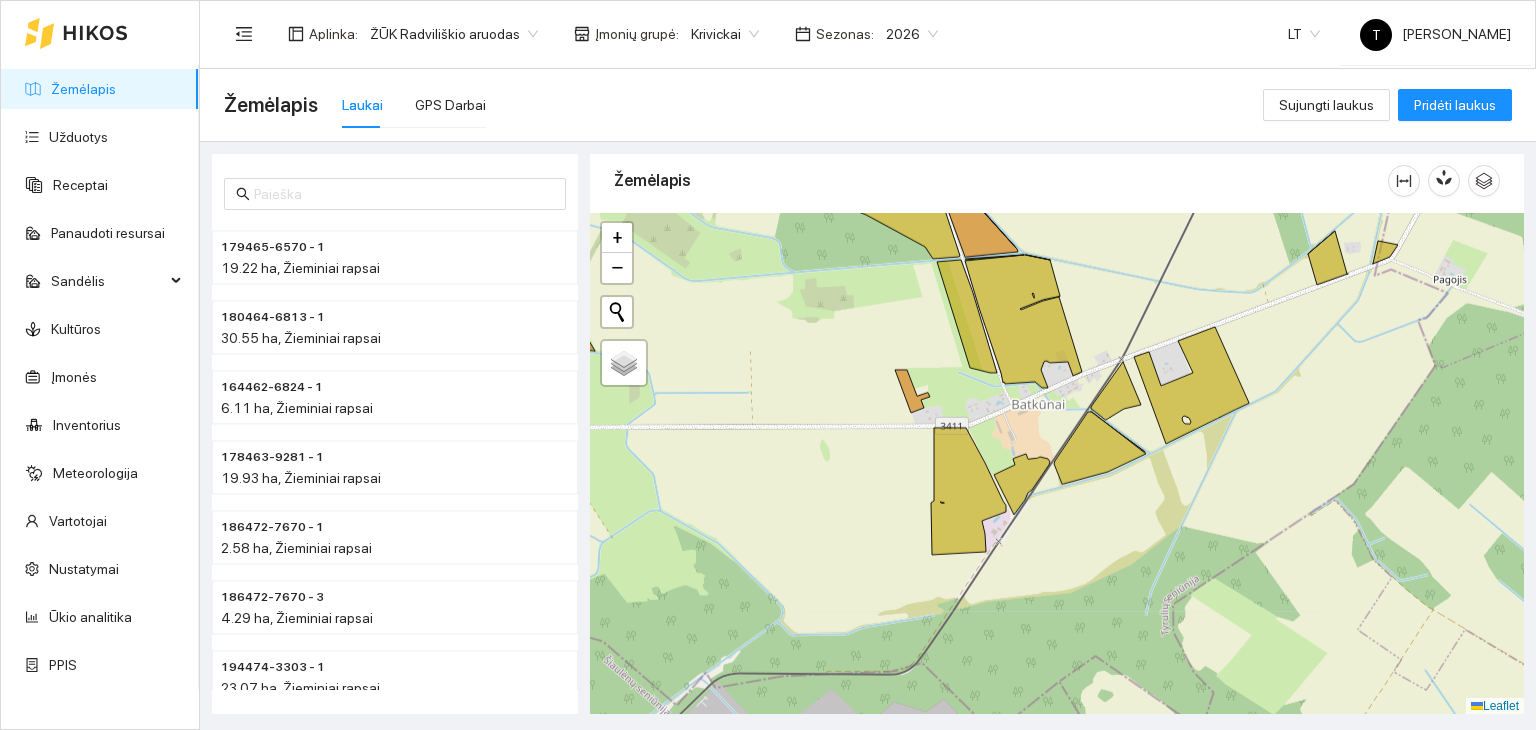 drag, startPoint x: 851, startPoint y: 481, endPoint x: 1100, endPoint y: 458, distance: 250.06 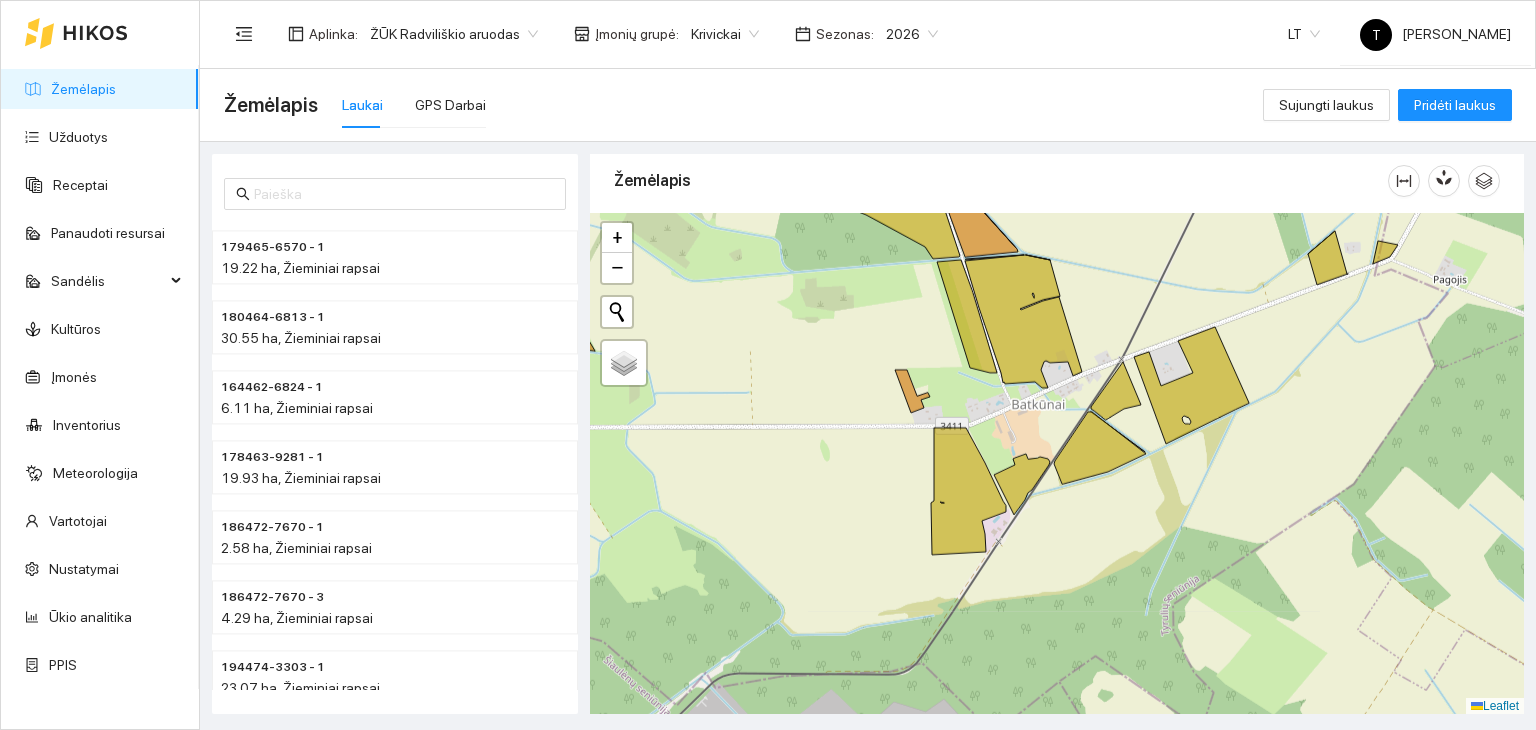 click on "+ −   Nieko nerasta. Bandykite dar kartą.  Žemėlapis  Palydovas  Leaflet" at bounding box center (1057, 464) 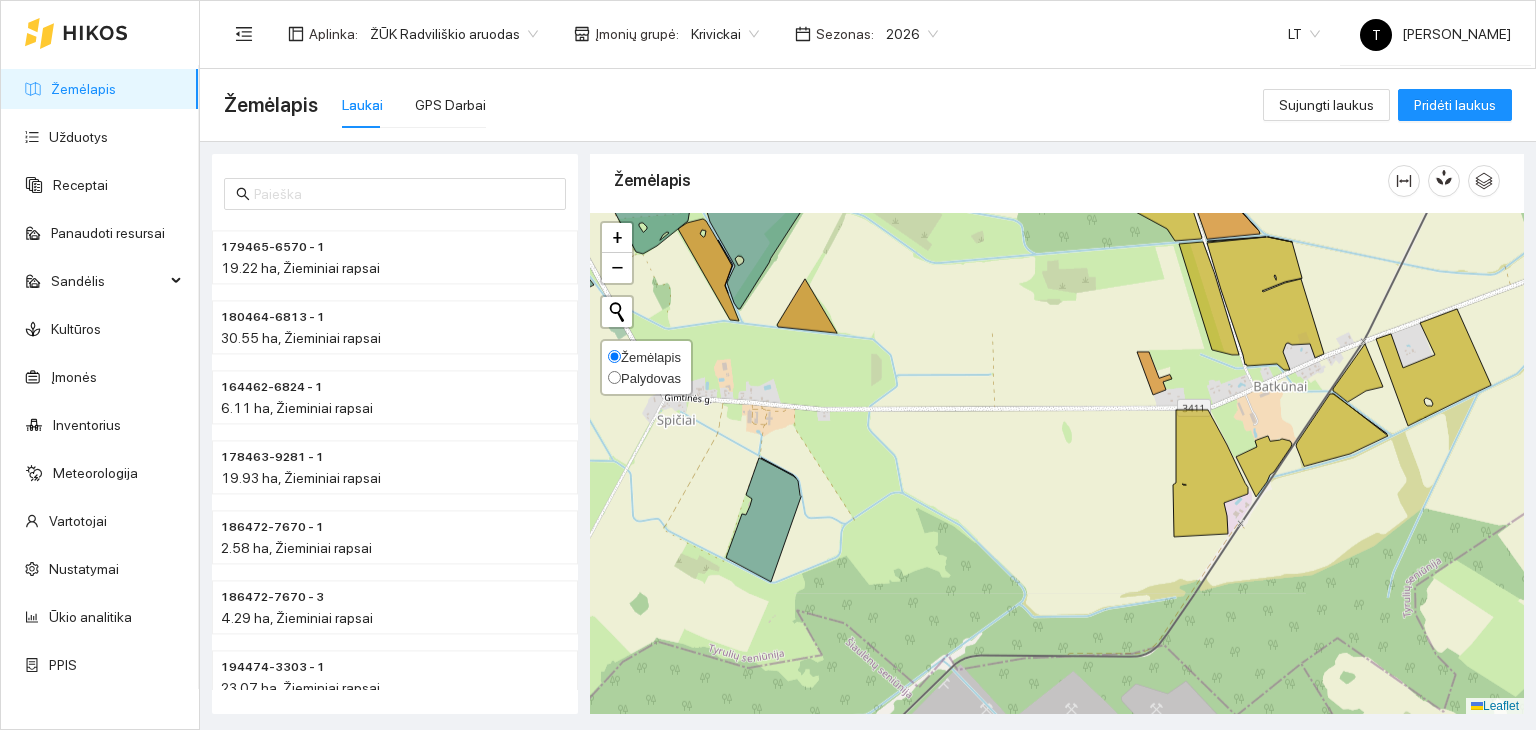 click on "Palydovas" at bounding box center (614, 377) 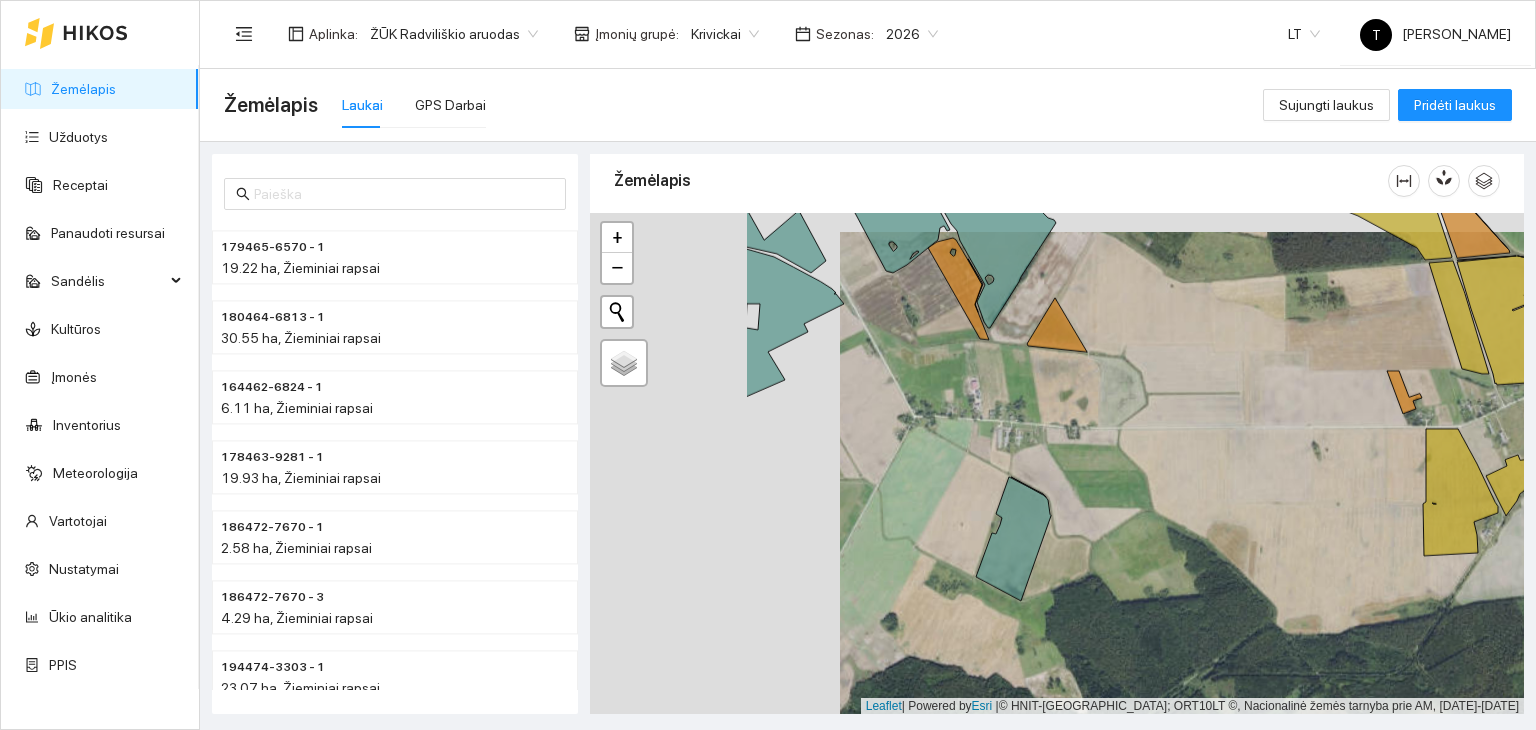 drag, startPoint x: 756, startPoint y: 425, endPoint x: 1008, endPoint y: 446, distance: 252.87349 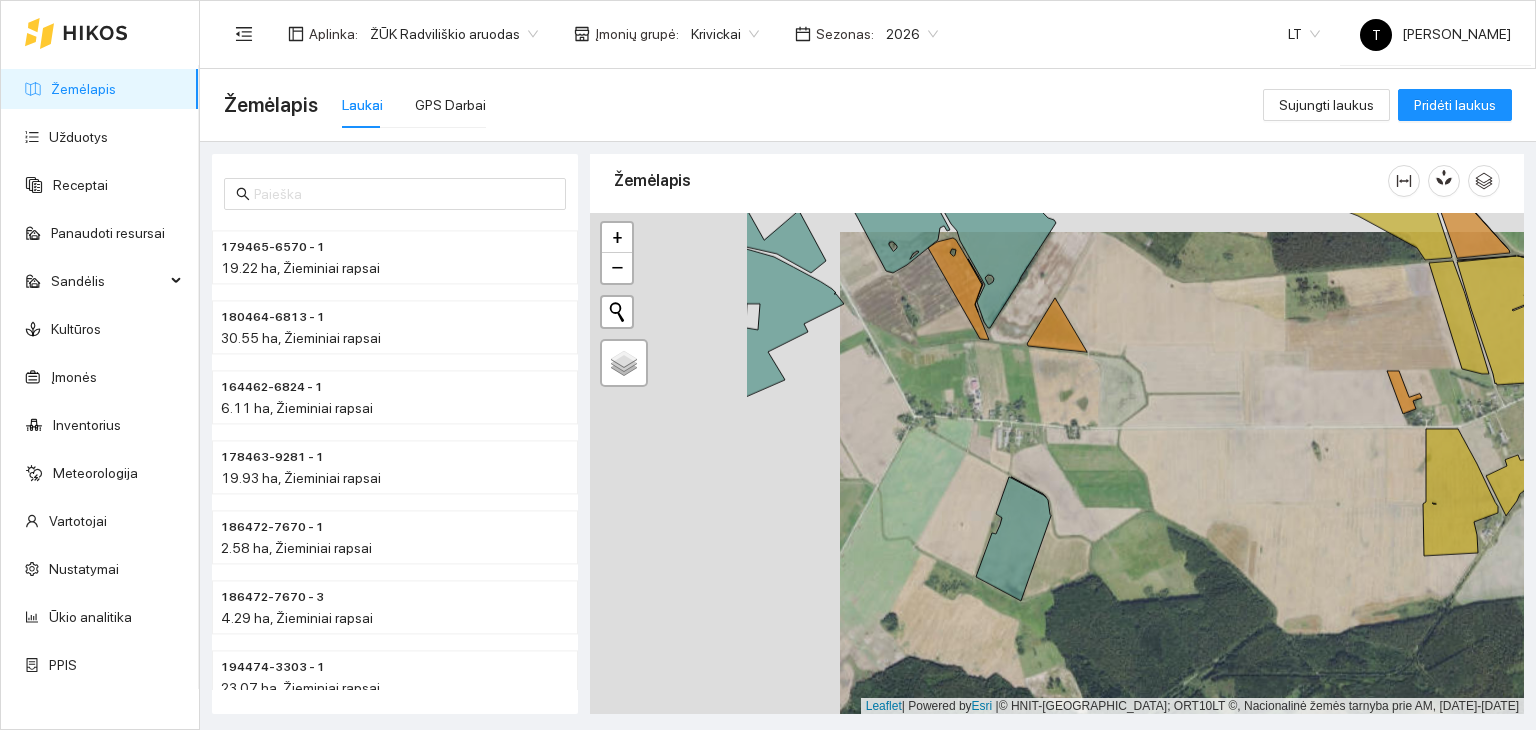 click on "+ −   Nieko nerasta. Bandykite dar kartą.  Žemėlapis  Palydovas Leaflet  | Powered by  Esri   |  © HNIT-BALTIC; ORT10LT ©, Nacionalinė žemės tarnyba prie AM, [DATE]-[DATE]" at bounding box center (1057, 464) 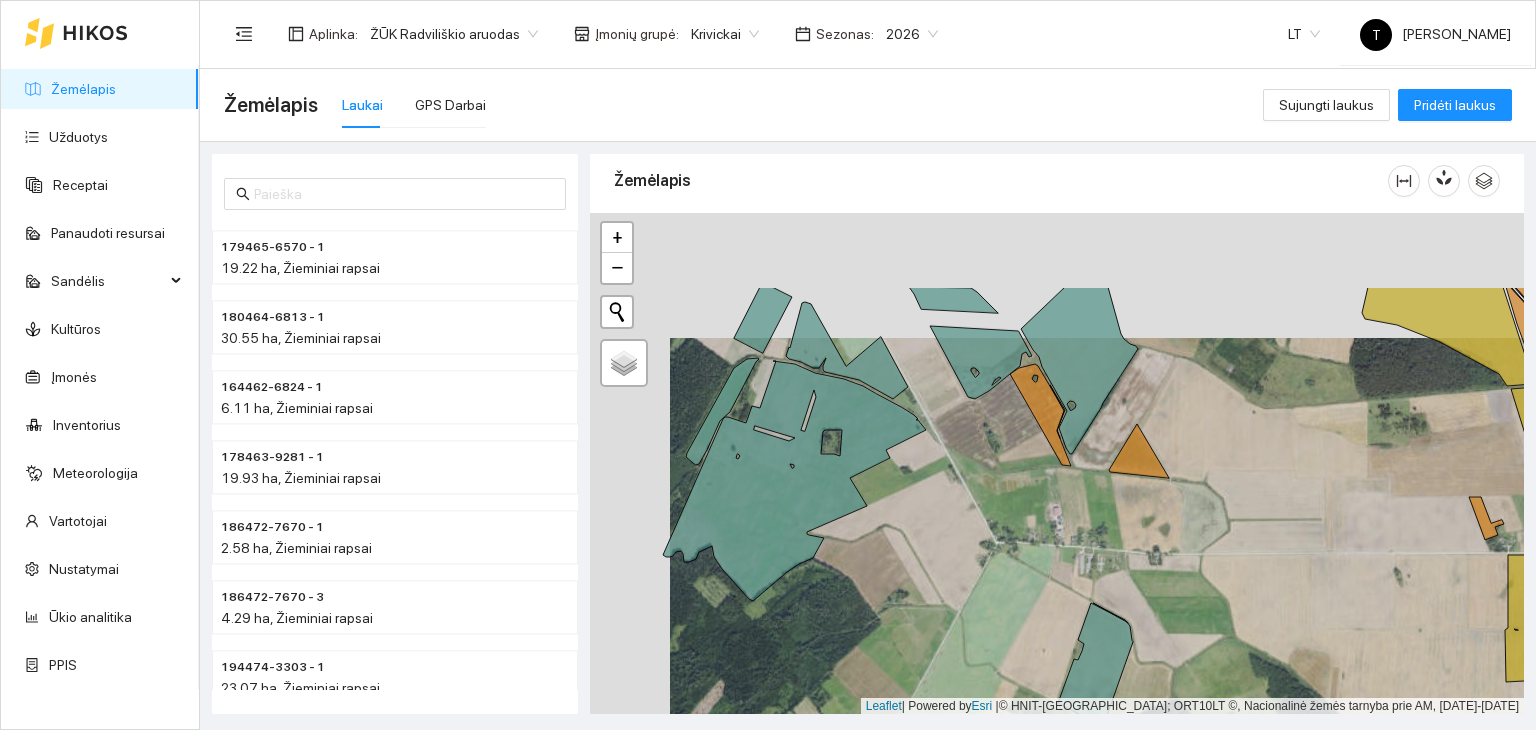 drag, startPoint x: 813, startPoint y: 417, endPoint x: 896, endPoint y: 525, distance: 136.2094 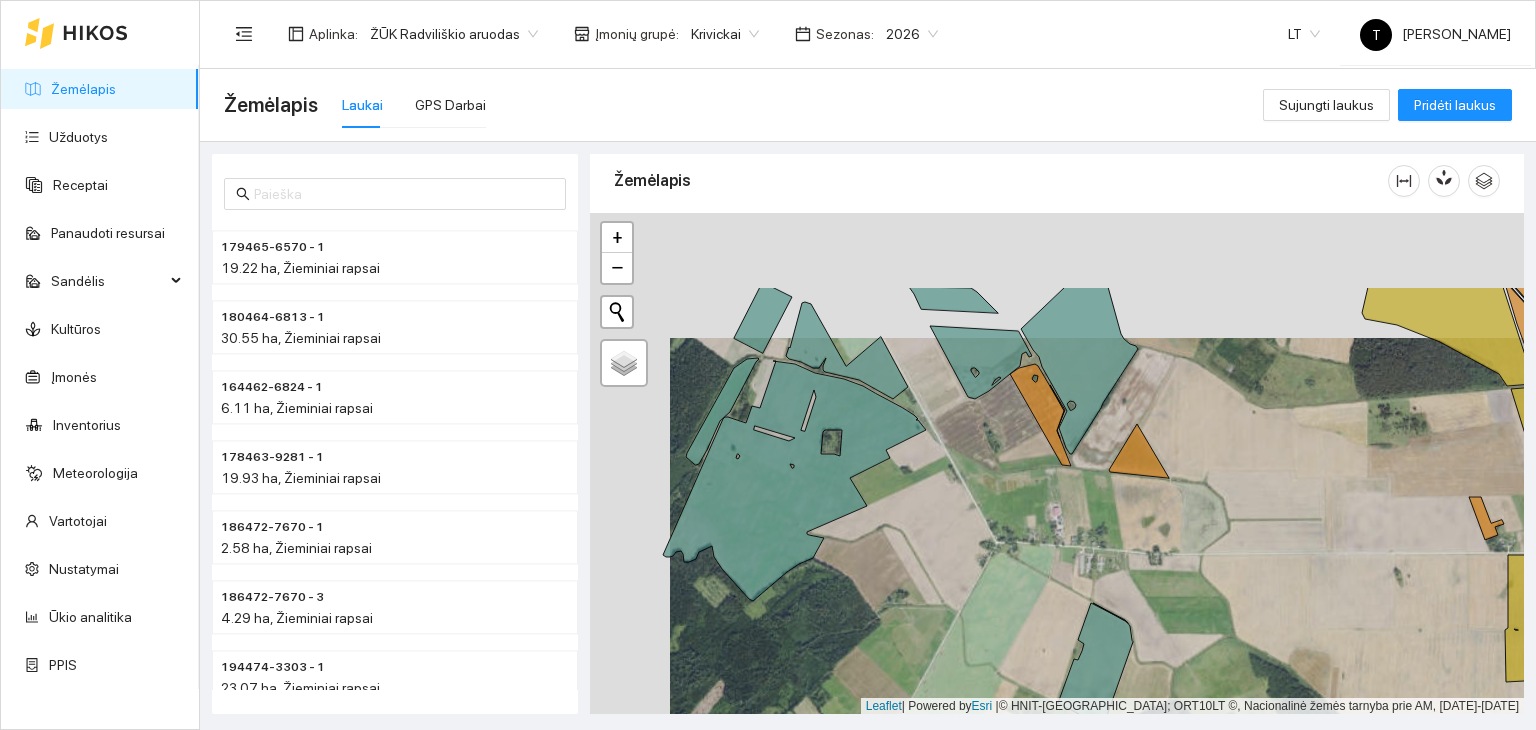click on "+ −   Nieko nerasta. Bandykite dar kartą.  Žemėlapis  Palydovas Leaflet  | Powered by  Esri   |  © HNIT-BALTIC; ORT10LT ©, Nacionalinė žemės tarnyba prie AM, [DATE]-[DATE]" at bounding box center (1057, 464) 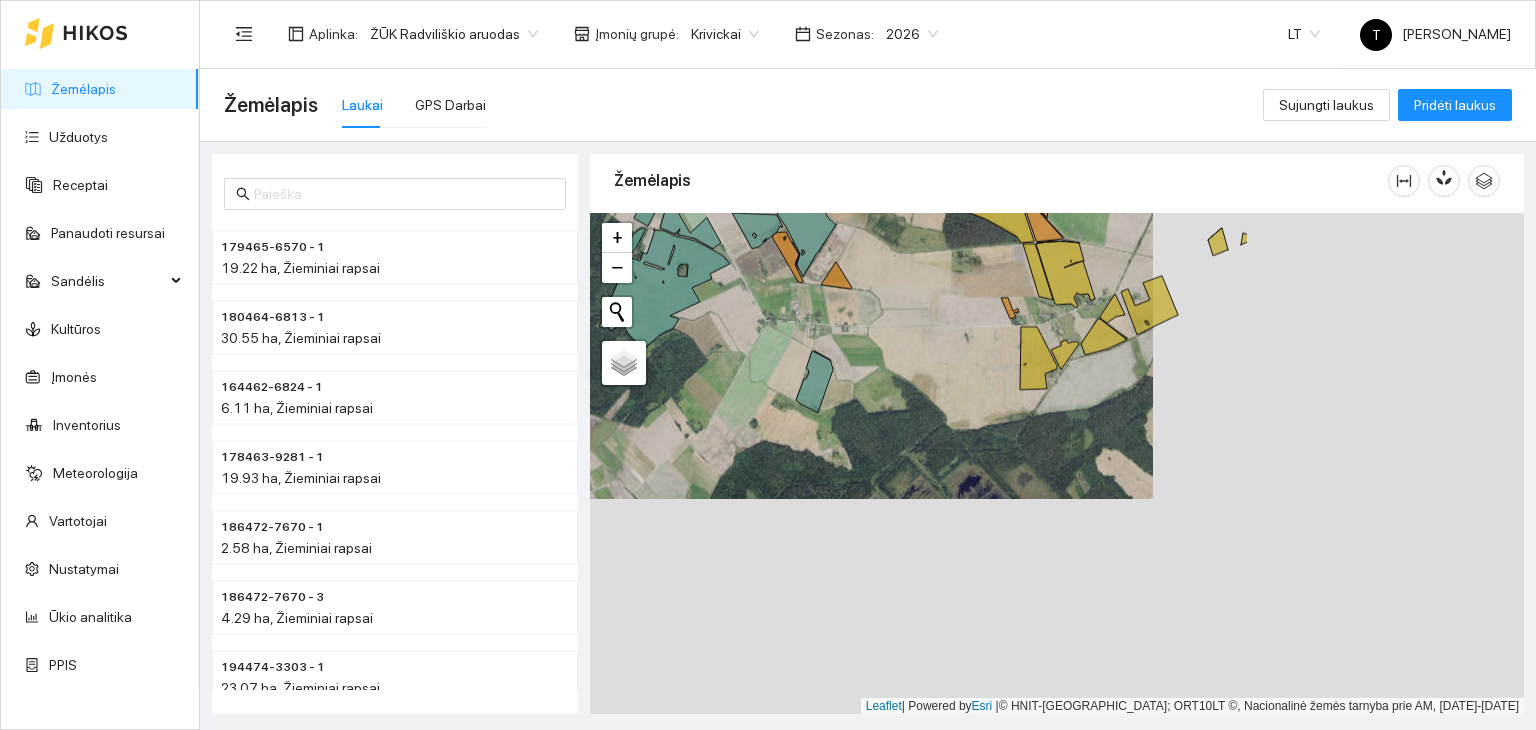 drag, startPoint x: 1290, startPoint y: 533, endPoint x: 923, endPoint y: 317, distance: 425.84622 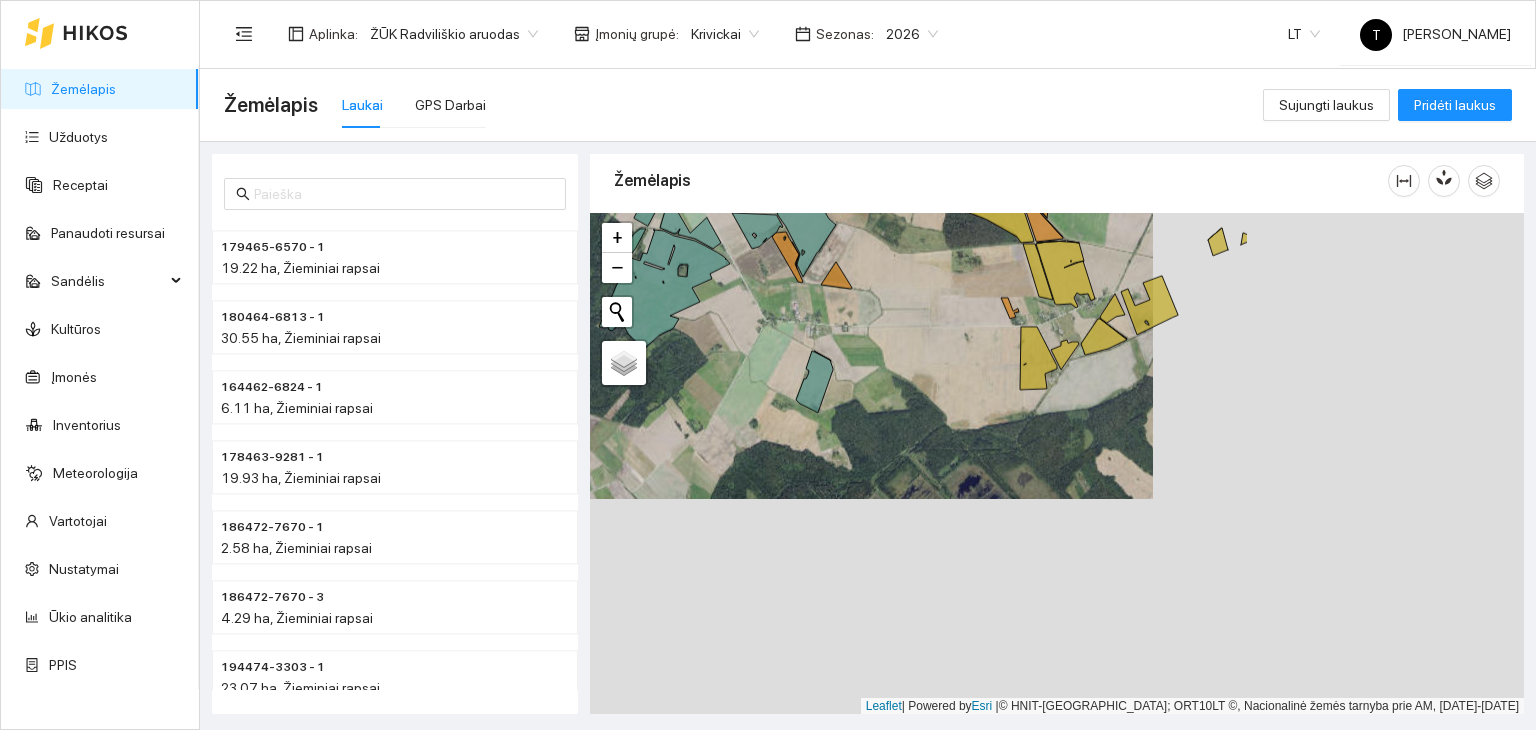 click on "+ −   Nieko nerasta. Bandykite dar kartą.  Žemėlapis  Palydovas Leaflet  | Powered by  Esri   |  © HNIT-BALTIC; ORT10LT ©, Nacionalinė žemės tarnyba prie AM, [DATE]-[DATE]" at bounding box center [1057, 464] 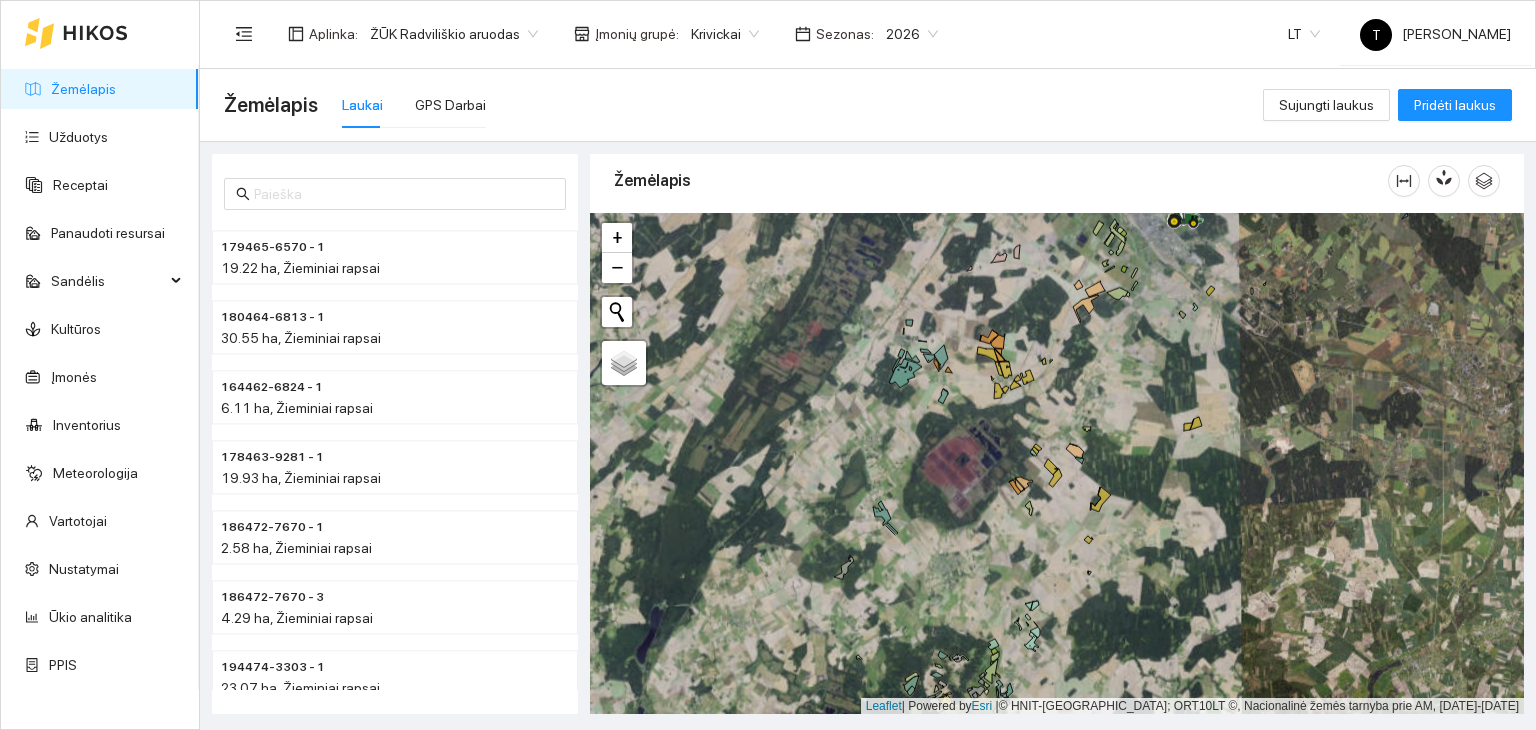click on "Žemėlapis Užduotys Receptai Panaudoti resursai Sandėlis Kultūros Įmonės Inventorius Meteorologija Vartotojai Nustatymai Ūkio analitika PPIS Aplinka : ŽŪK Radviliškio aruodas Įmonių grupė : Krivickai Sezonas : 2026 LT T Tadas AgroVadovas   Žemėlapis Laukai GPS Darbai Sujungti laukus Pridėti laukus 179465-6570 - 1 19.22 ha, Žieminiai rapsai 180464-6813 - 1 30.55 ha, Žieminiai rapsai 164462-6824 - 1 6.11 ha, Žieminiai rapsai 178463-9281 - 1 19.93 ha, Žieminiai rapsai 186472-7670 - 1 2.58 ha, Žieminiai rapsai 186472-7670 - 3 4.29 ha, Žieminiai rapsai 194474-3303 - 1 23.07 ha, Žieminiai rapsai 187472-2887 - 1 10.67 ha, Žieminiai rapsai Žemėlapis" at bounding box center (768, 365) 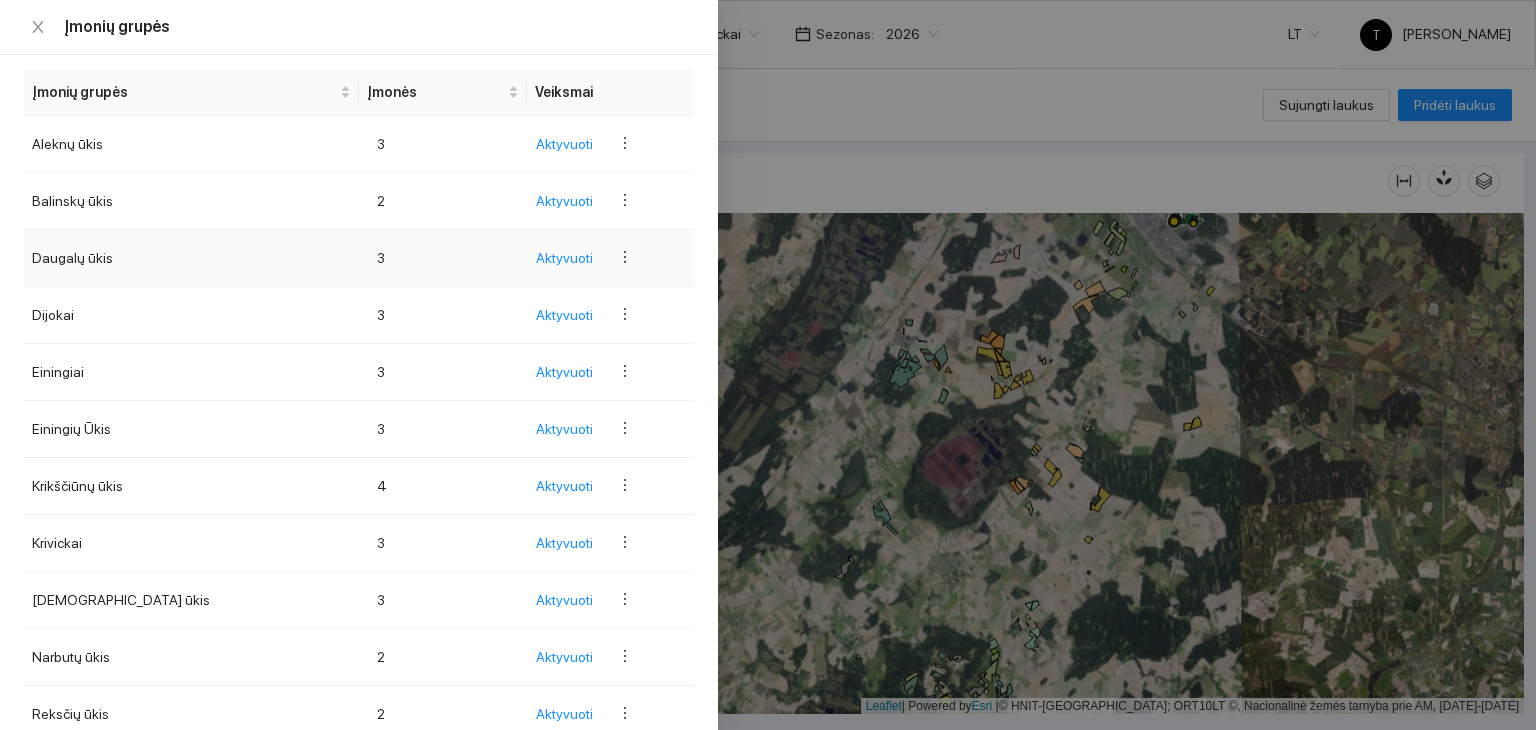 scroll, scrollTop: 0, scrollLeft: 0, axis: both 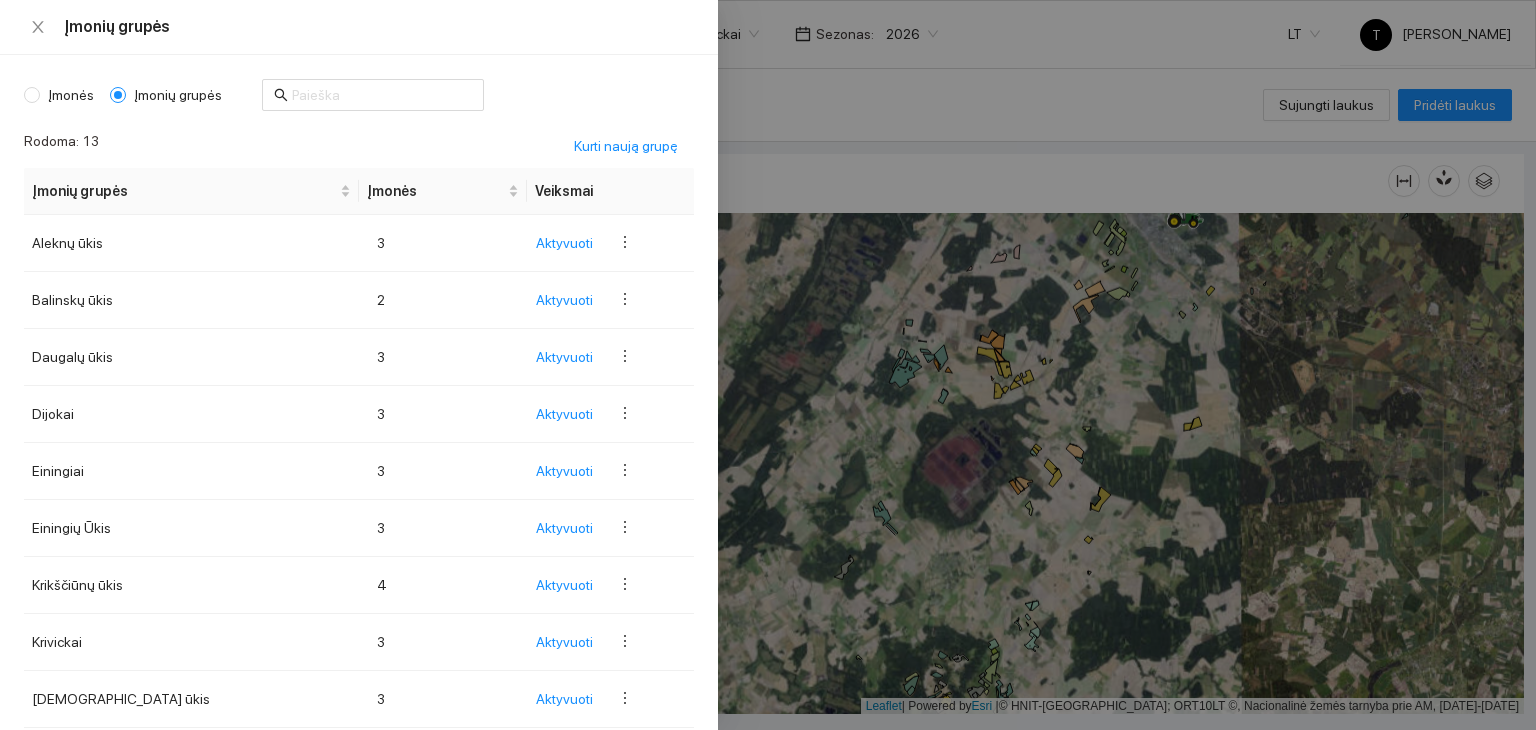 click on "Įmonės" at bounding box center [71, 95] 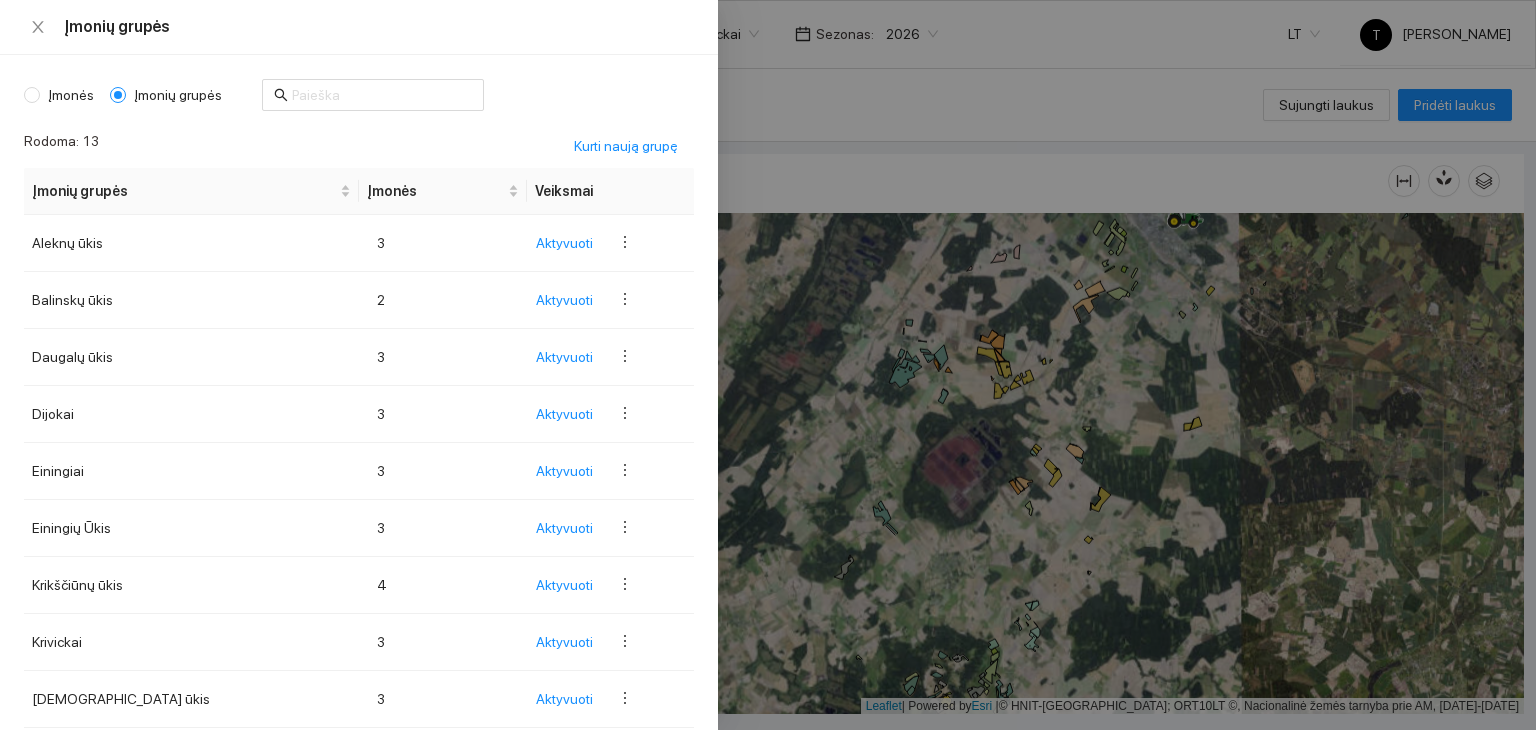 click on "Įmonės" at bounding box center [32, 95] 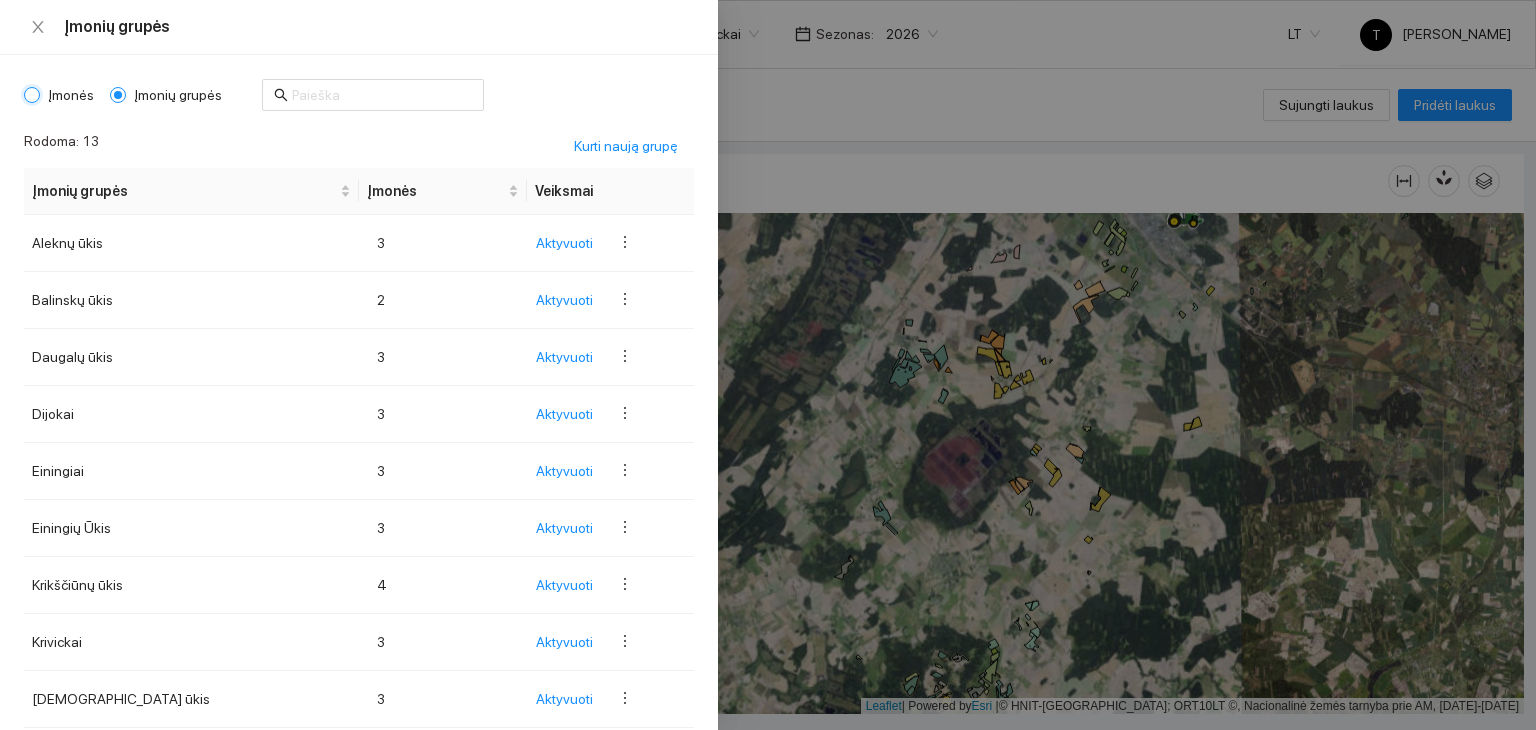 radio on "true" 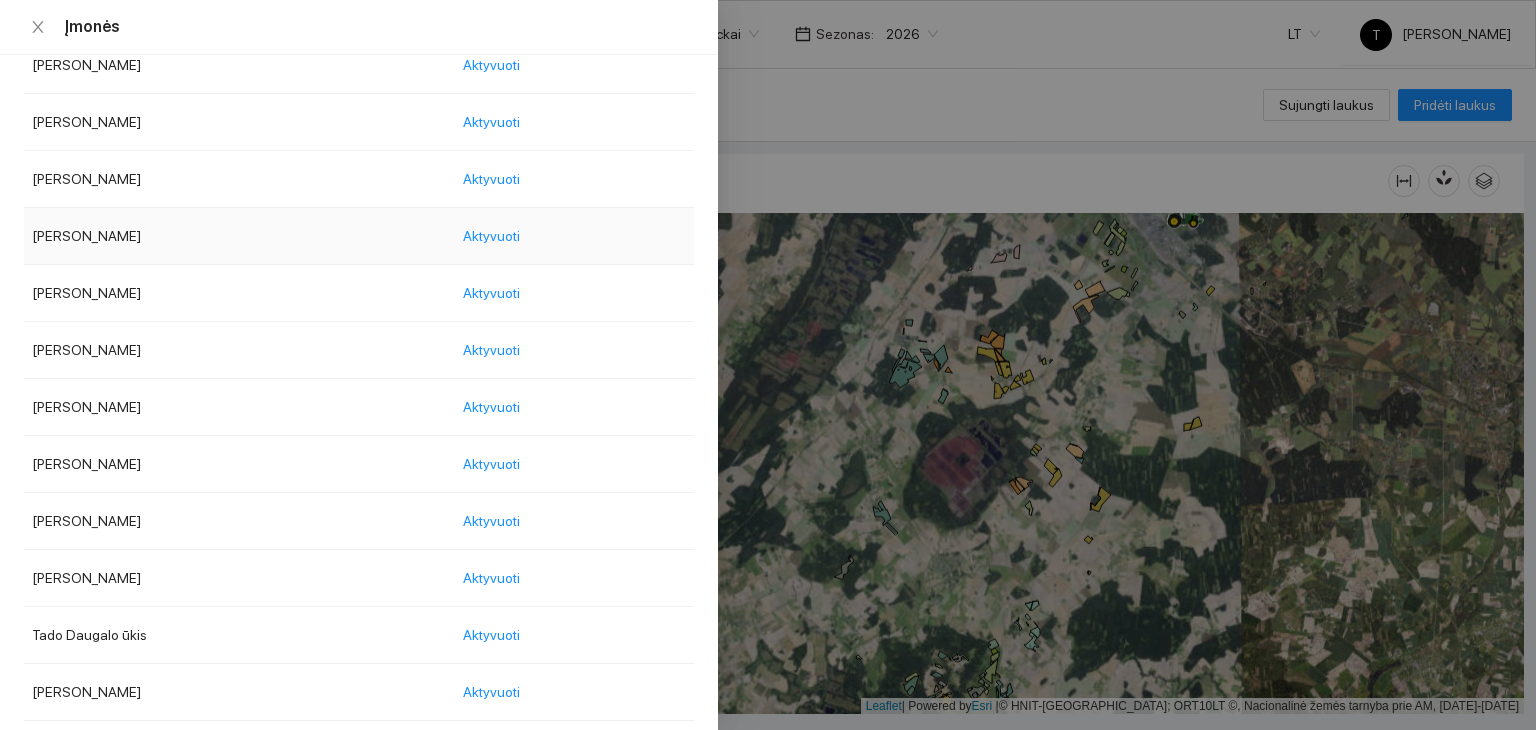 scroll, scrollTop: 3136, scrollLeft: 0, axis: vertical 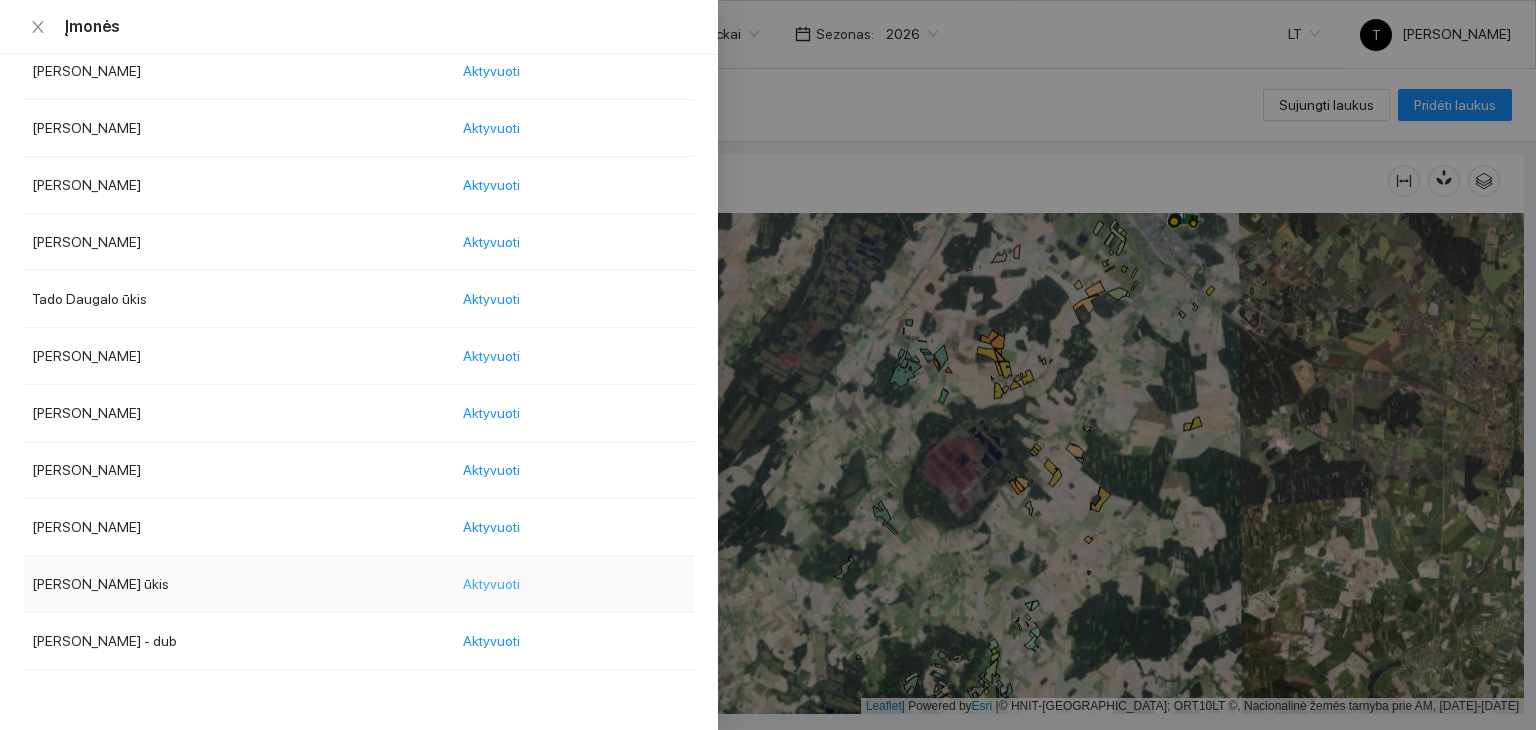 click on "Aktyvuoti" at bounding box center (491, 584) 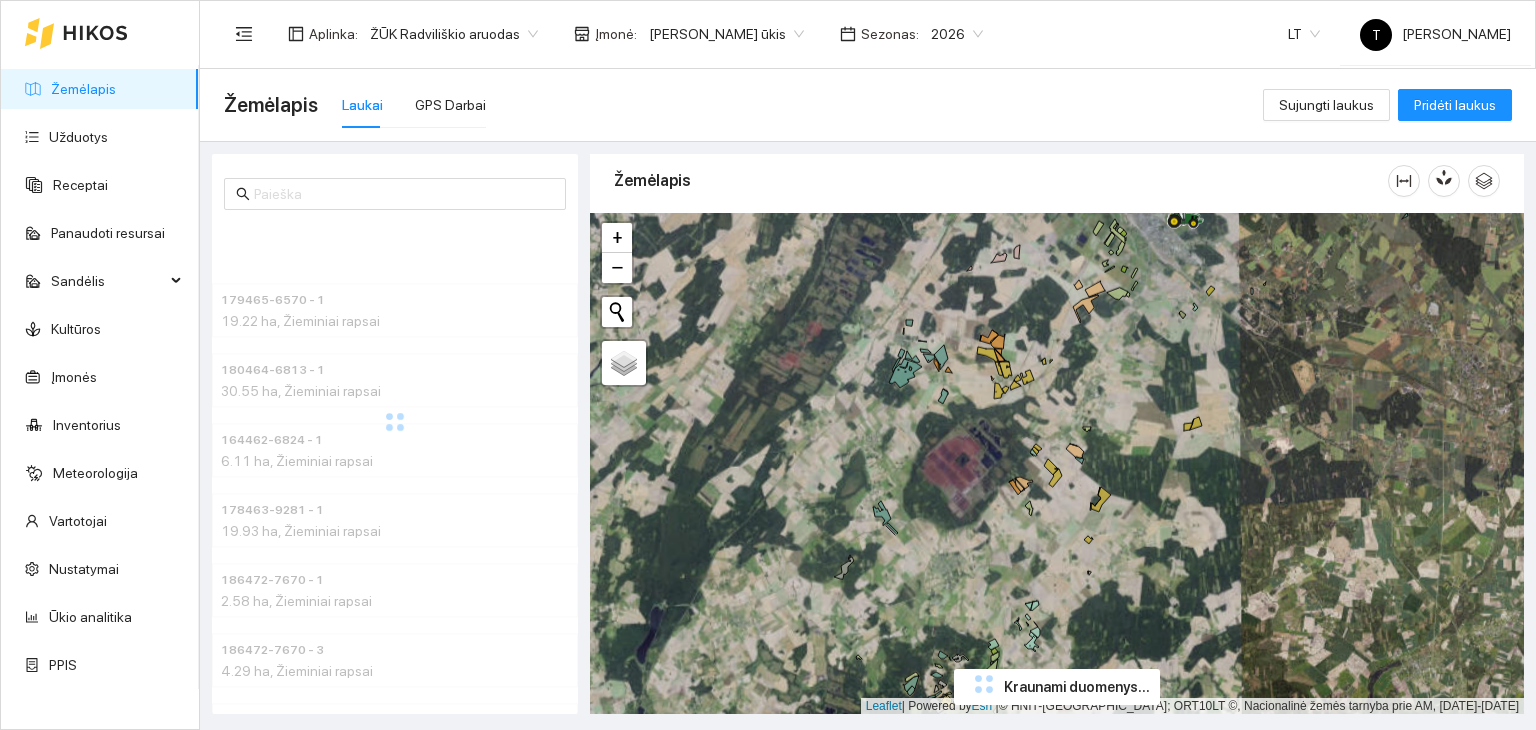 scroll, scrollTop: 0, scrollLeft: 0, axis: both 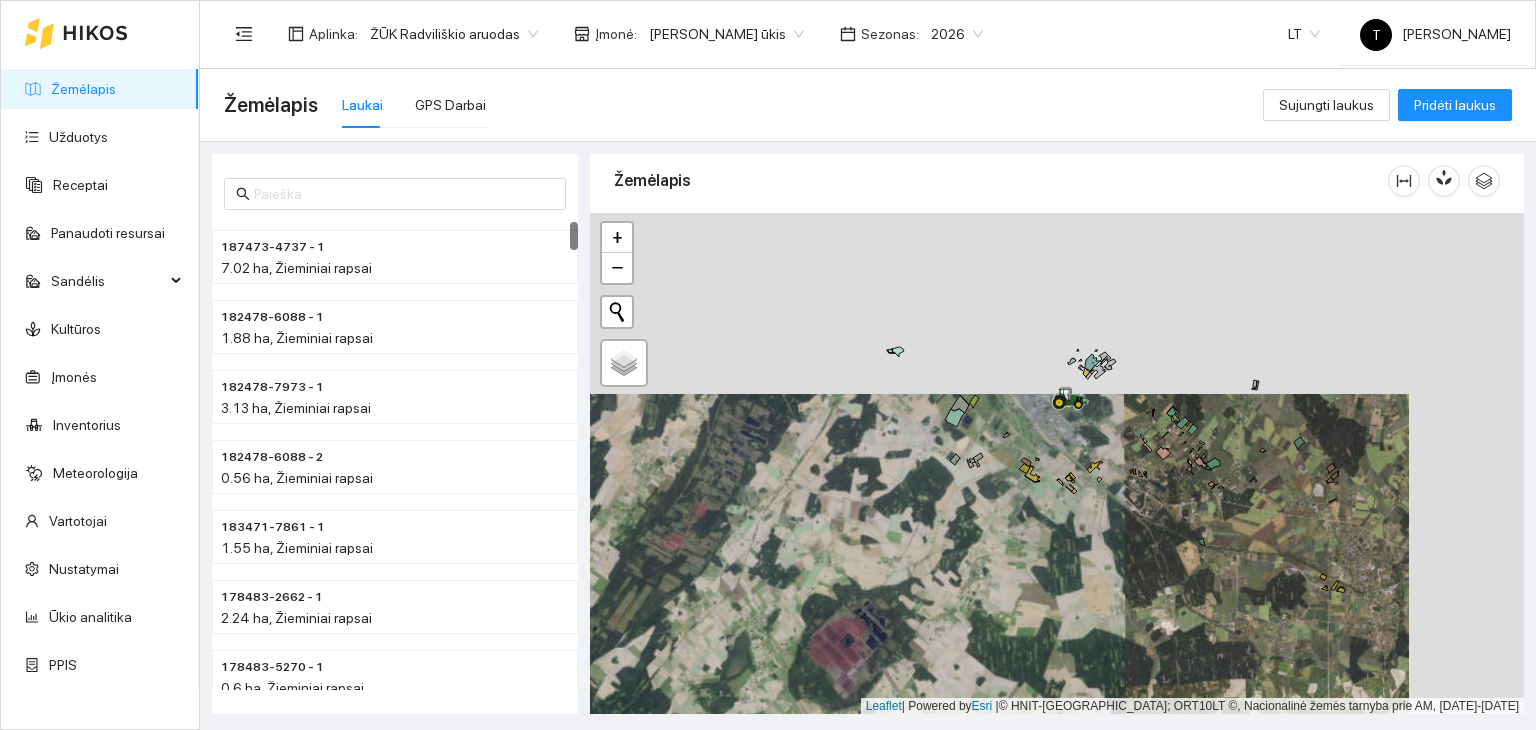 drag, startPoint x: 1212, startPoint y: 300, endPoint x: 980, endPoint y: 588, distance: 369.82156 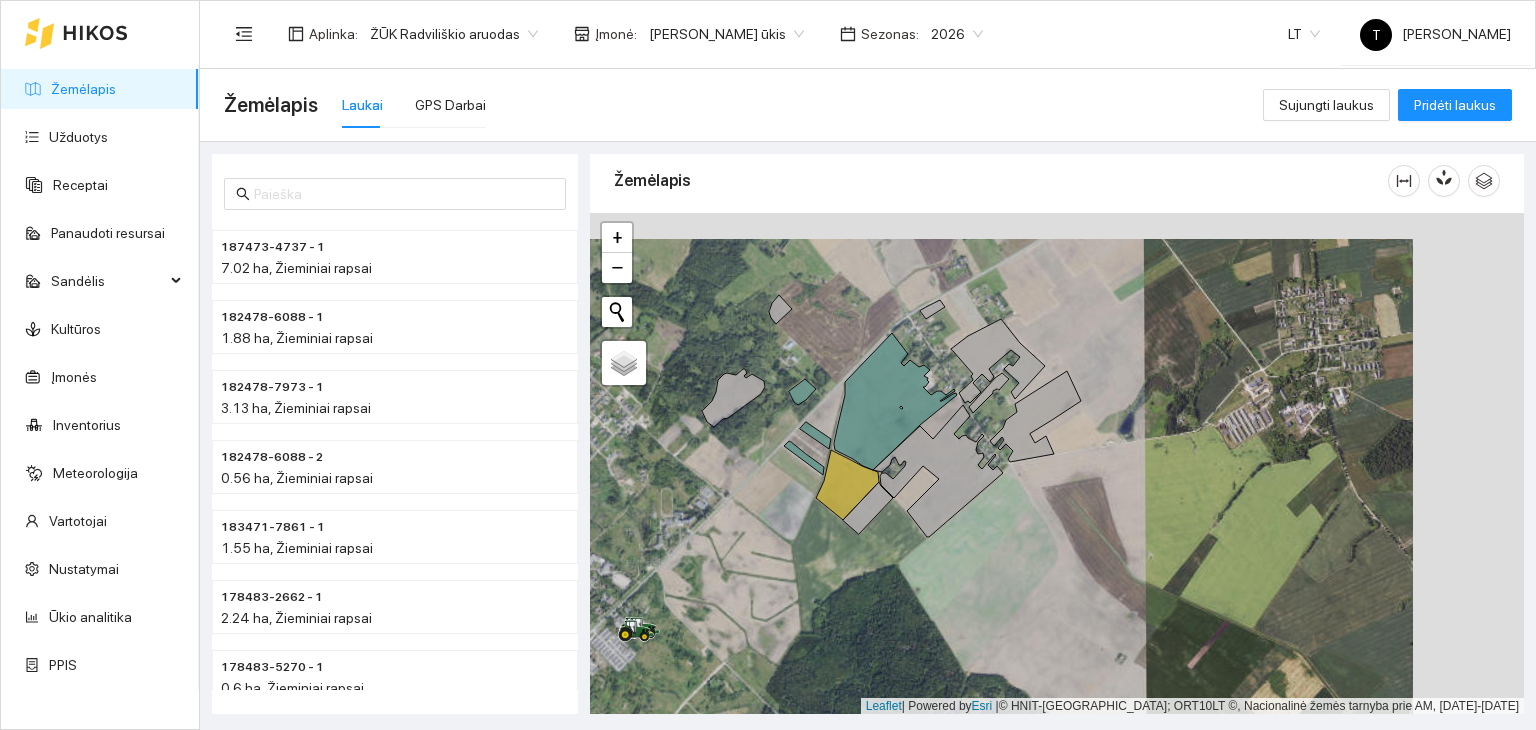 drag, startPoint x: 1159, startPoint y: 513, endPoint x: 1048, endPoint y: 540, distance: 114.236595 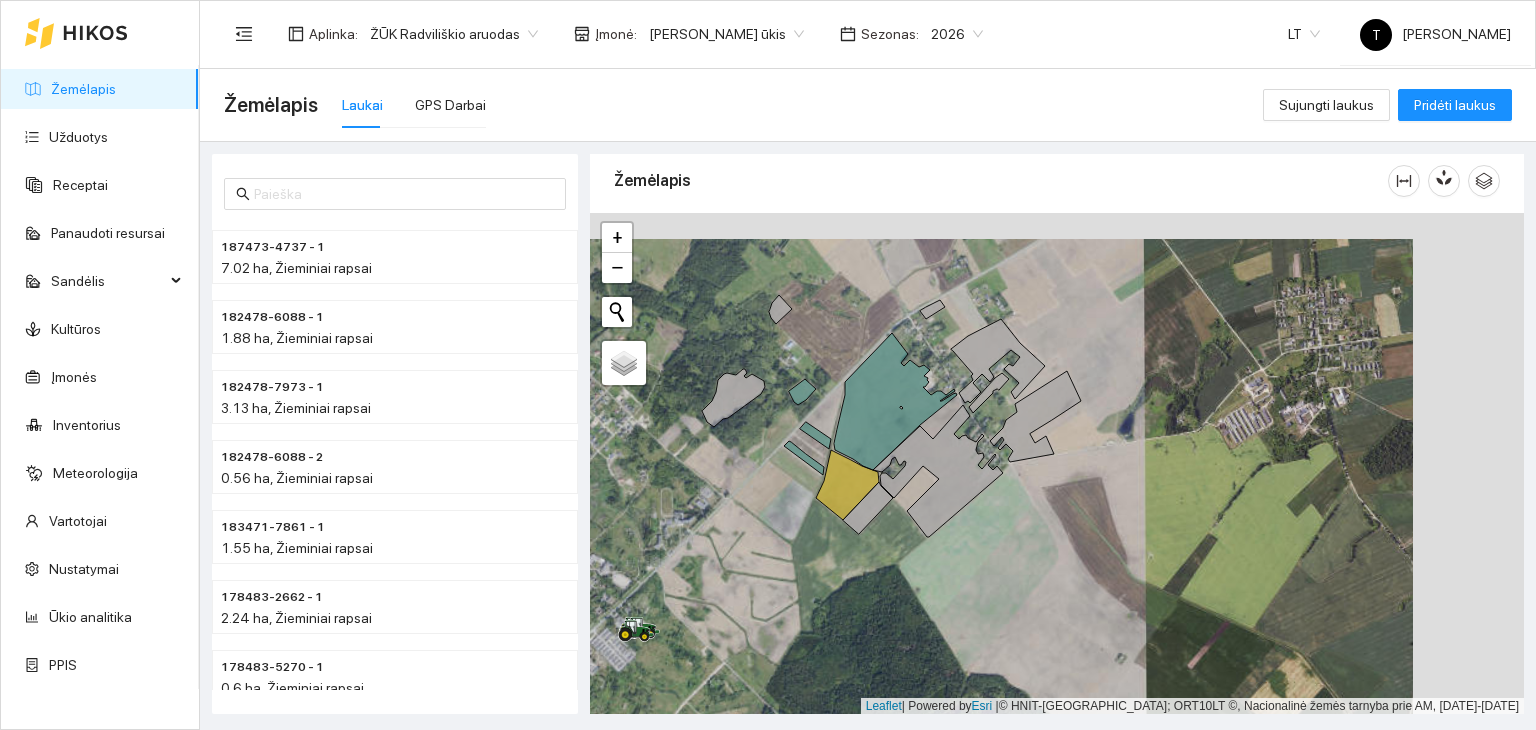 click on "+ −   Nieko nerasta. Bandykite dar kartą.  Žemėlapis  Palydovas Leaflet  | Powered by  Esri   |  © HNIT-BALTIC; ORT10LT ©, Nacionalinė žemės tarnyba prie AM, [DATE]-[DATE]" at bounding box center [1057, 464] 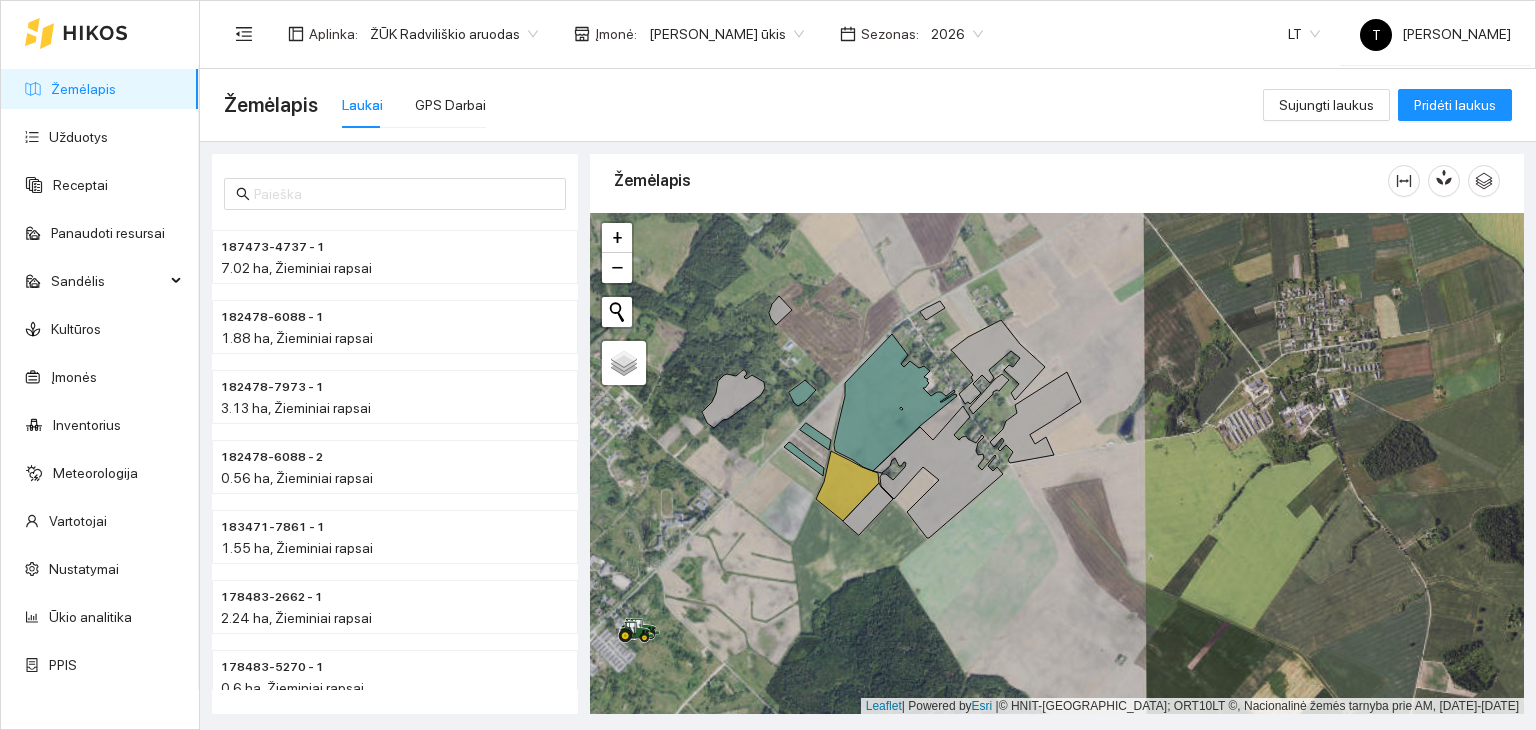 click on "Žemėlapis Užduotys Receptai Panaudoti resursai Sandėlis Kultūros Įmonės Inventorius Meteorologija Vartotojai Nustatymai Ūkio analitika PPIS Aplinka : ŽŪK Radviliškio aruodas Įmonė : Žydrūno Lauručio ūkis Sezonas : 2026 LT T Tadas AgroVadovas   Žemėlapis Laukai GPS Darbai Sujungti laukus Pridėti laukus 187473-4737 - 1 7.02 ha, Žieminiai rapsai 182478-6088 - 1 1.88 ha, Žieminiai rapsai 182478-7973 - 1 3.13 ha, Žieminiai rapsai 182478-6088 - 2 0.56 ha, Žieminiai rapsai 183471-7861 - 1 1.55 ha, Žieminiai rapsai 178483-2662 - 1 2.24 ha, Žieminiai rapsai 178483-5270 - 1 0.6 ha, Žieminiai rapsai 182472-9380 - 1 1.16 ha, Žieminiai rapsai Žemėlapis" at bounding box center [768, 365] 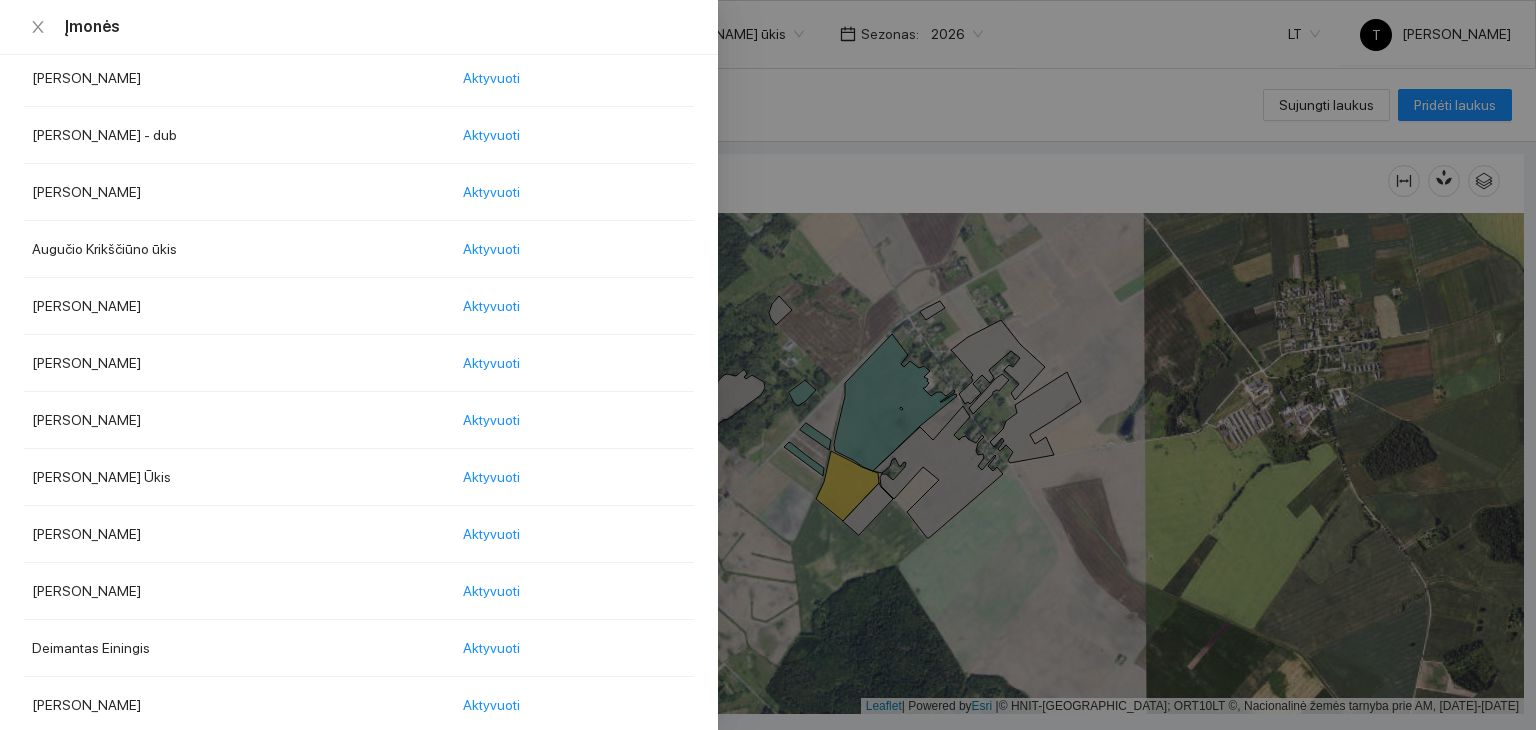 scroll, scrollTop: 0, scrollLeft: 0, axis: both 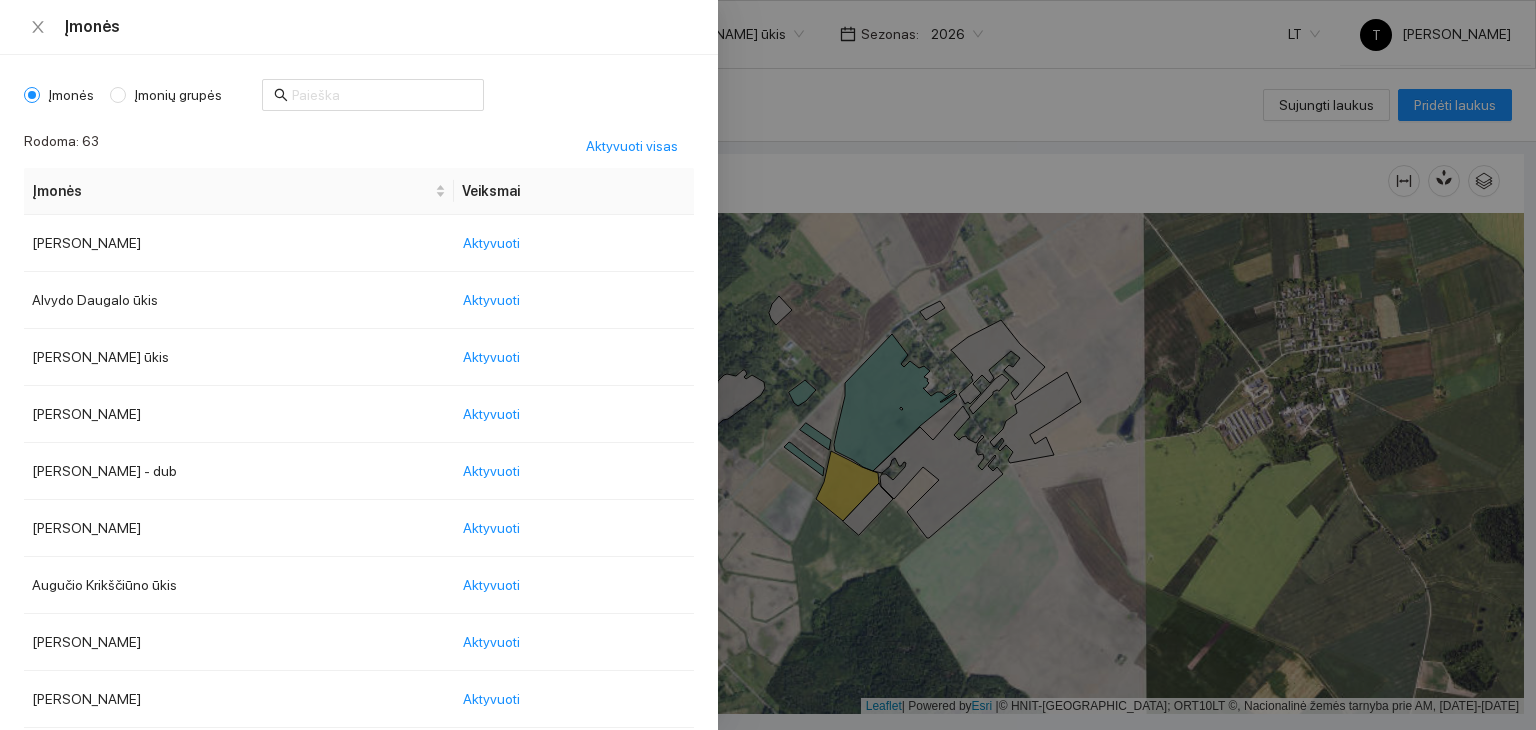 click at bounding box center (768, 365) 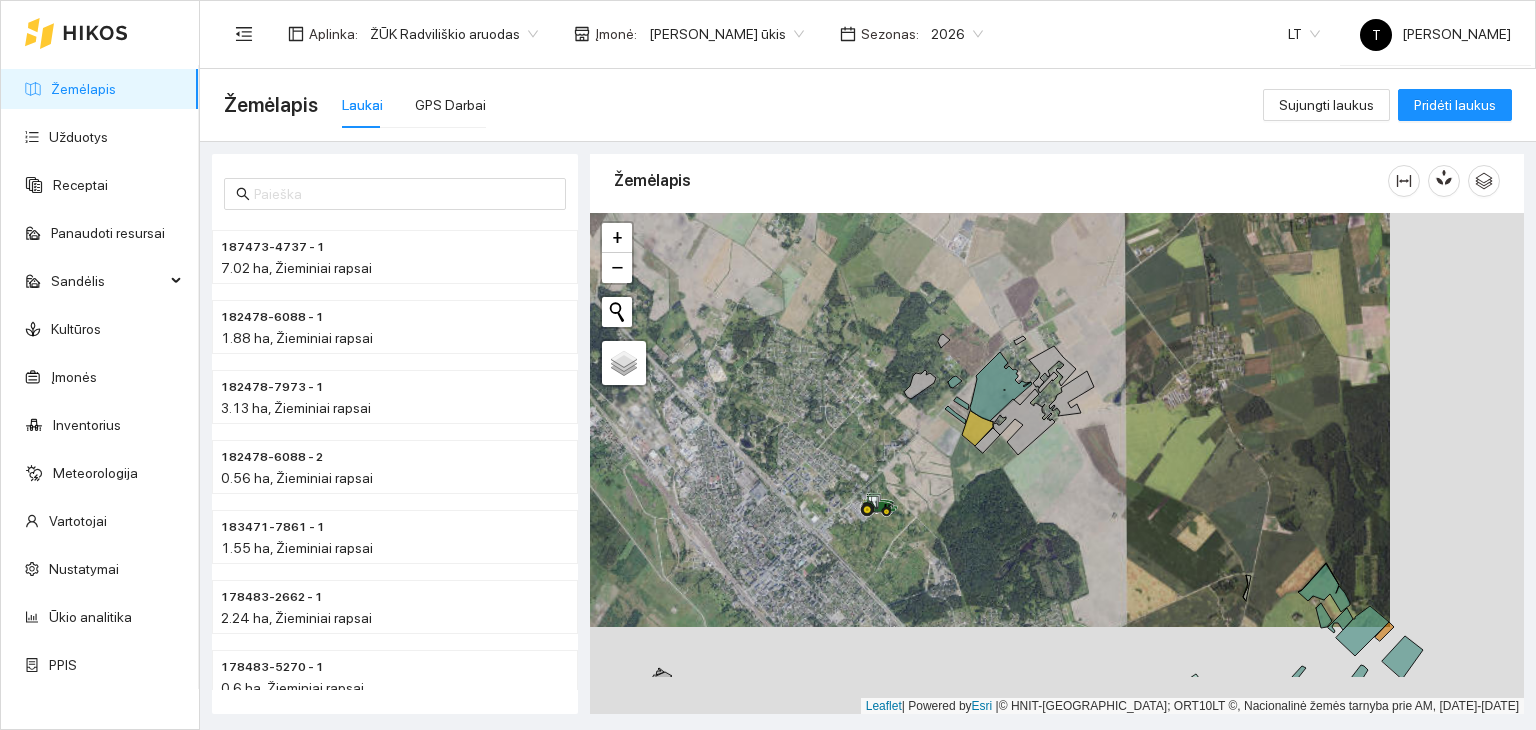 drag, startPoint x: 1311, startPoint y: 589, endPoint x: 1145, endPoint y: 459, distance: 210.84592 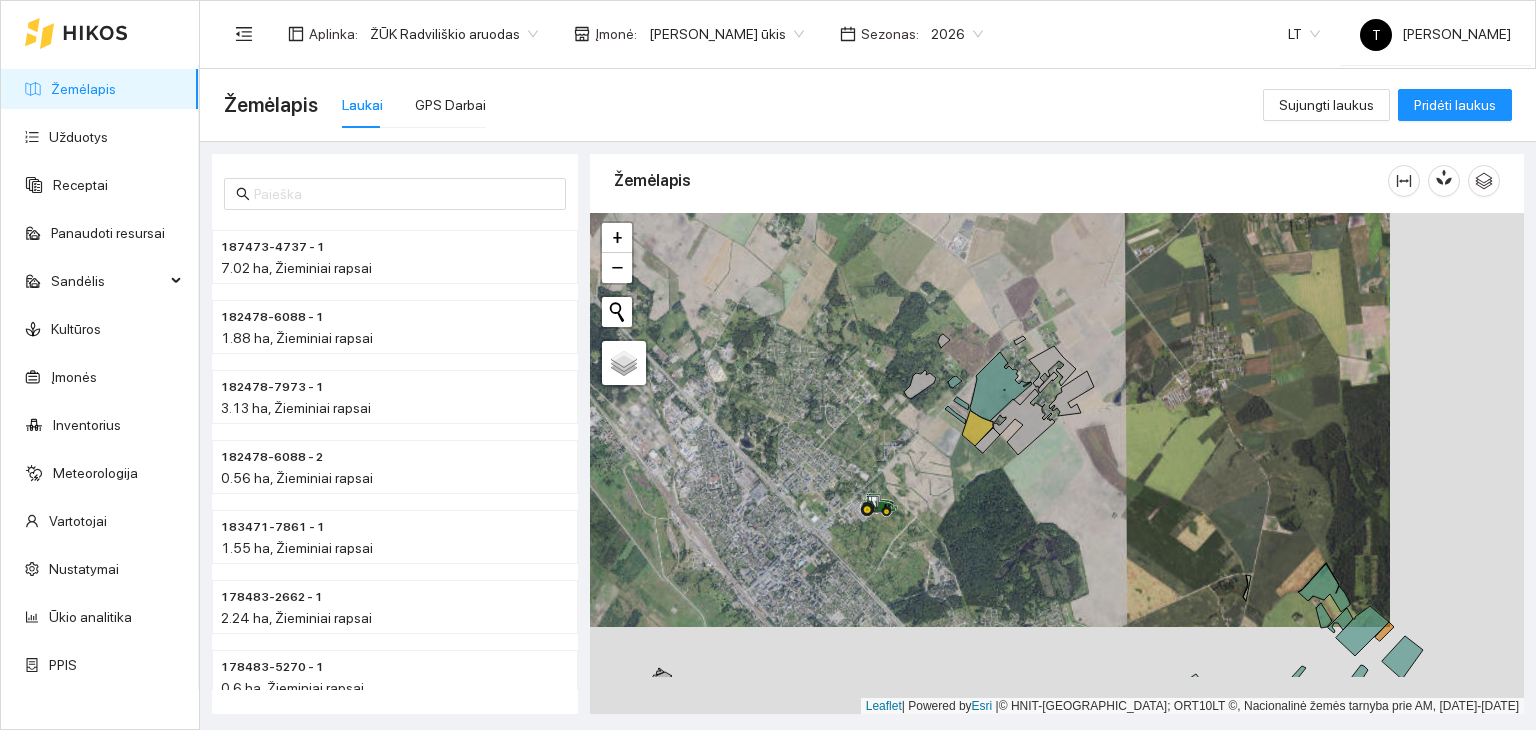click on "+ −   Nieko nerasta. Bandykite dar kartą.  Žemėlapis  Palydovas Leaflet  | Powered by  Esri   |  © HNIT-BALTIC; ORT10LT ©, Nacionalinė žemės tarnyba prie AM, [DATE]-[DATE]" at bounding box center [1057, 464] 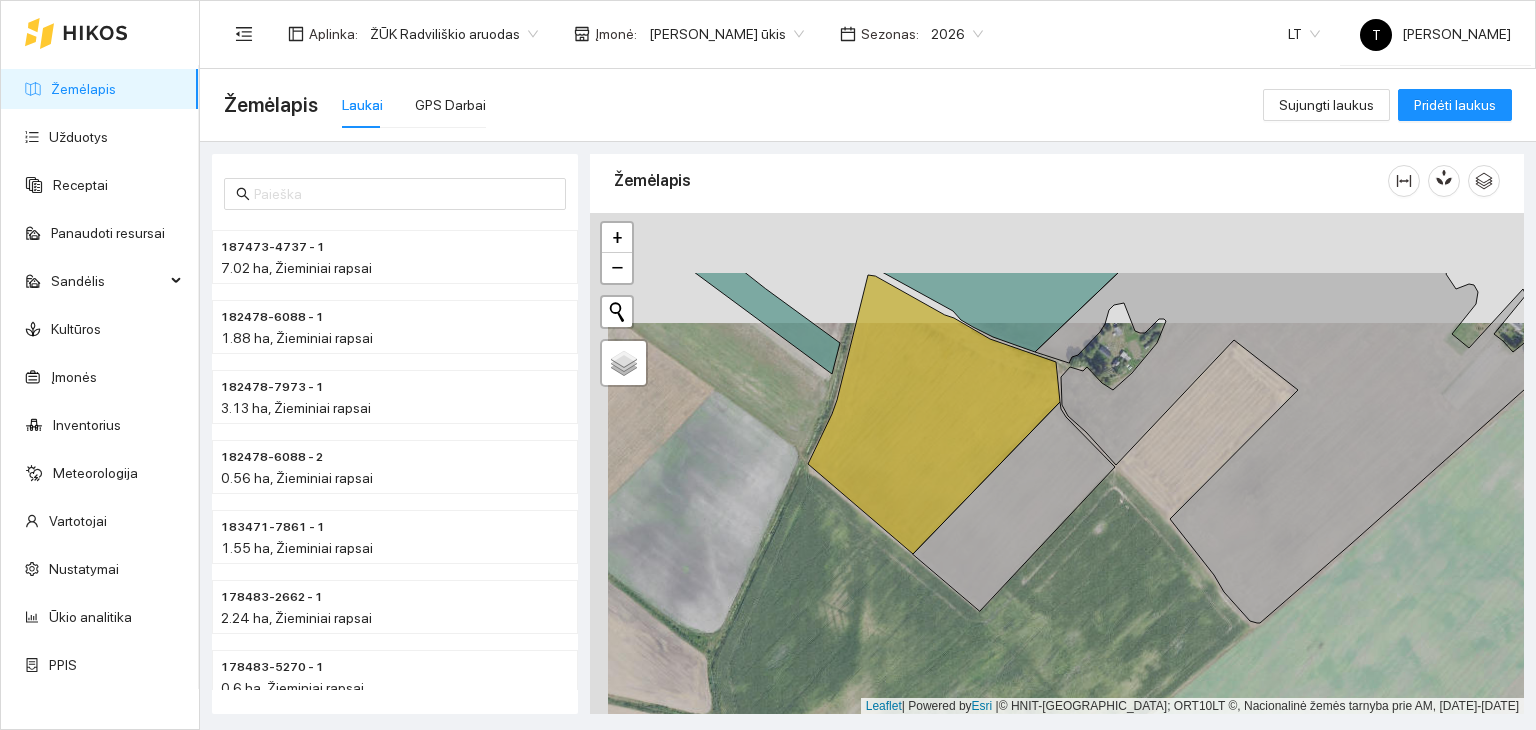 drag, startPoint x: 930, startPoint y: 373, endPoint x: 960, endPoint y: 560, distance: 189.39113 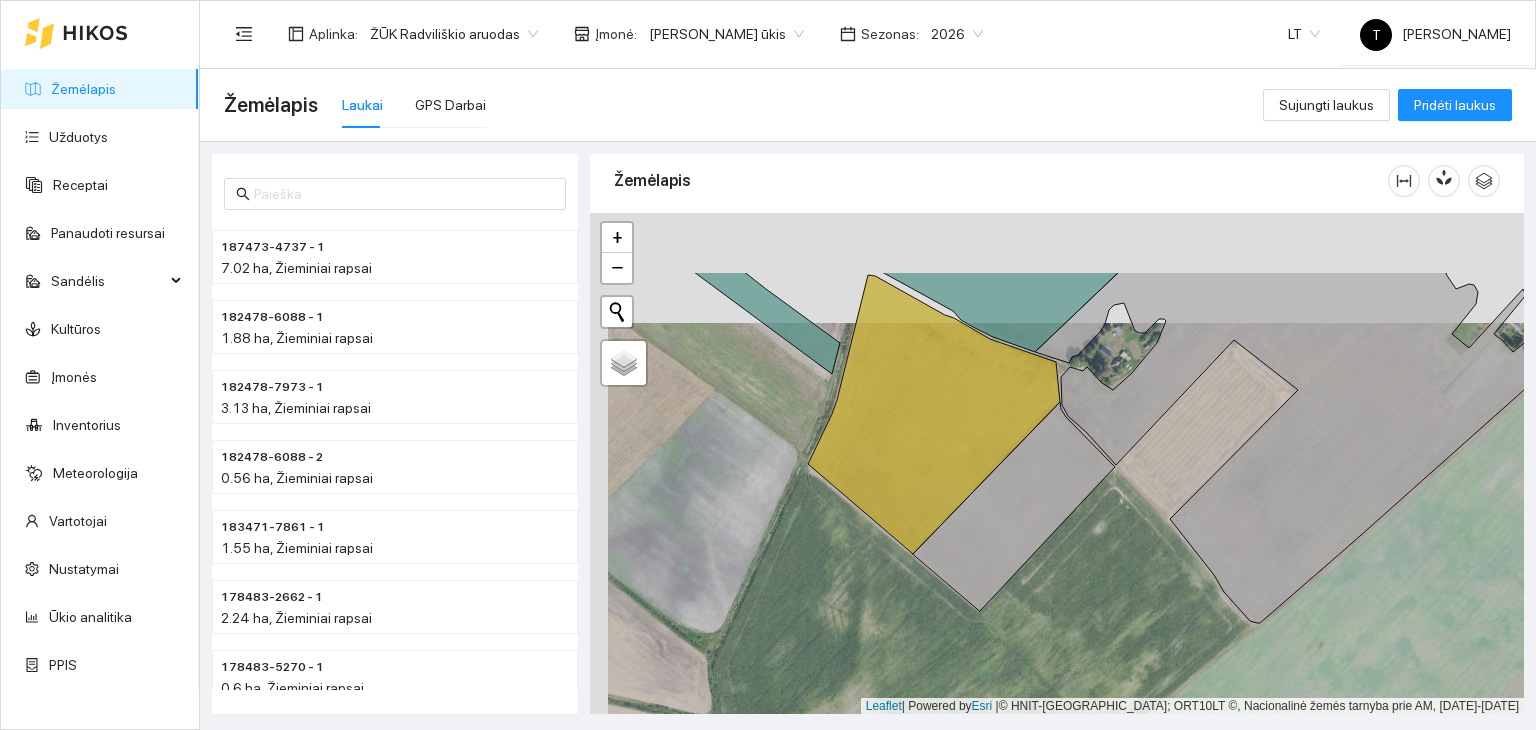 click 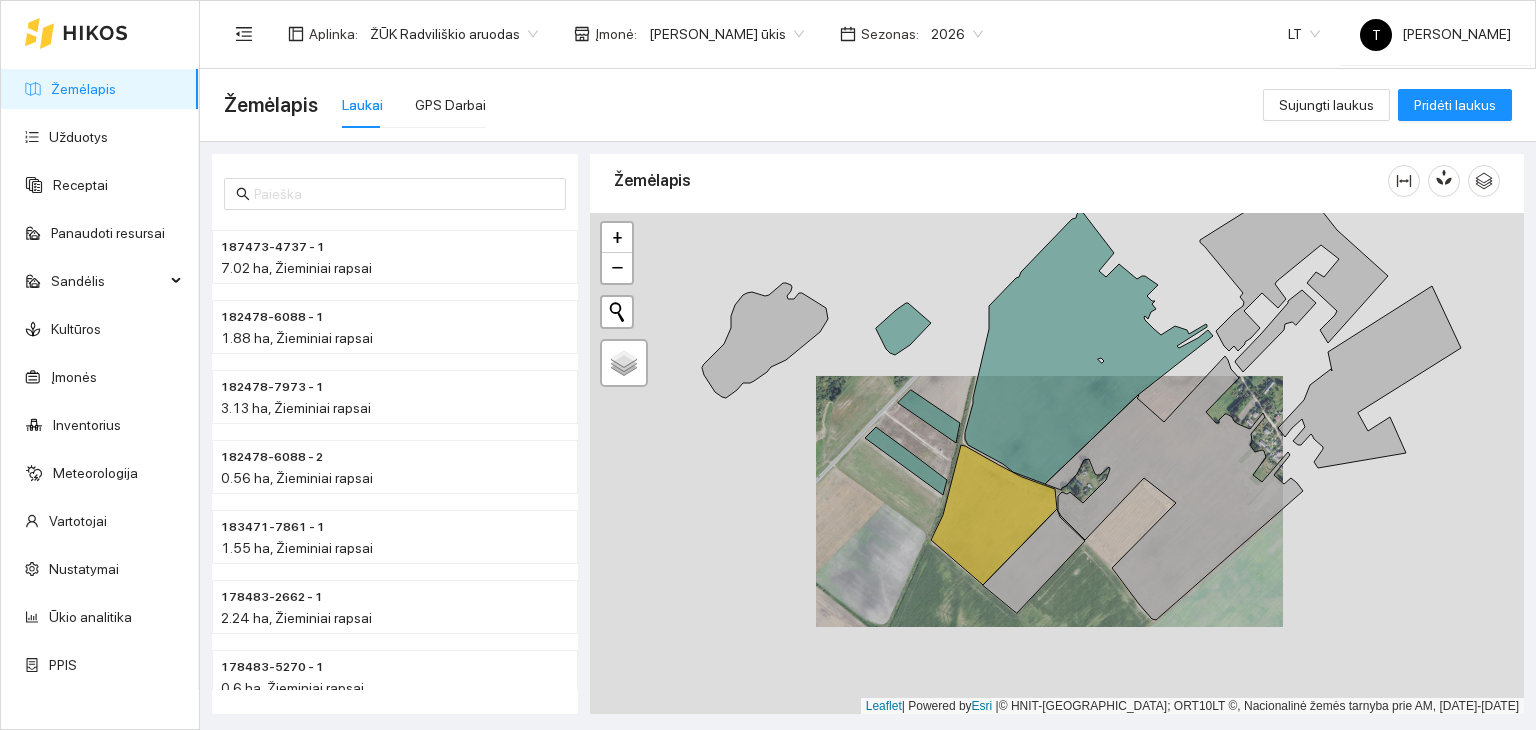 drag, startPoint x: 1095, startPoint y: 614, endPoint x: 1053, endPoint y: 389, distance: 228.88643 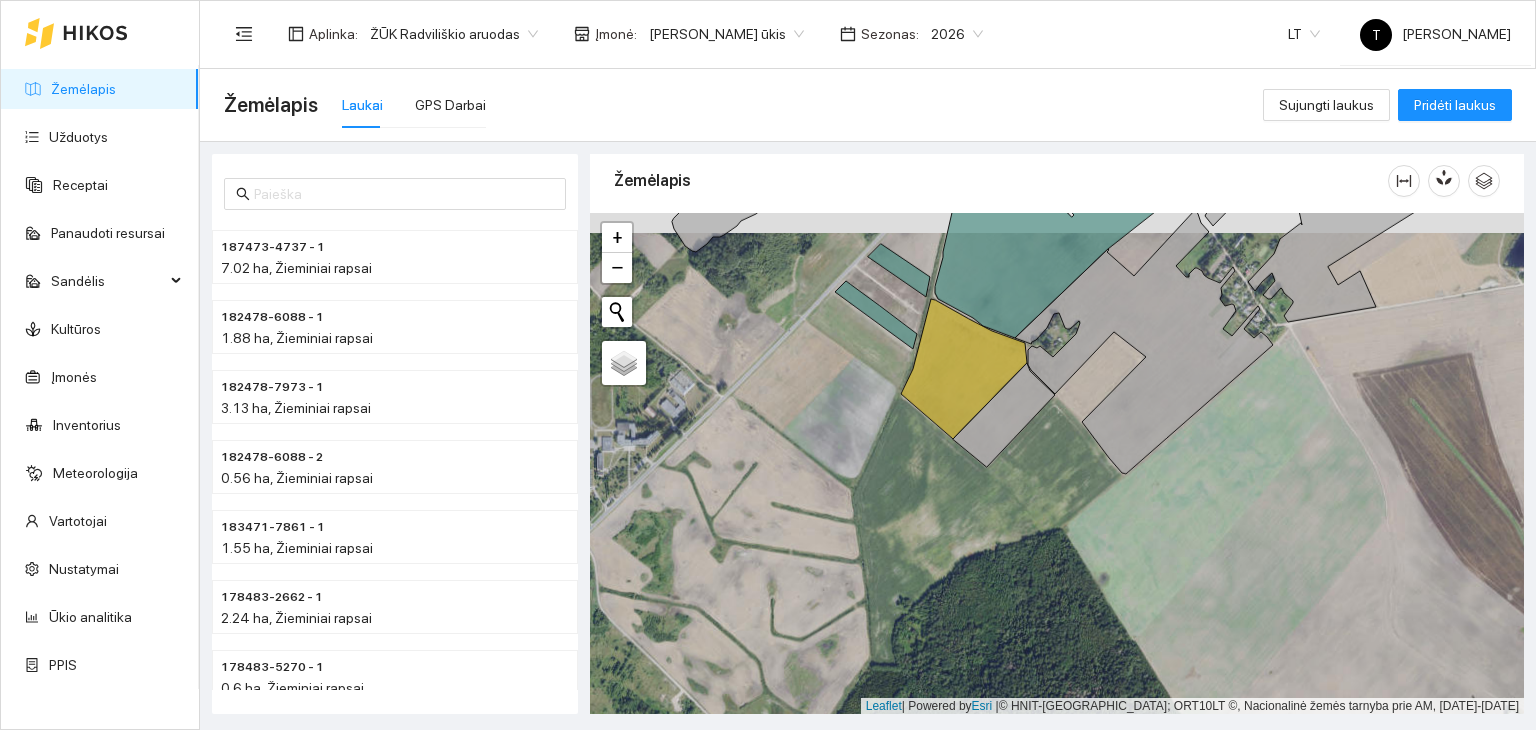 drag, startPoint x: 1008, startPoint y: 377, endPoint x: 1026, endPoint y: 576, distance: 199.81241 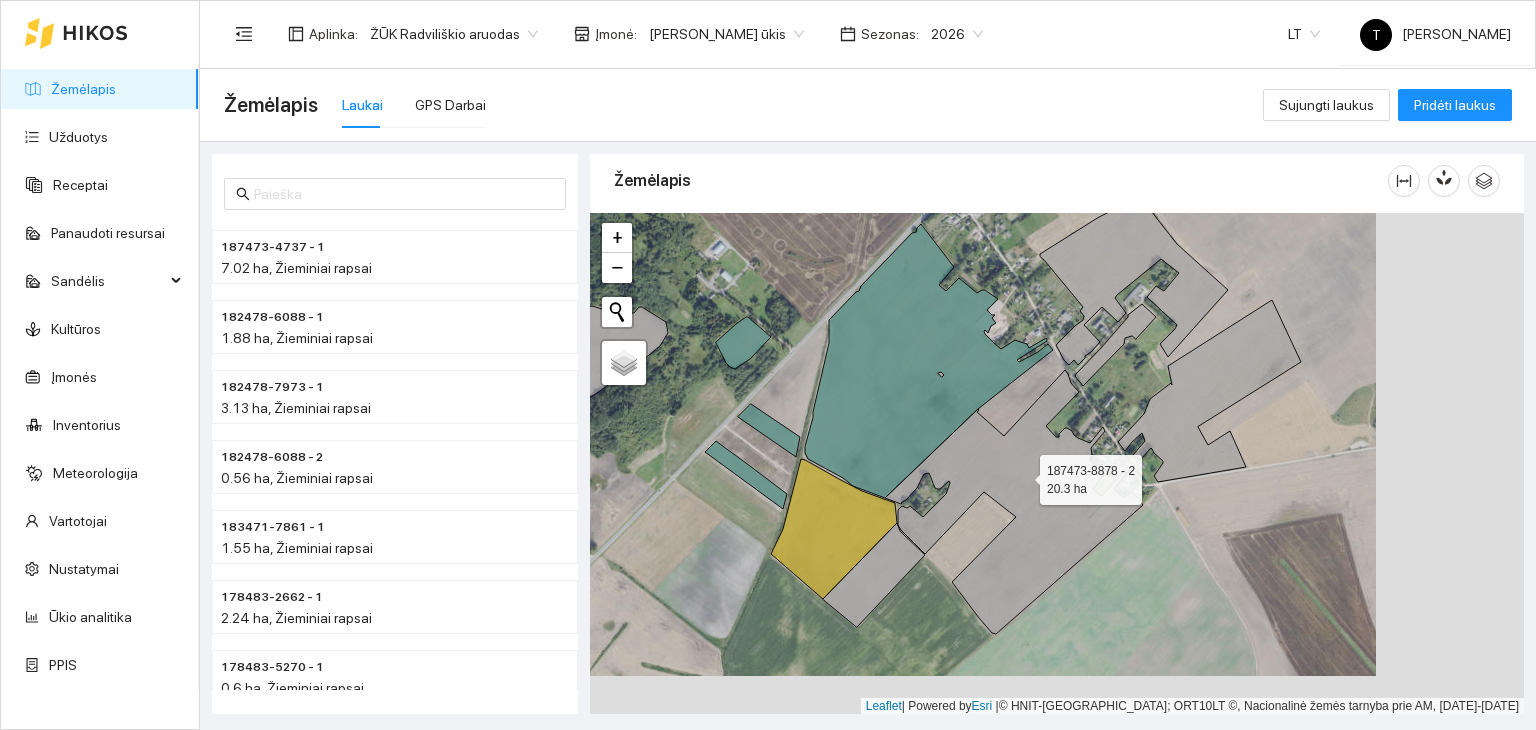 drag, startPoint x: 1171, startPoint y: 513, endPoint x: 1023, endPoint y: 474, distance: 153.05228 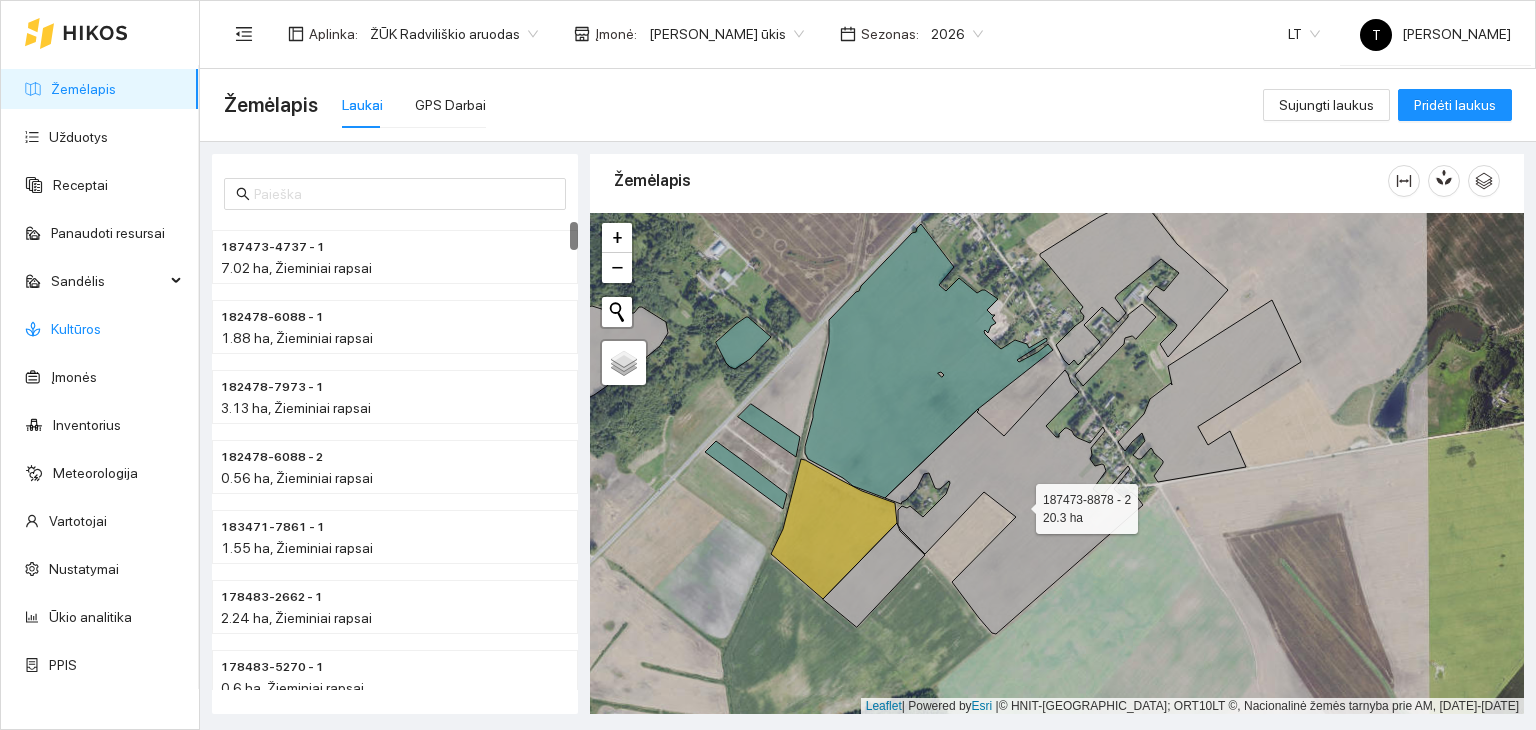 click on "Kultūros" at bounding box center (76, 329) 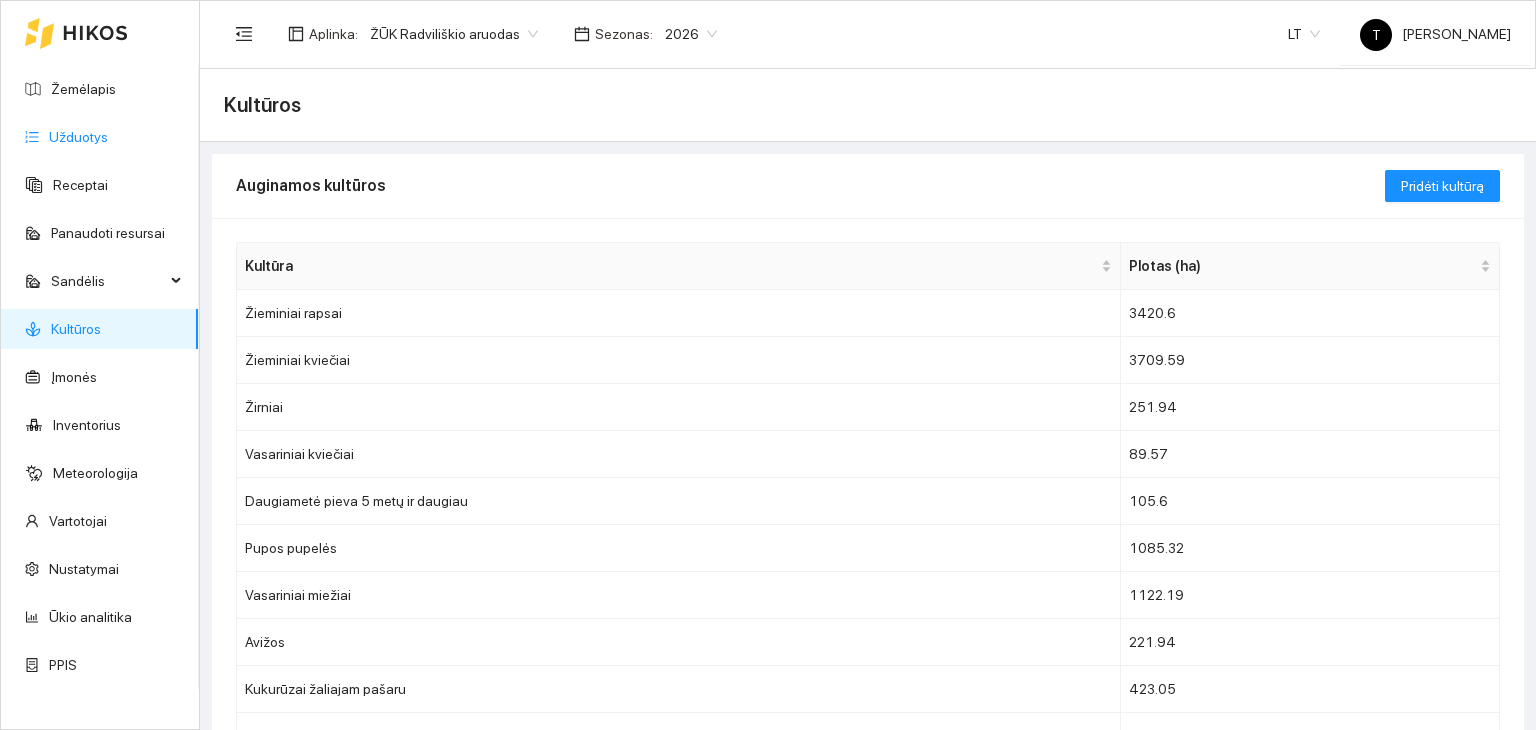 click on "Užduotys" at bounding box center [78, 137] 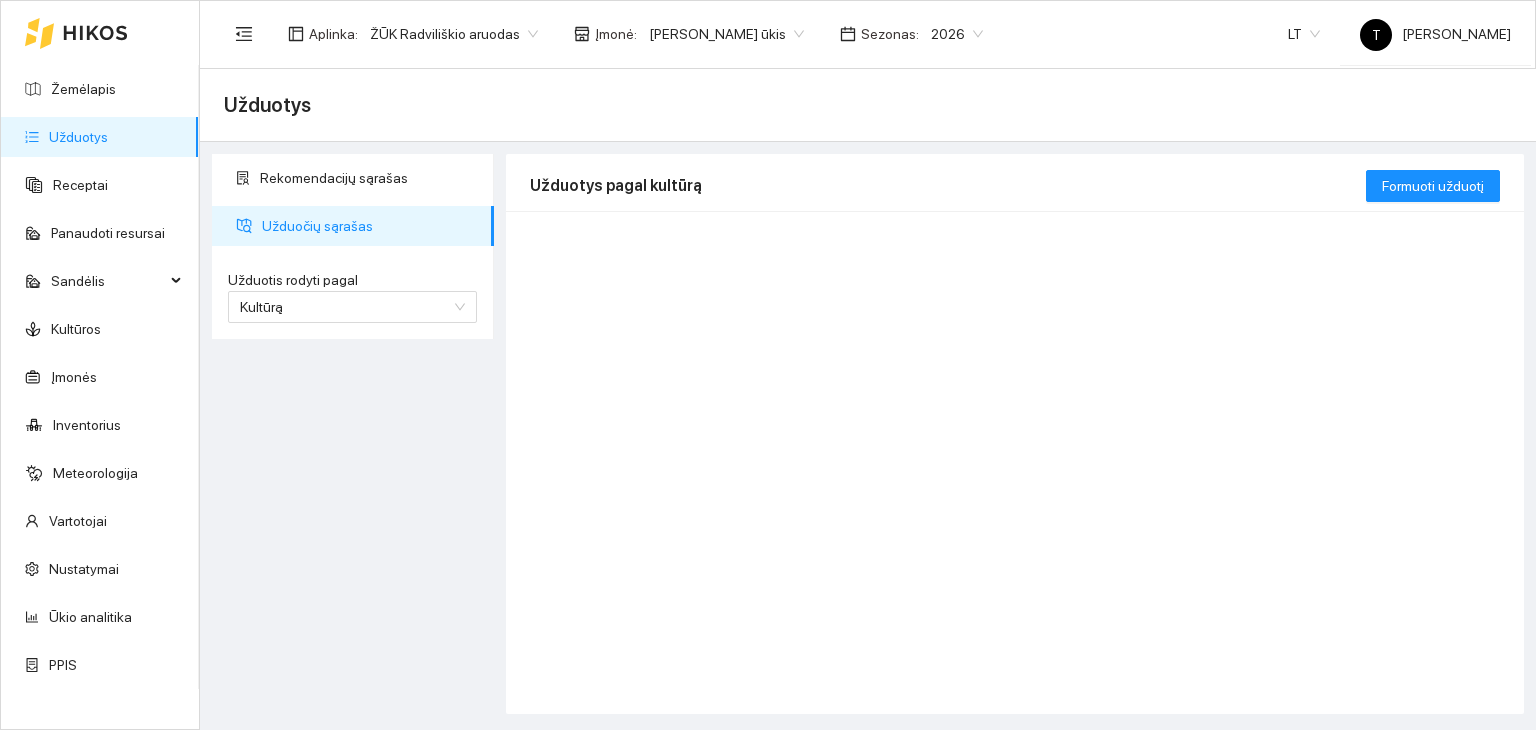 click on "Žemėlapis Užduotys Receptai Panaudoti resursai Sandėlis Kultūros Įmonės Inventorius Meteorologija Vartotojai Nustatymai Ūkio analitika PPIS Aplinka : ŽŪK Radviliškio aruodas Įmonė : Žydrūno Lauručio ūkis Sezonas : 2026 LT T Tadas AgroVadovas   Užduotys Rekomendacijų sąrašas Užduočių sąrašas Užduotis rodyti pagal Kultūrą Užduotis rodyti pagal Kultūrą Užduotys pagal kultūrą Formuoti užduotį" at bounding box center [768, 365] 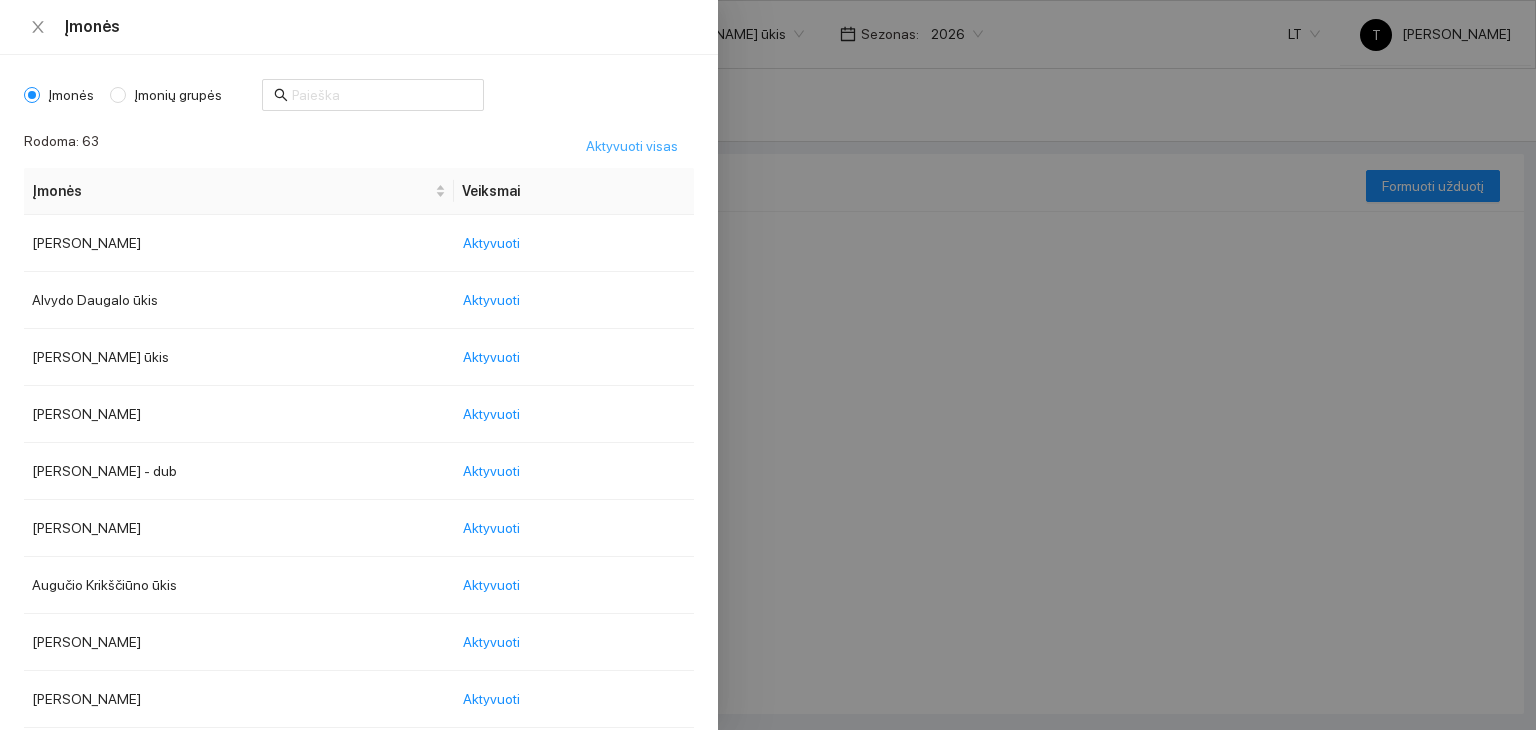 click on "Aktyvuoti visas" at bounding box center [632, 146] 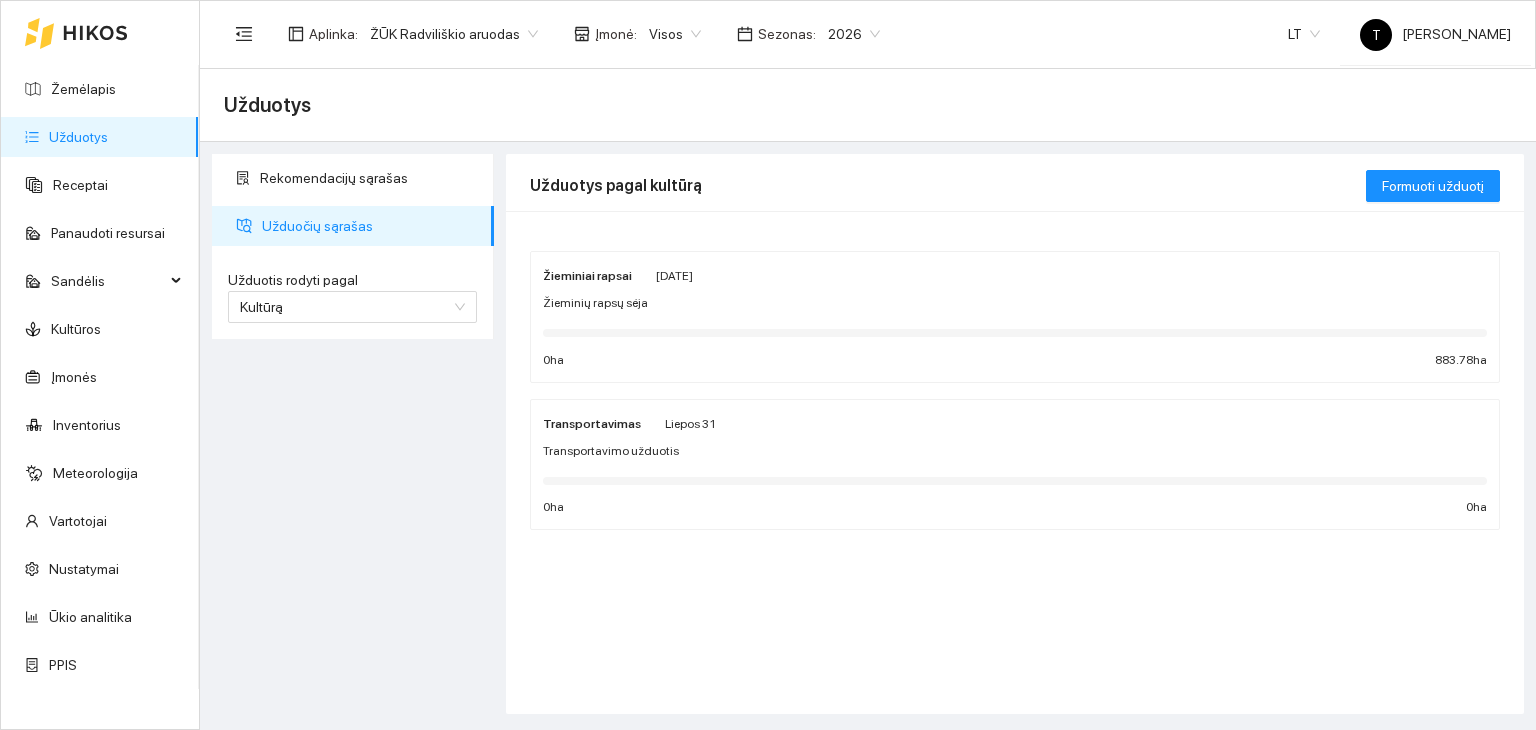 click on "Žieminių rapsų sėja" at bounding box center (1015, 303) 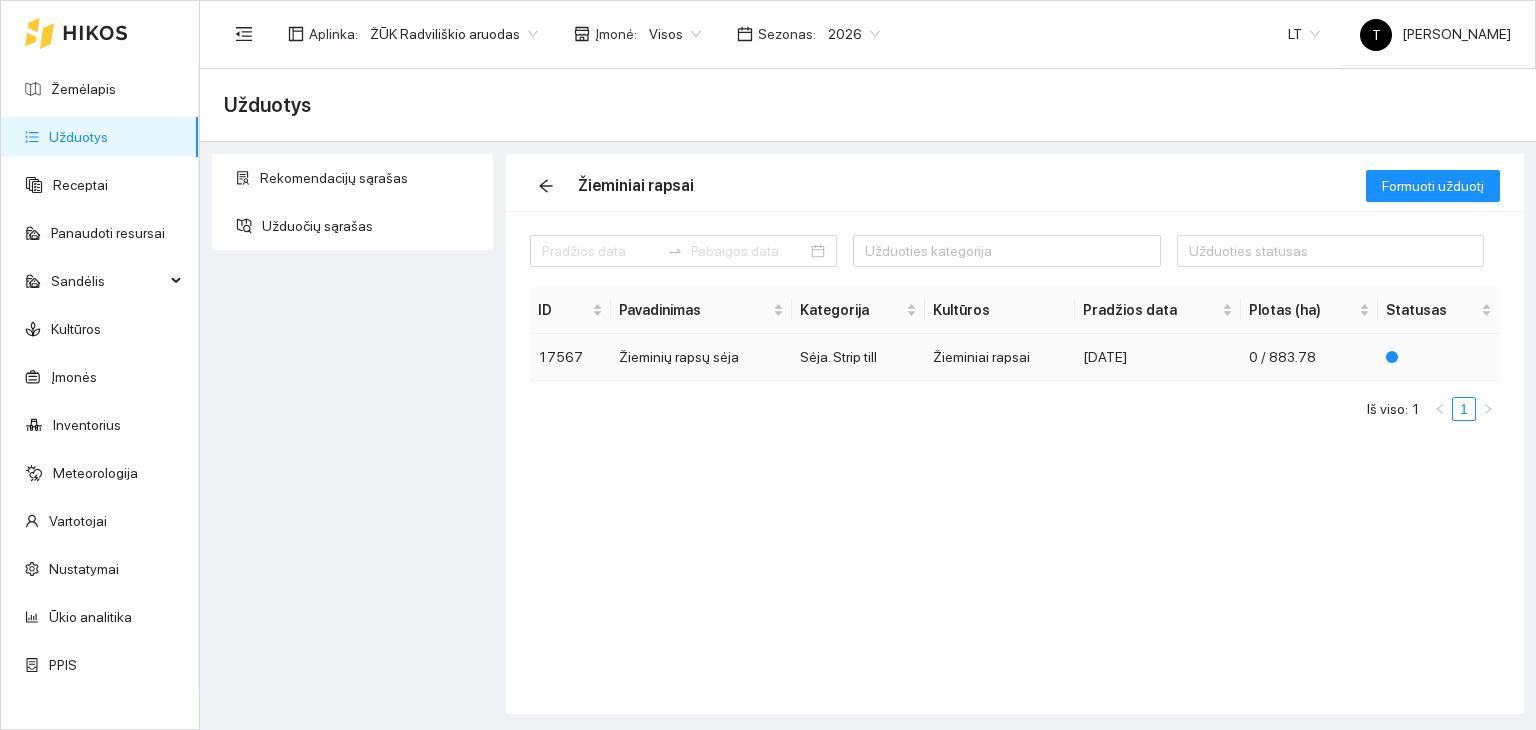click on "0 / 883.78" at bounding box center [1309, 357] 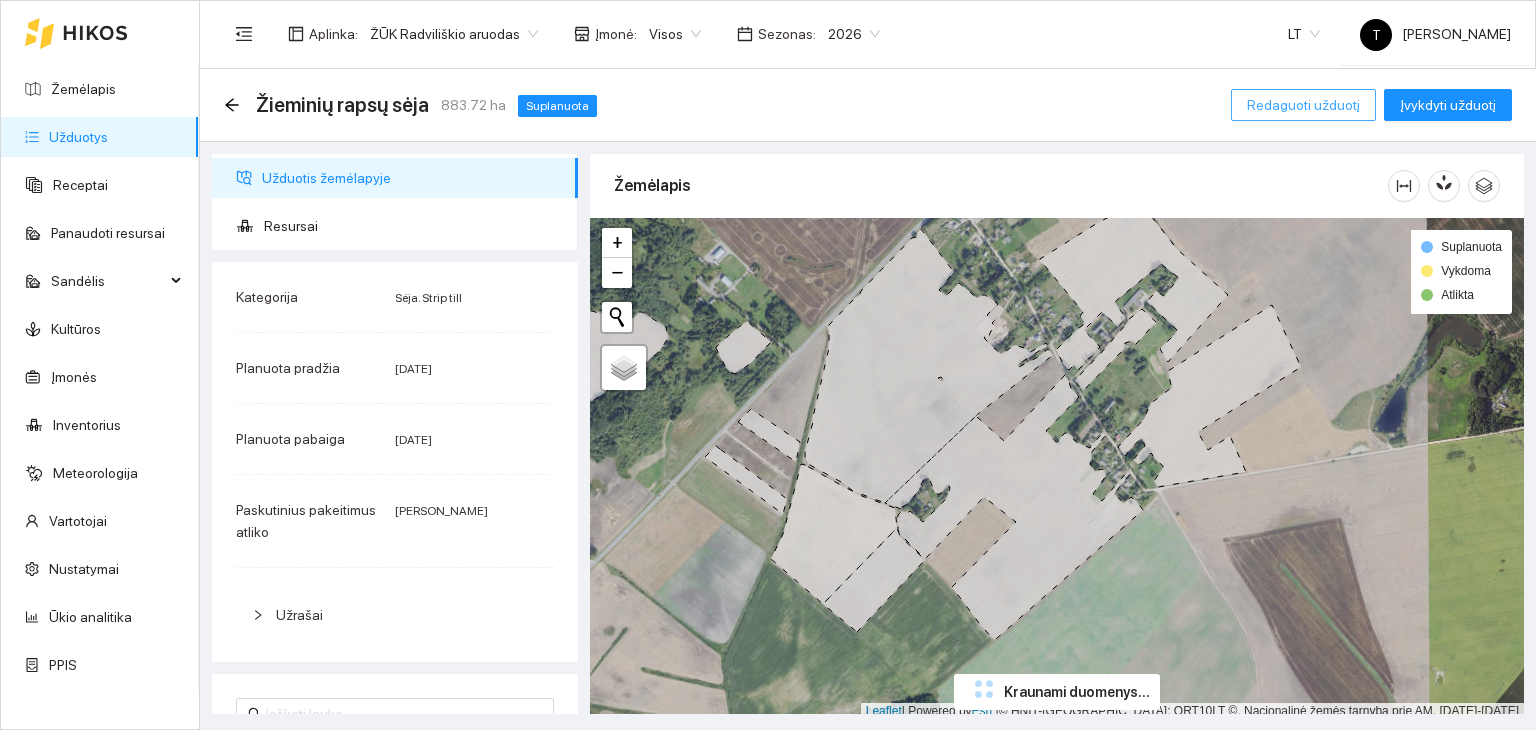 click on "Redaguoti užduotį" at bounding box center [1303, 105] 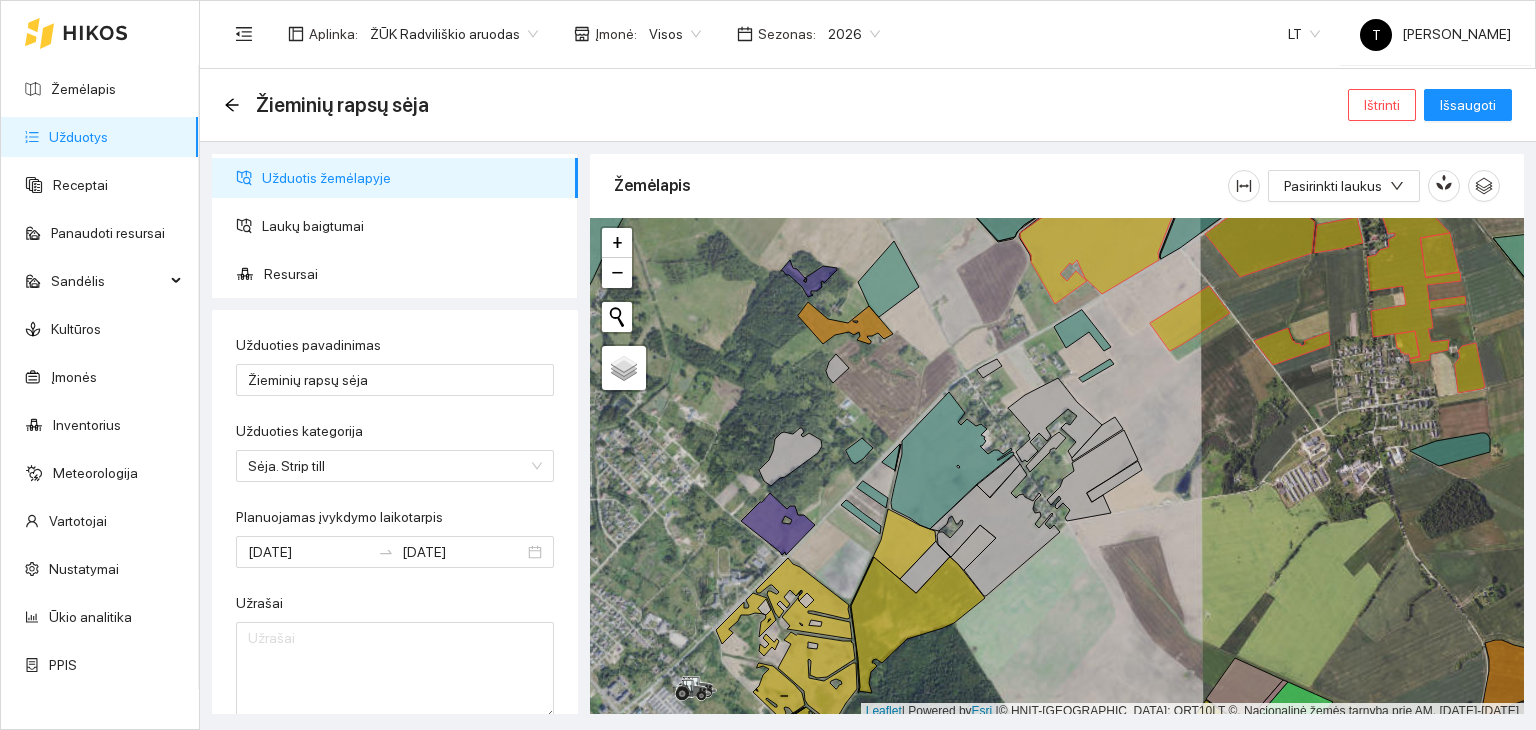 scroll, scrollTop: 5, scrollLeft: 0, axis: vertical 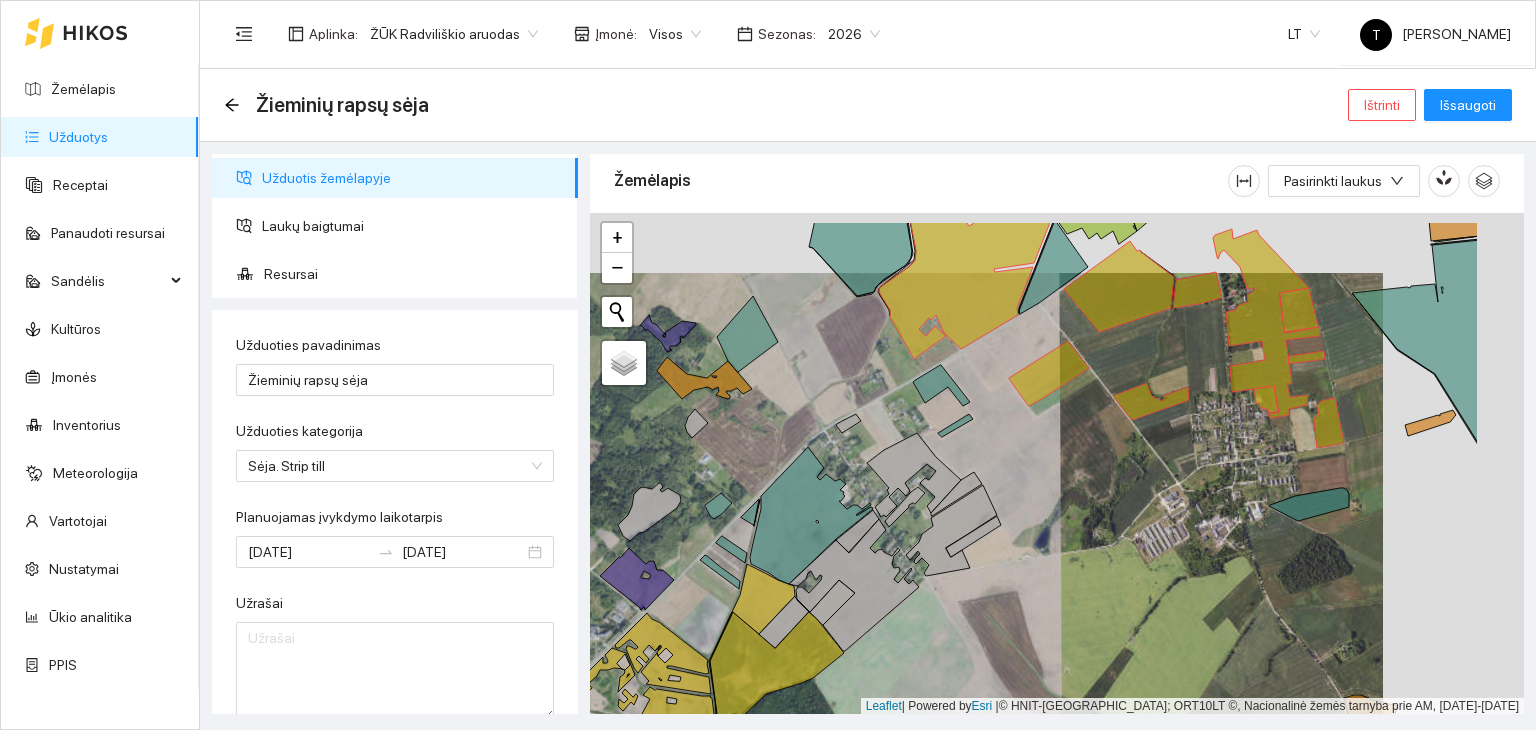 drag, startPoint x: 1280, startPoint y: 581, endPoint x: 1191, endPoint y: 653, distance: 114.47707 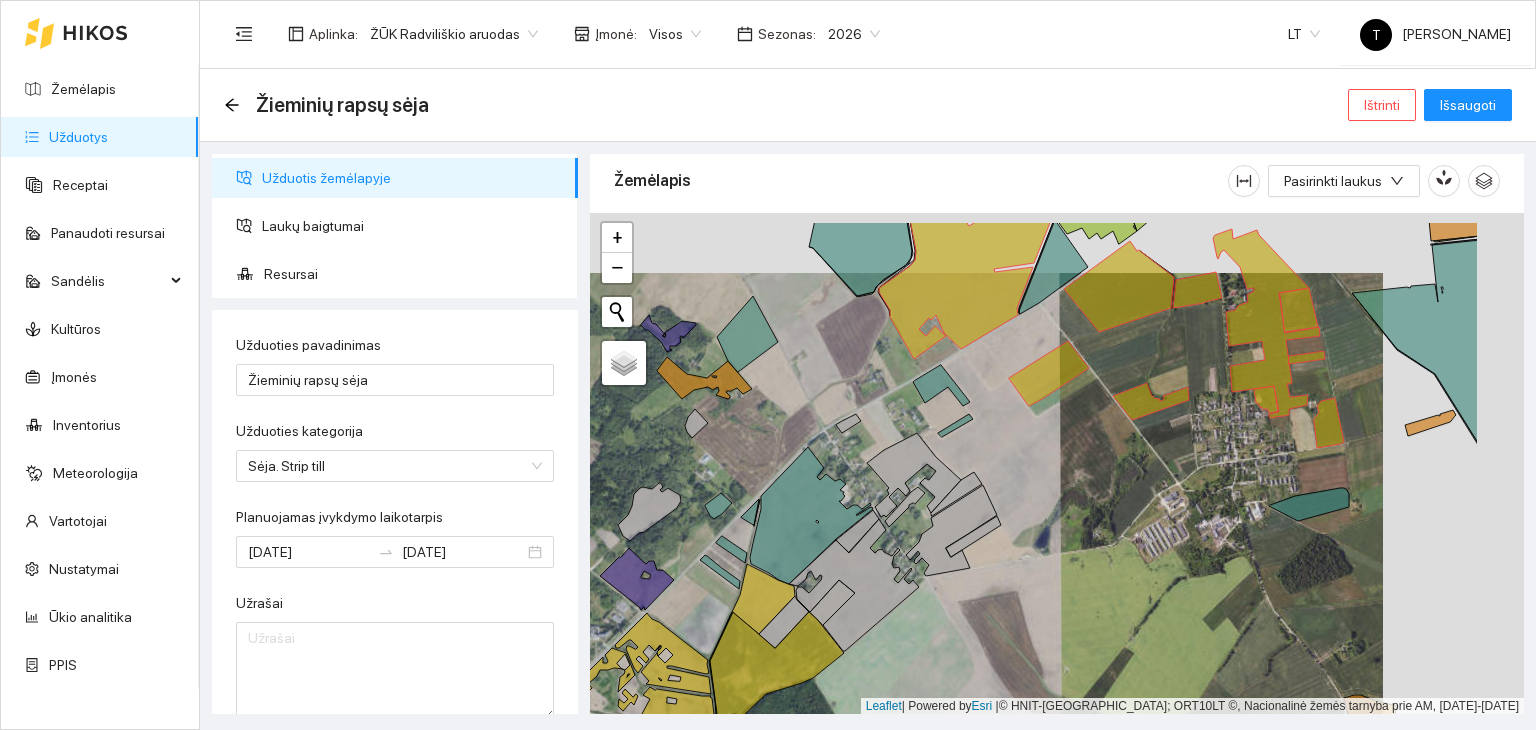 click on "+ −   Nieko nerasta. Bandykite dar kartą.  Žemėlapis  Palydovas Leaflet  | Powered by  Esri   |  © HNIT-BALTIC; ORT10LT ©, Nacionalinė žemės tarnyba prie AM, [DATE]-[DATE]" at bounding box center (1057, 464) 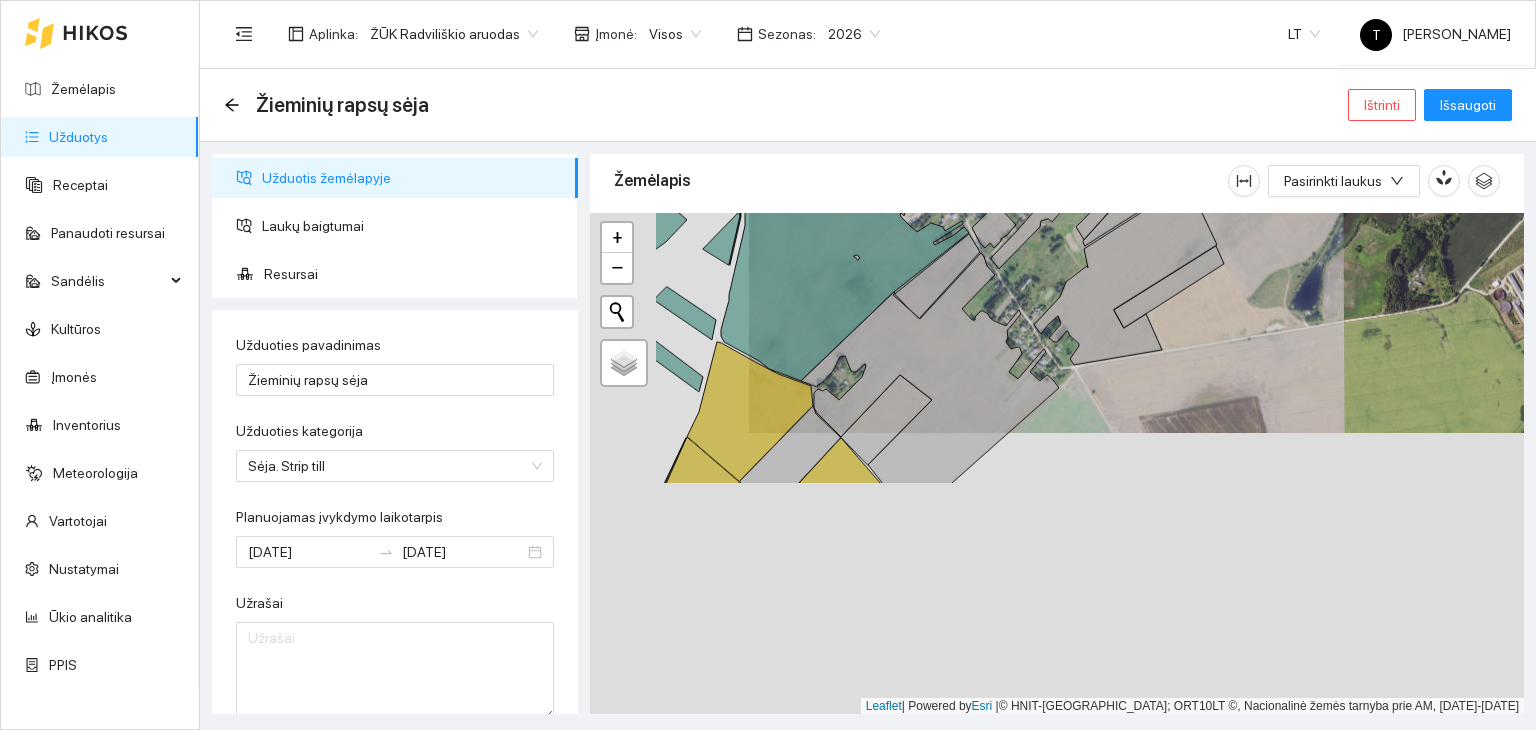 drag, startPoint x: 1139, startPoint y: 573, endPoint x: 1258, endPoint y: 316, distance: 283.2137 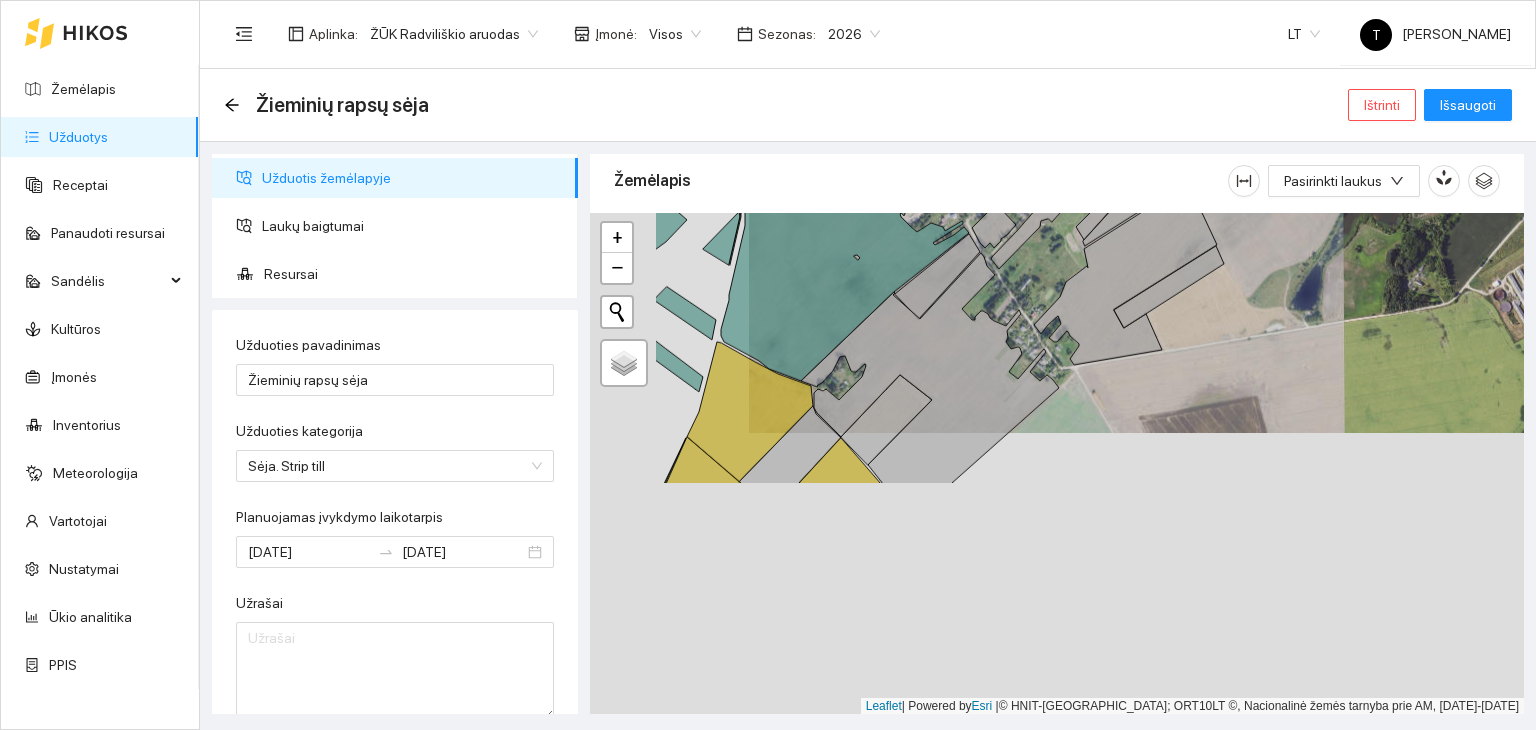 click on "+ −   Nieko nerasta. Bandykite dar kartą.  Žemėlapis  Palydovas Leaflet  | Powered by  Esri   |  © HNIT-BALTIC; ORT10LT ©, Nacionalinė žemės tarnyba prie AM, [DATE]-[DATE]" at bounding box center [1057, 464] 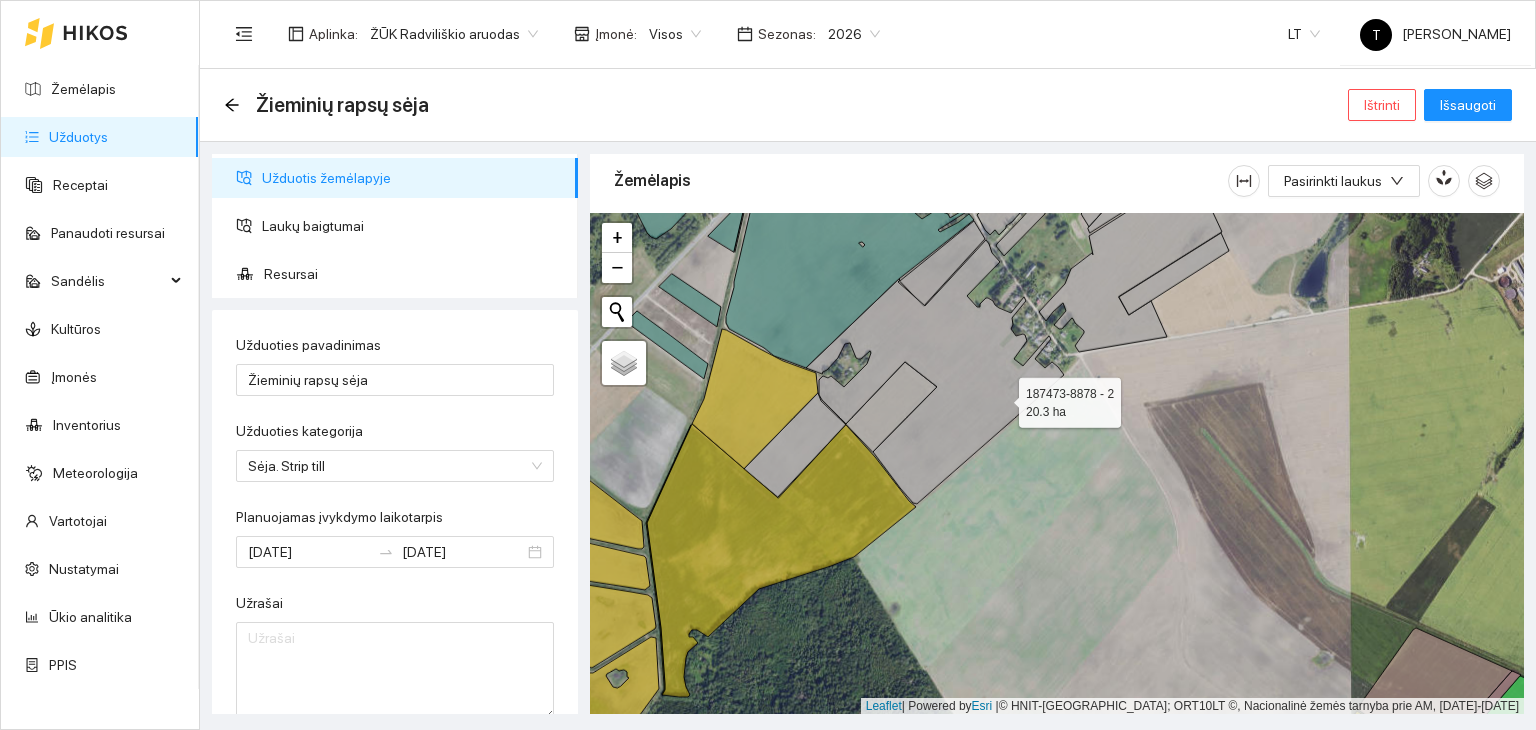 click 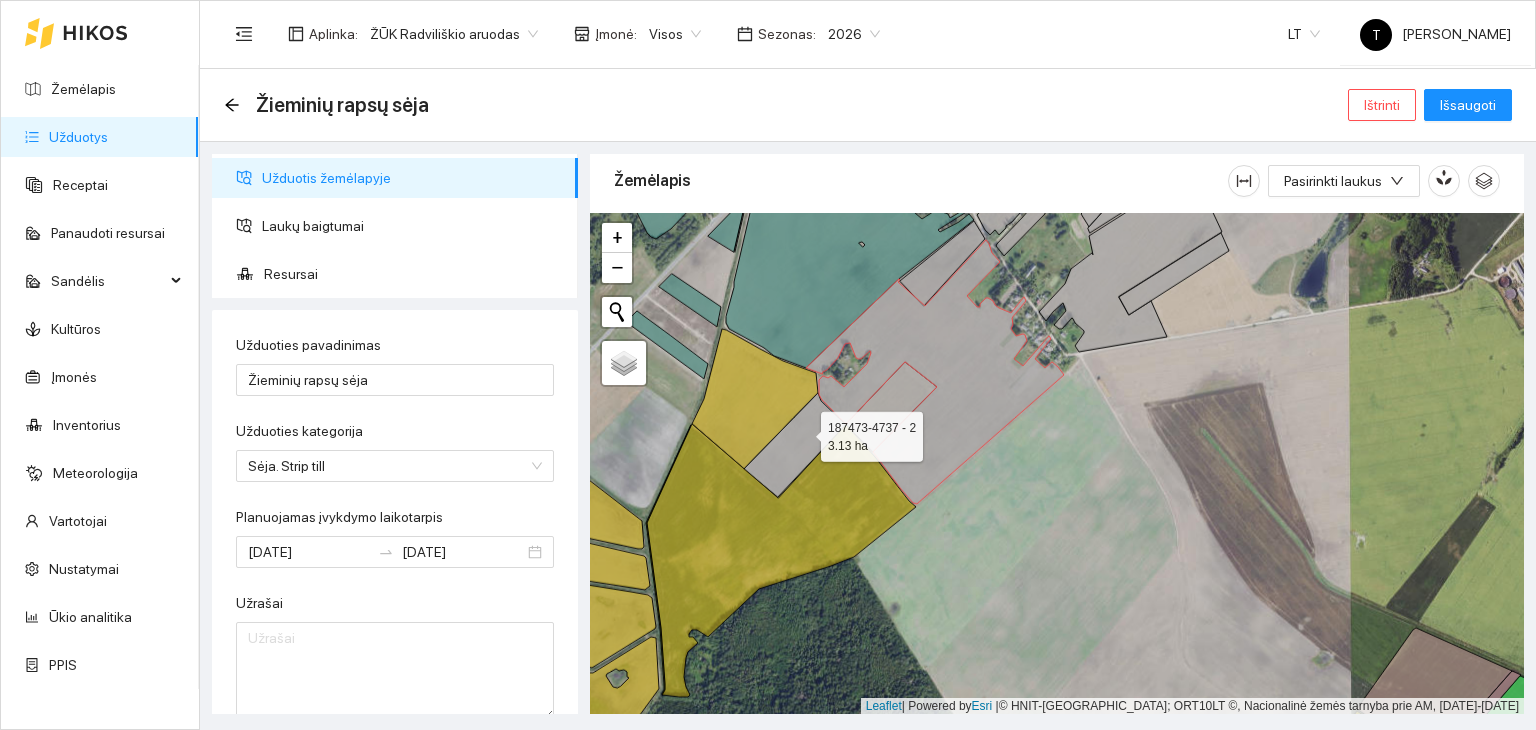 click 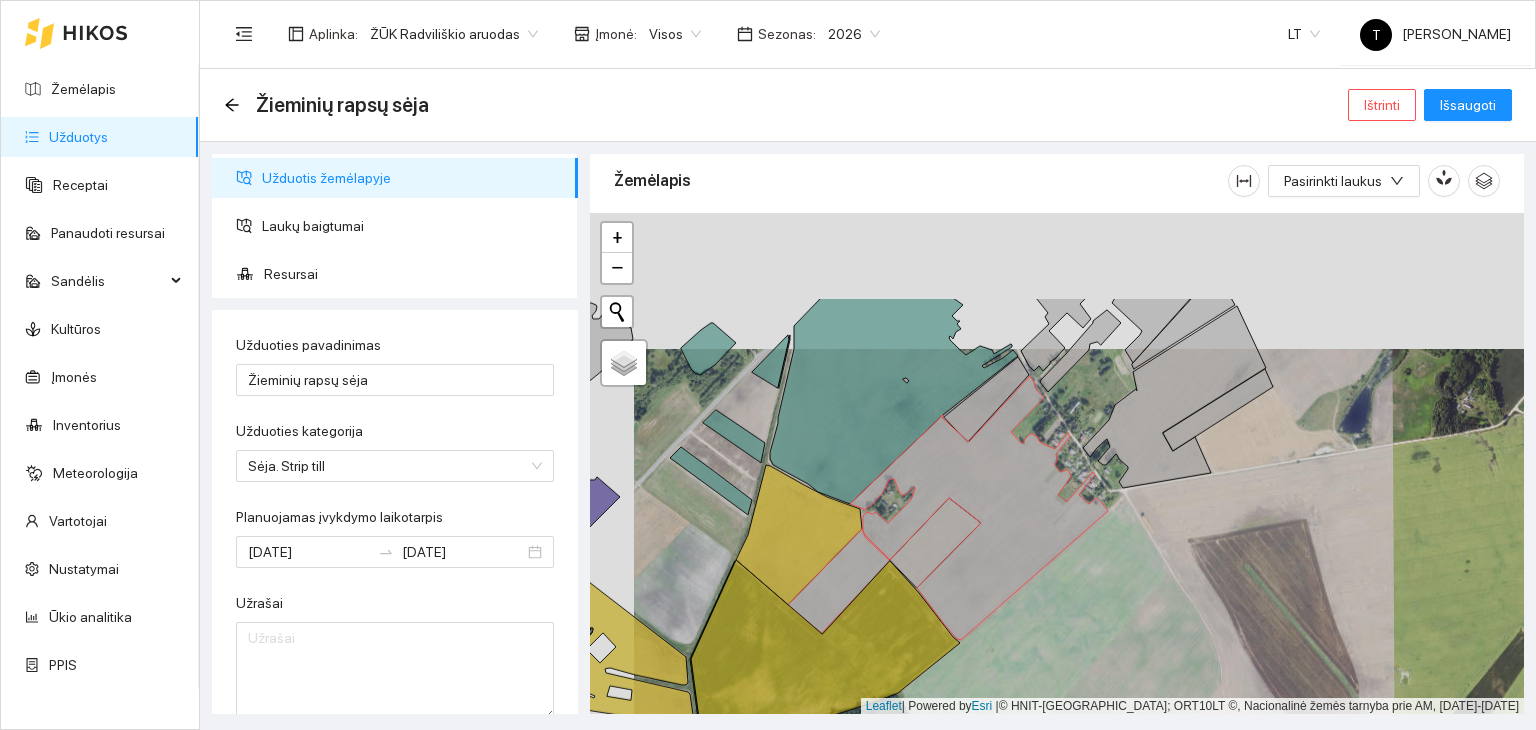 drag, startPoint x: 856, startPoint y: 333, endPoint x: 918, endPoint y: 488, distance: 166.94011 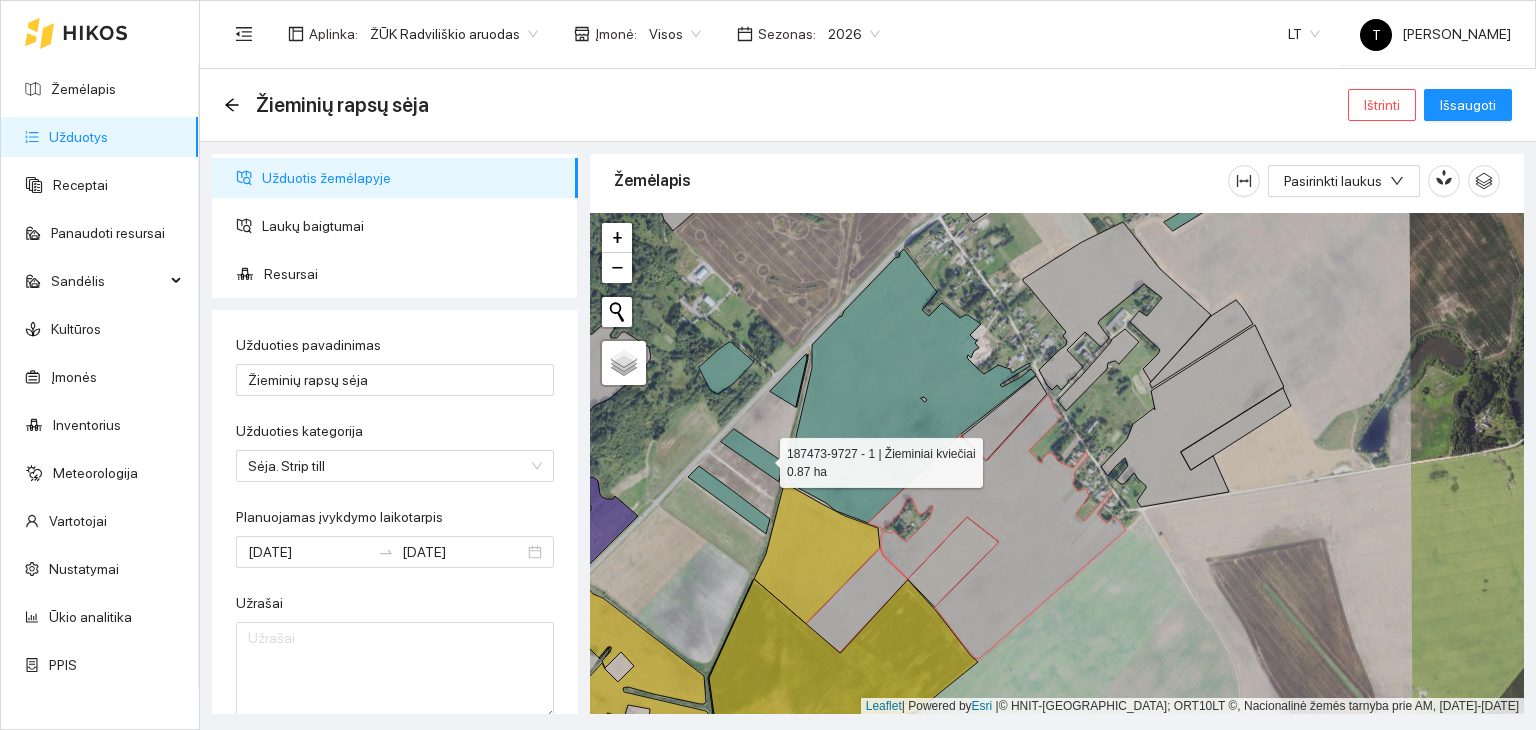 click 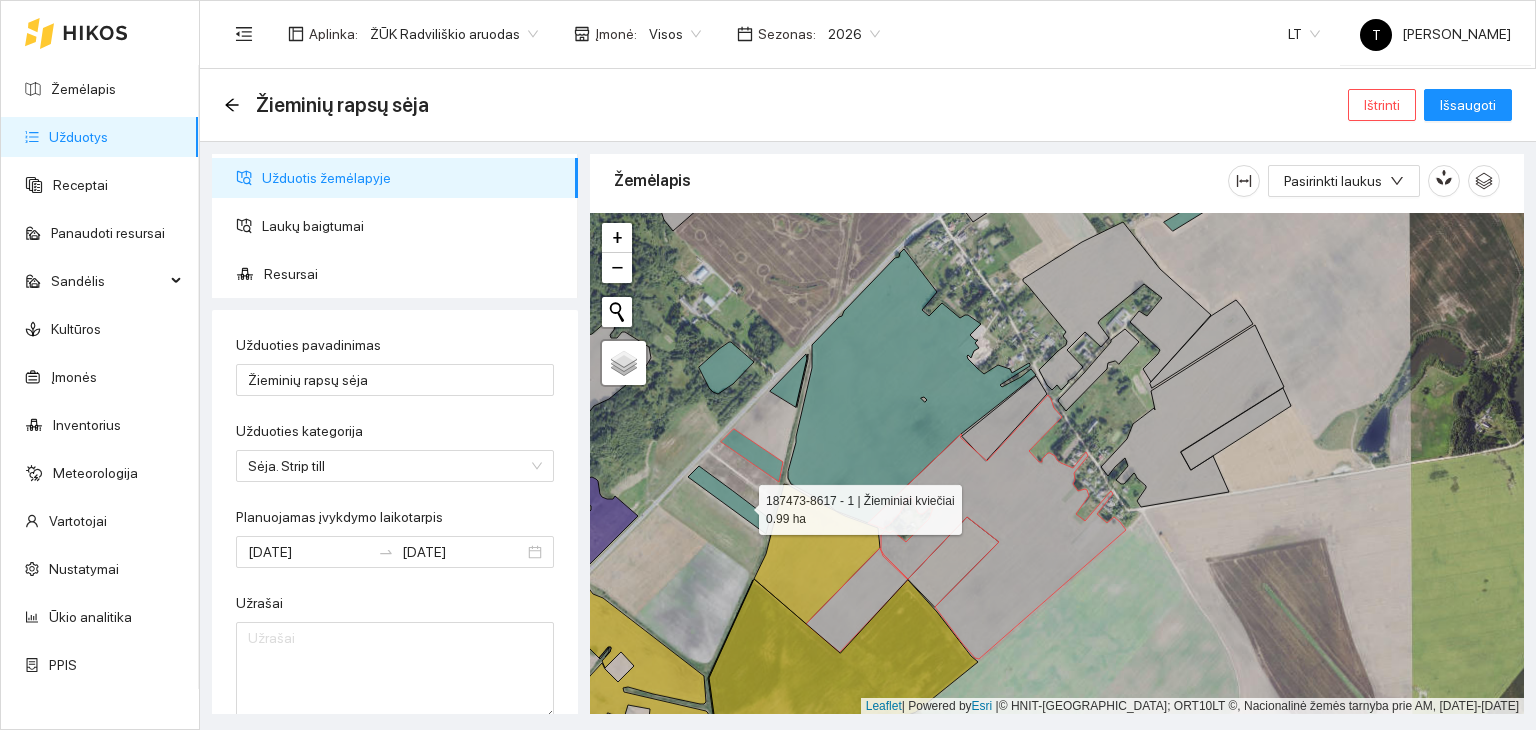 click 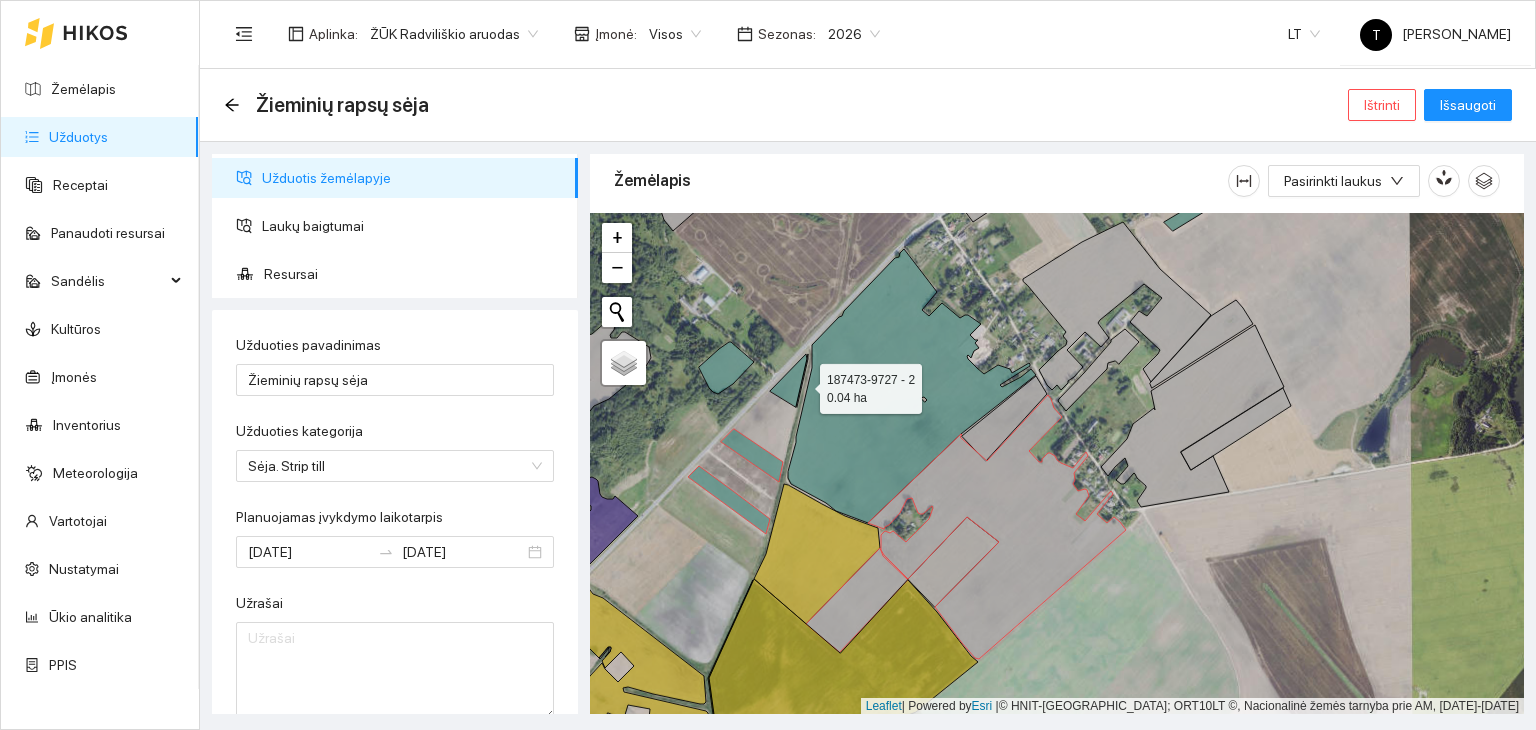 drag, startPoint x: 802, startPoint y: 383, endPoint x: 781, endPoint y: 383, distance: 21 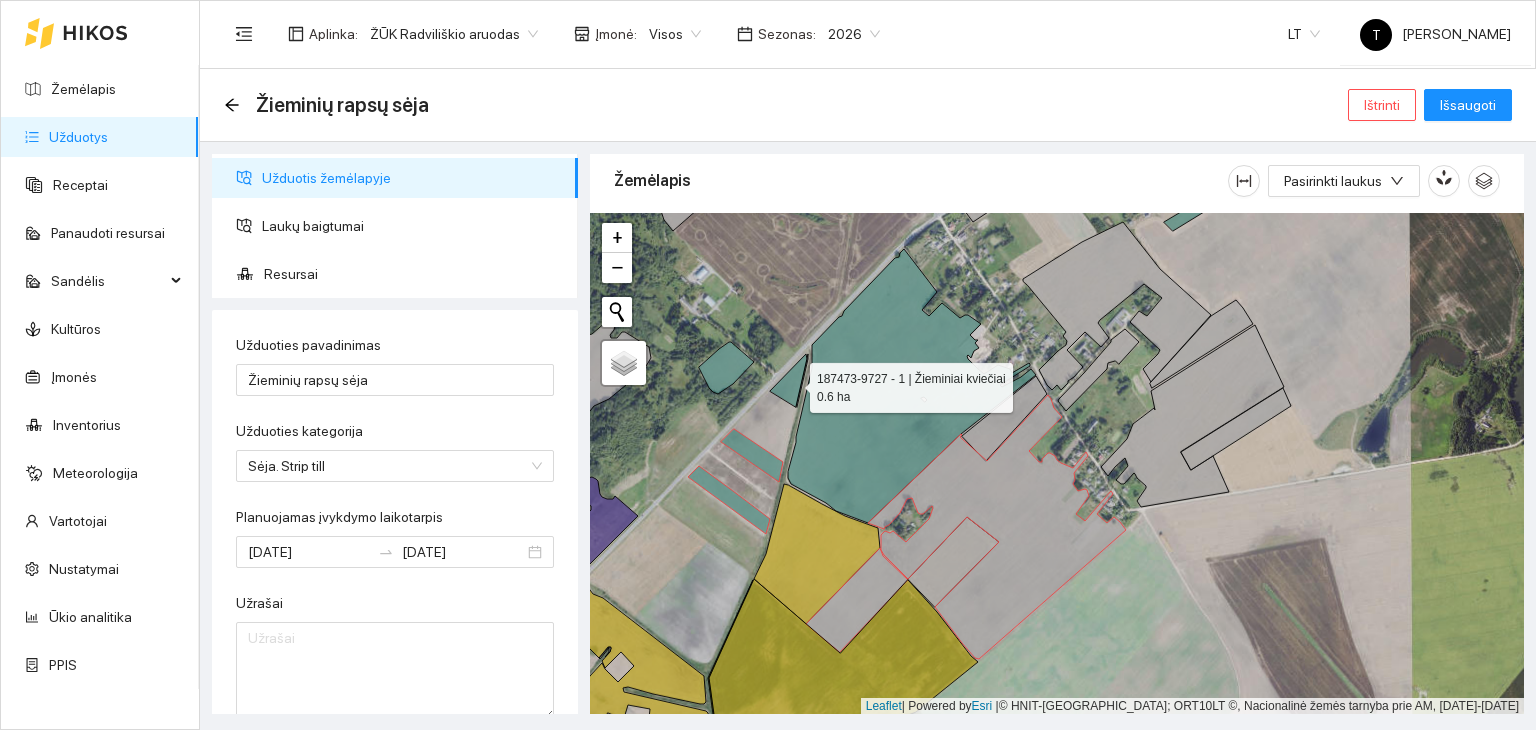 click 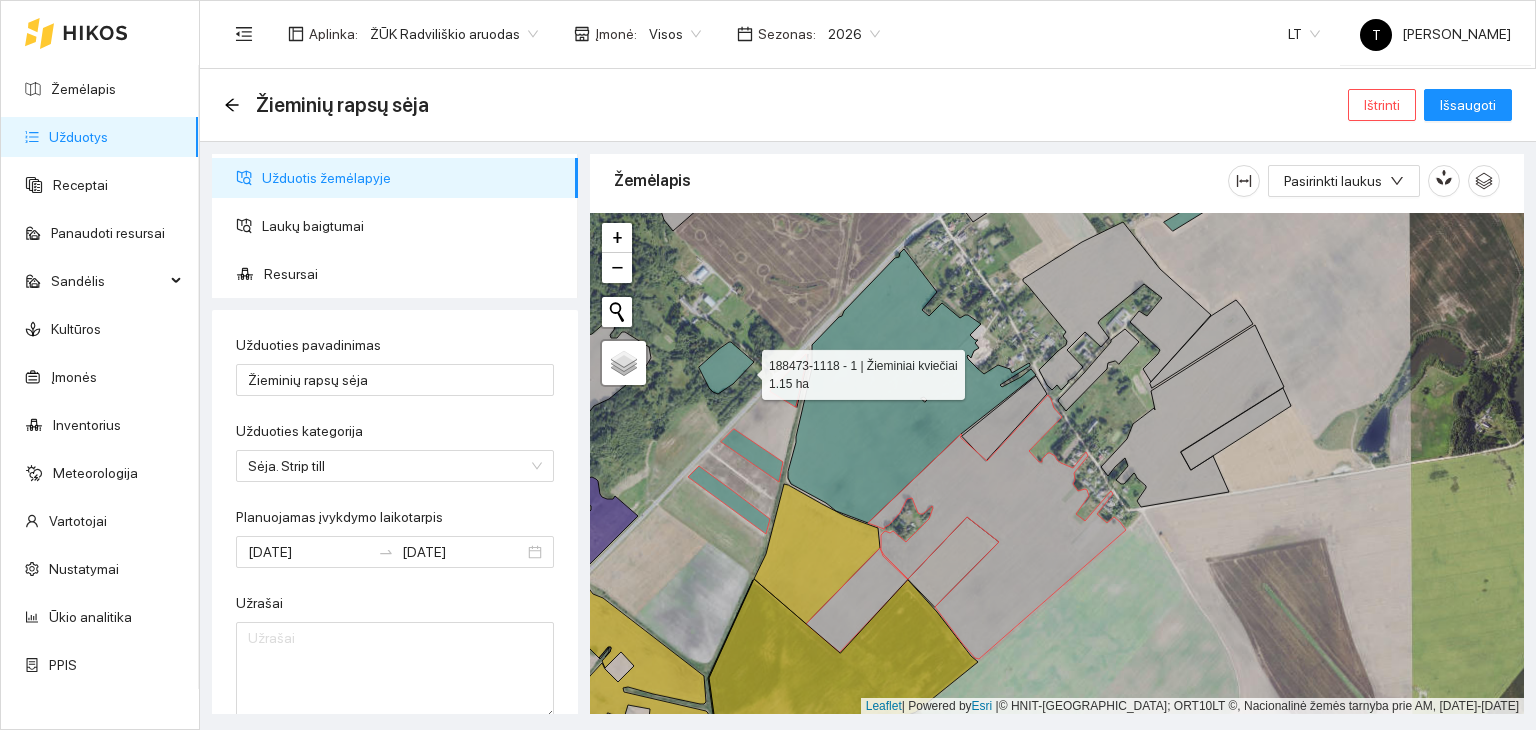 click 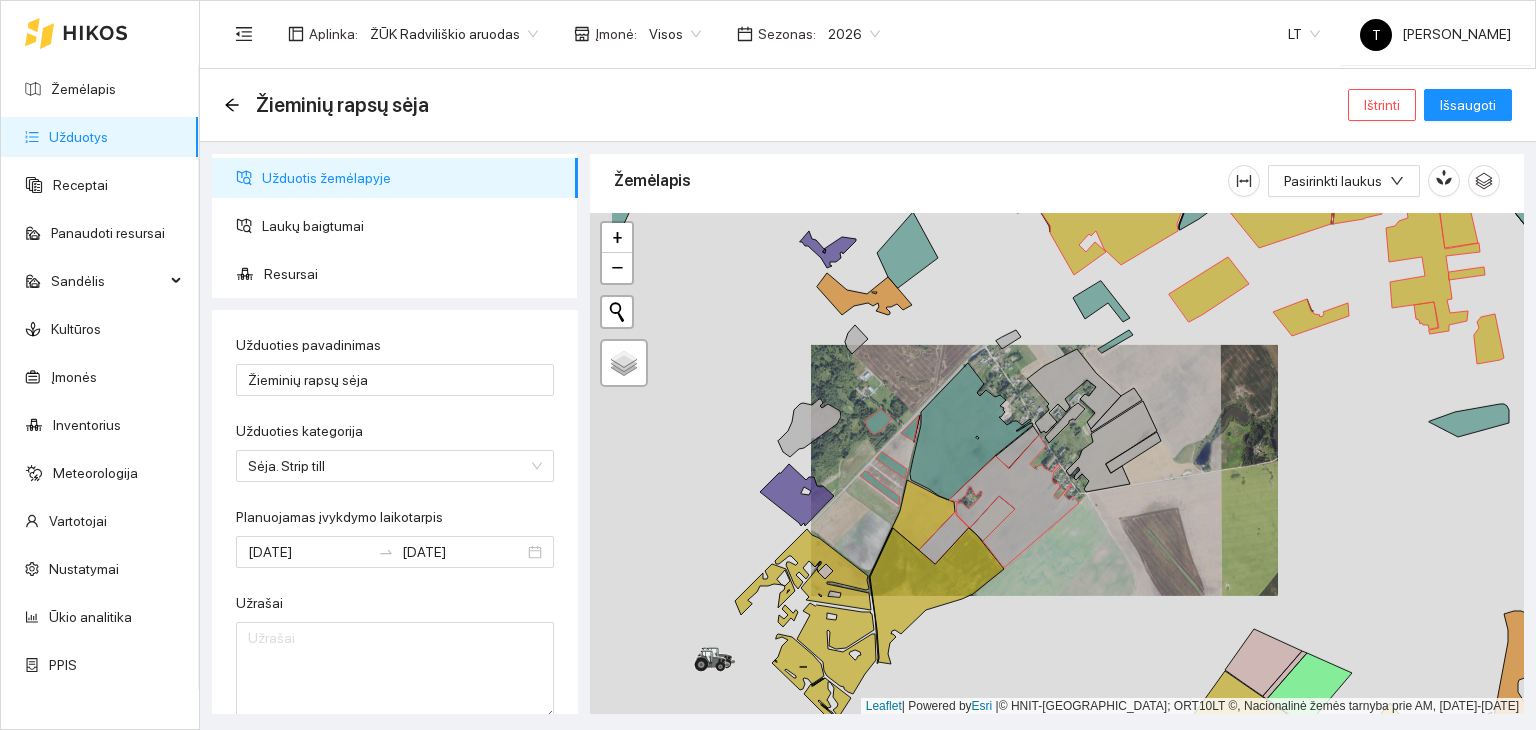 drag, startPoint x: 746, startPoint y: 439, endPoint x: 903, endPoint y: 467, distance: 159.47726 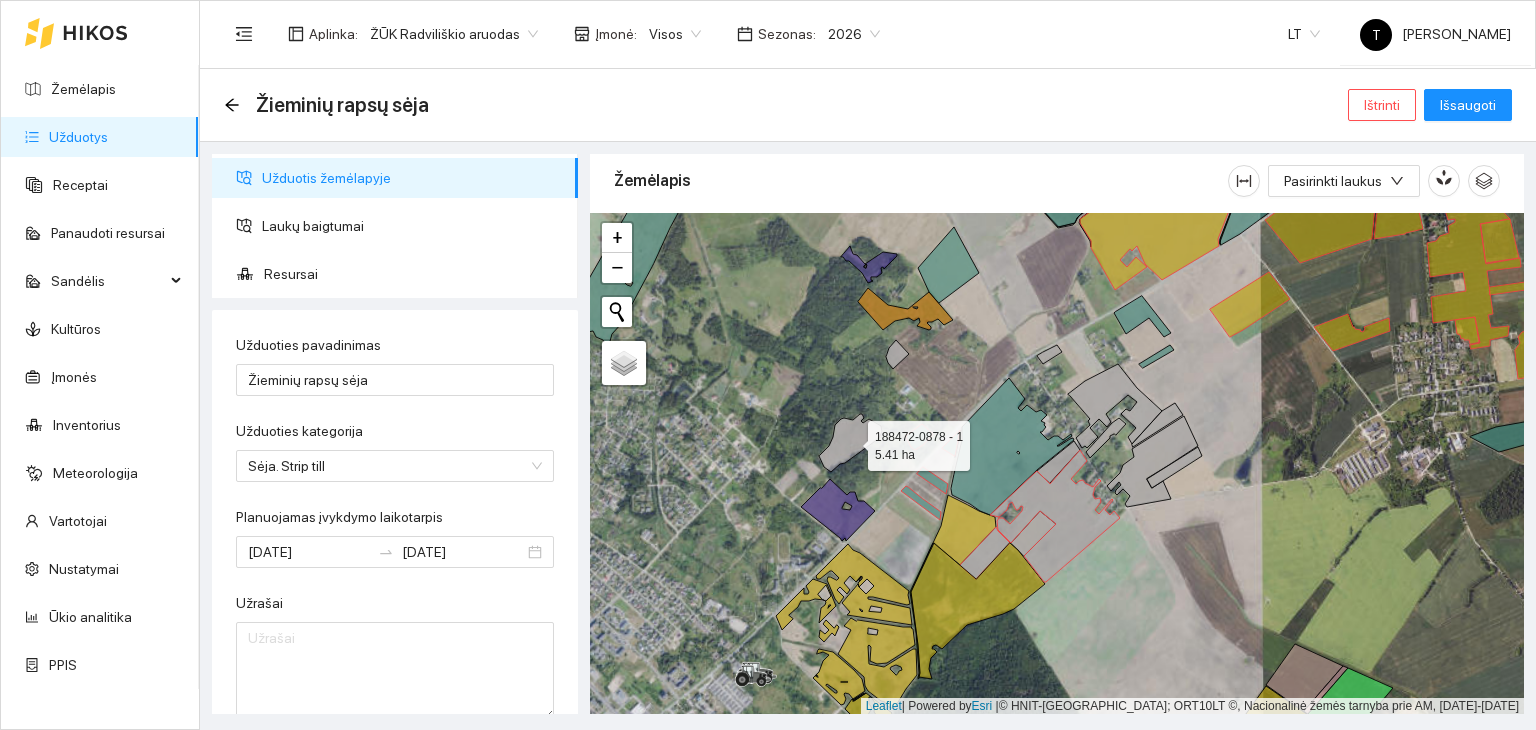 click 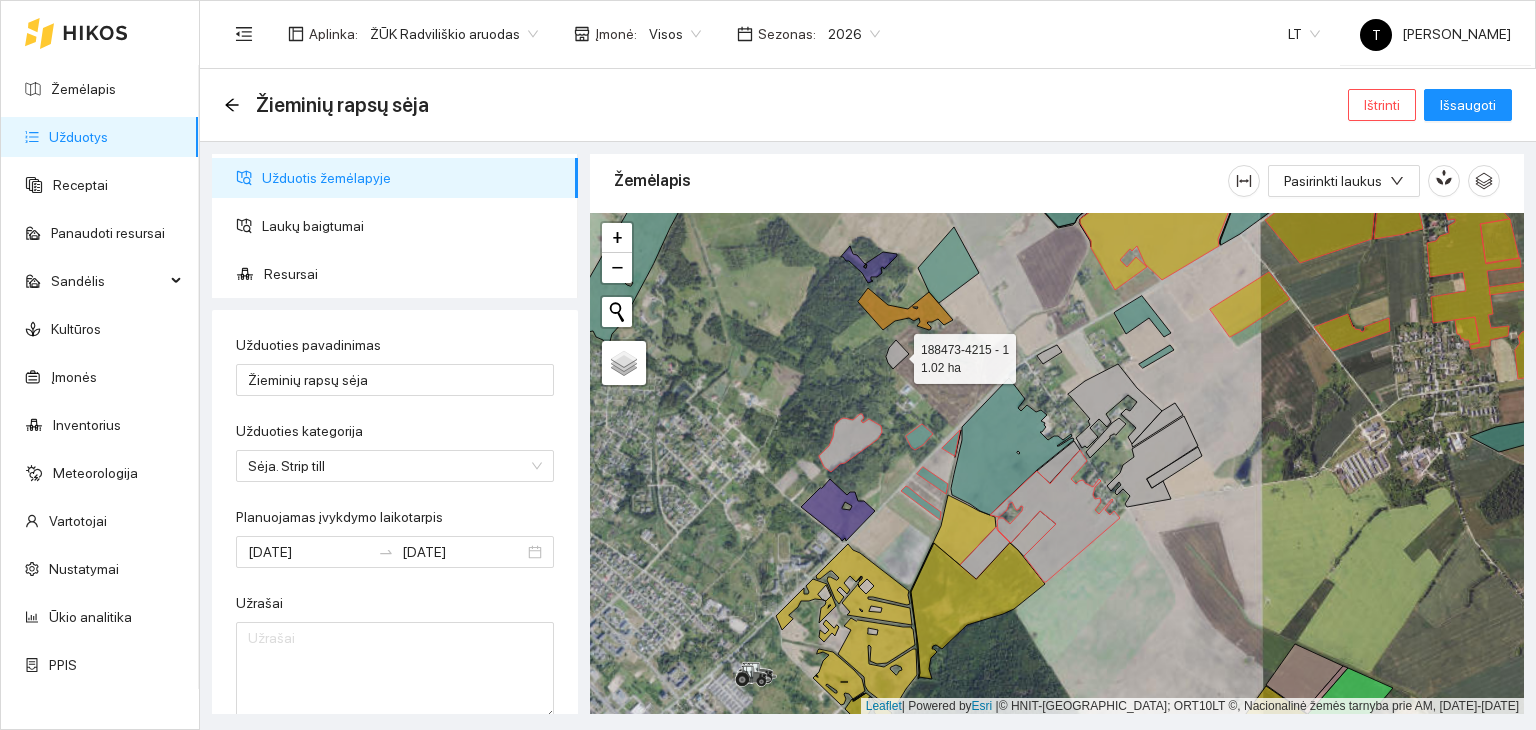 click 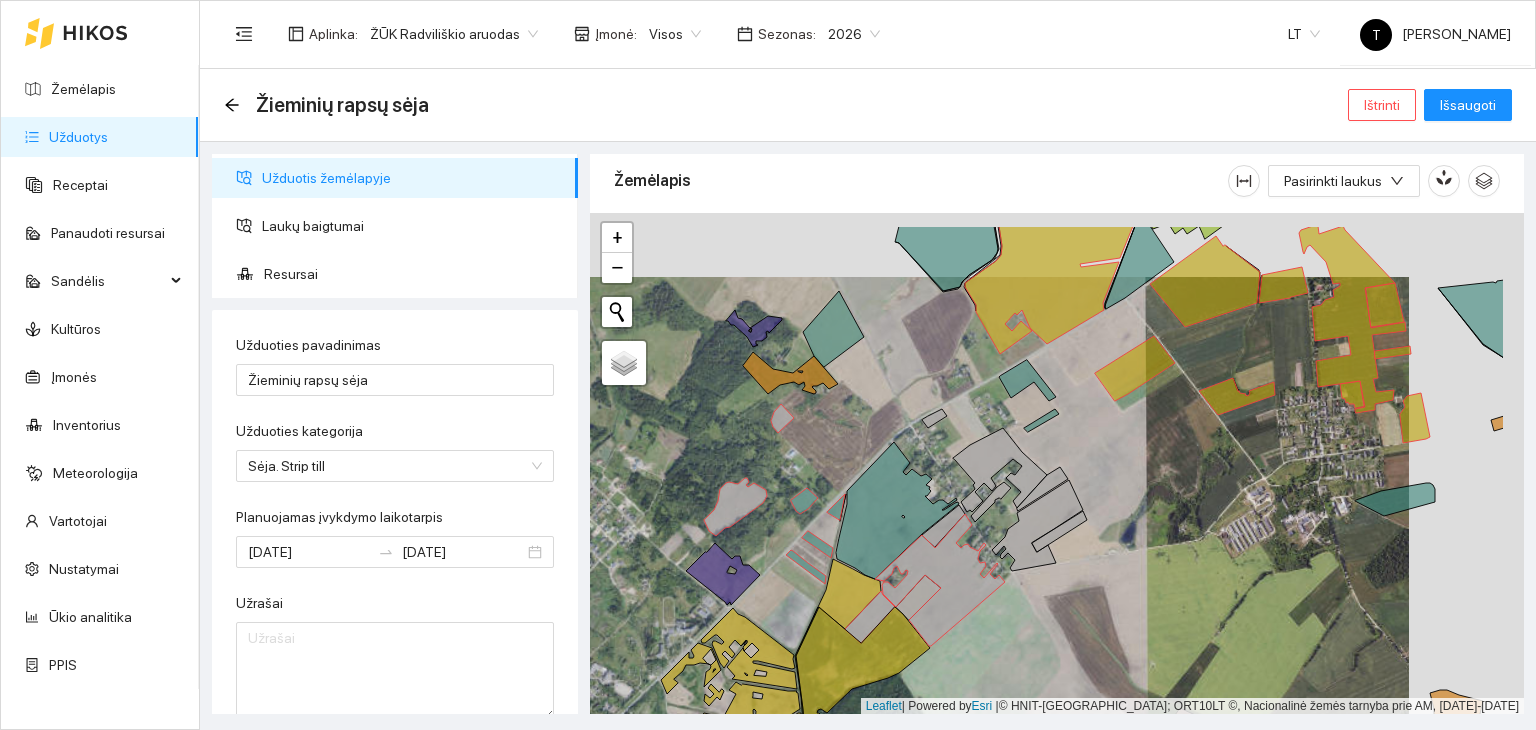 drag, startPoint x: 1068, startPoint y: 505, endPoint x: 971, endPoint y: 549, distance: 106.51291 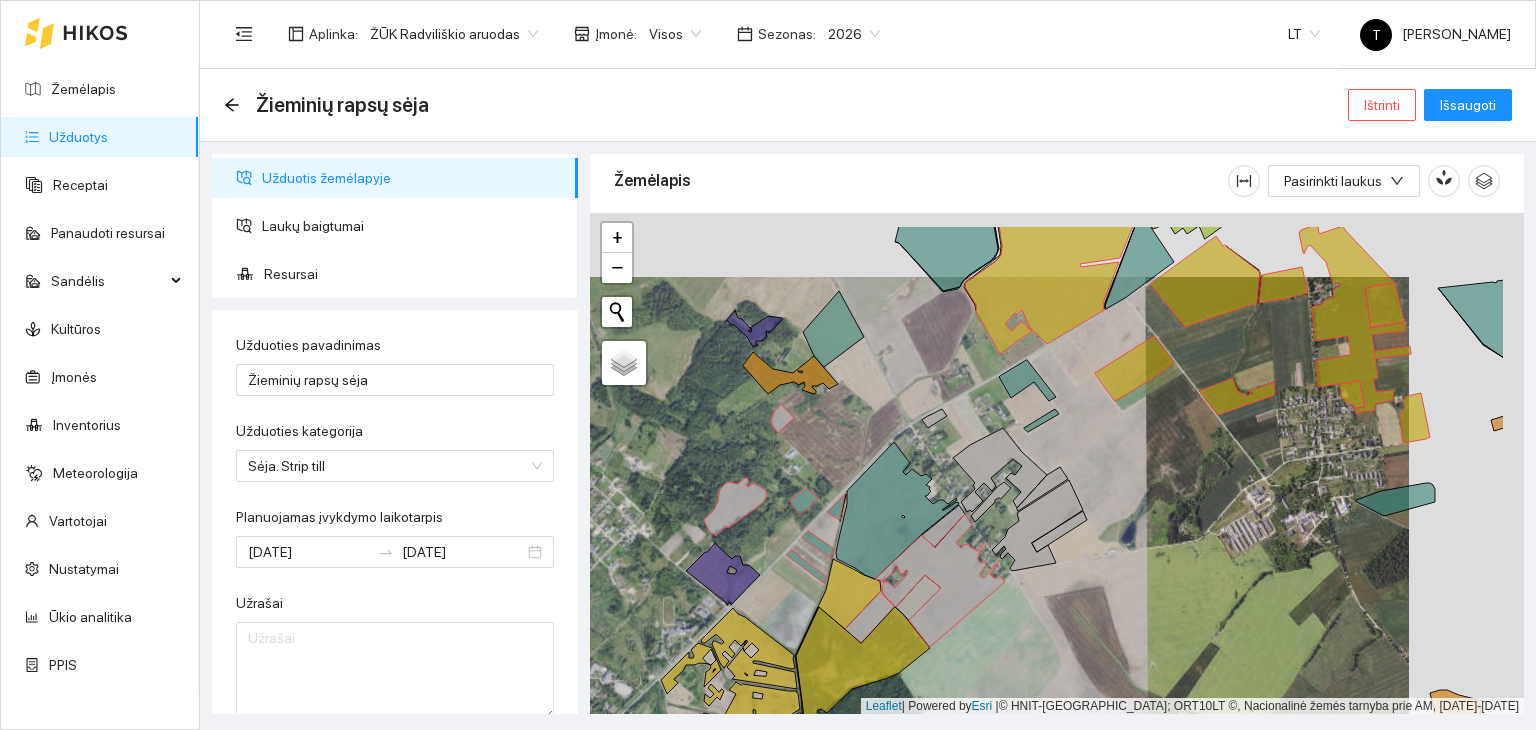 click 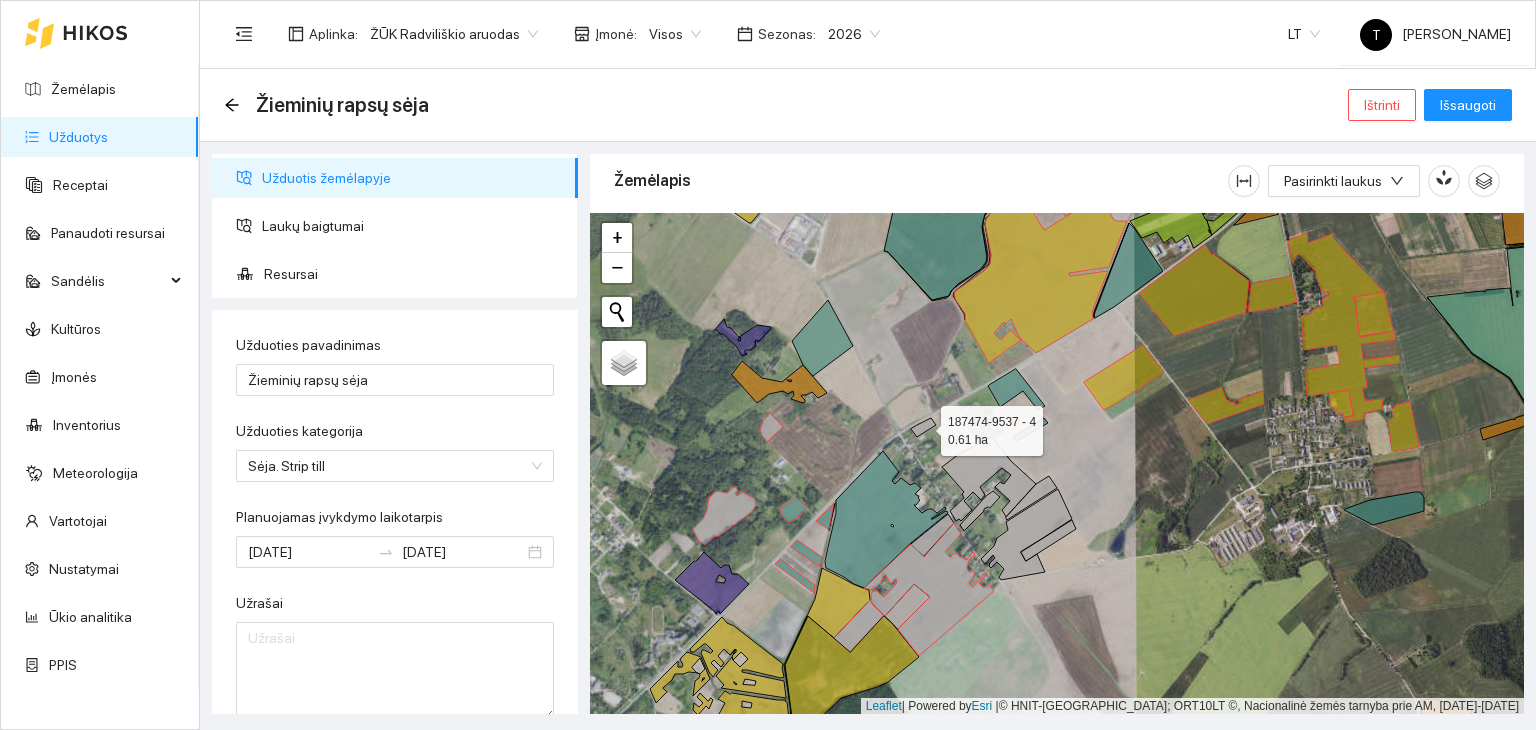 click 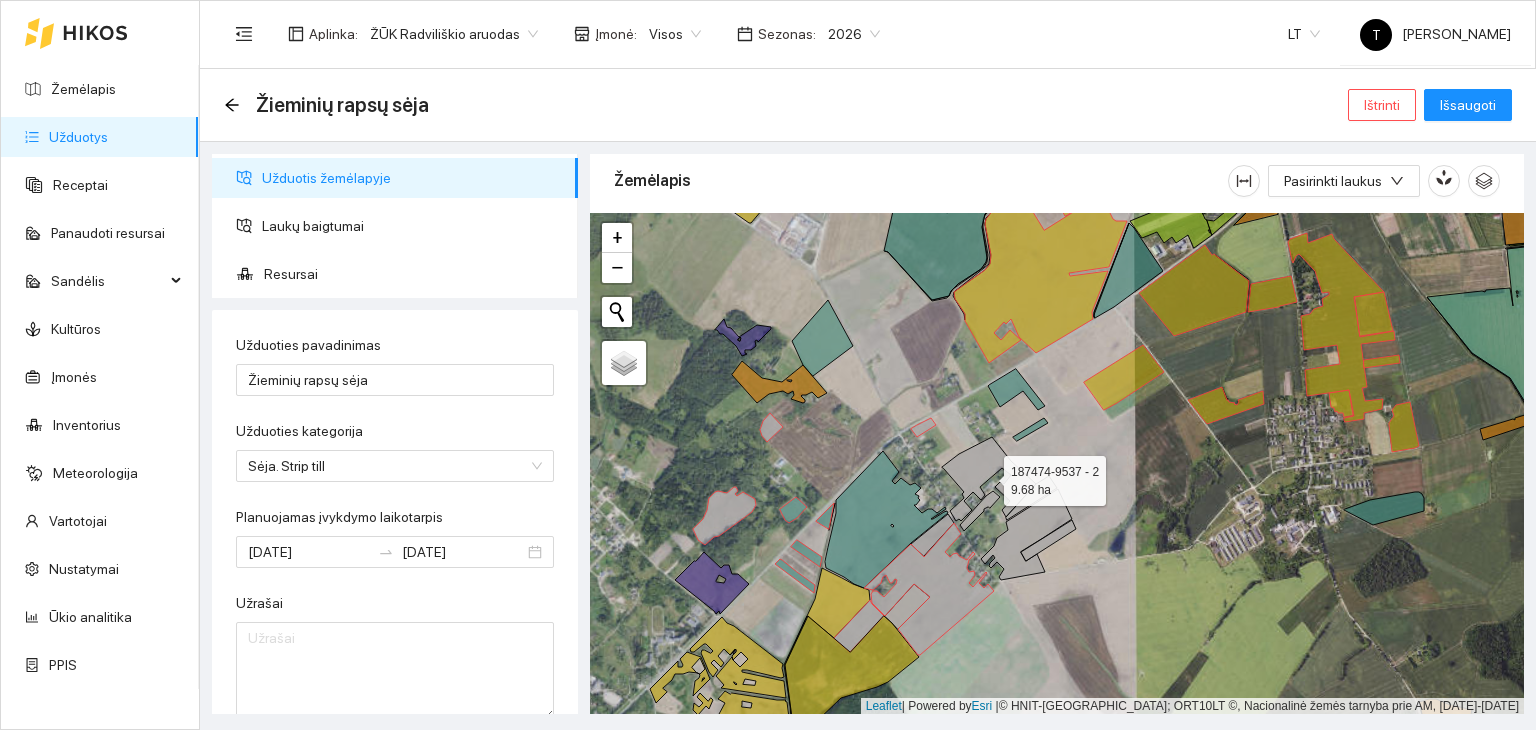 click 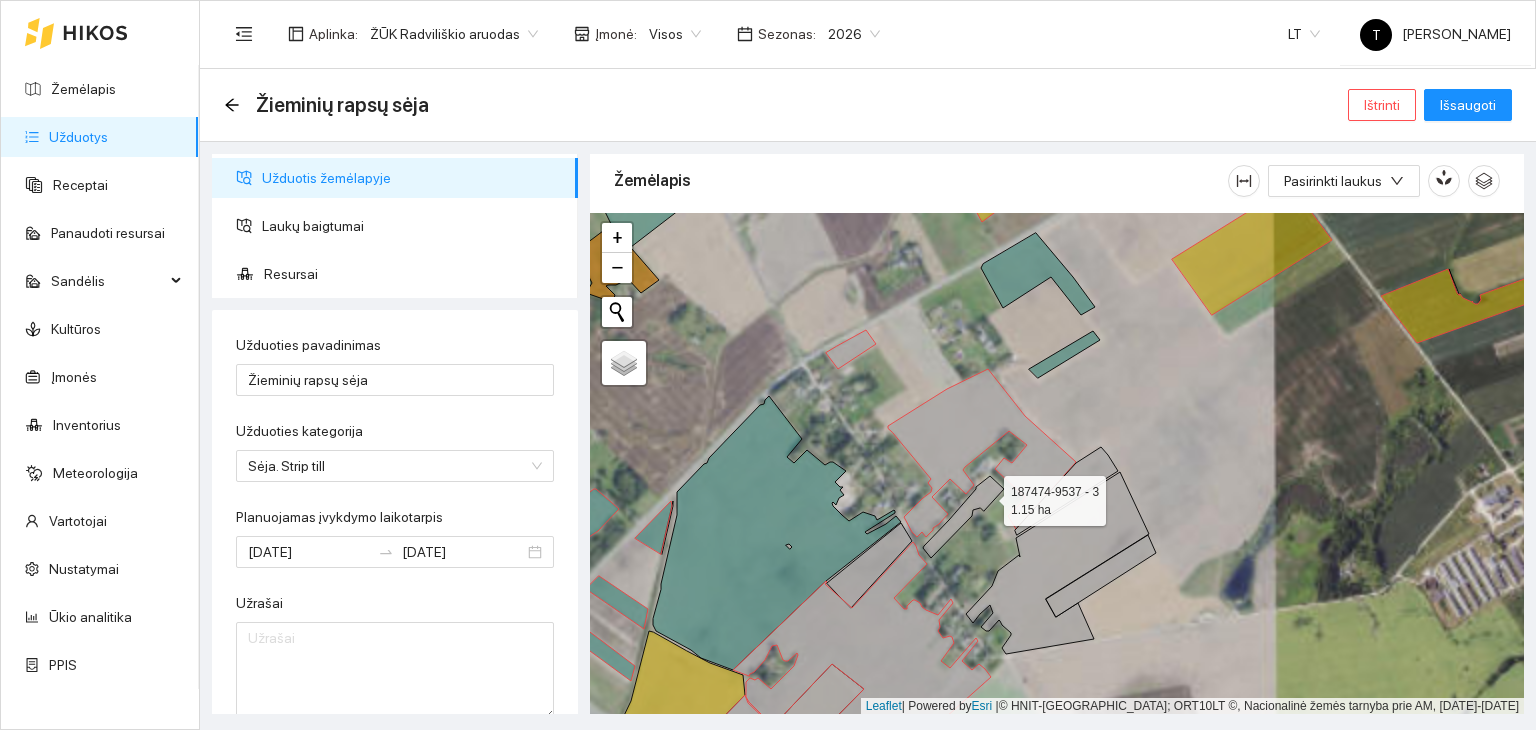 click 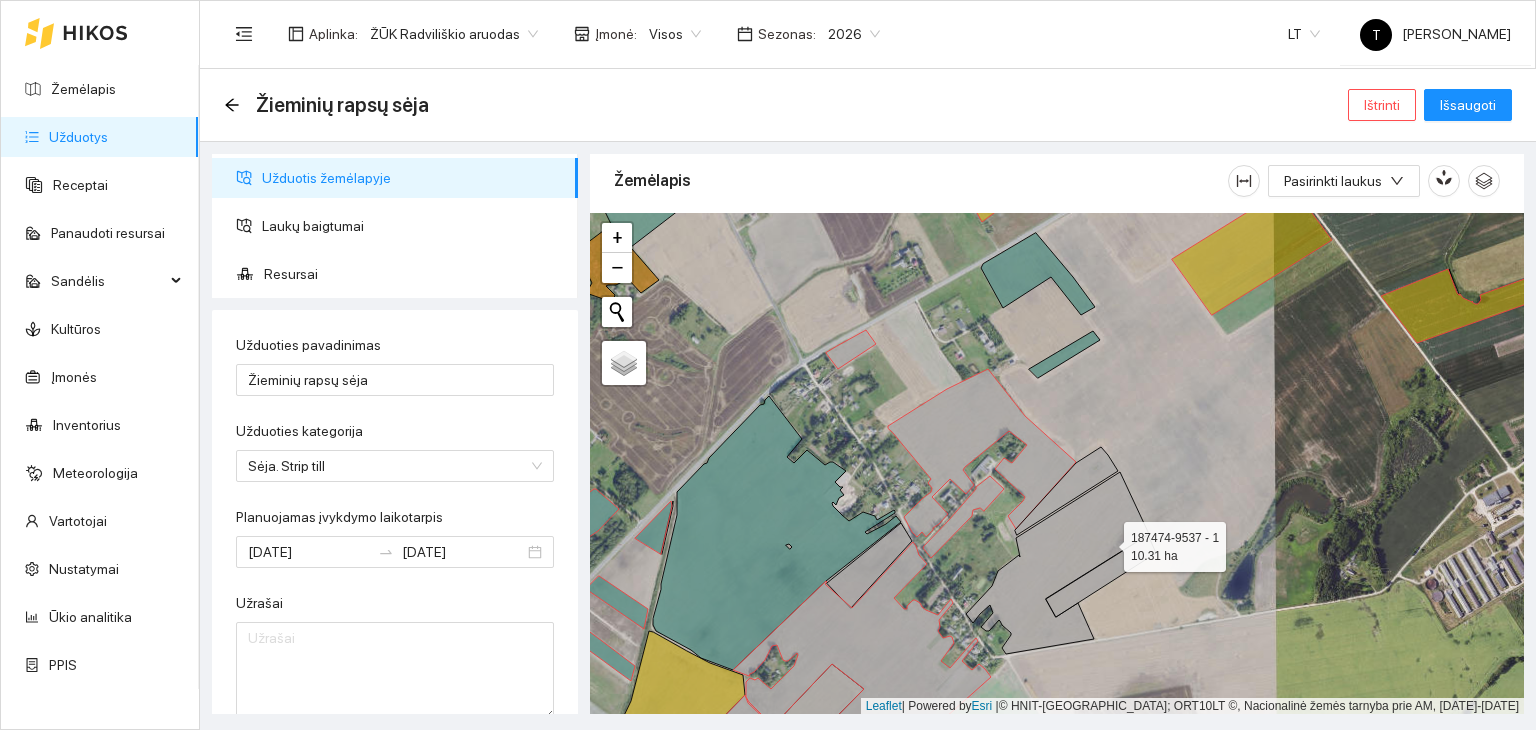 click 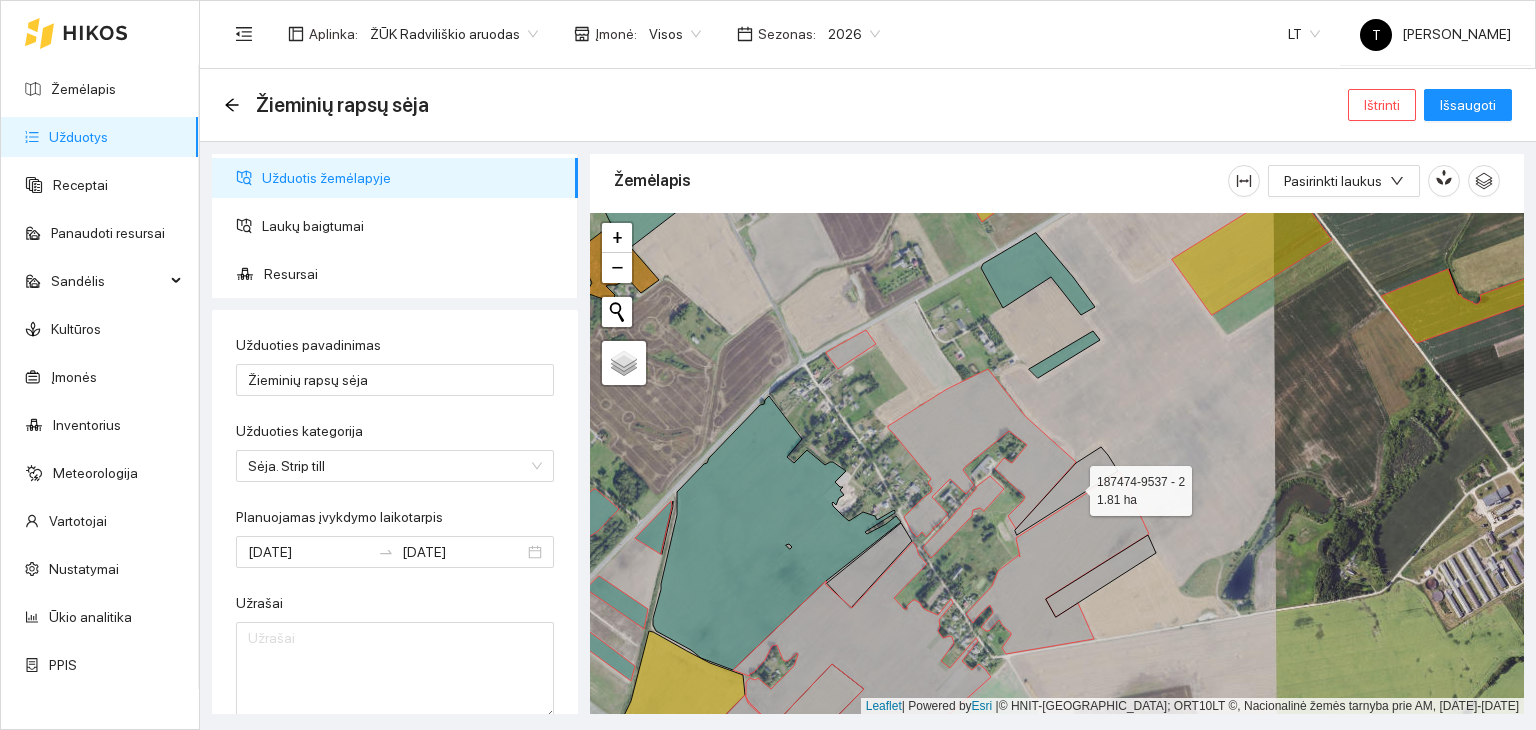 click 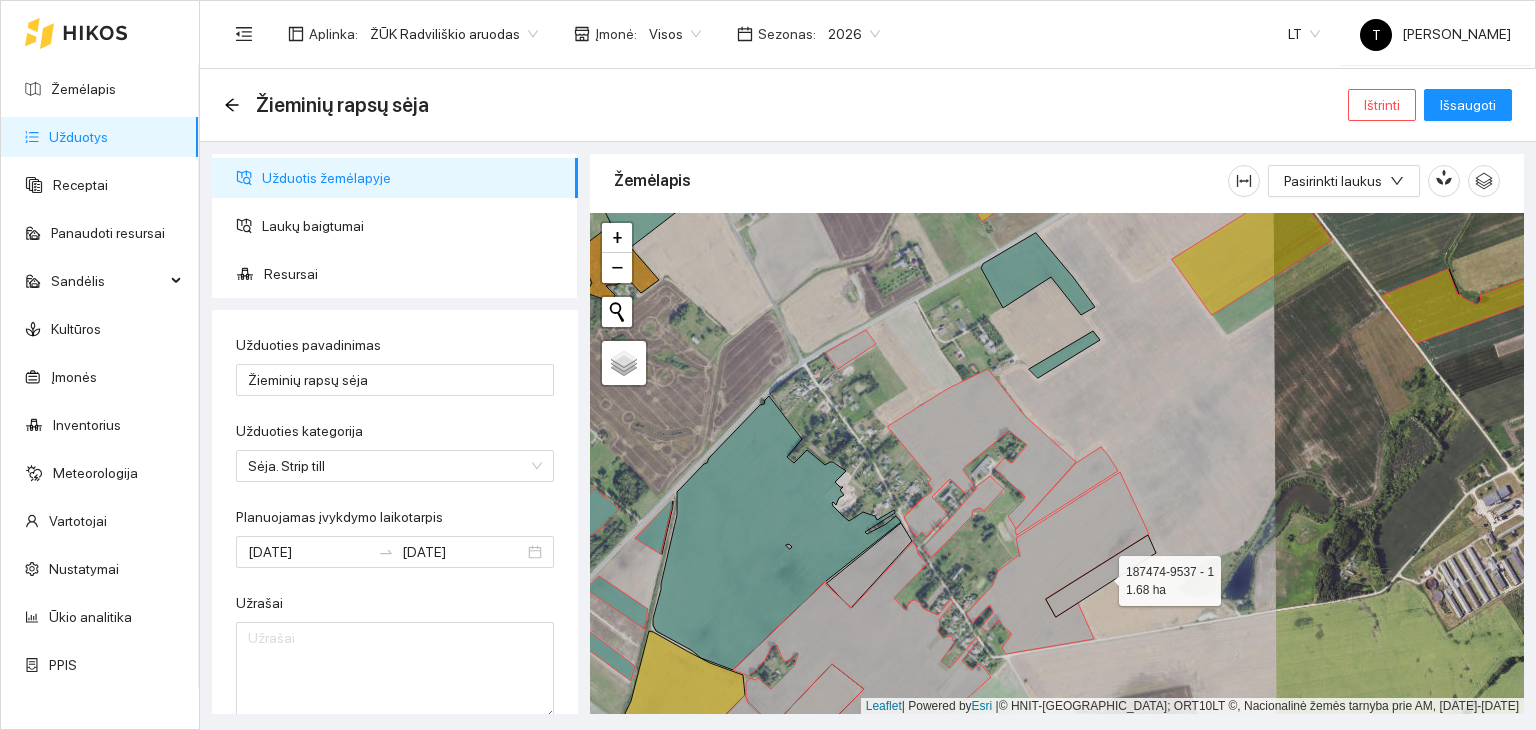 click 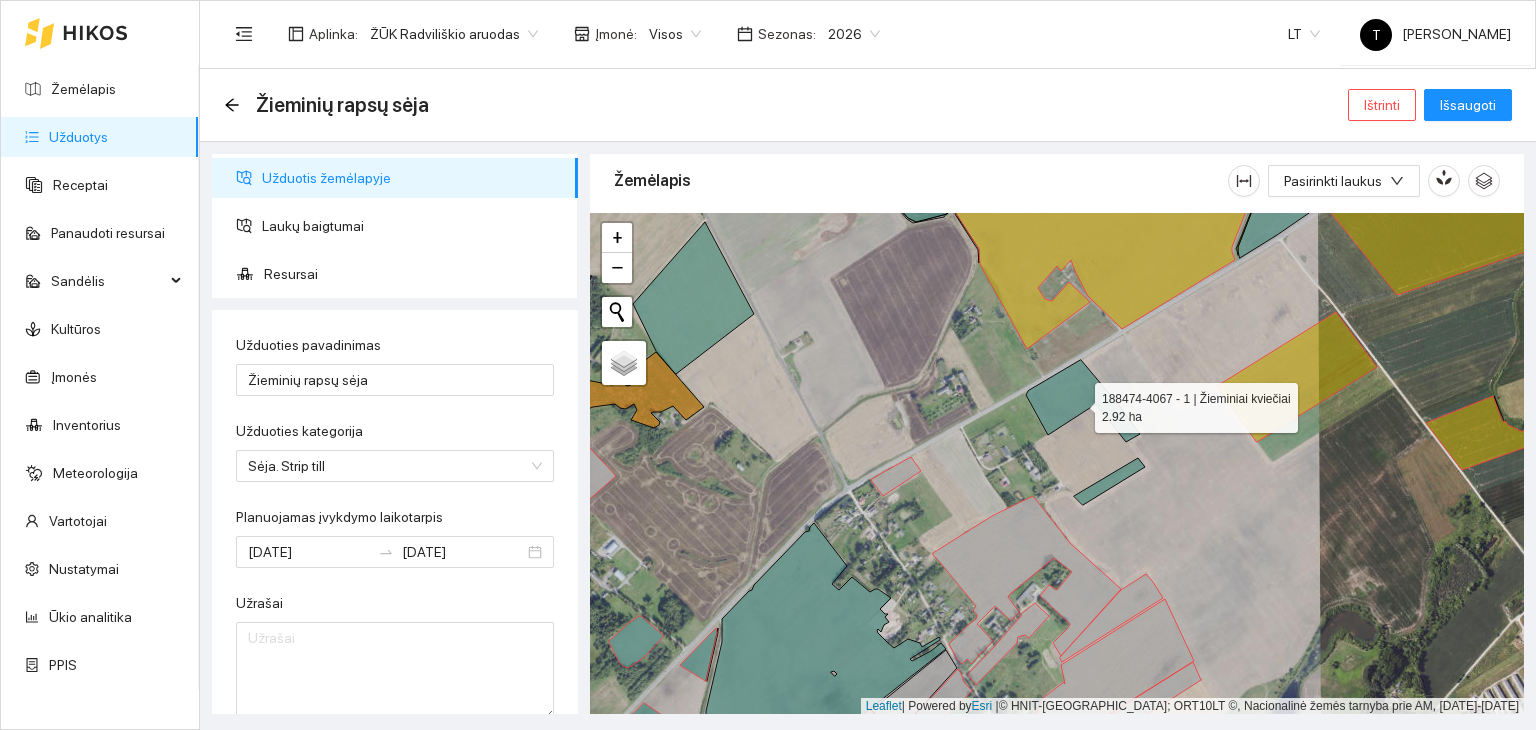 click 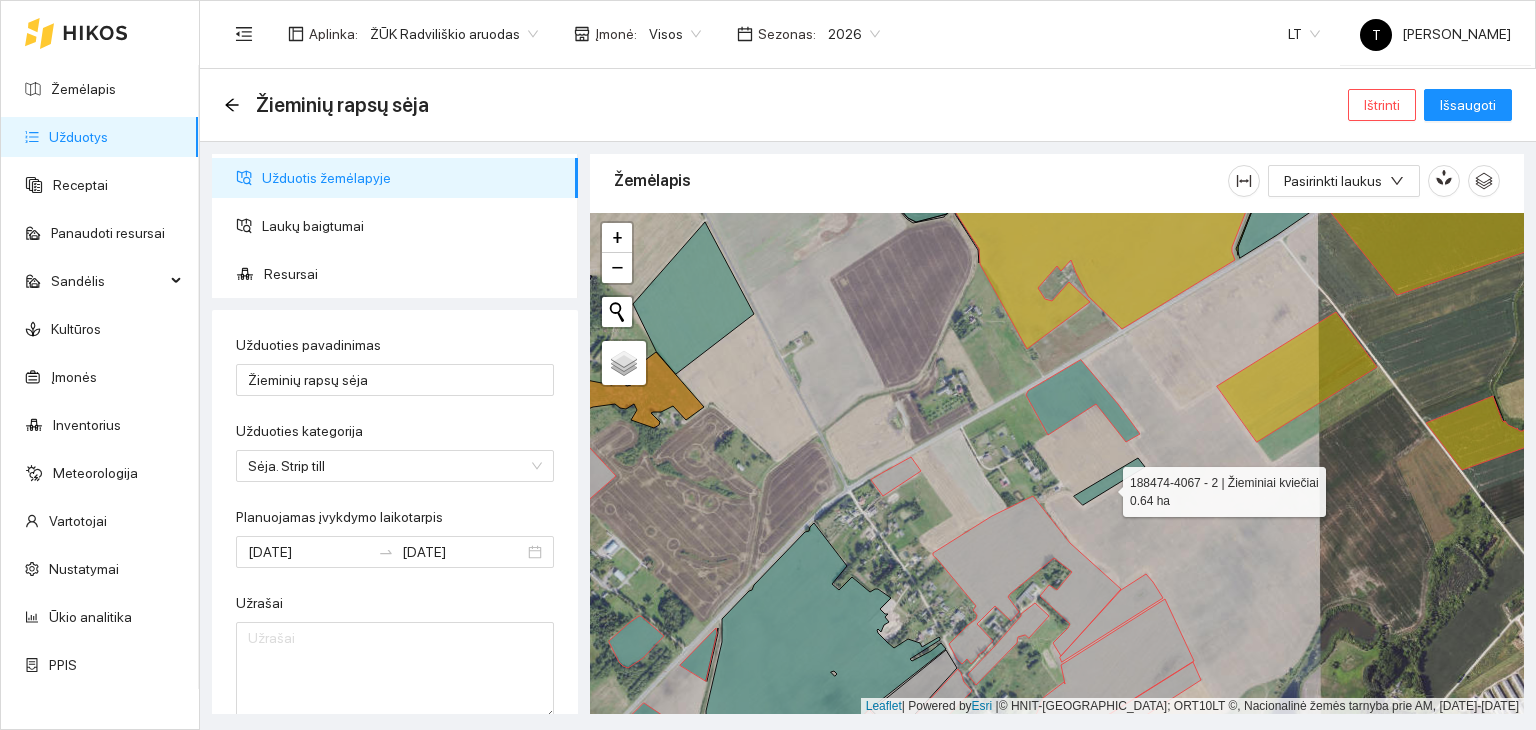 click 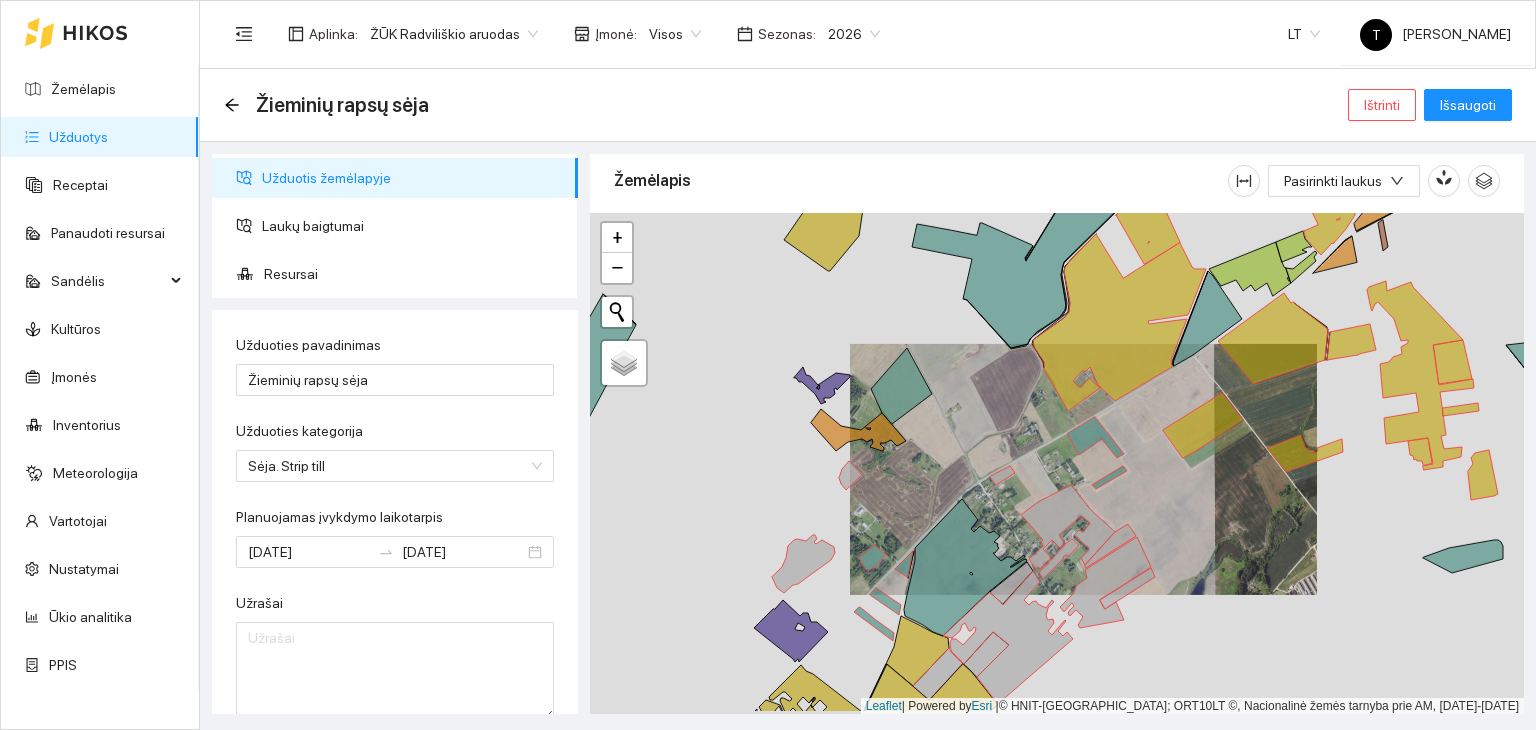 drag, startPoint x: 1102, startPoint y: 557, endPoint x: 1002, endPoint y: 309, distance: 267.4023 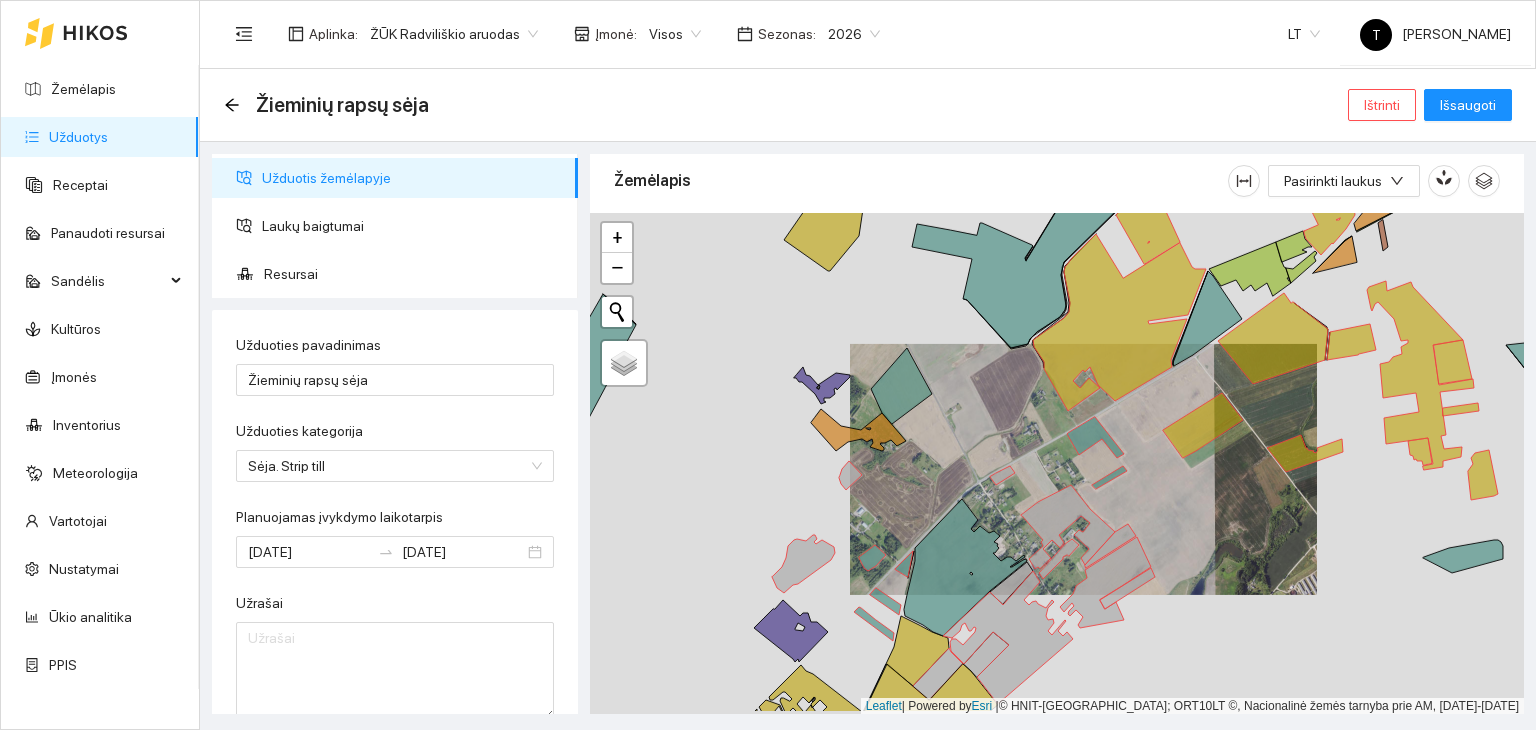 click 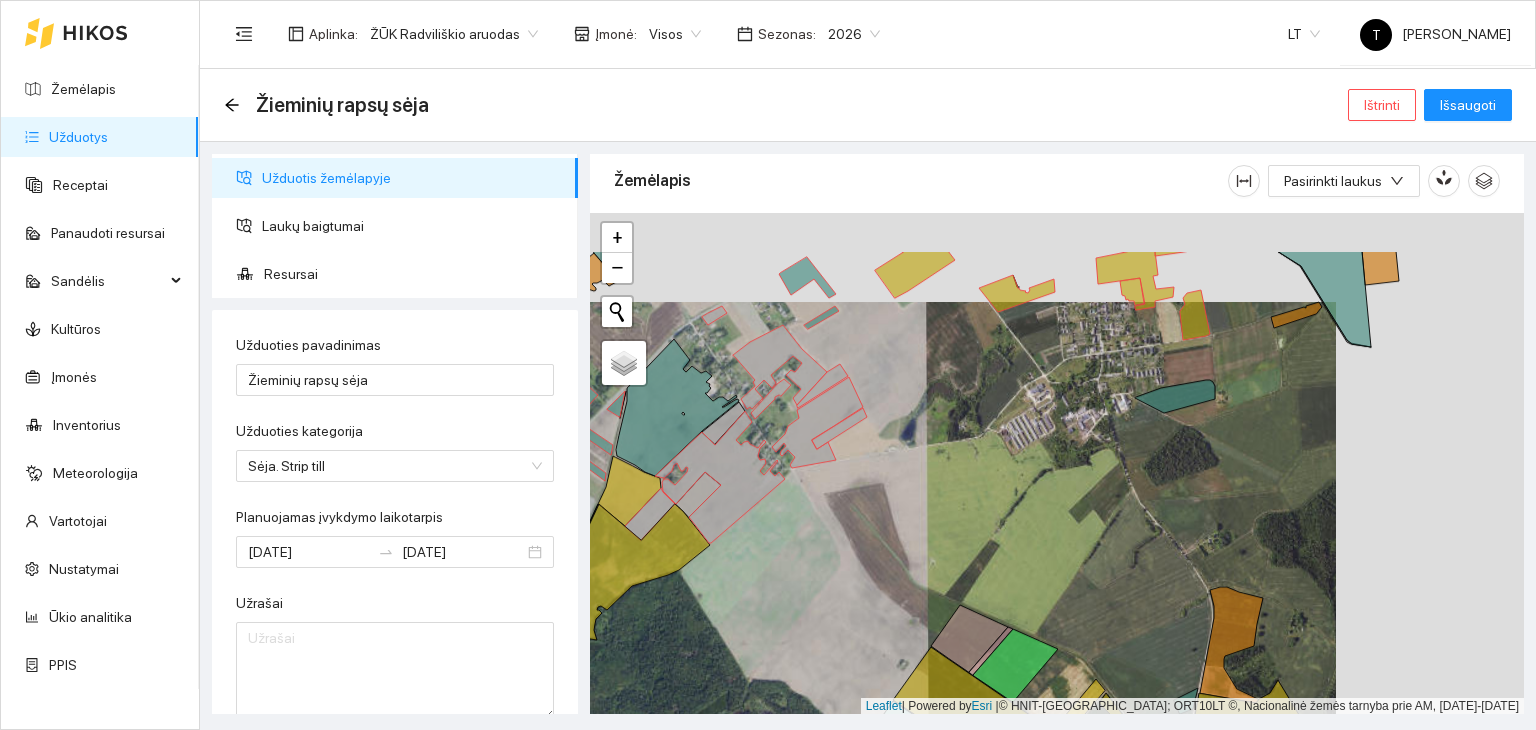 drag, startPoint x: 1368, startPoint y: 383, endPoint x: 1104, endPoint y: 487, distance: 283.74637 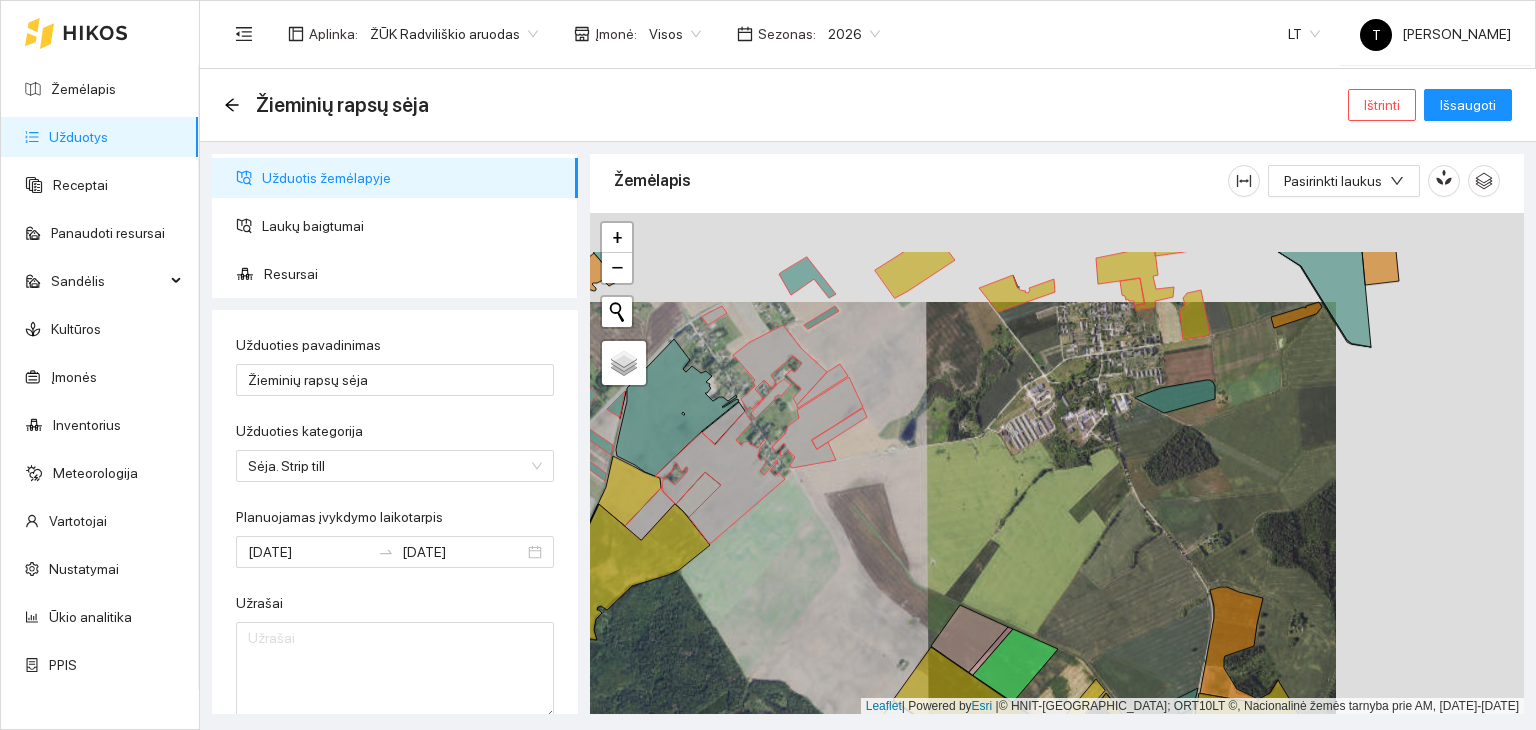 click on "+ −   Nieko nerasta. Bandykite dar kartą.  Žemėlapis  Palydovas Leaflet  | Powered by  Esri   |  © HNIT-BALTIC; ORT10LT ©, Nacionalinė žemės tarnyba prie AM, [DATE]-[DATE]" at bounding box center [1057, 464] 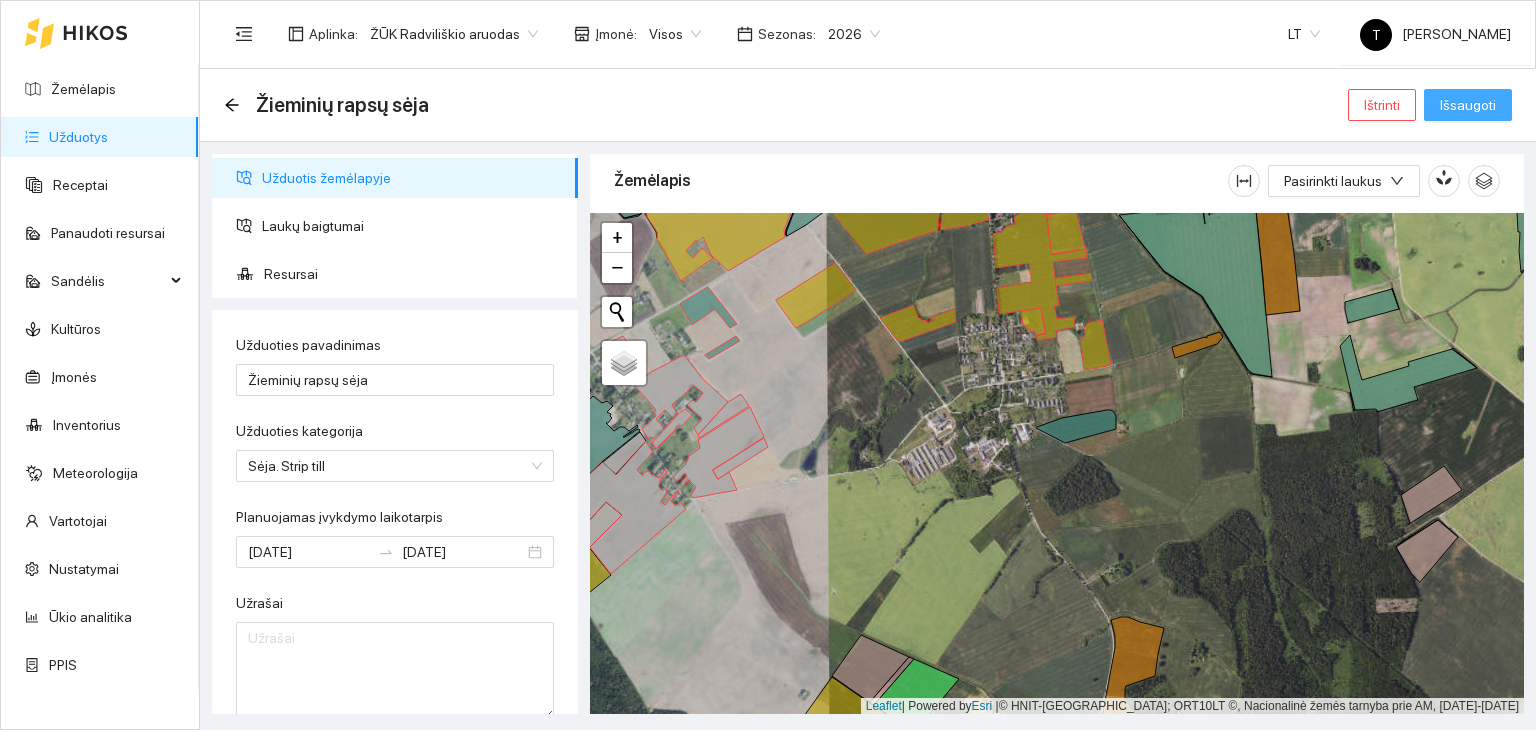 click on "Išsaugoti" at bounding box center (1468, 105) 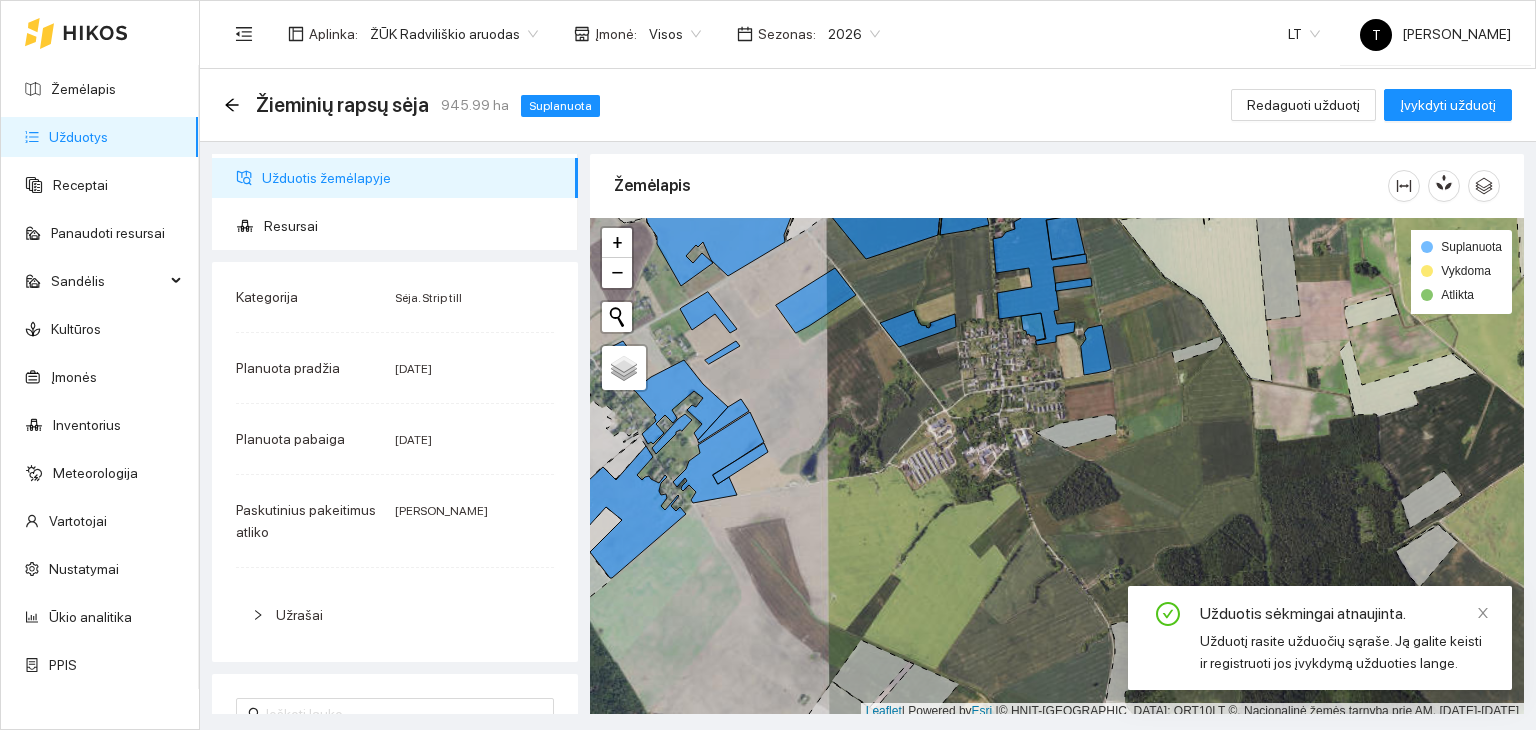 scroll, scrollTop: 5, scrollLeft: 0, axis: vertical 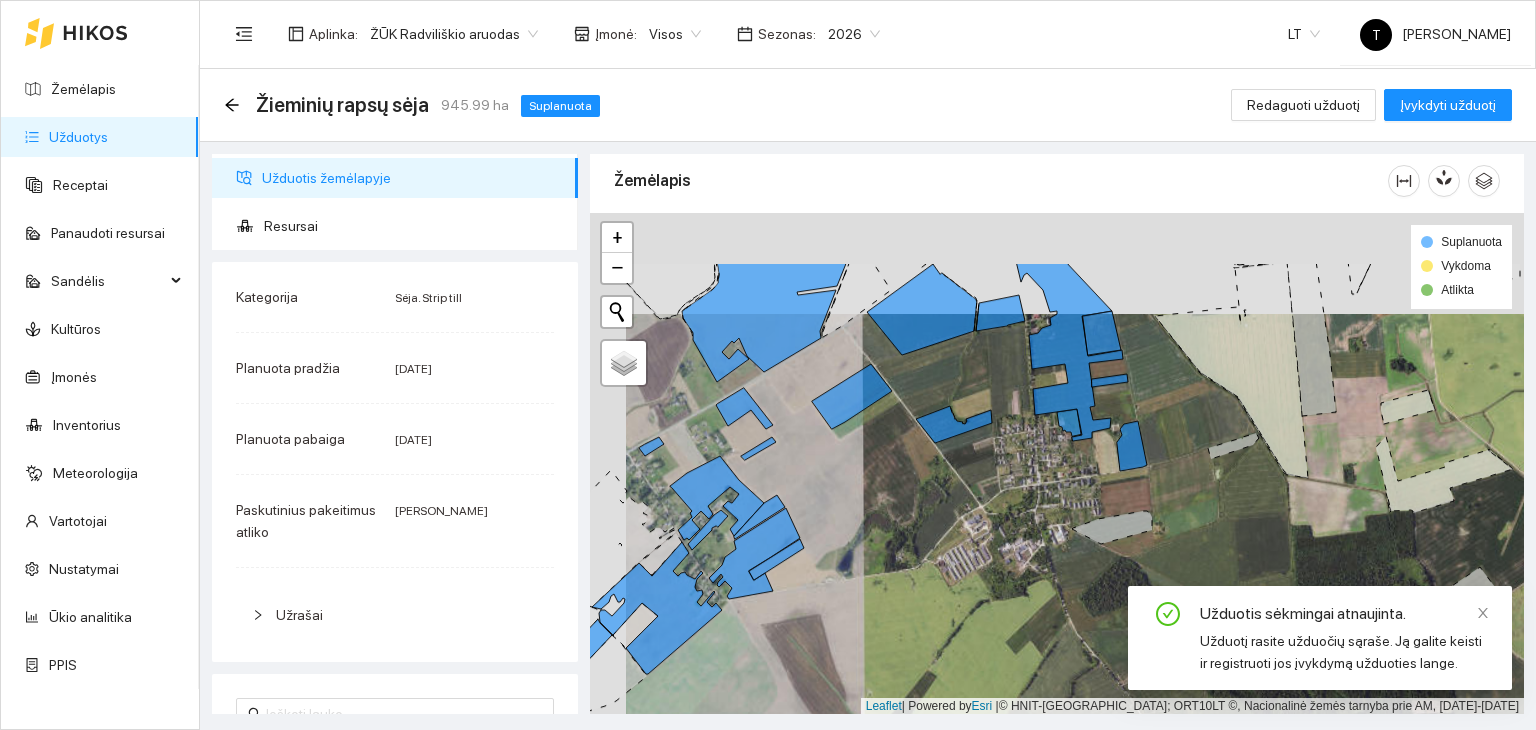 drag, startPoint x: 873, startPoint y: 439, endPoint x: 907, endPoint y: 521, distance: 88.76936 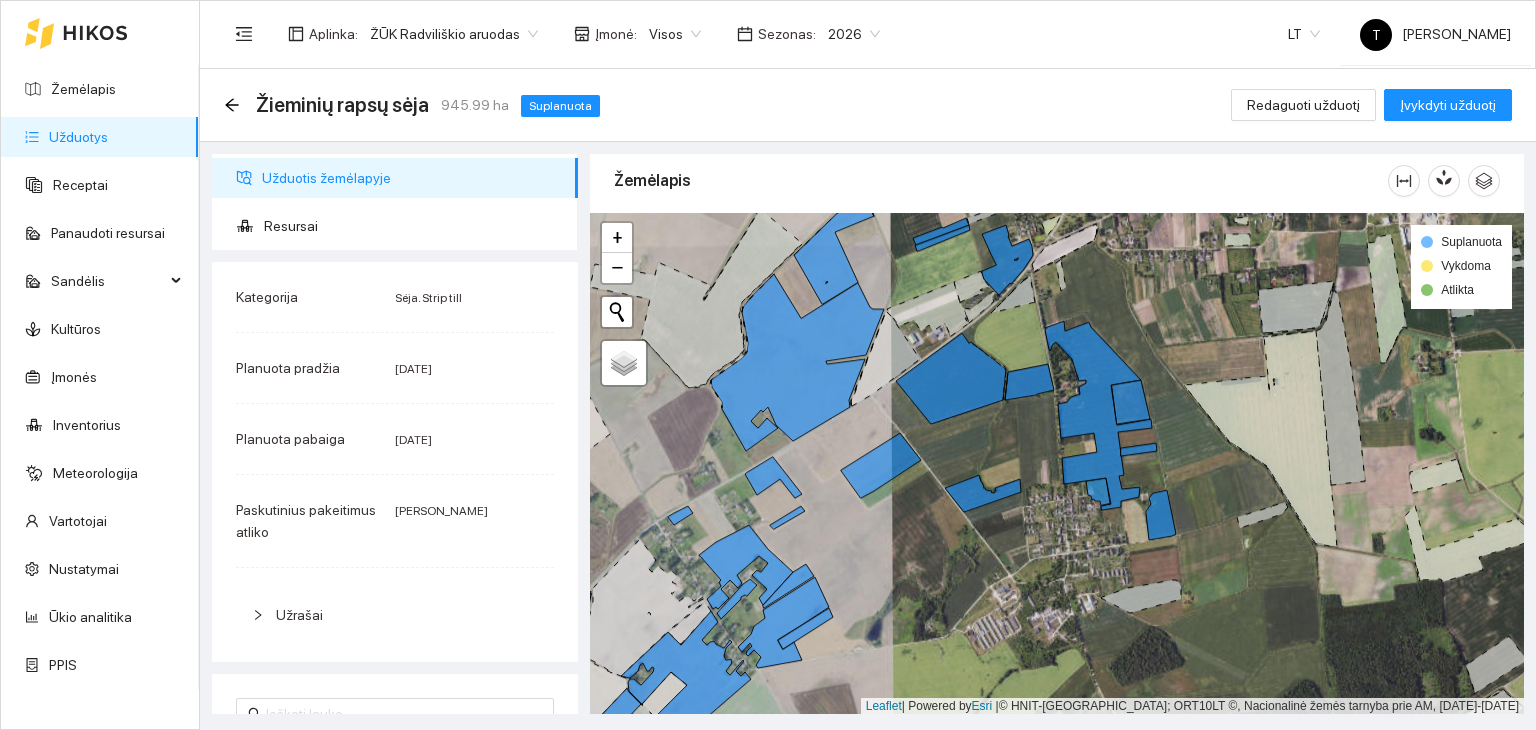 click on "Užduotys" at bounding box center (78, 137) 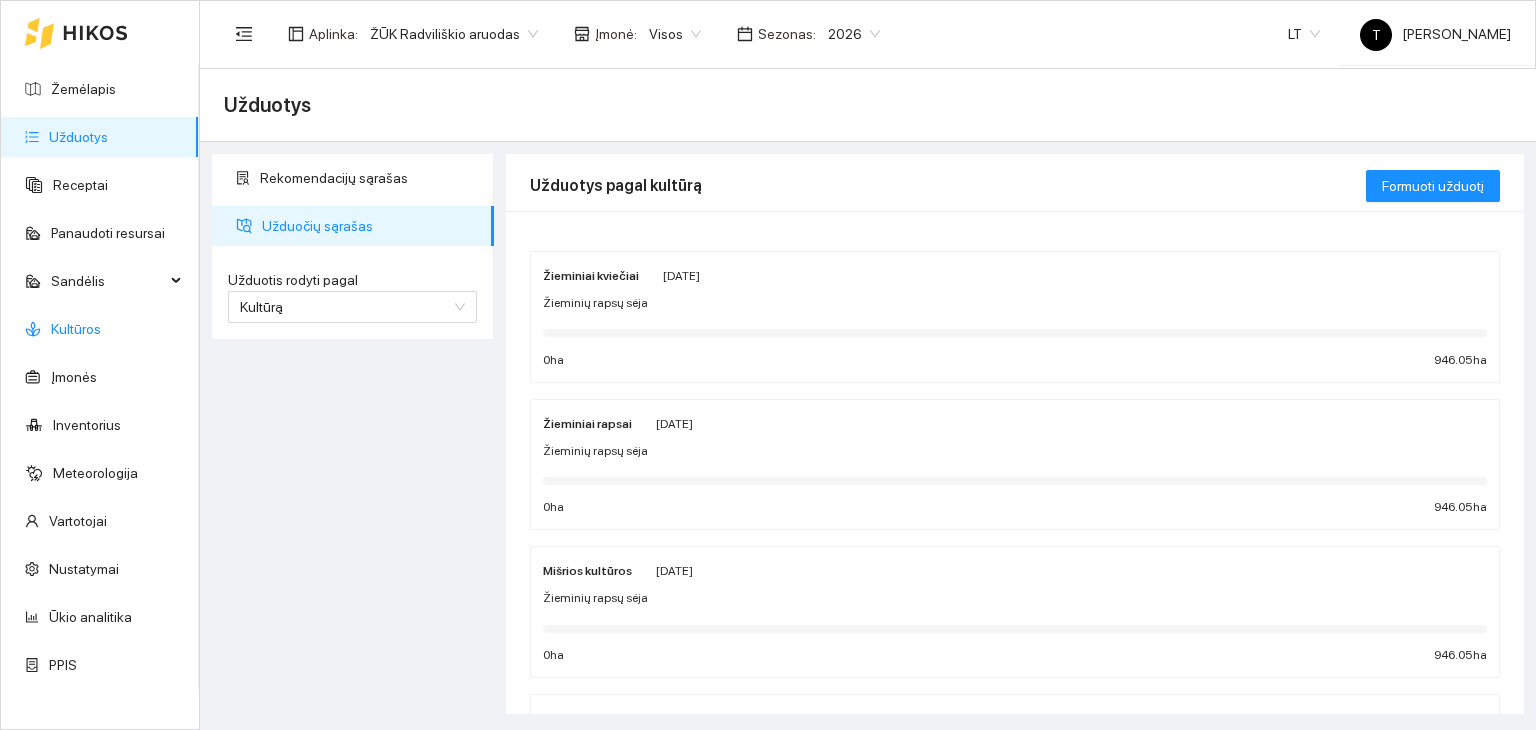 click on "Kultūros" at bounding box center [76, 329] 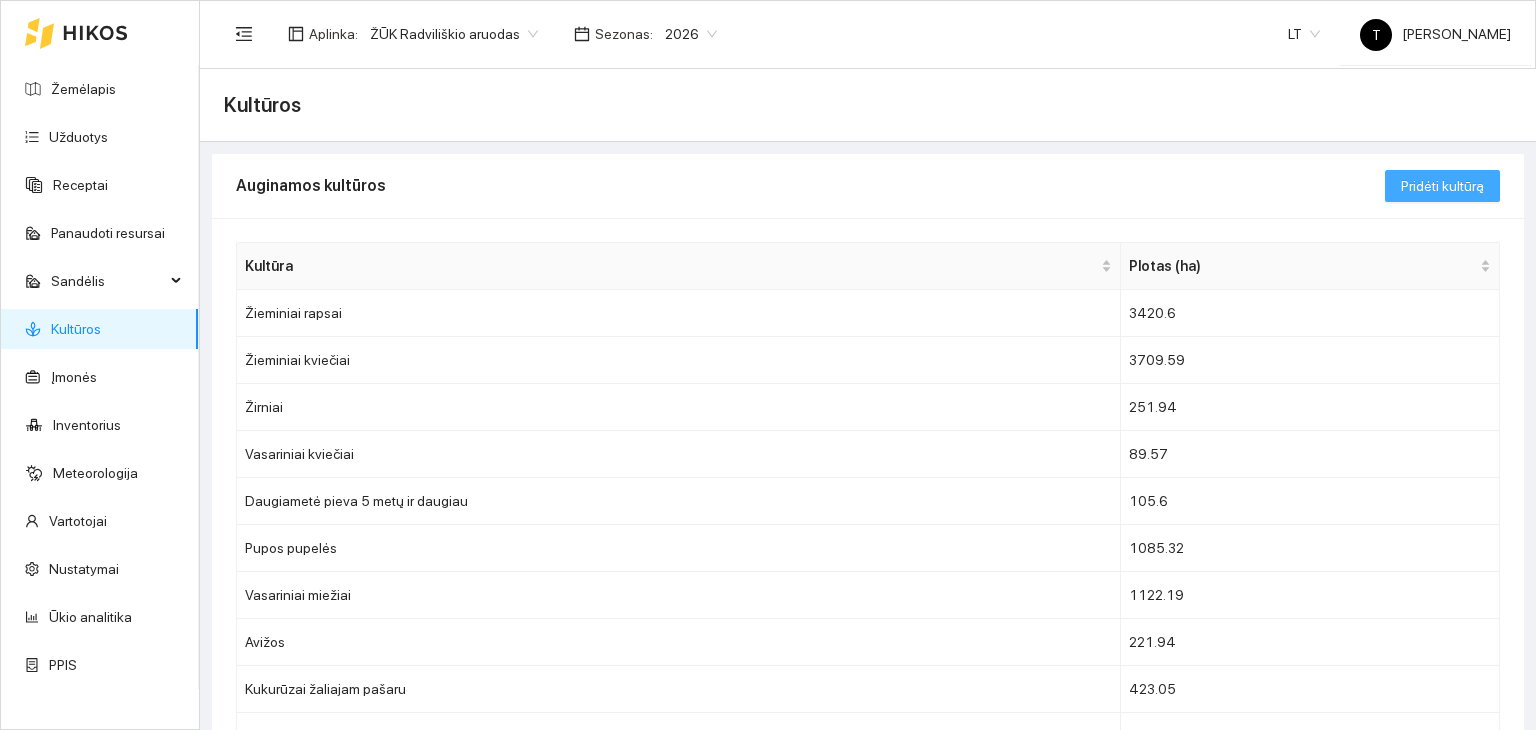 click on "Pridėti kultūrą" at bounding box center [1442, 186] 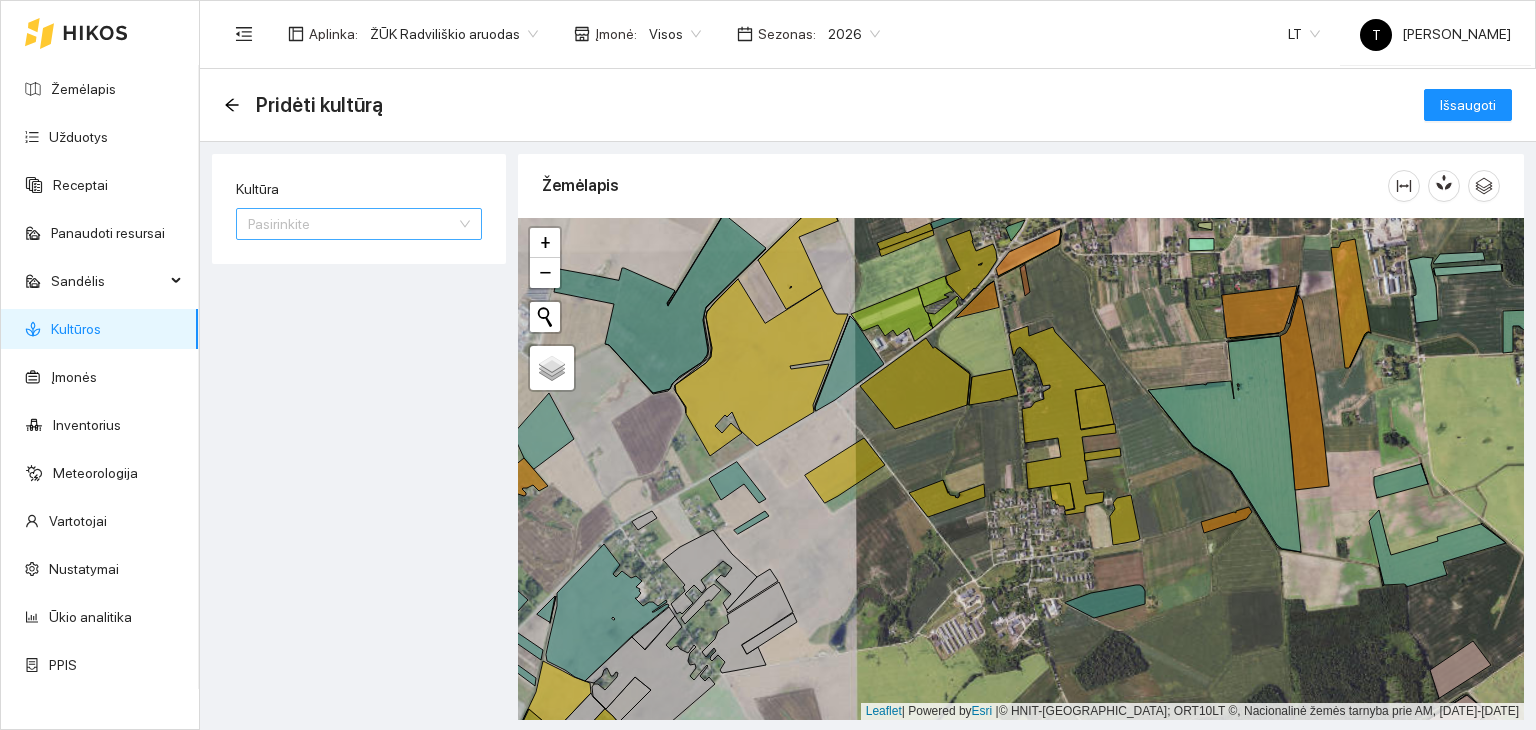 click on "Kultūra" at bounding box center [352, 224] 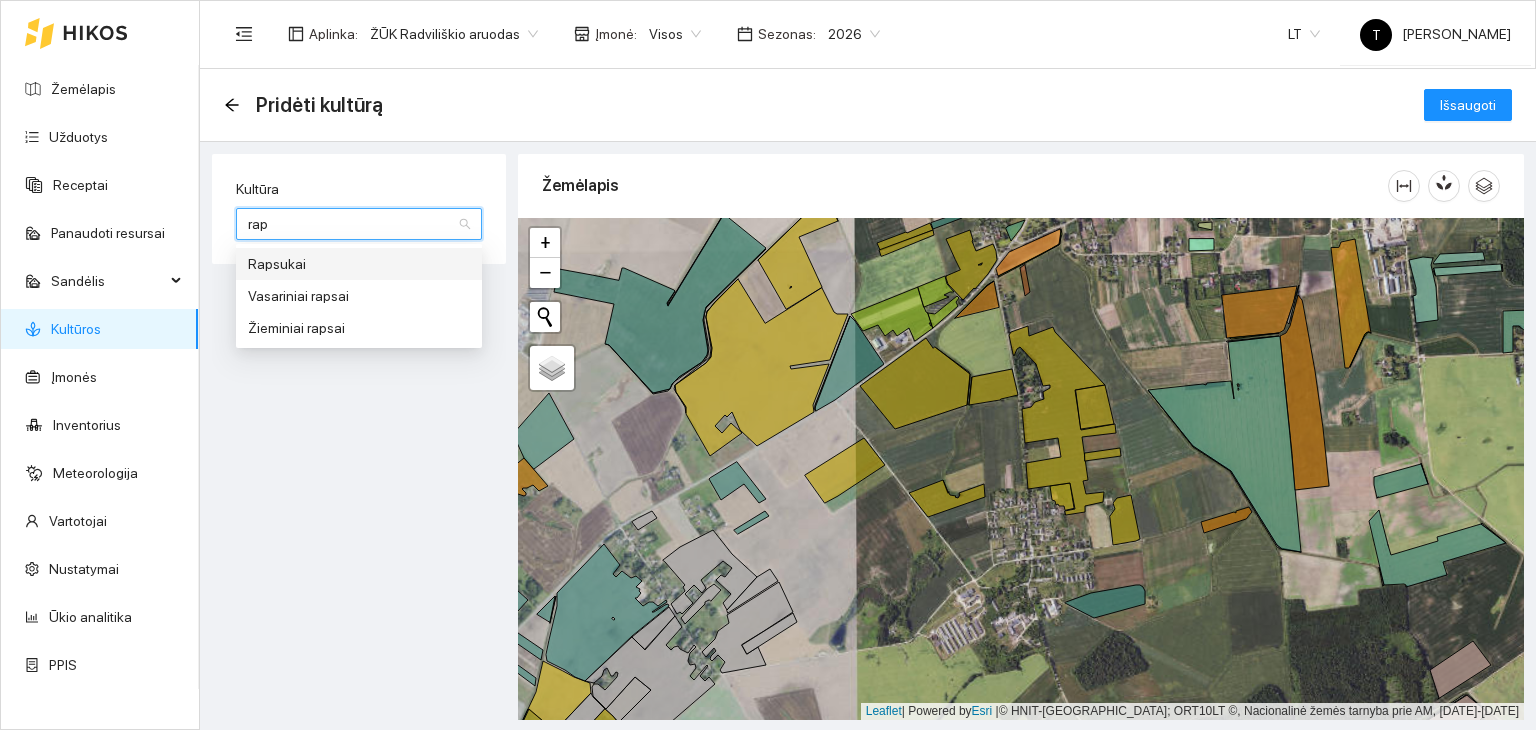 type on "raps" 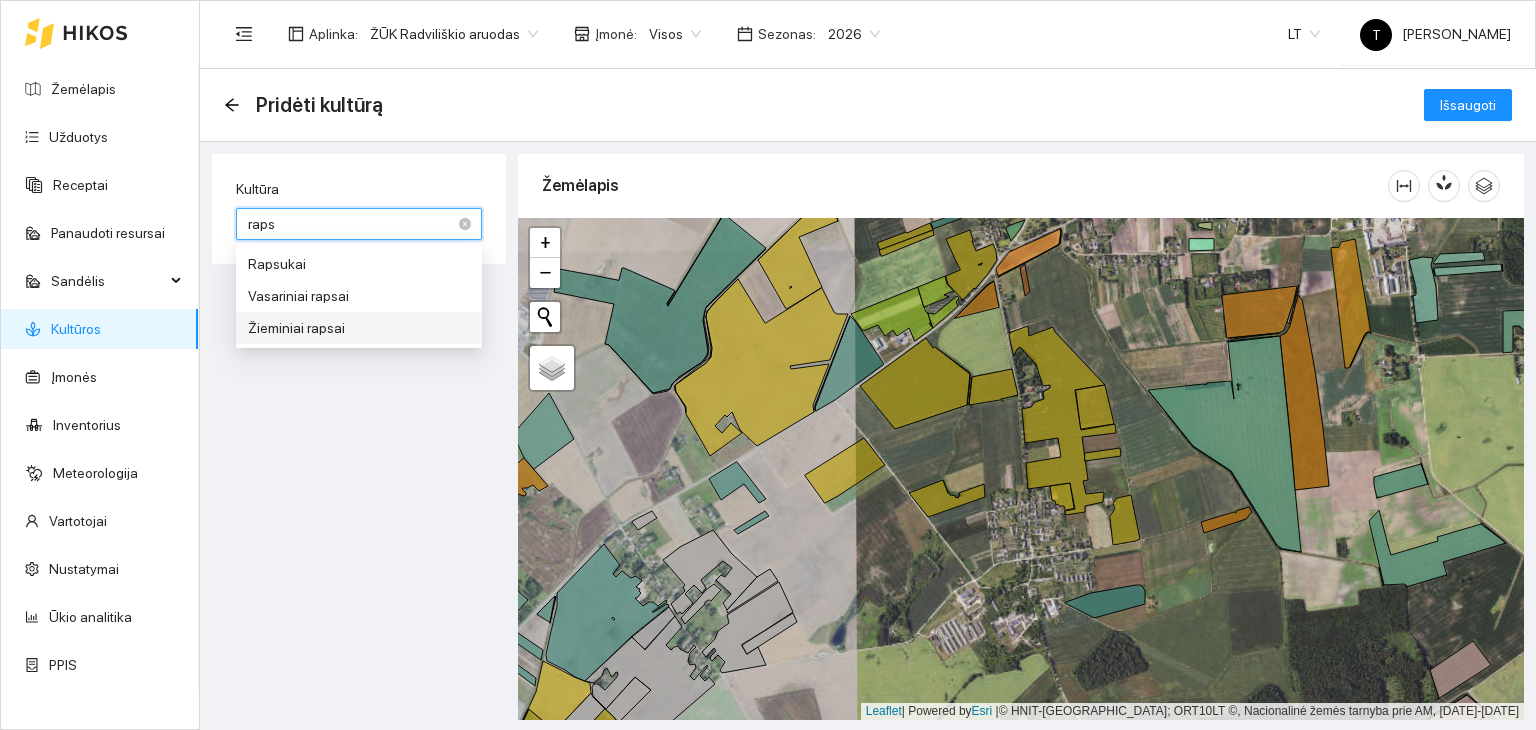 click on "Žieminiai rapsai" at bounding box center [359, 328] 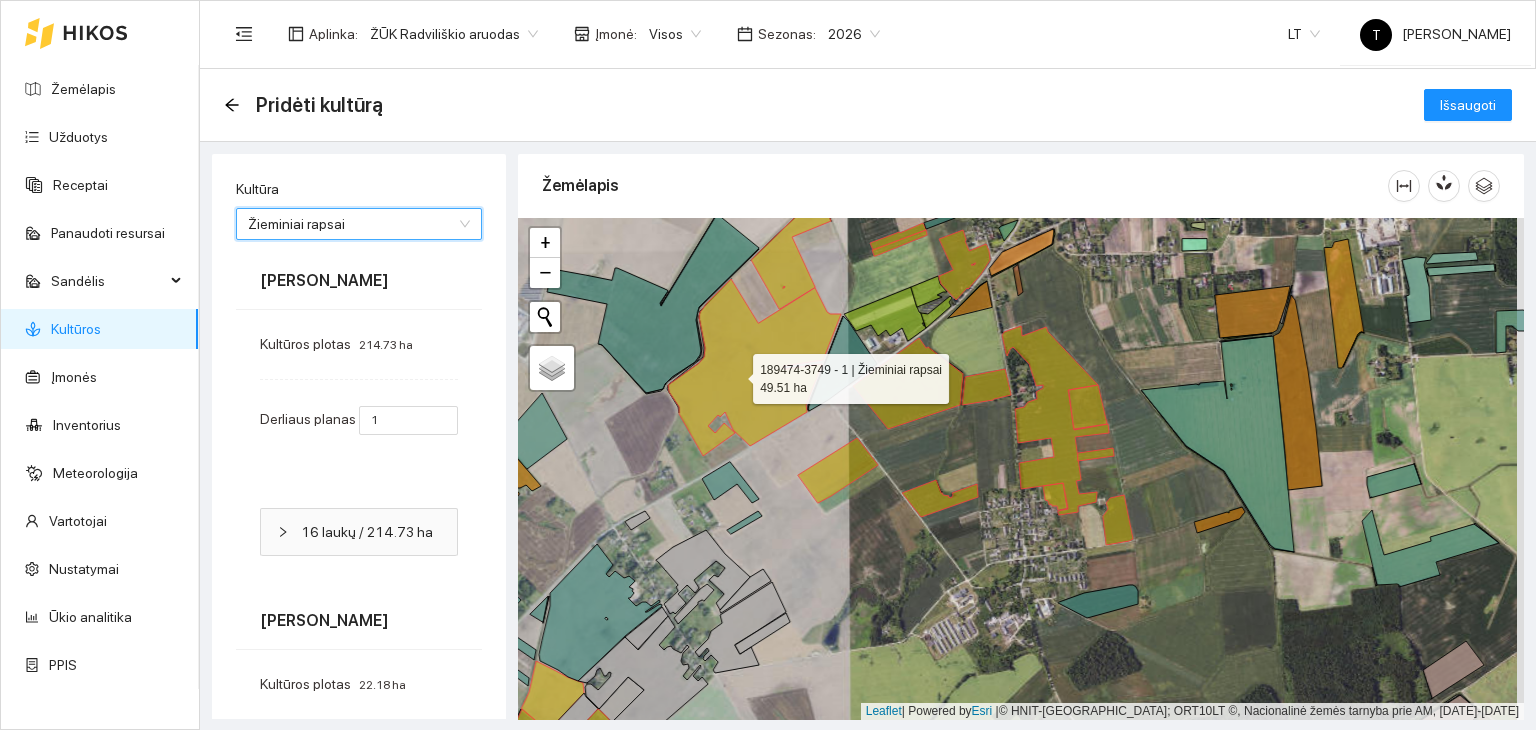 type on "1" 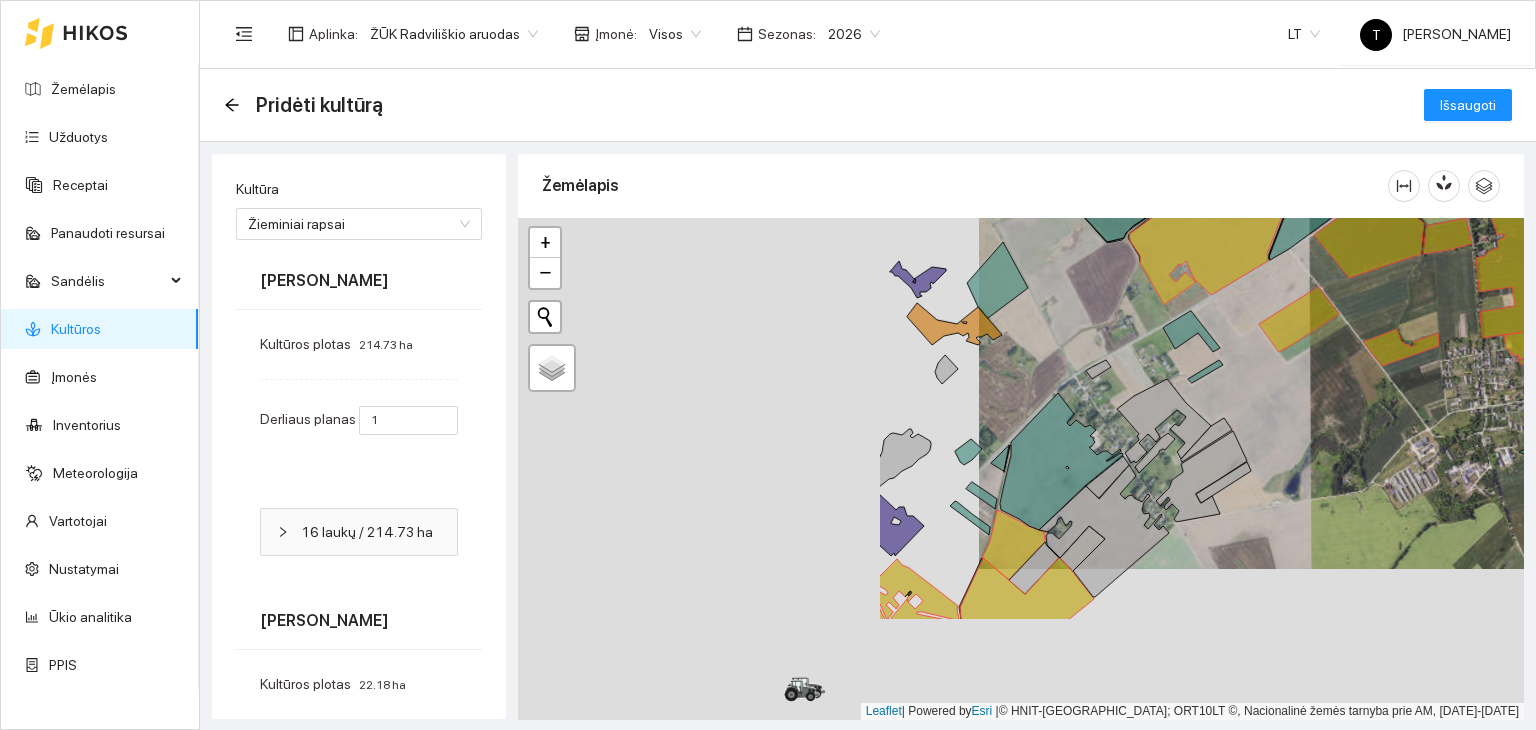 drag, startPoint x: 869, startPoint y: 554, endPoint x: 1340, endPoint y: 381, distance: 501.76688 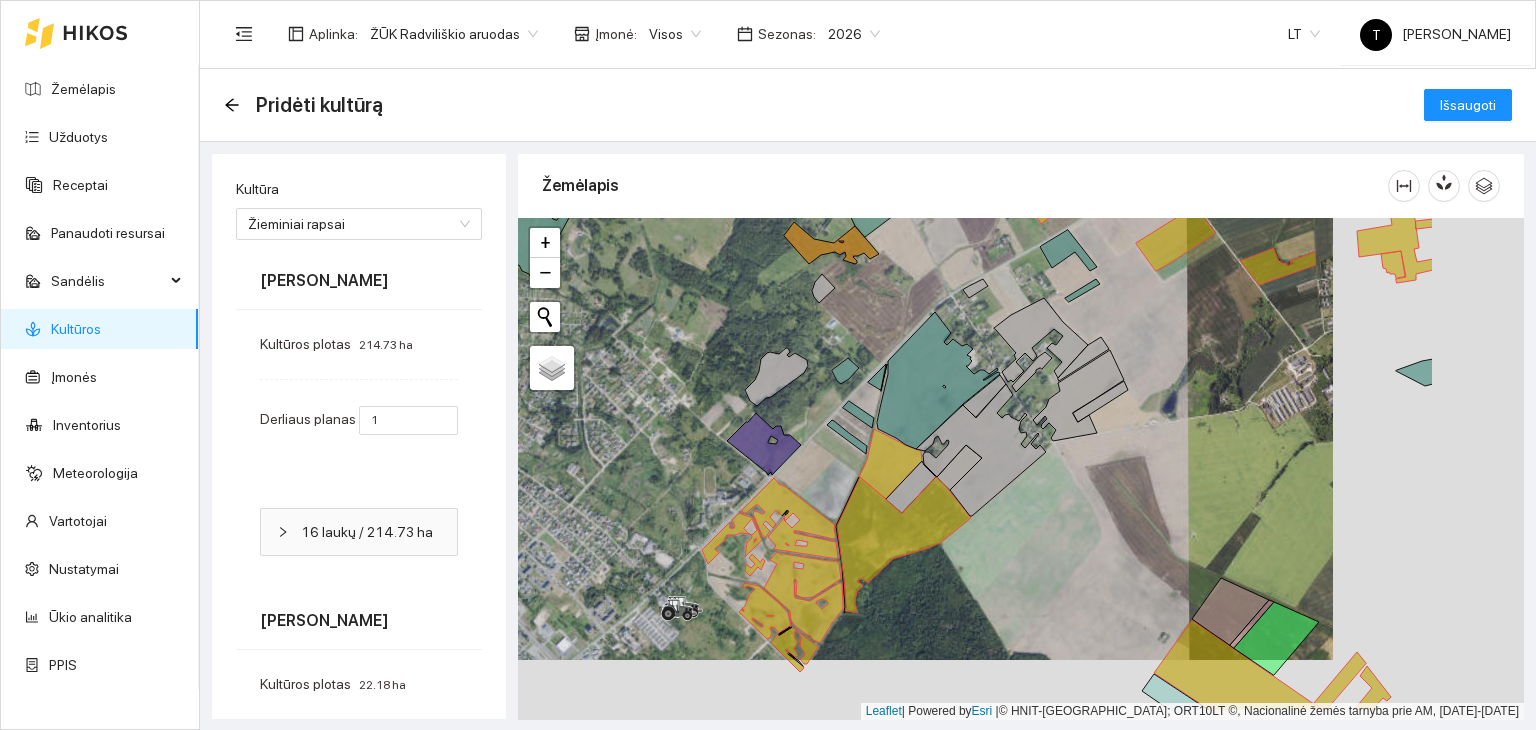 drag, startPoint x: 1336, startPoint y: 510, endPoint x: 1129, endPoint y: 475, distance: 209.93808 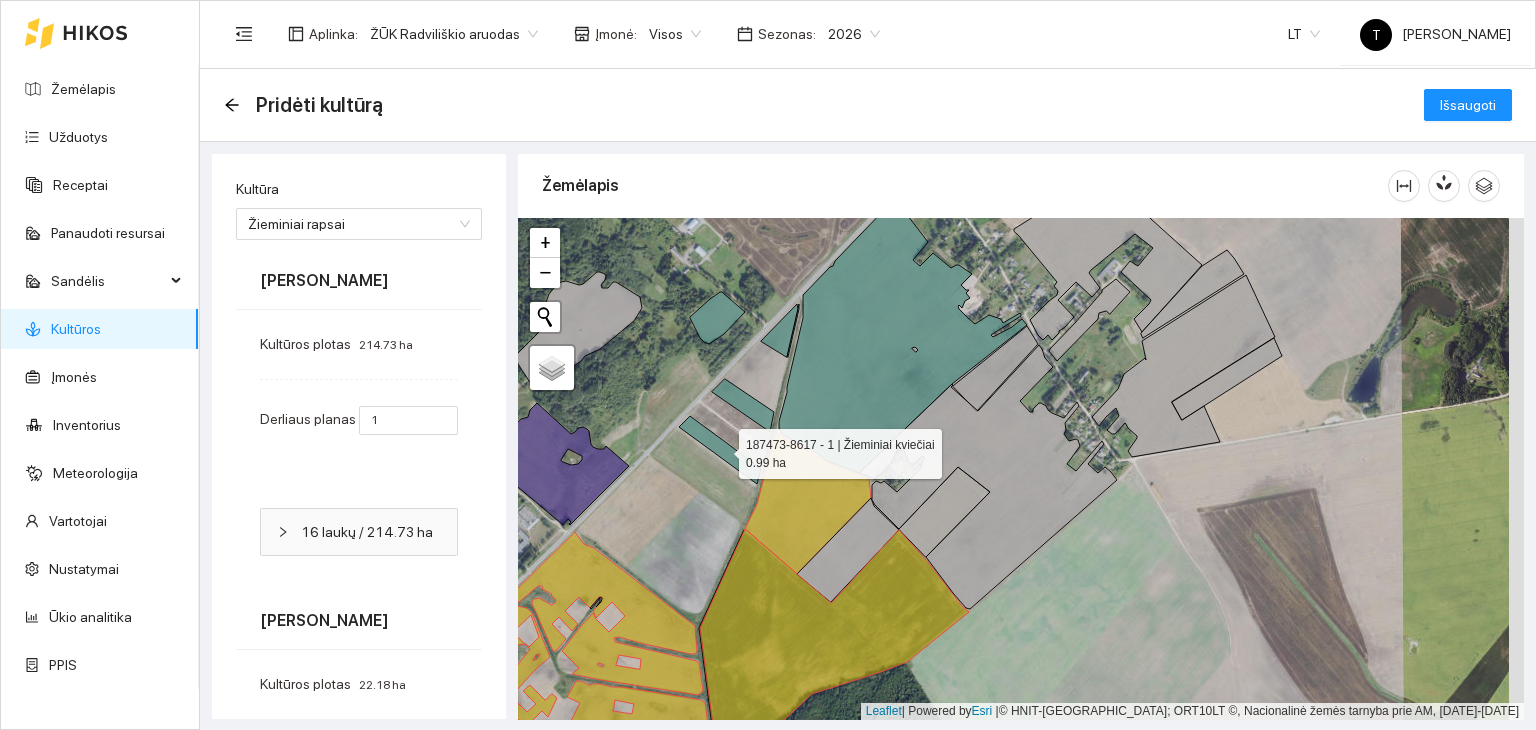 click 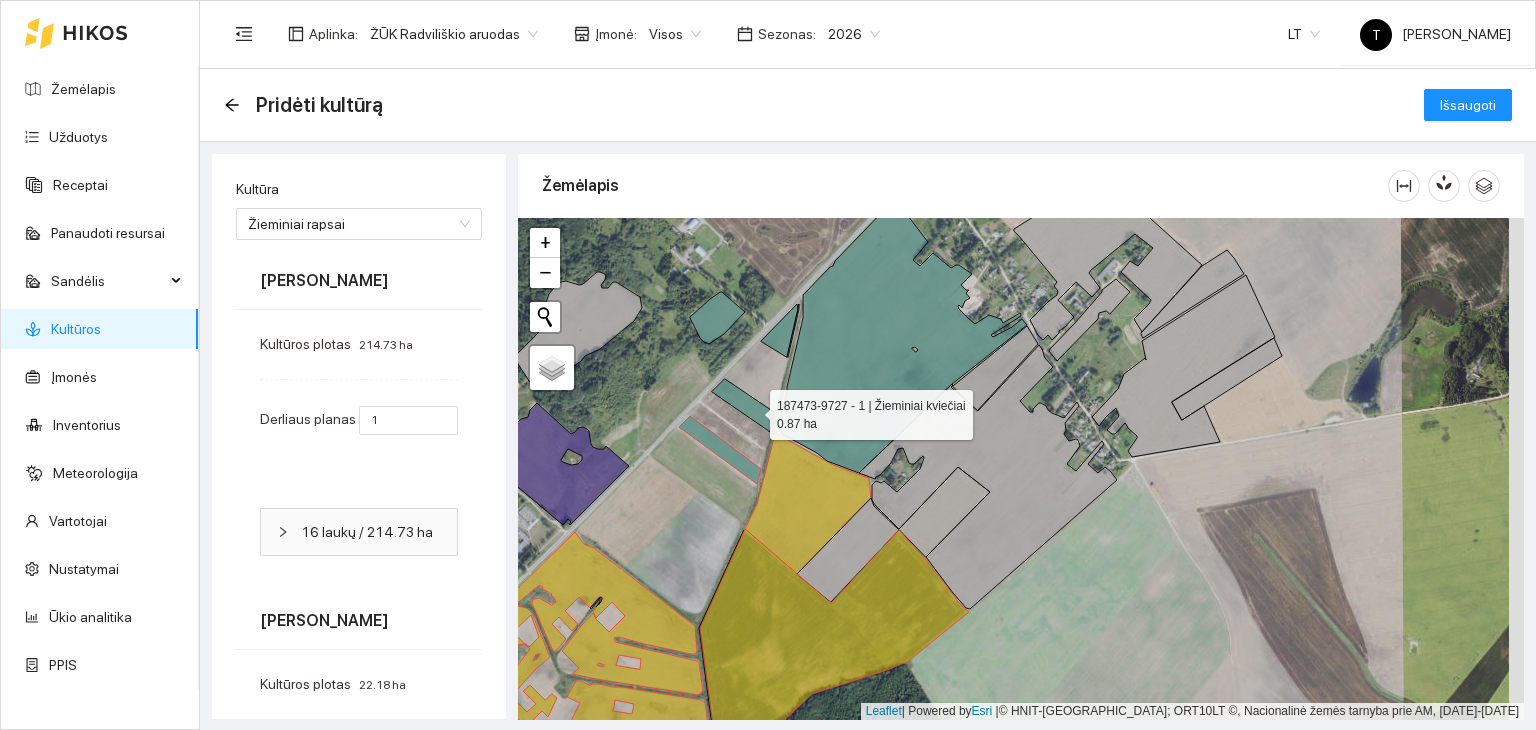 click 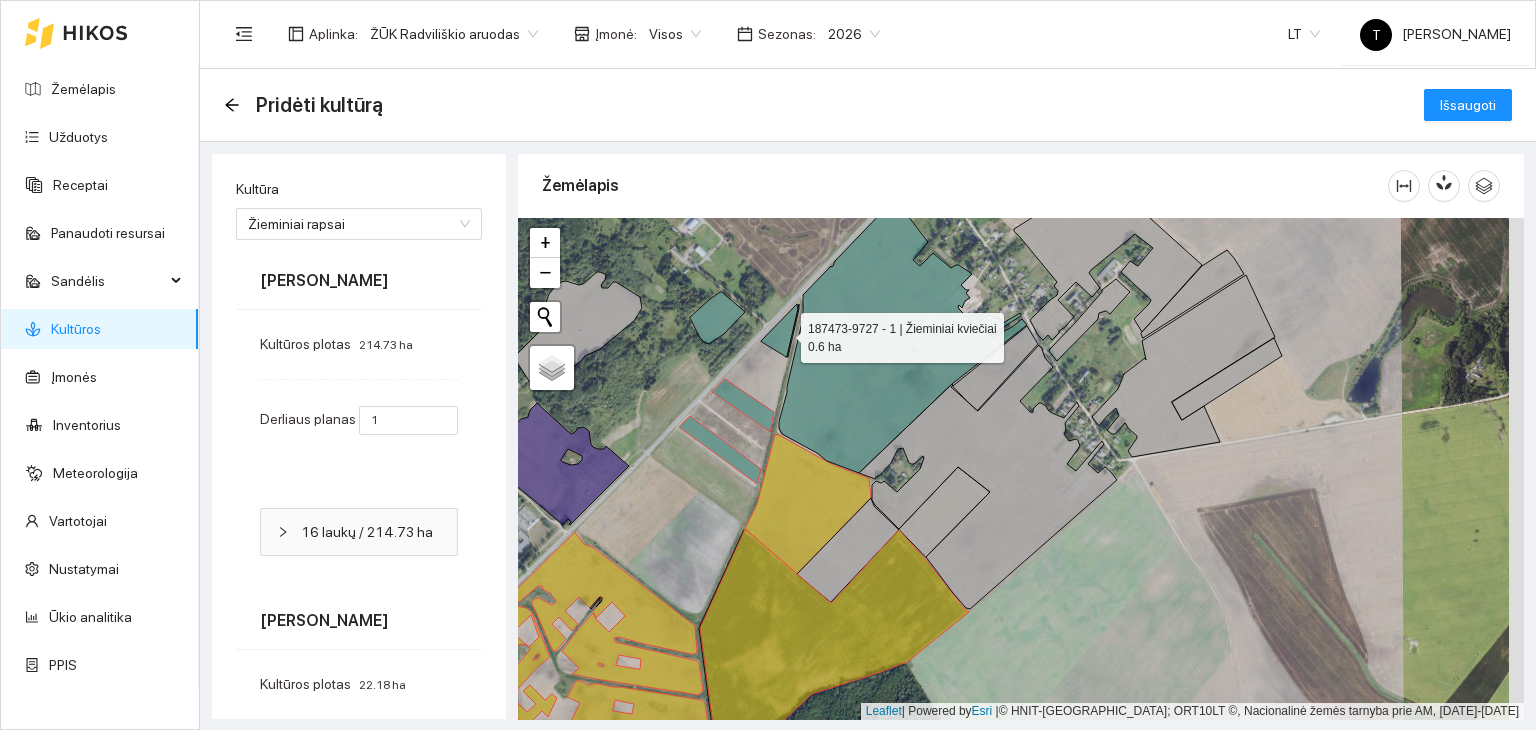 click 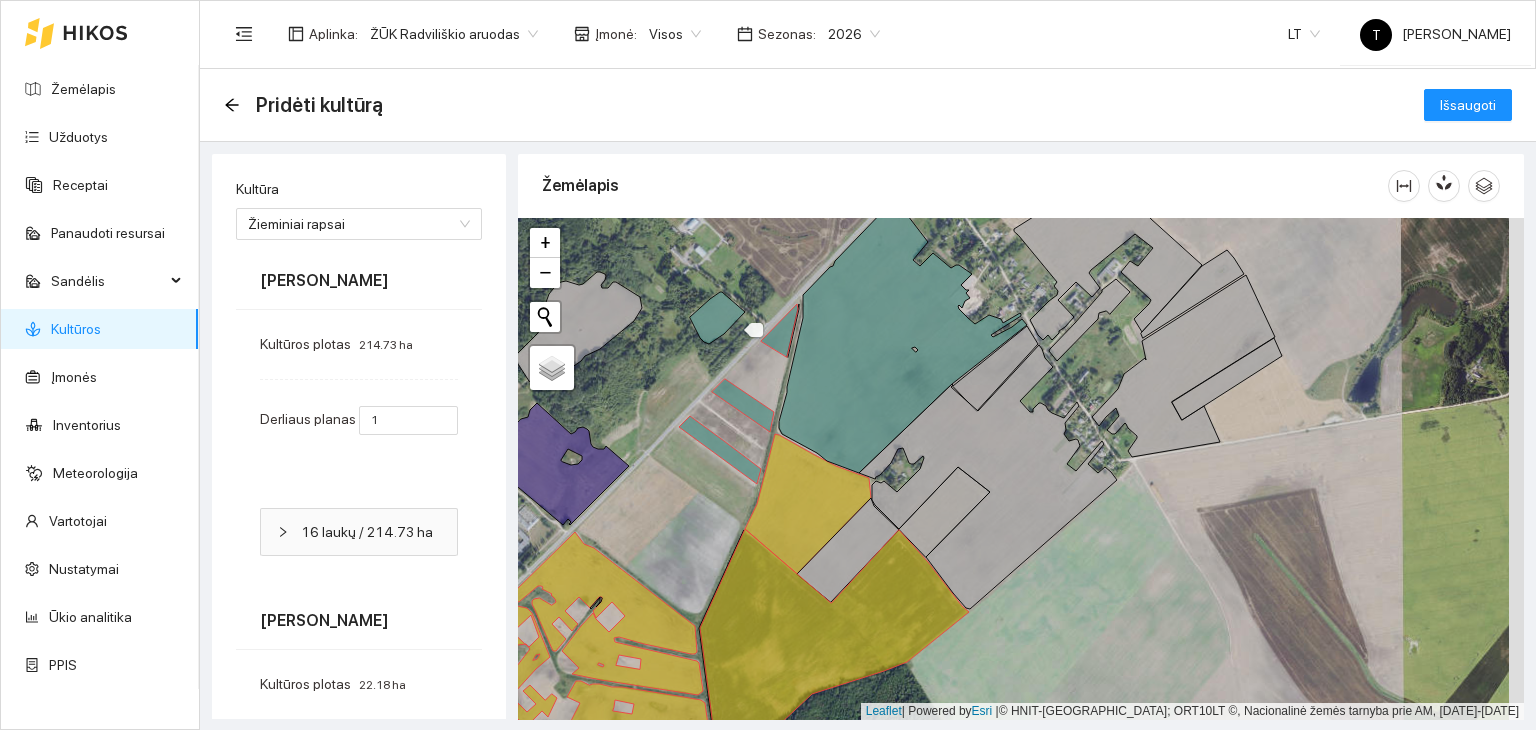 click 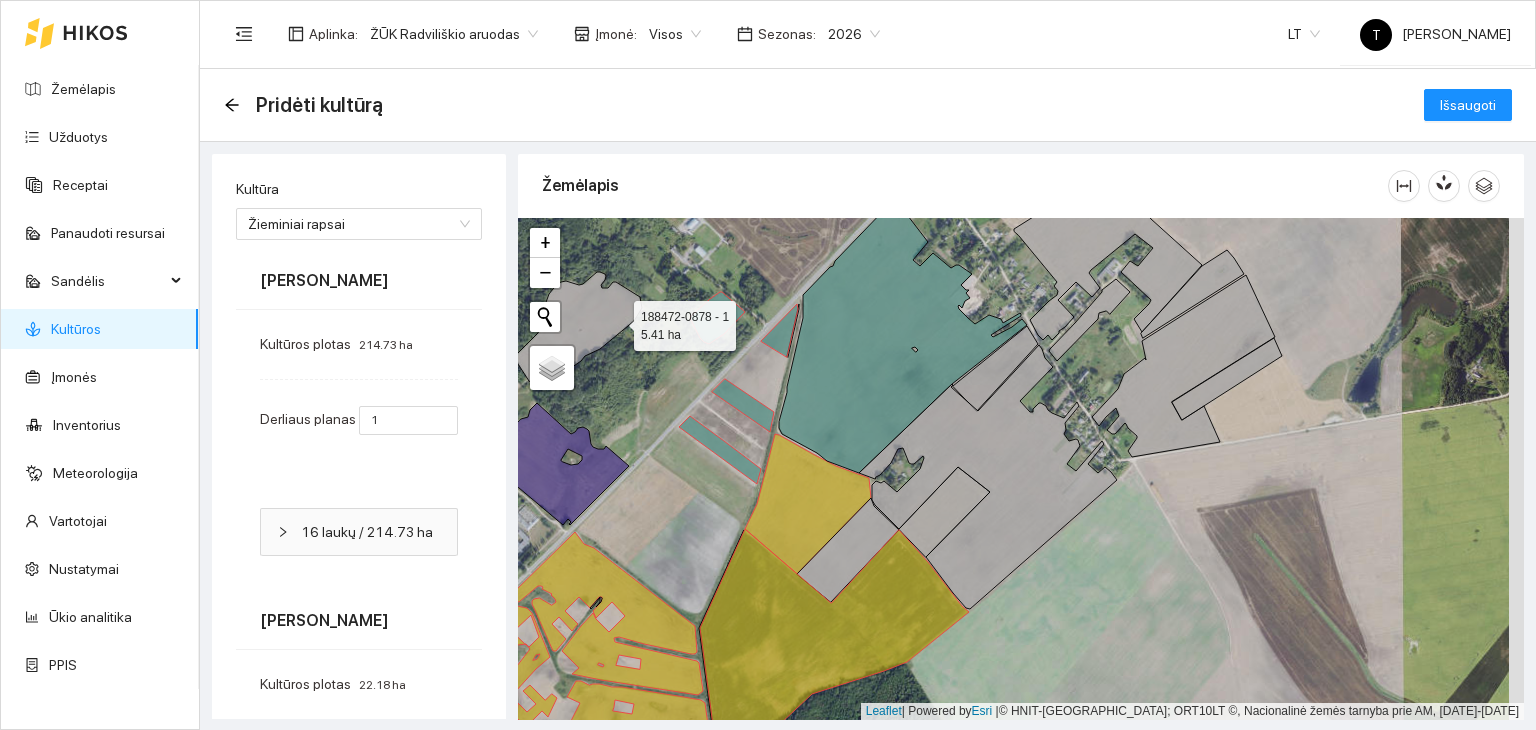 click 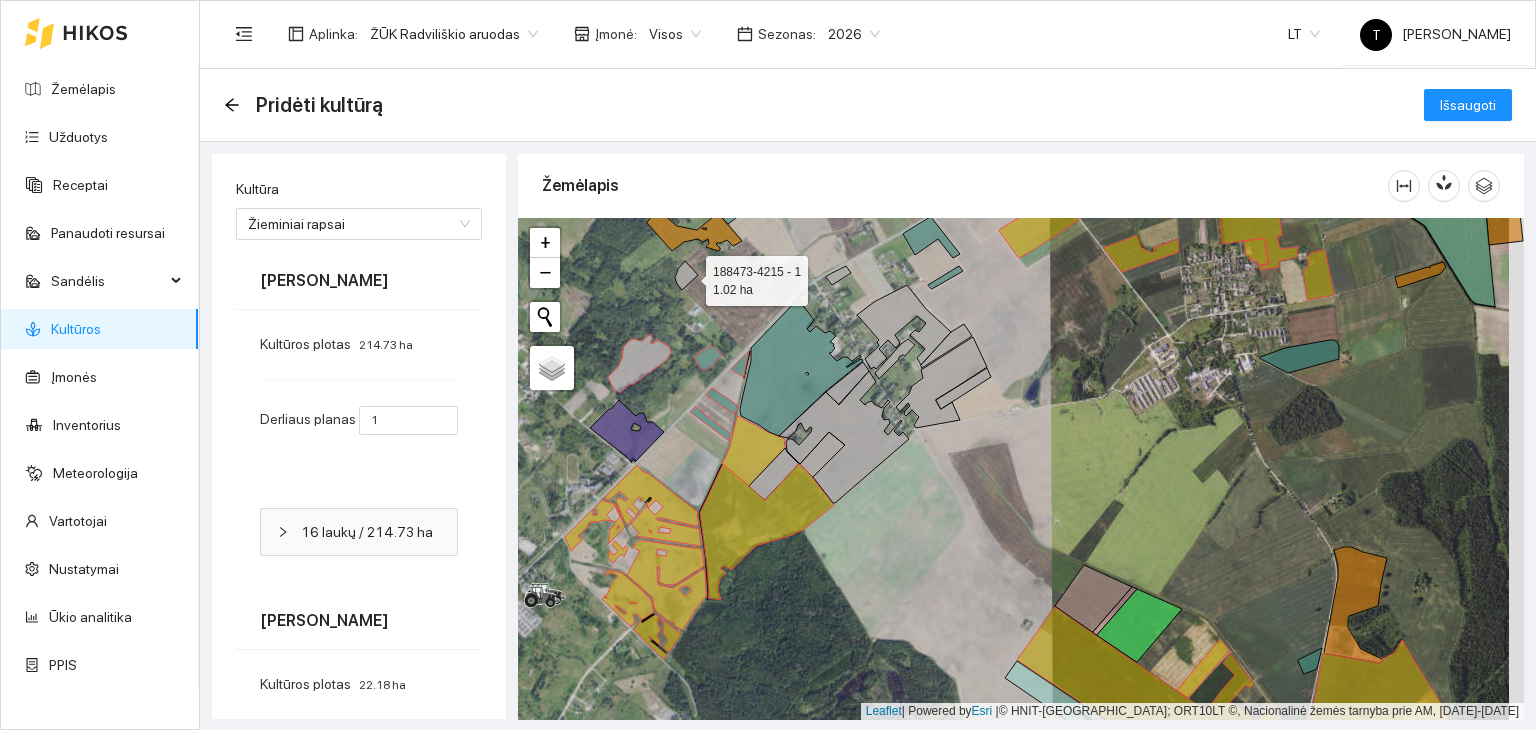click 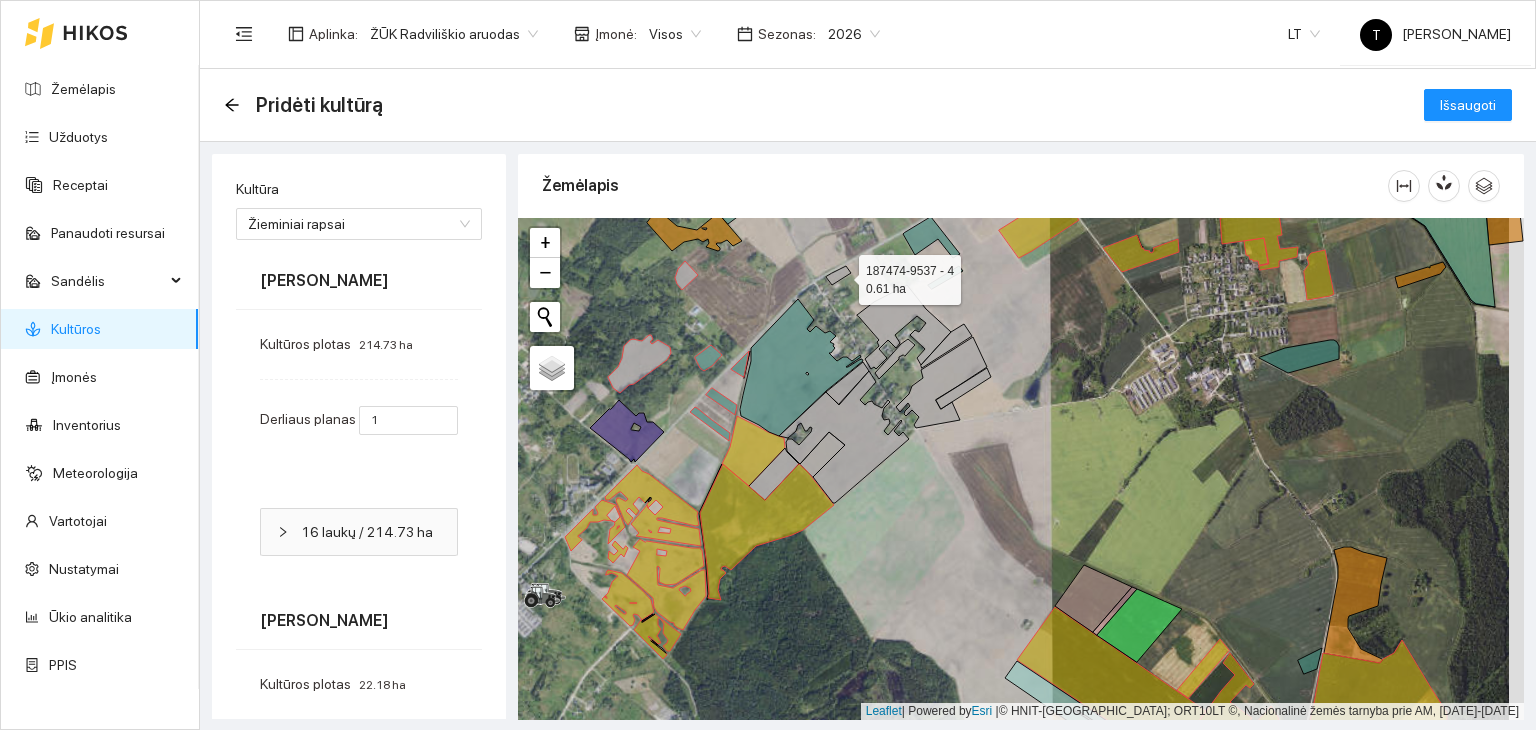 click 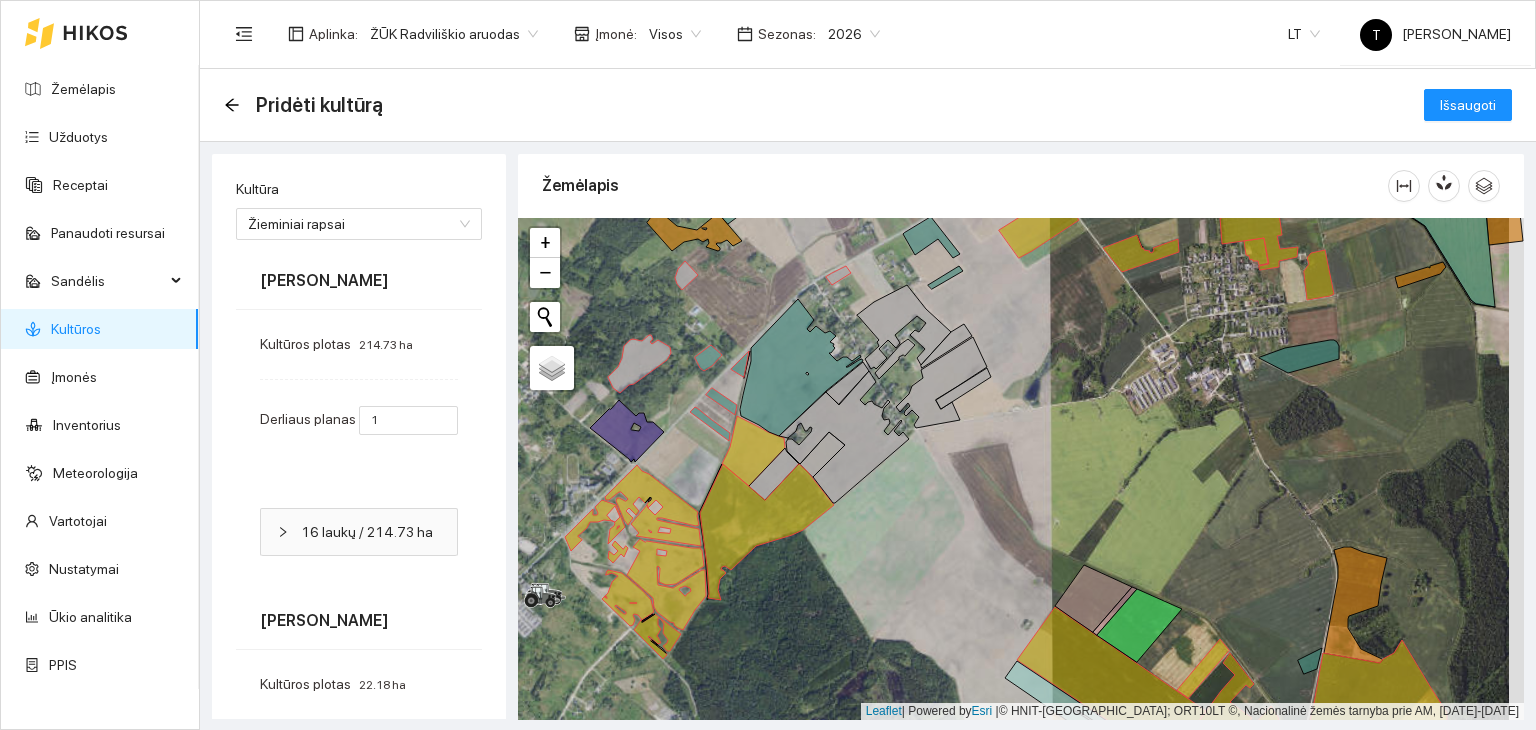 click 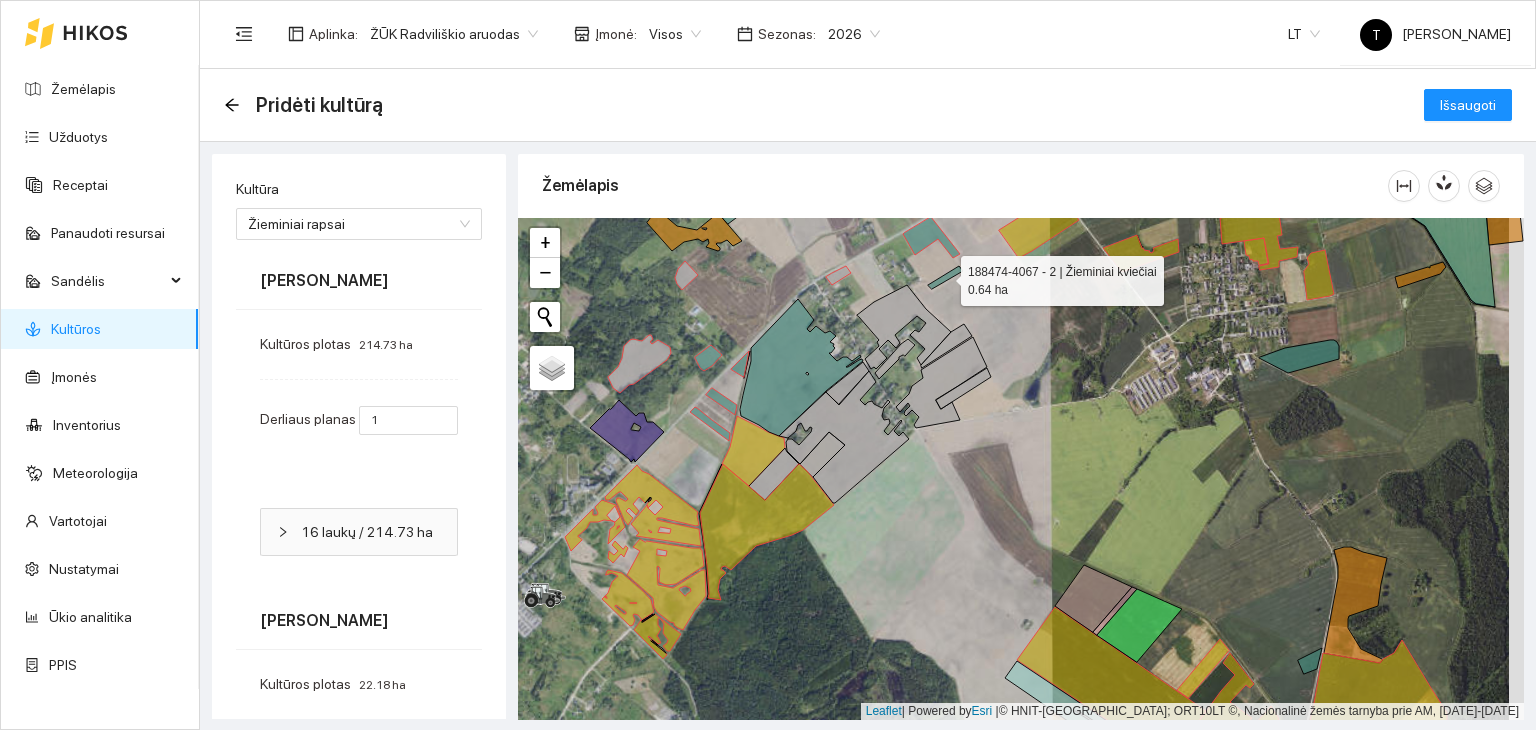 click 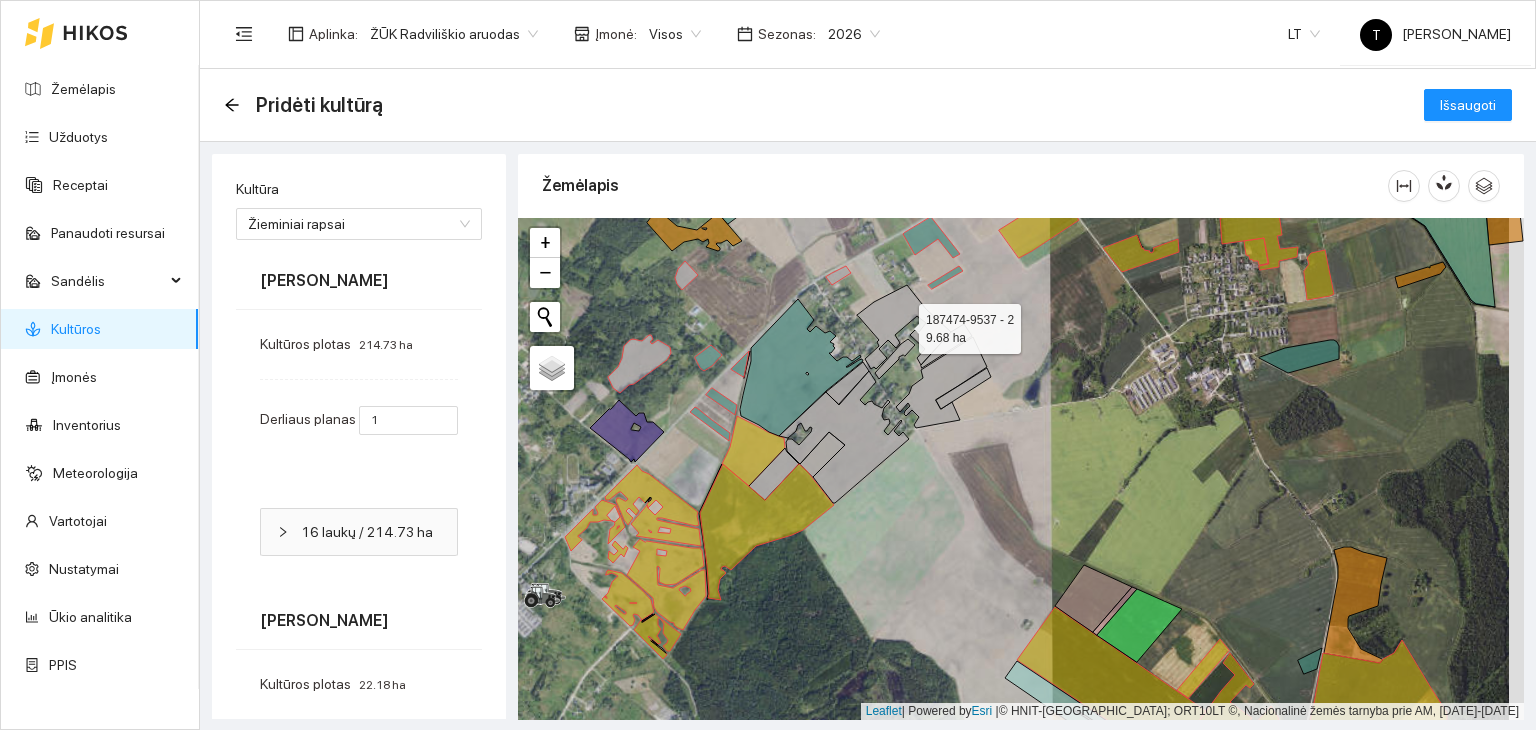 click 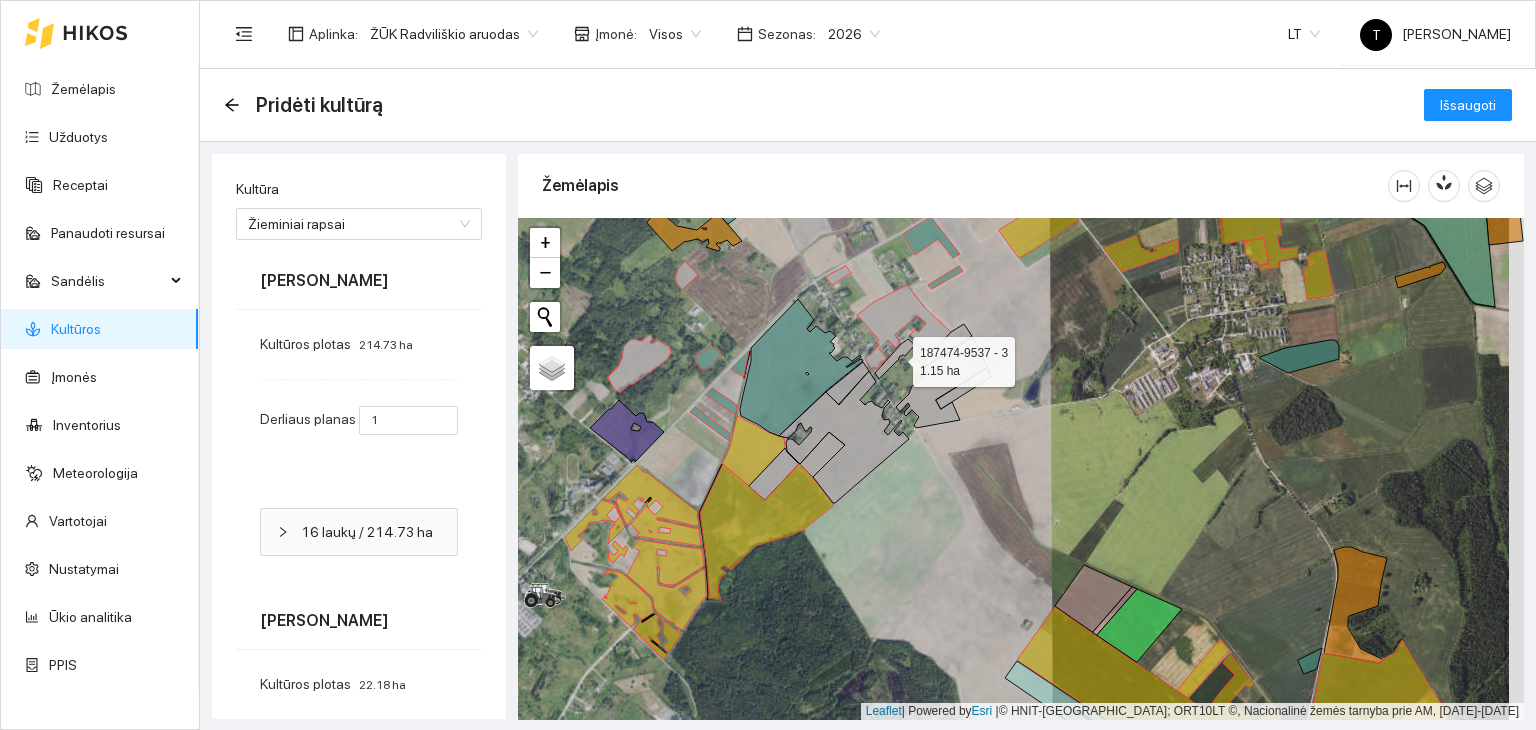click 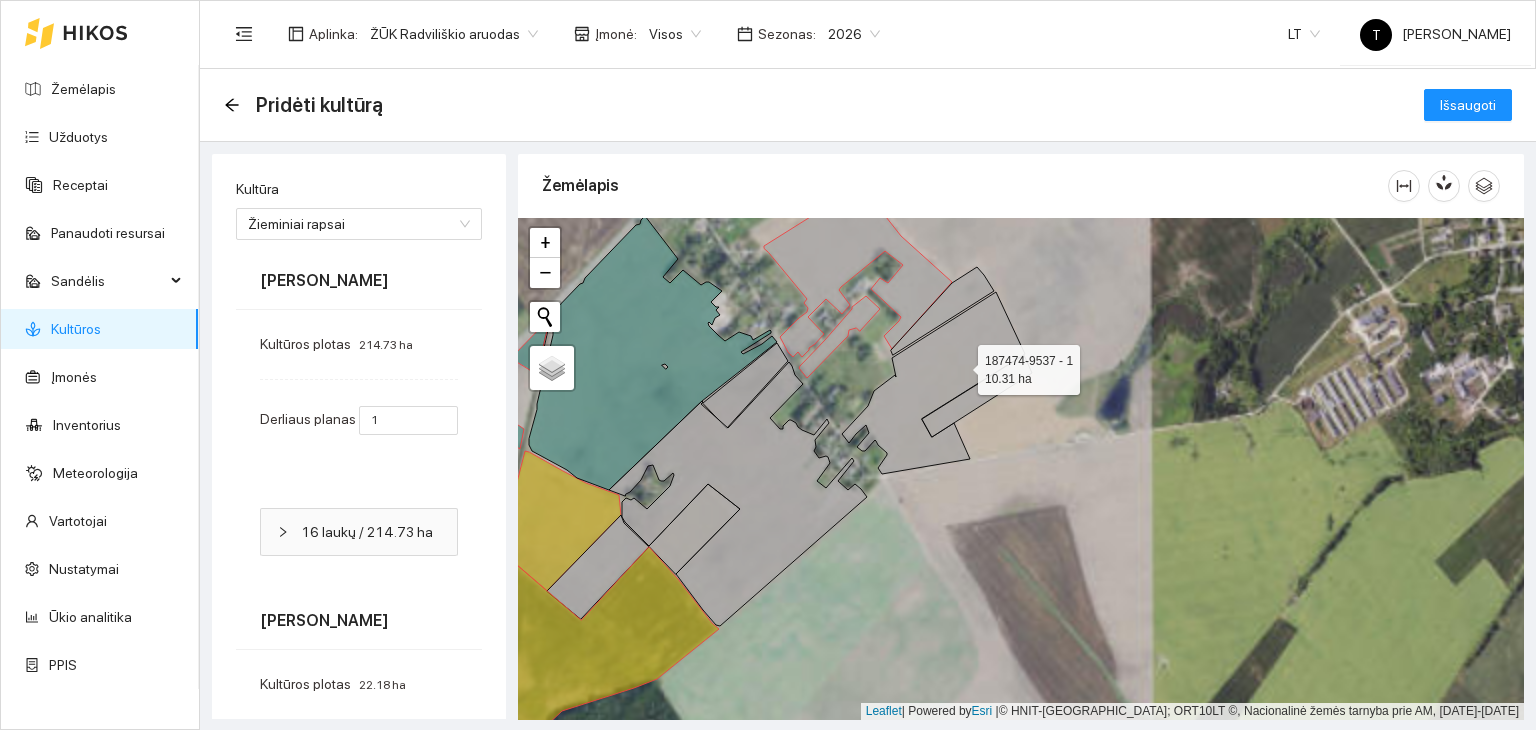 drag, startPoint x: 960, startPoint y: 363, endPoint x: 958, endPoint y: 325, distance: 38.052597 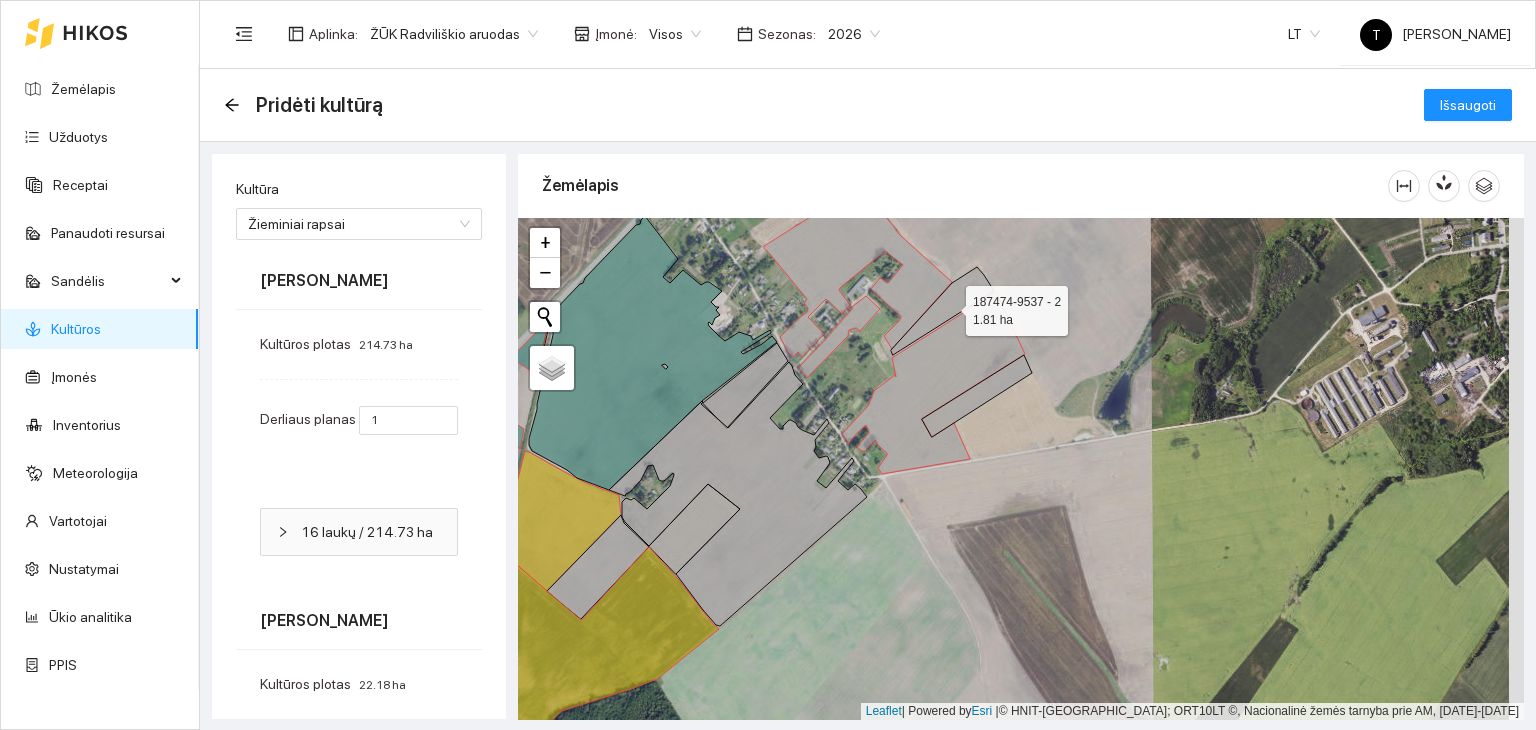 click 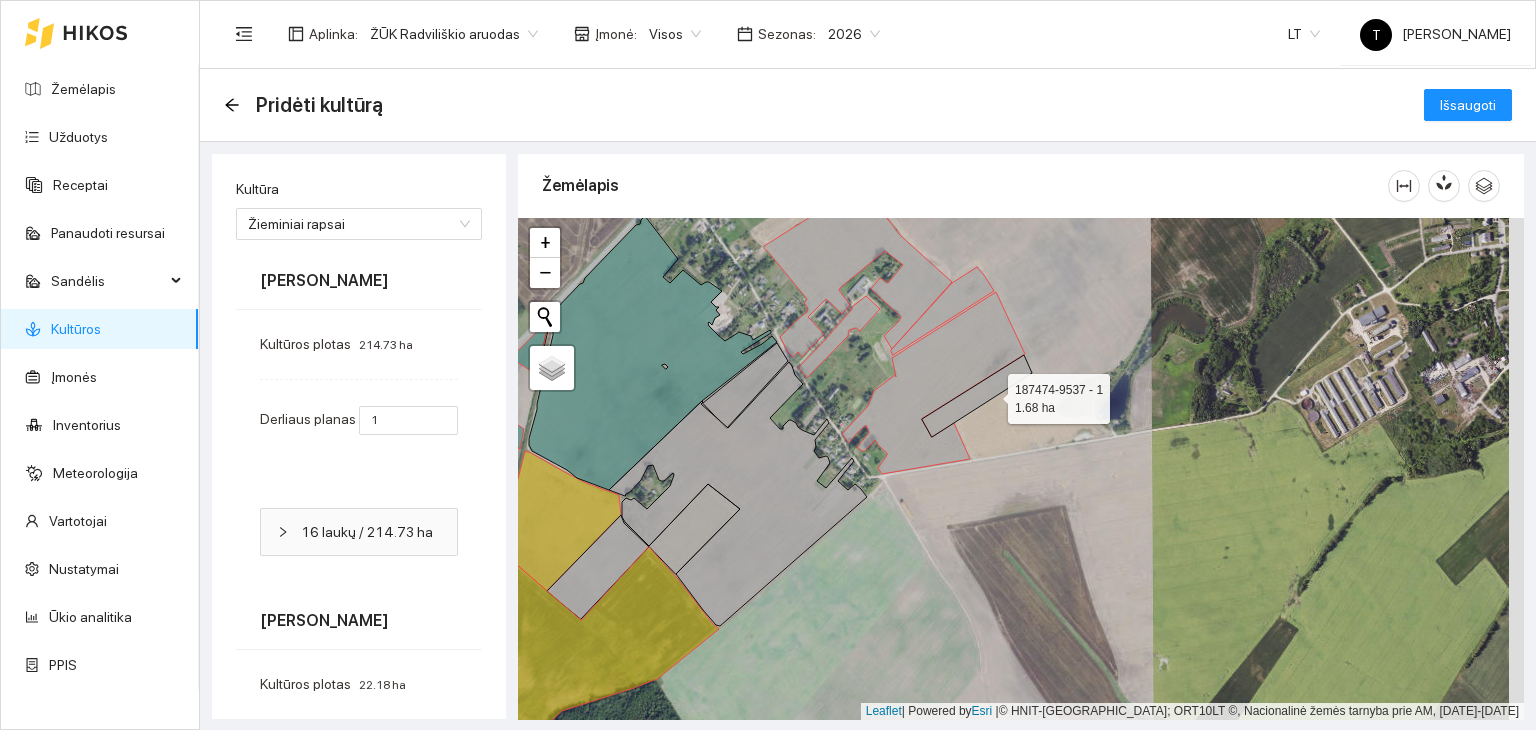 click 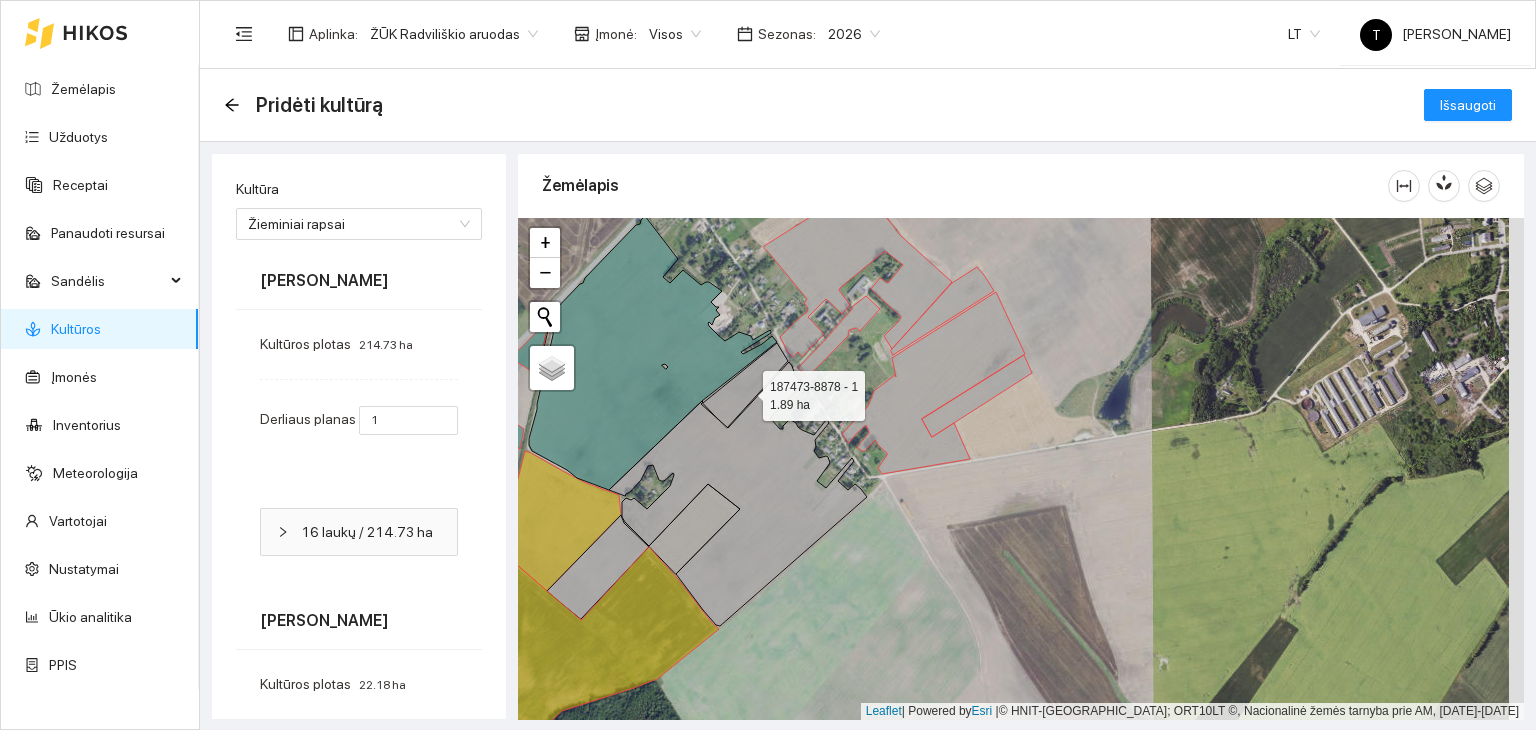 click 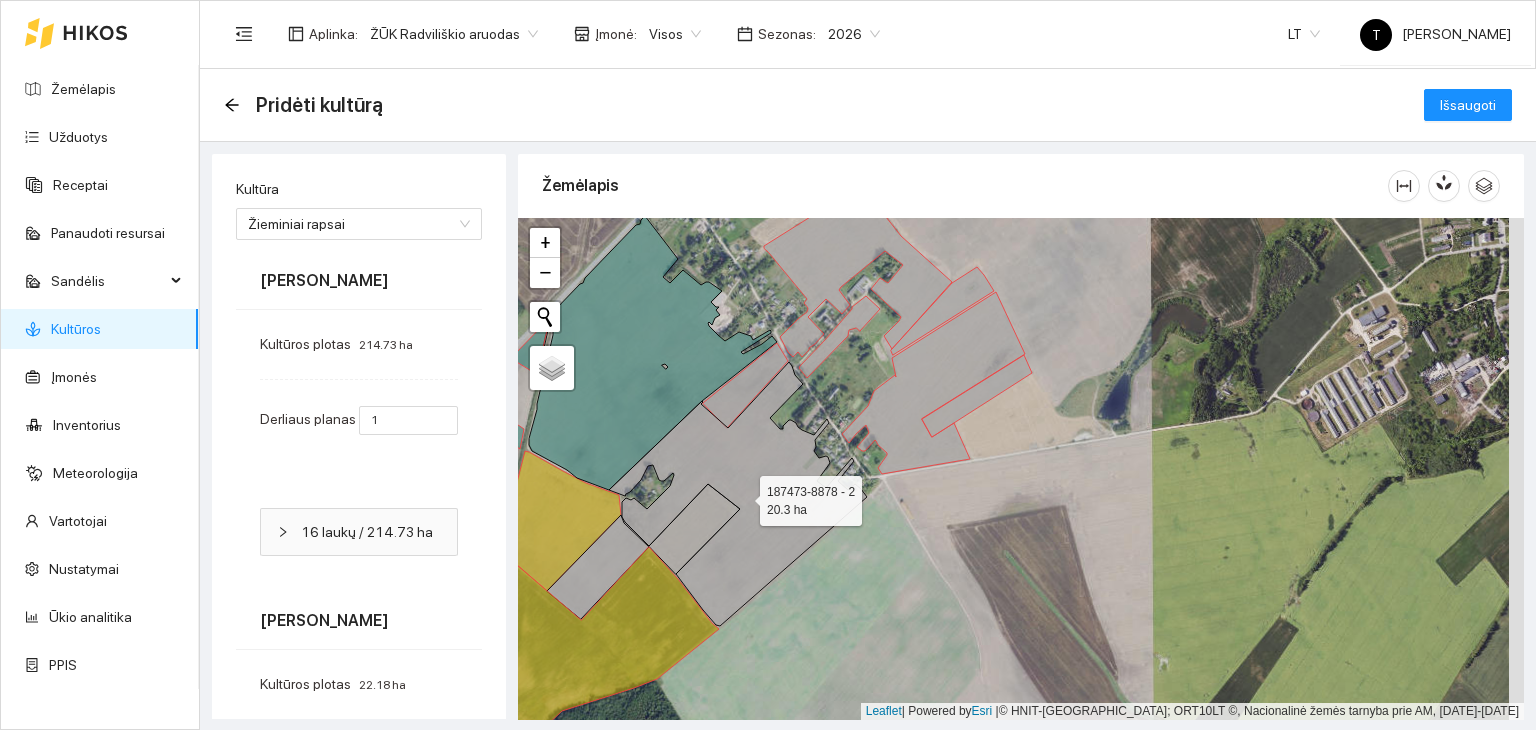 click 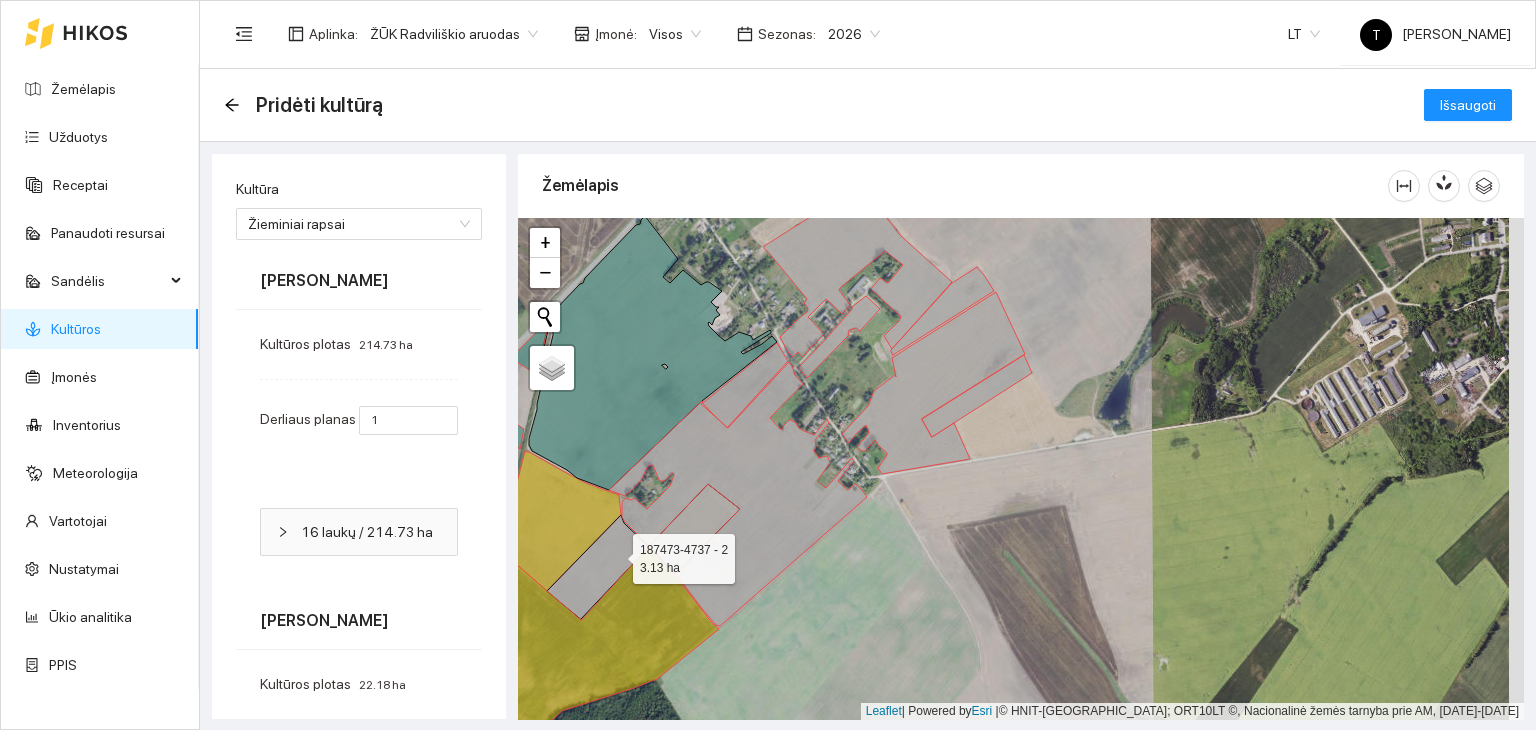 click 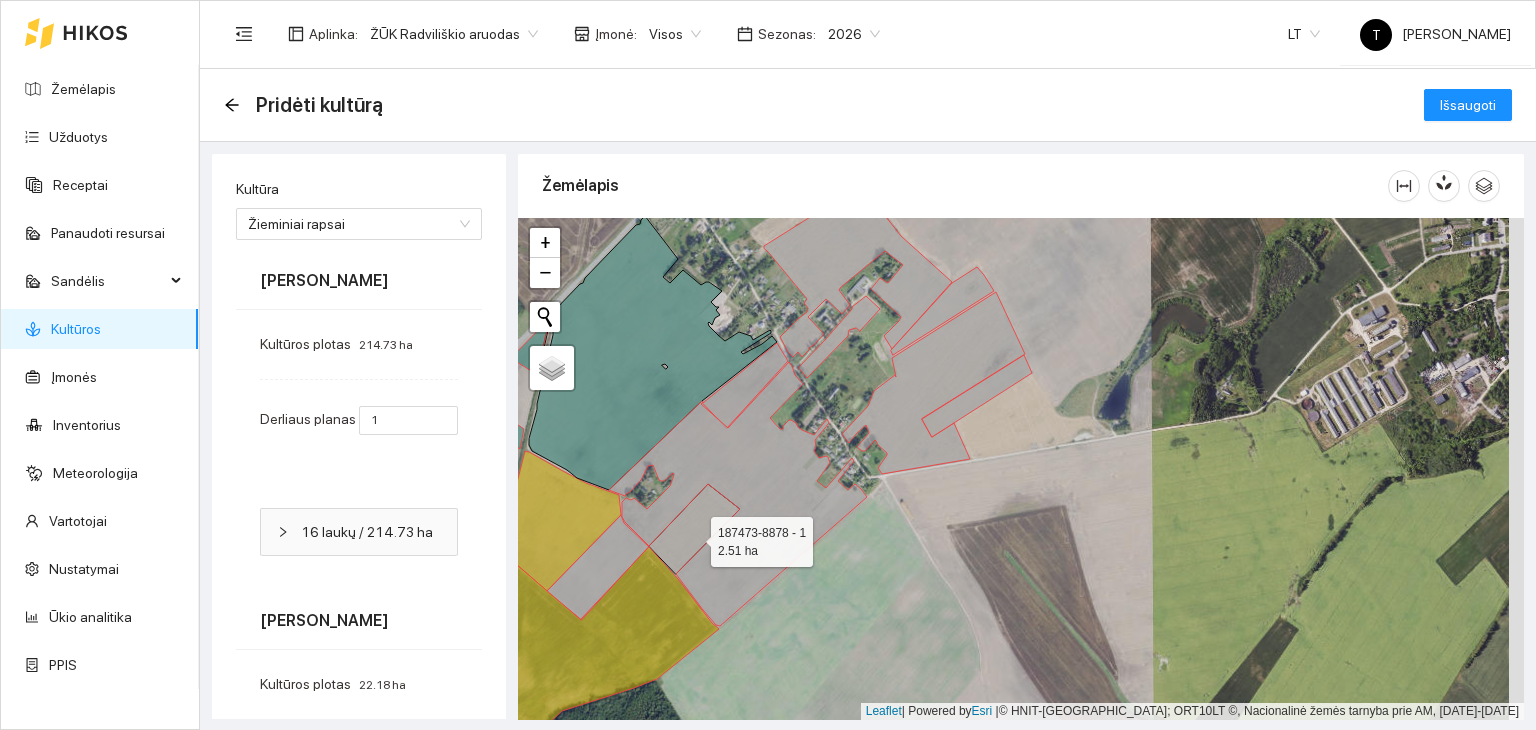 click 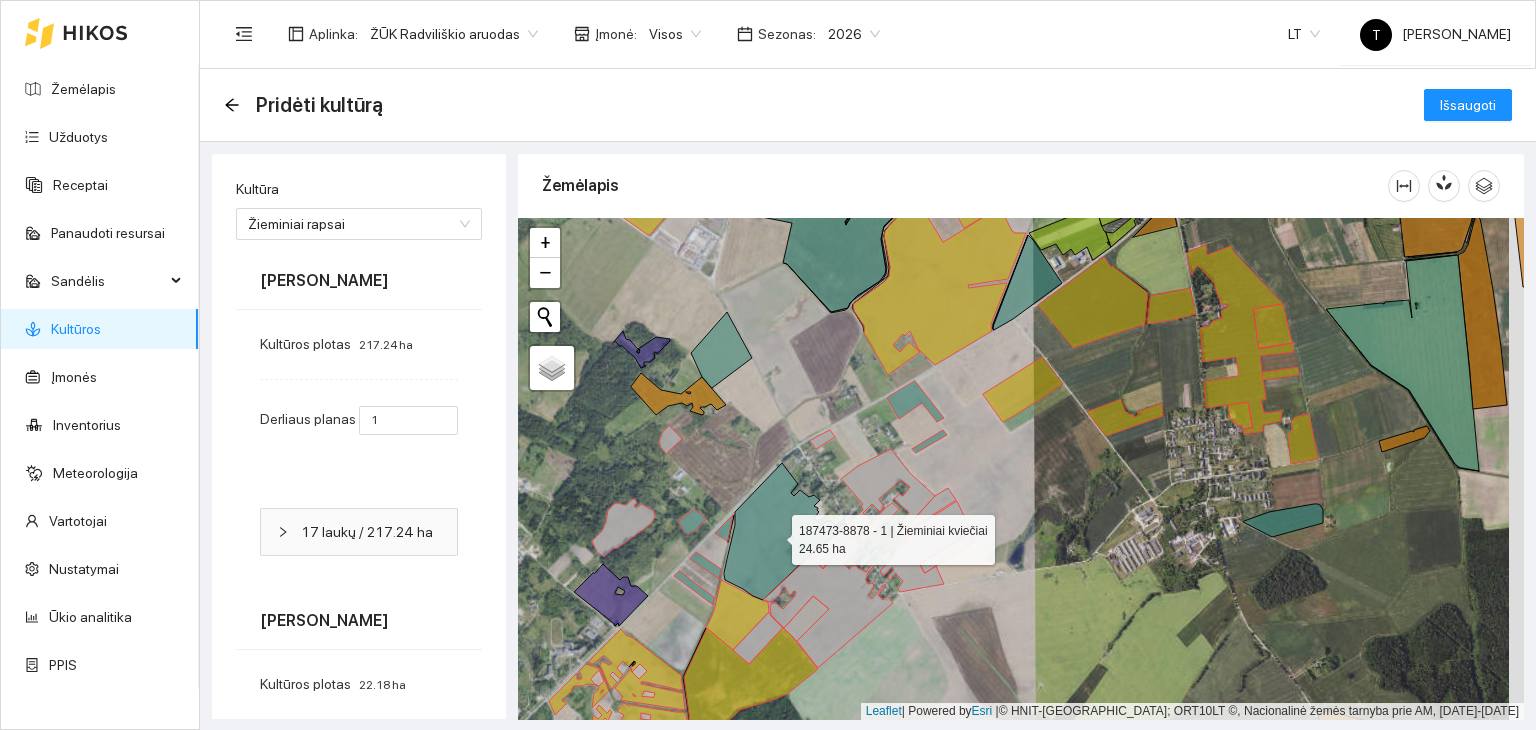 click 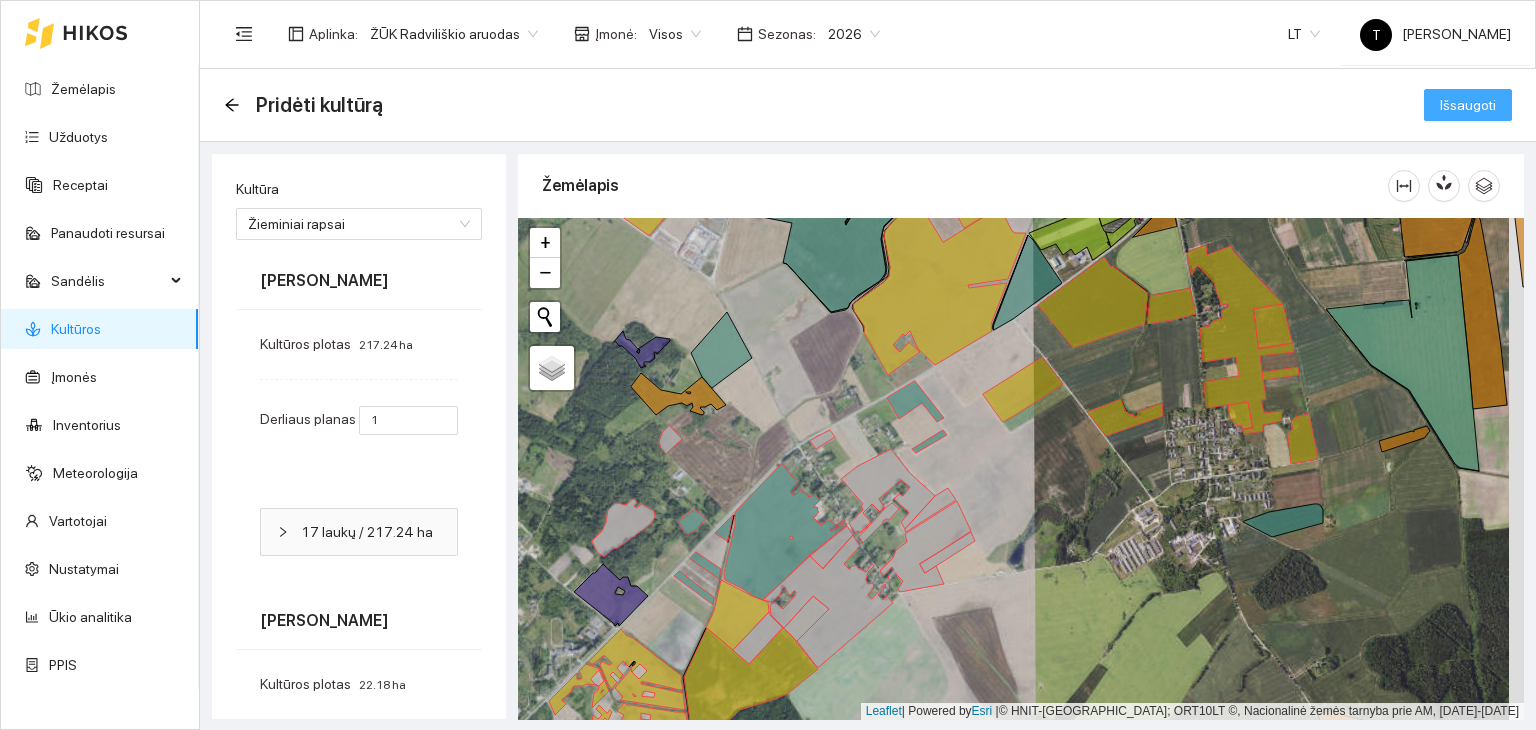 click on "Išsaugoti" at bounding box center [1468, 105] 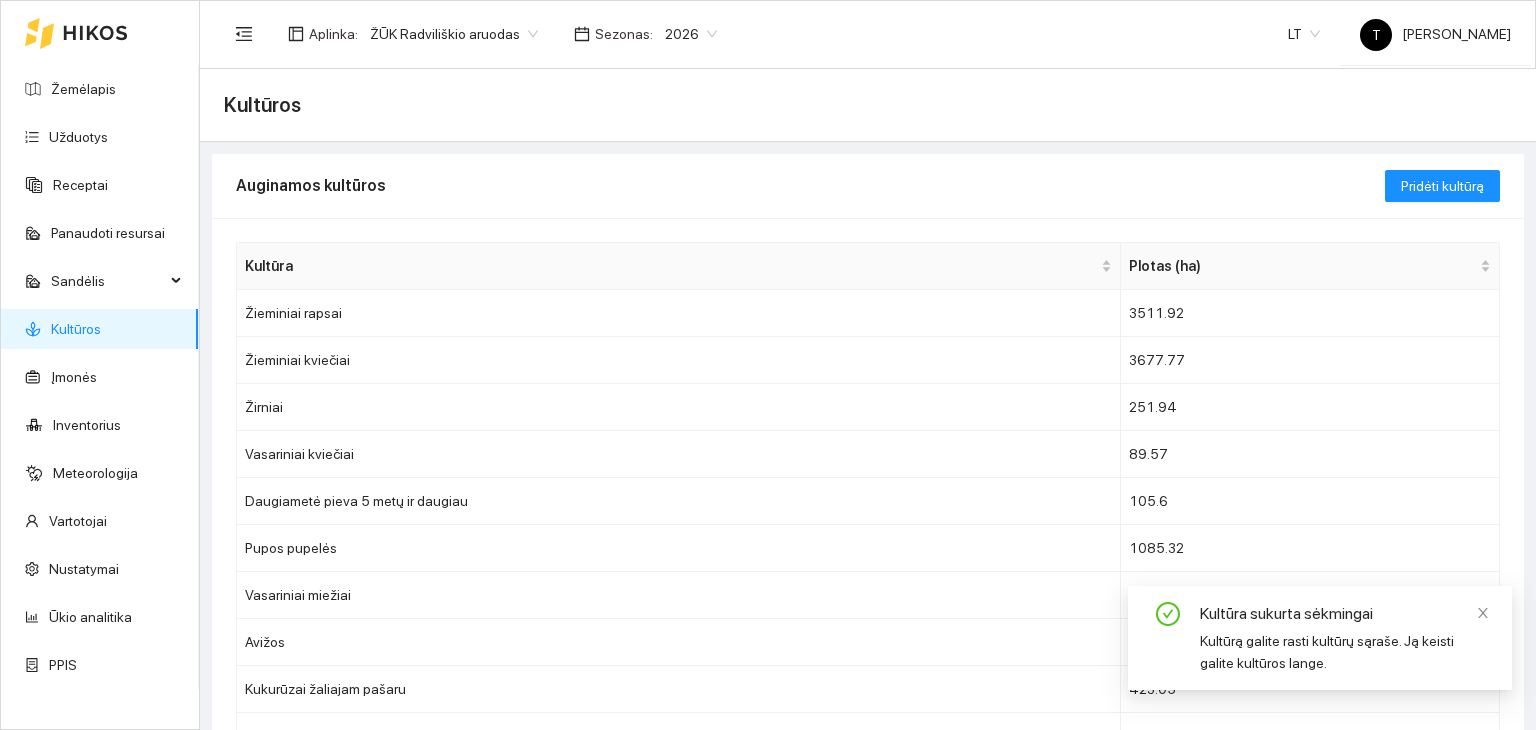 click on "Kultūros" at bounding box center [76, 329] 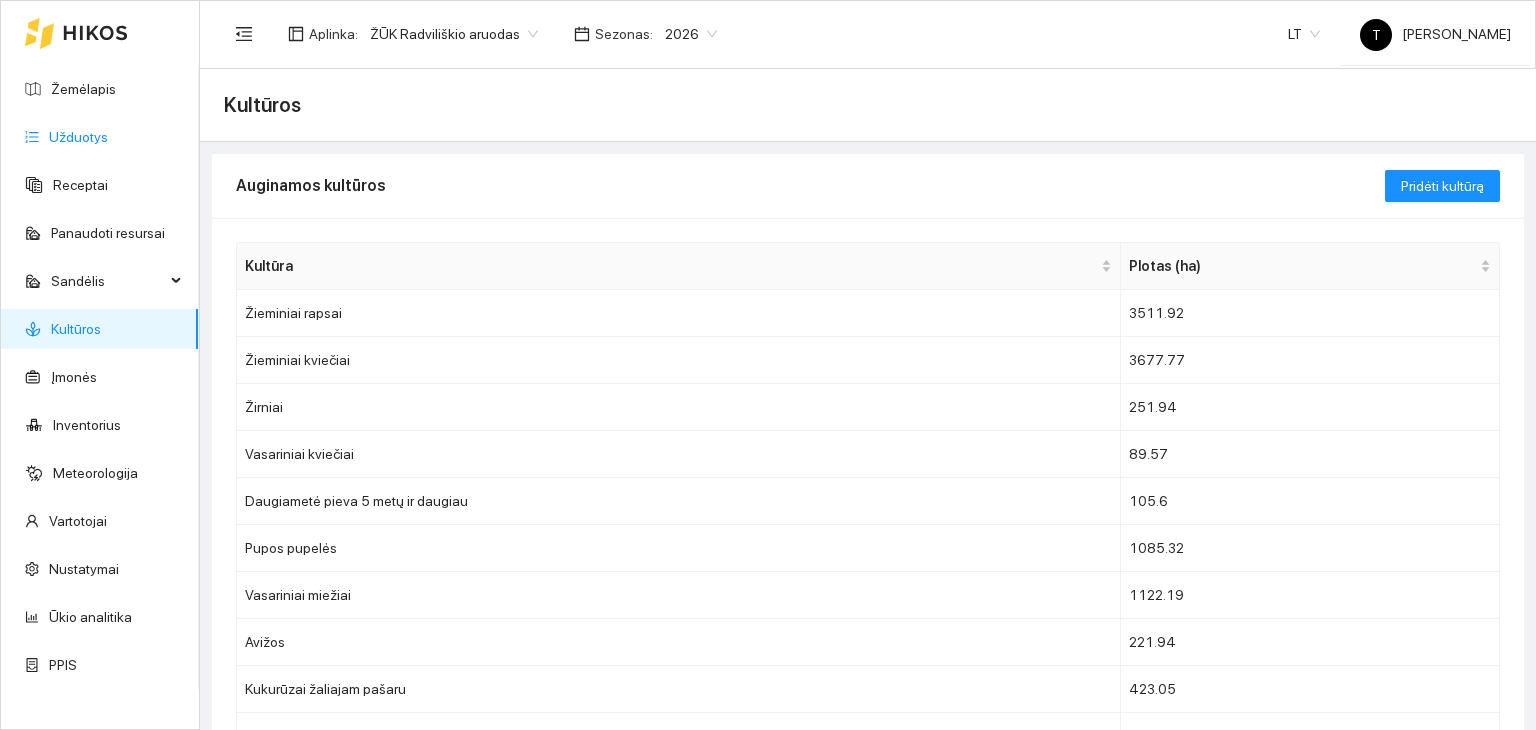 click on "Užduotys" at bounding box center [78, 137] 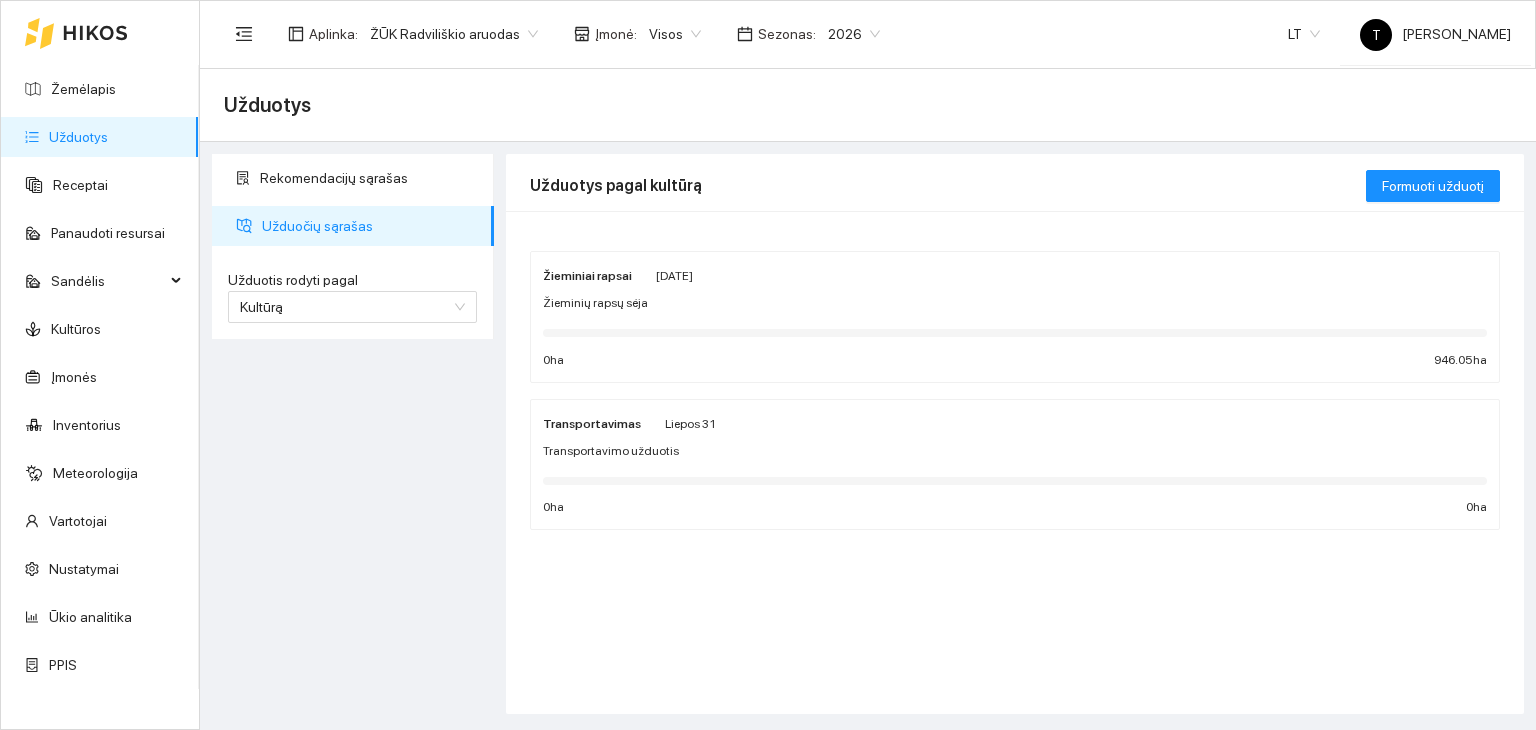 click on "Žieminių rapsų sėja" at bounding box center [1015, 303] 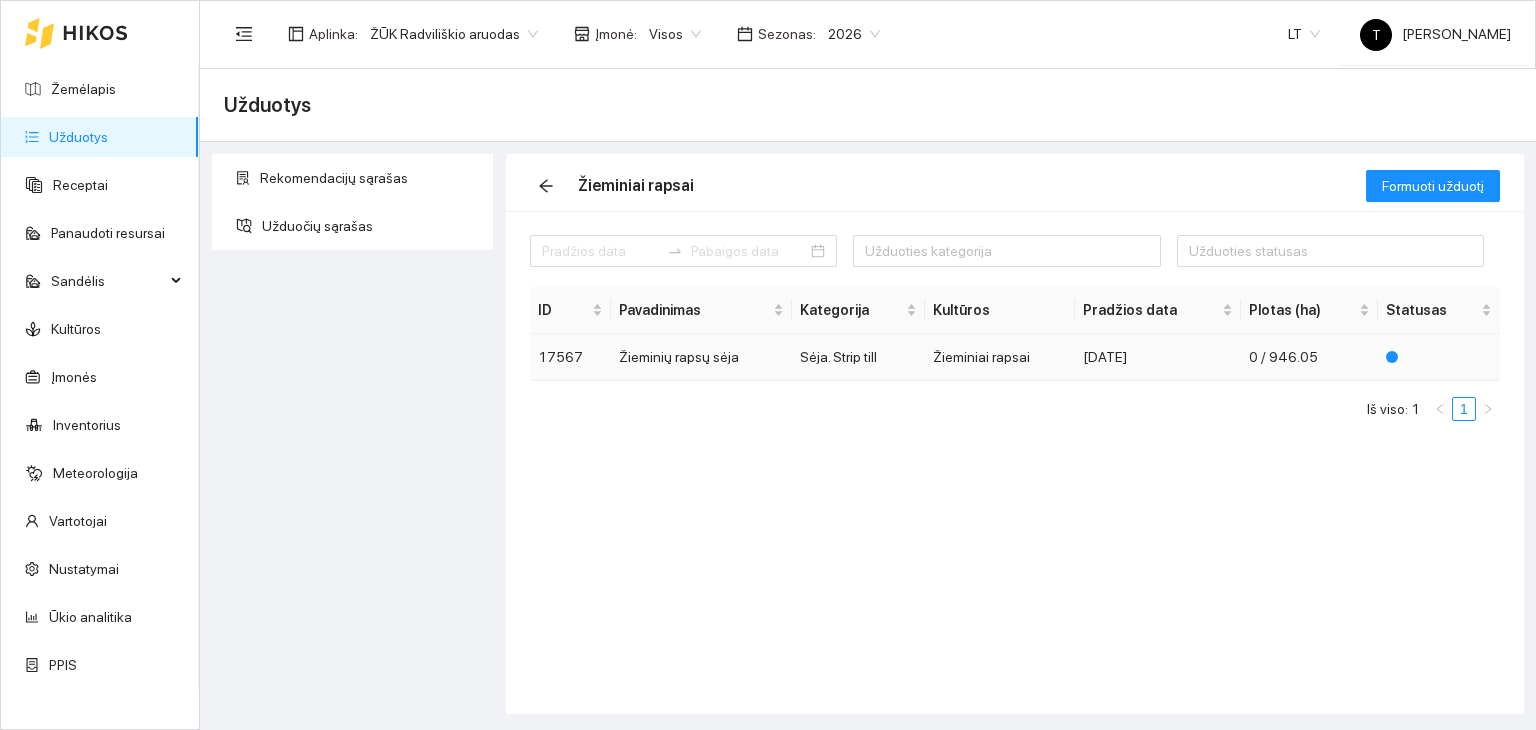 click on "Žieminiai rapsai" at bounding box center (1000, 357) 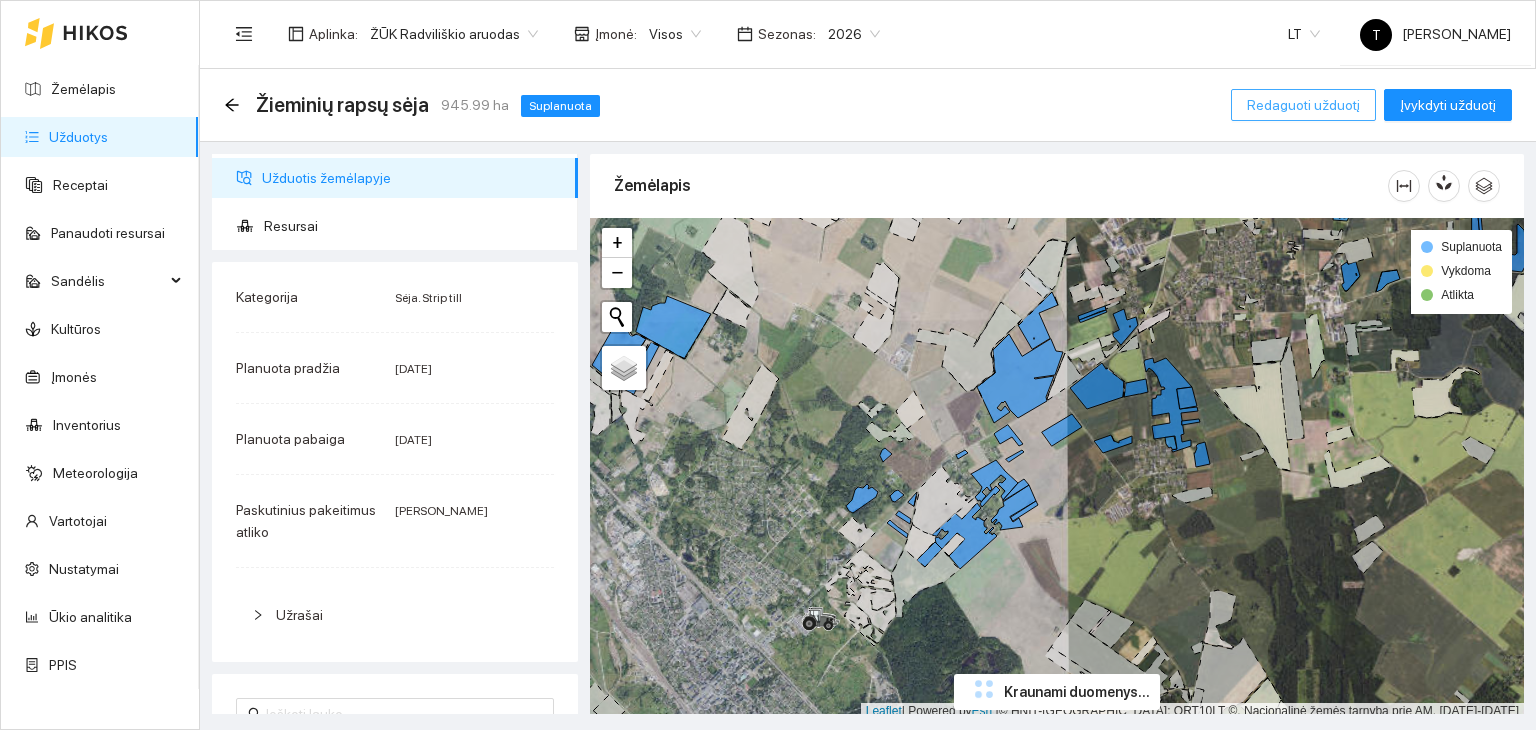 drag, startPoint x: 1328, startPoint y: 97, endPoint x: 1292, endPoint y: 132, distance: 50.20956 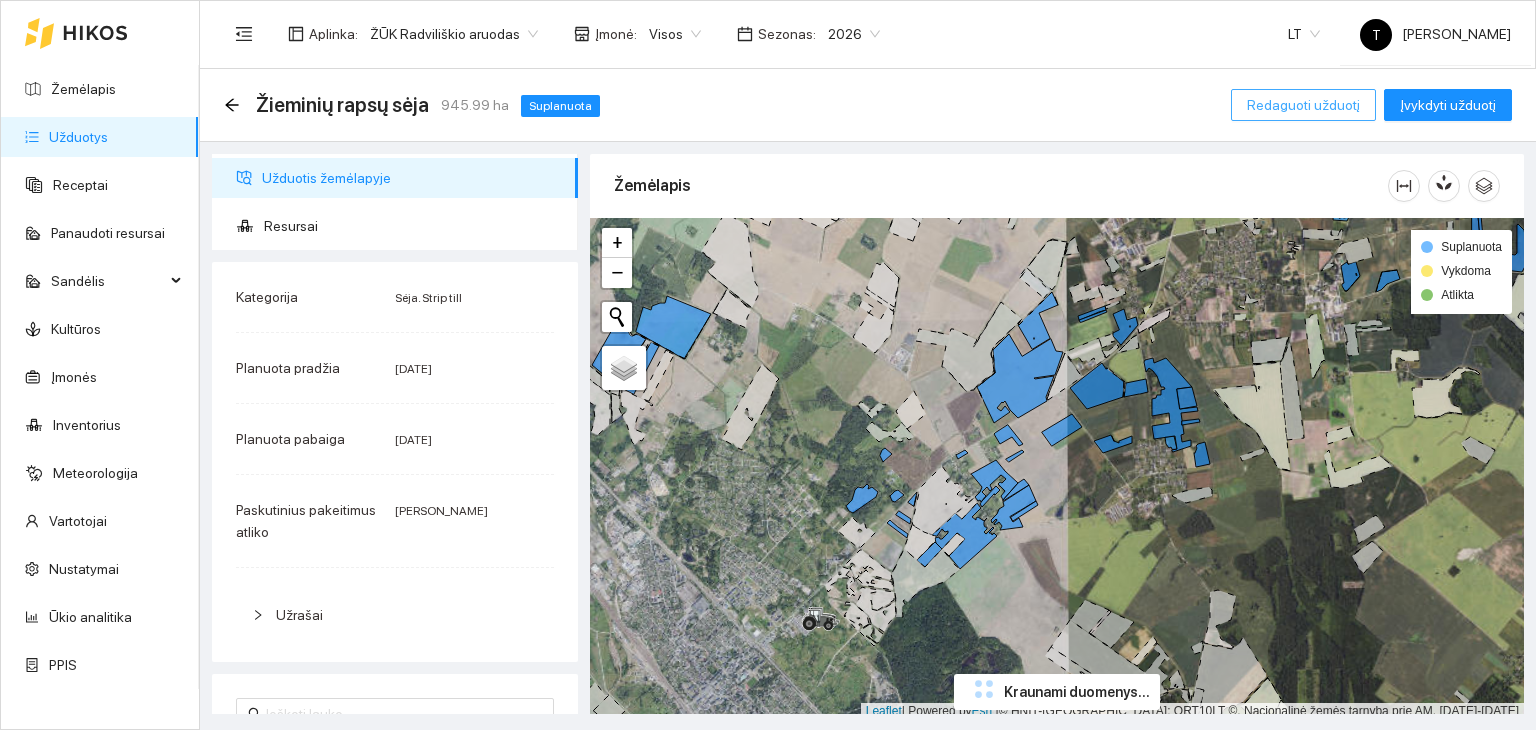click on "Redaguoti užduotį" at bounding box center (1303, 105) 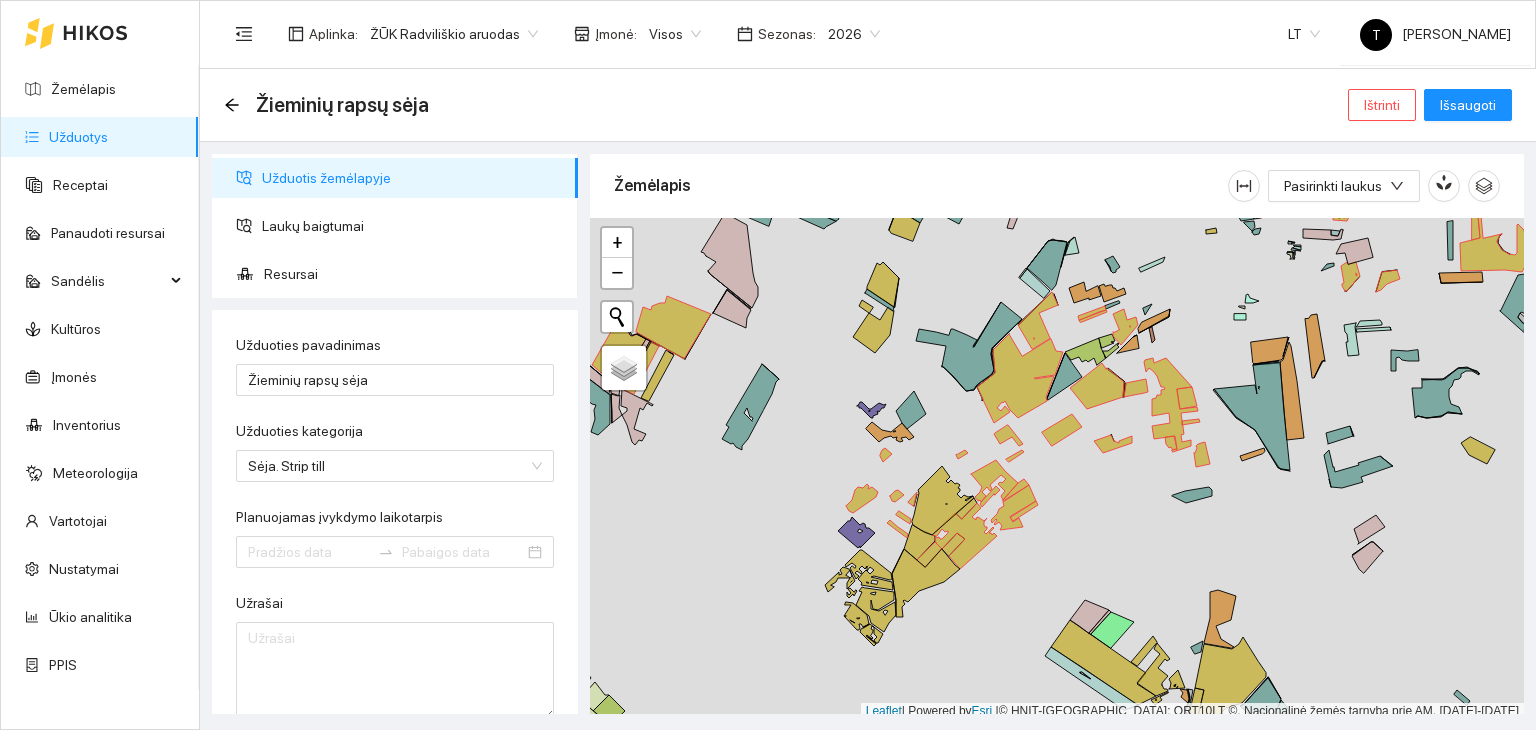 type on "[DATE]" 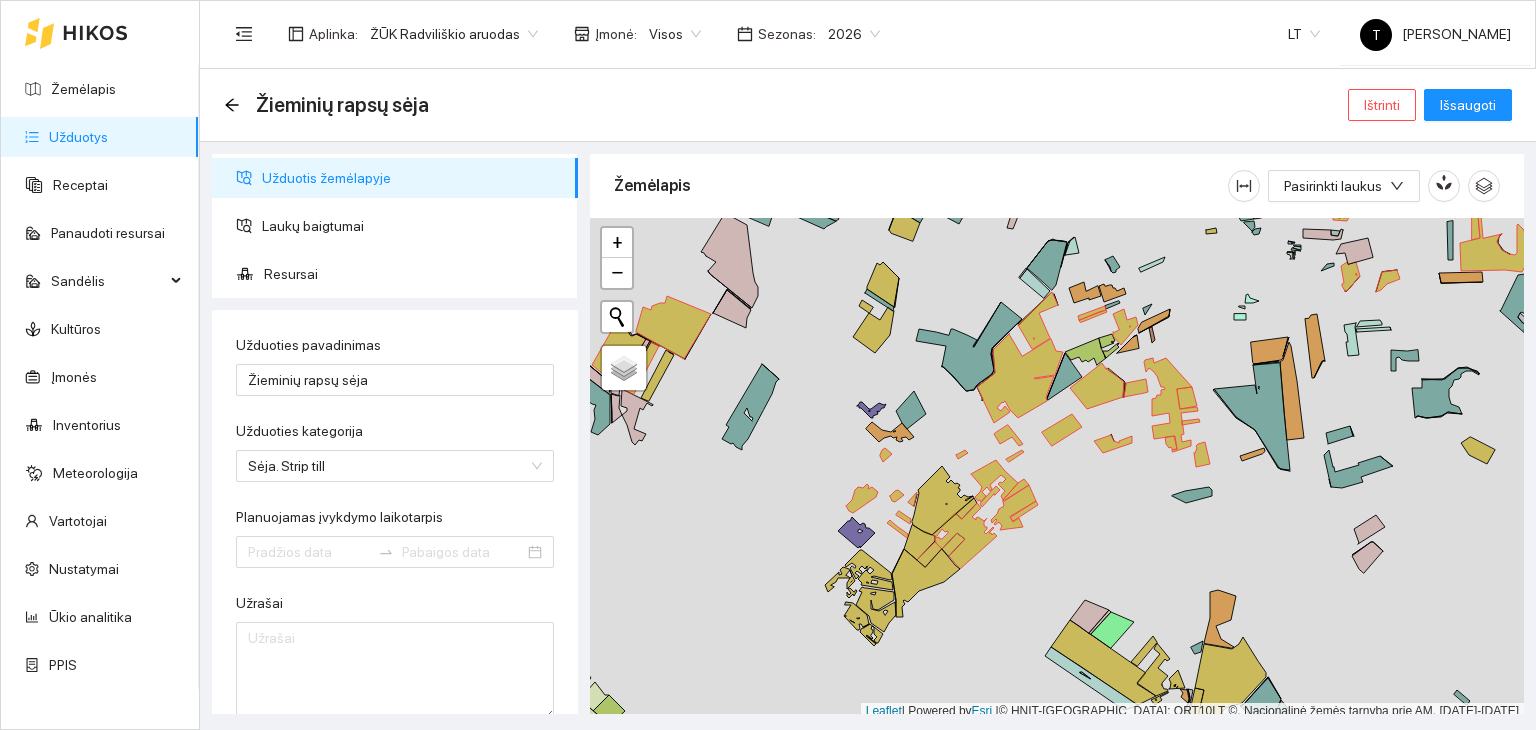 type on "[DATE]" 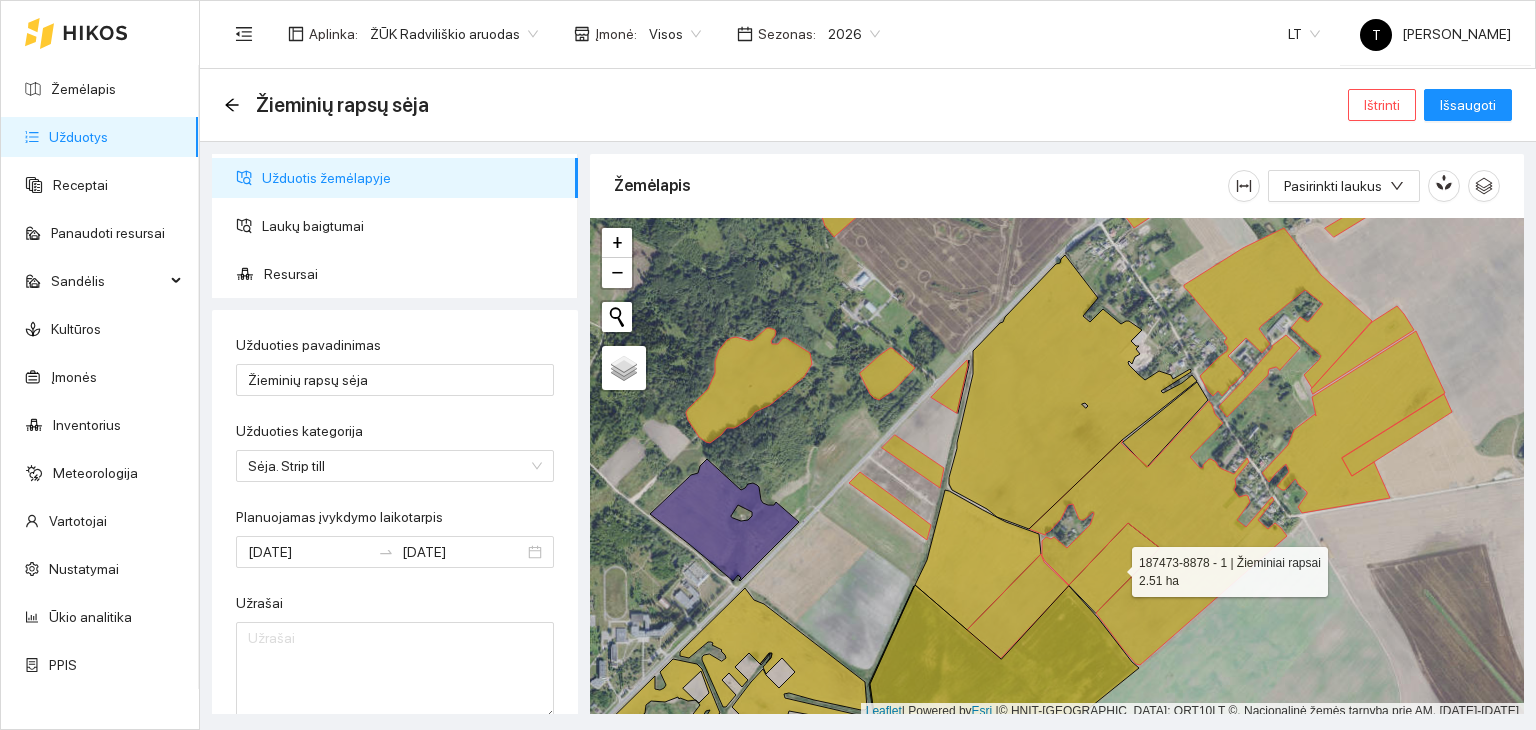 click 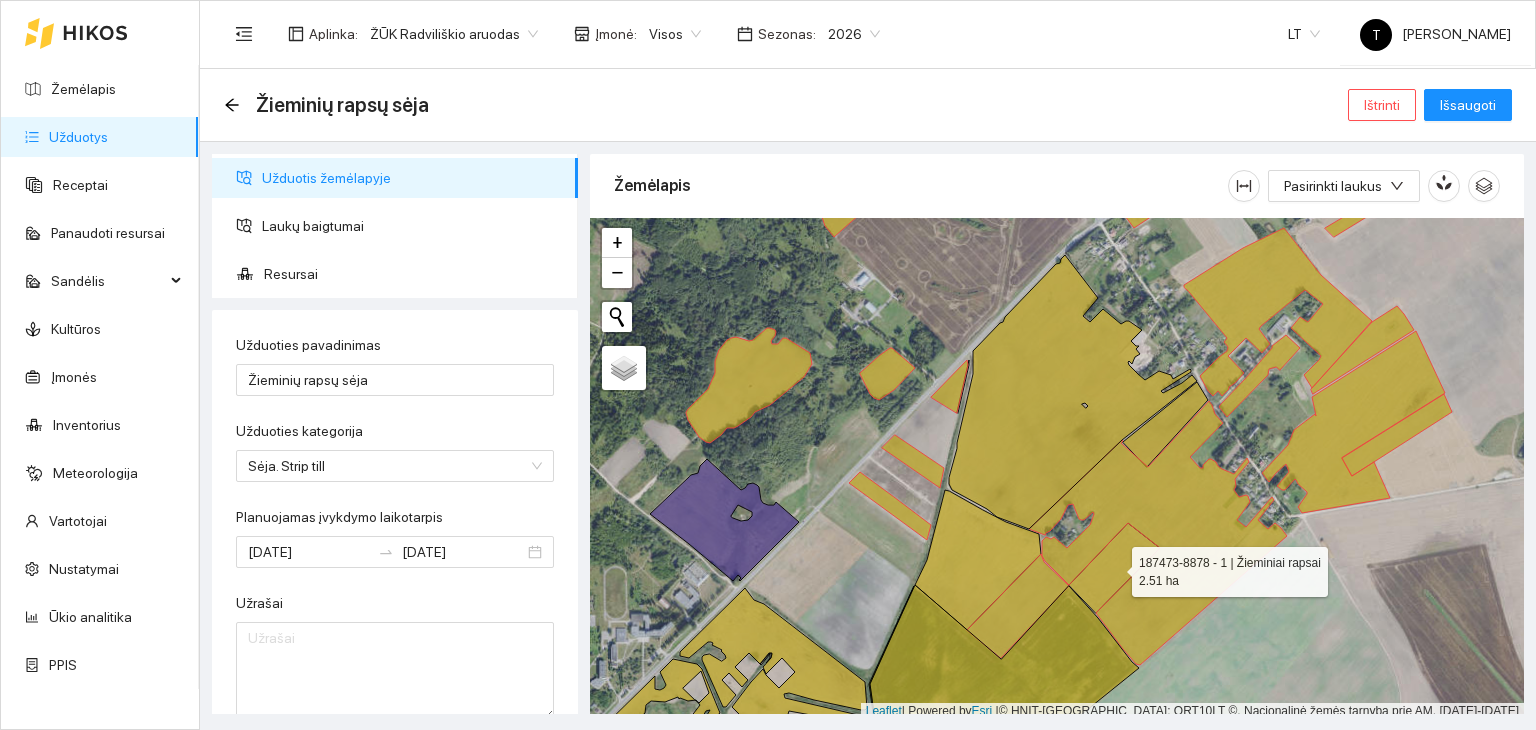 scroll, scrollTop: 5, scrollLeft: 0, axis: vertical 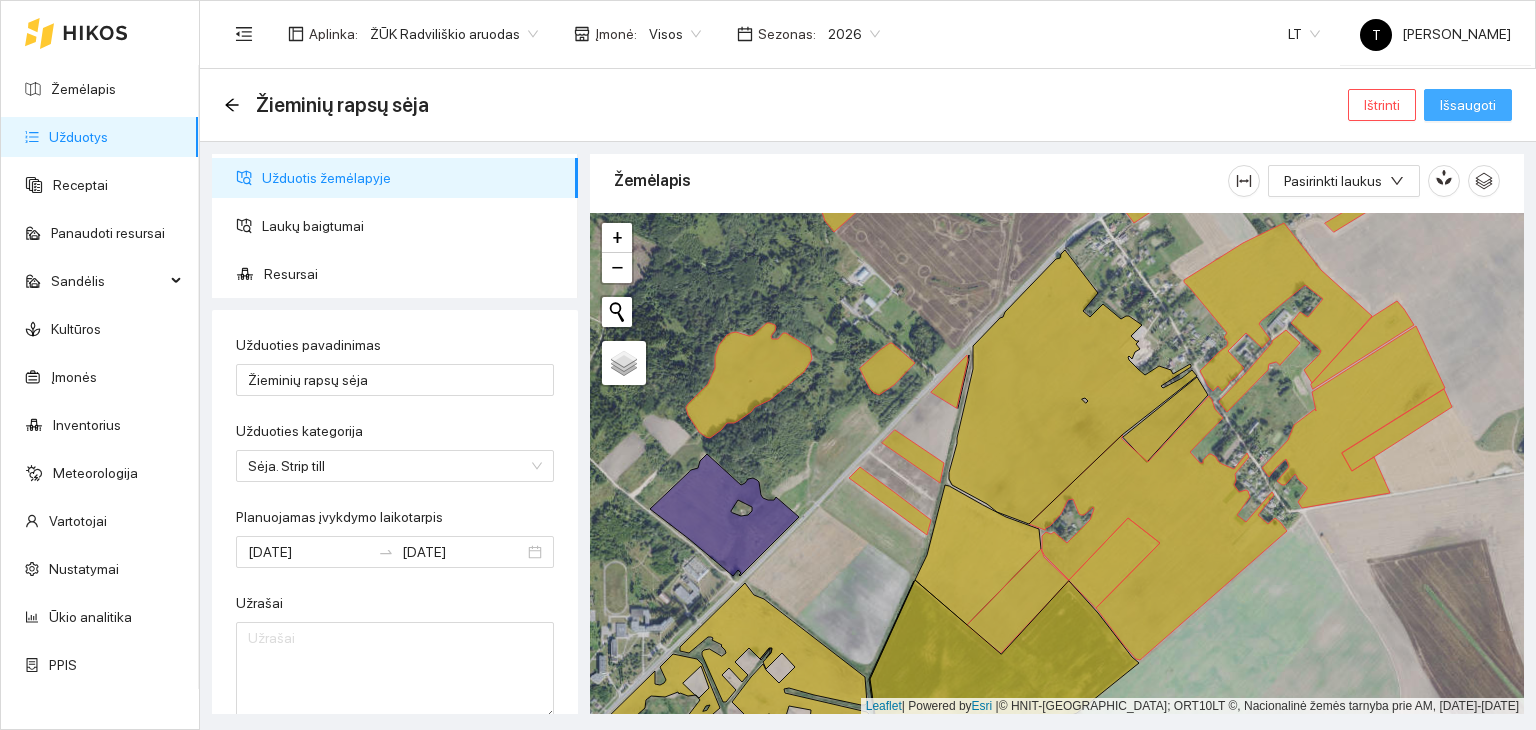click on "Išsaugoti" at bounding box center (1468, 105) 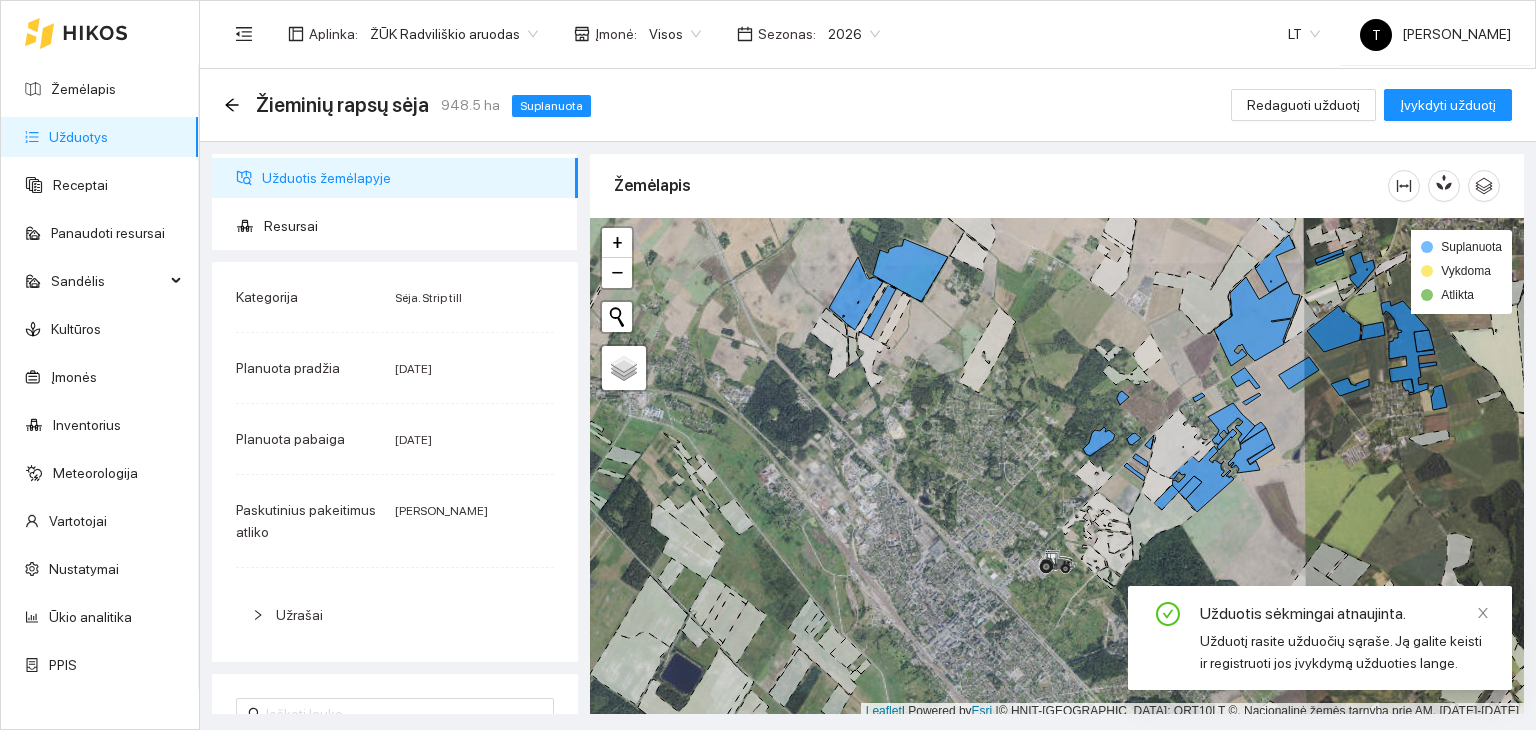 click on "Užduotys" at bounding box center [78, 137] 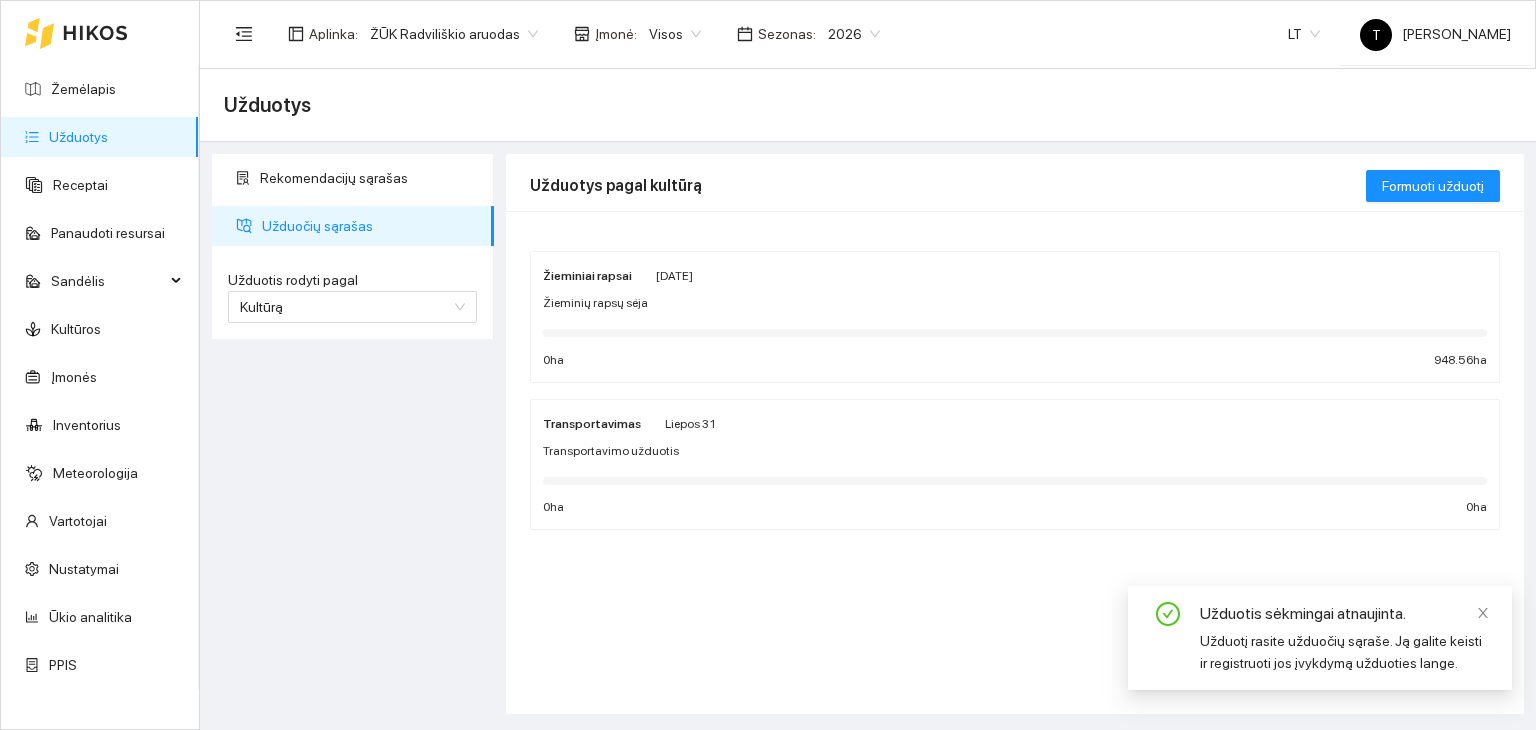 click on "Žieminių rapsų sėja" at bounding box center [1015, 303] 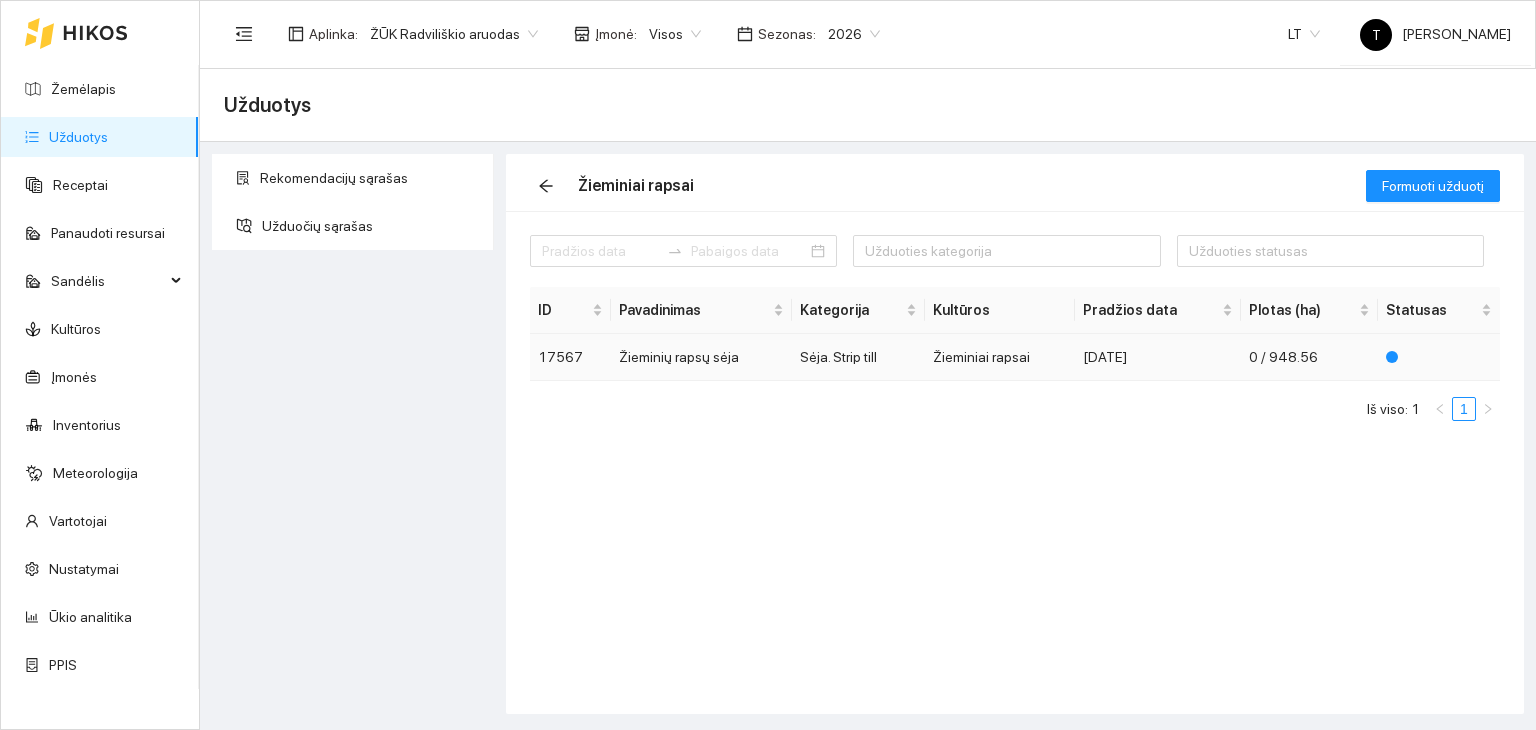 click on "Sėja. Strip till" at bounding box center (858, 357) 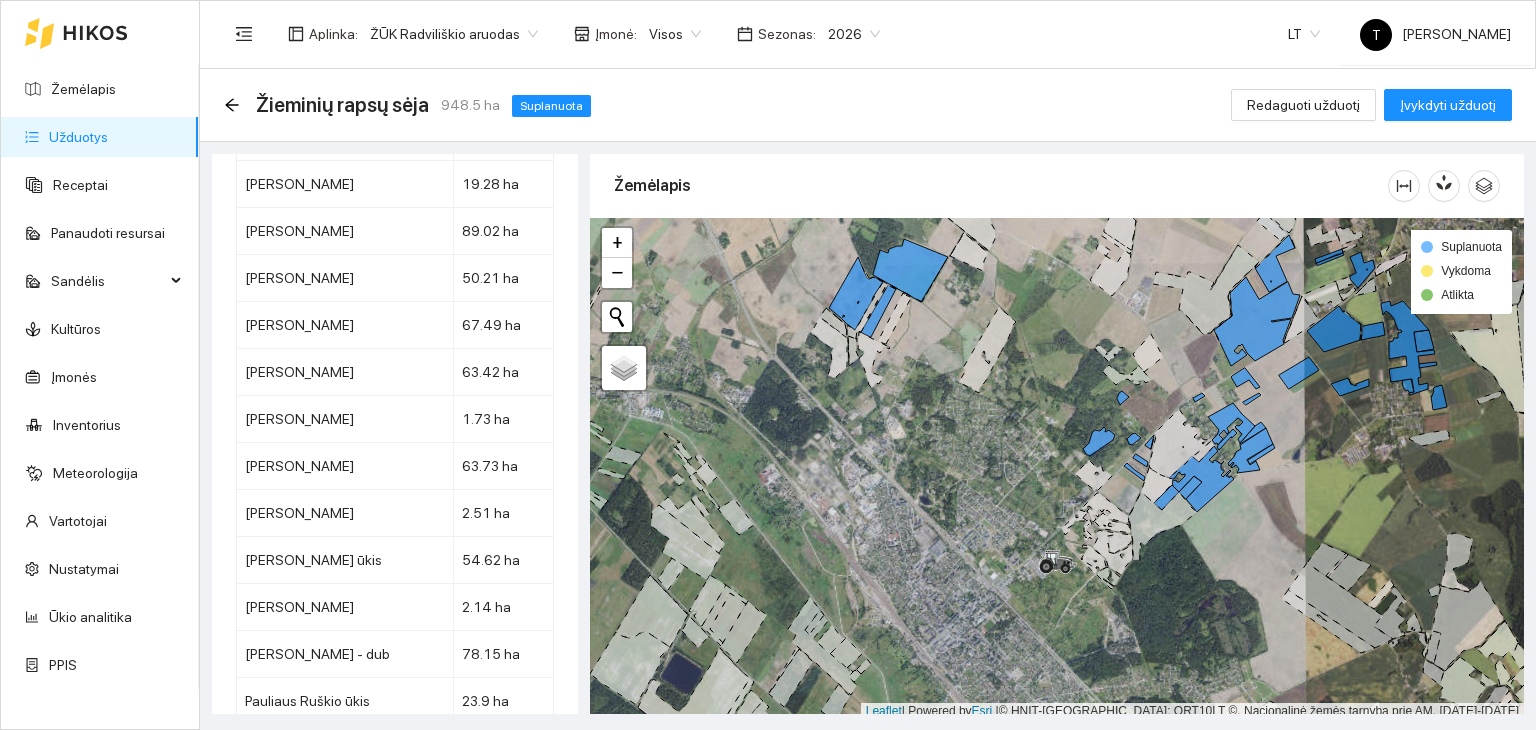 scroll, scrollTop: 5904, scrollLeft: 0, axis: vertical 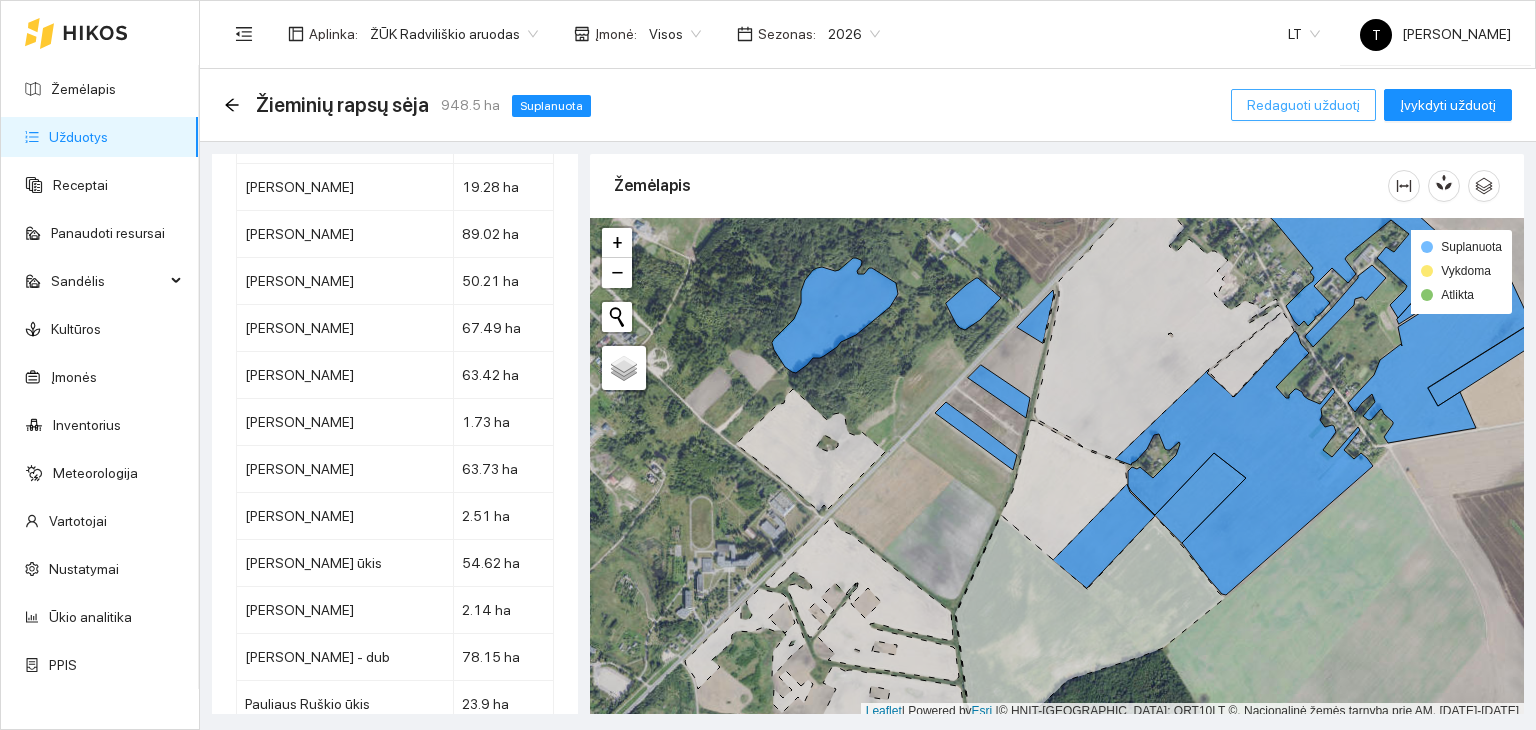 click on "Redaguoti užduotį" at bounding box center (1303, 105) 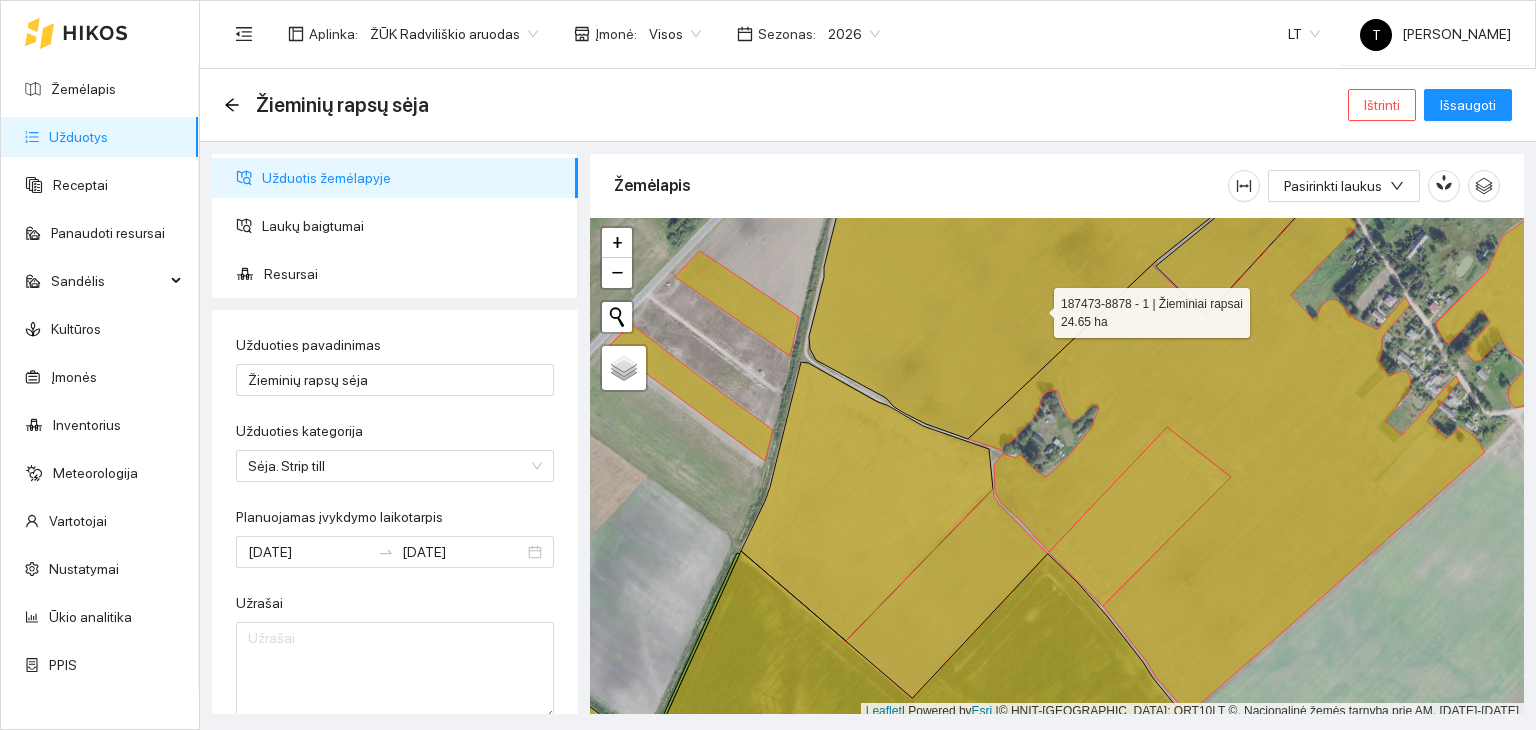 click 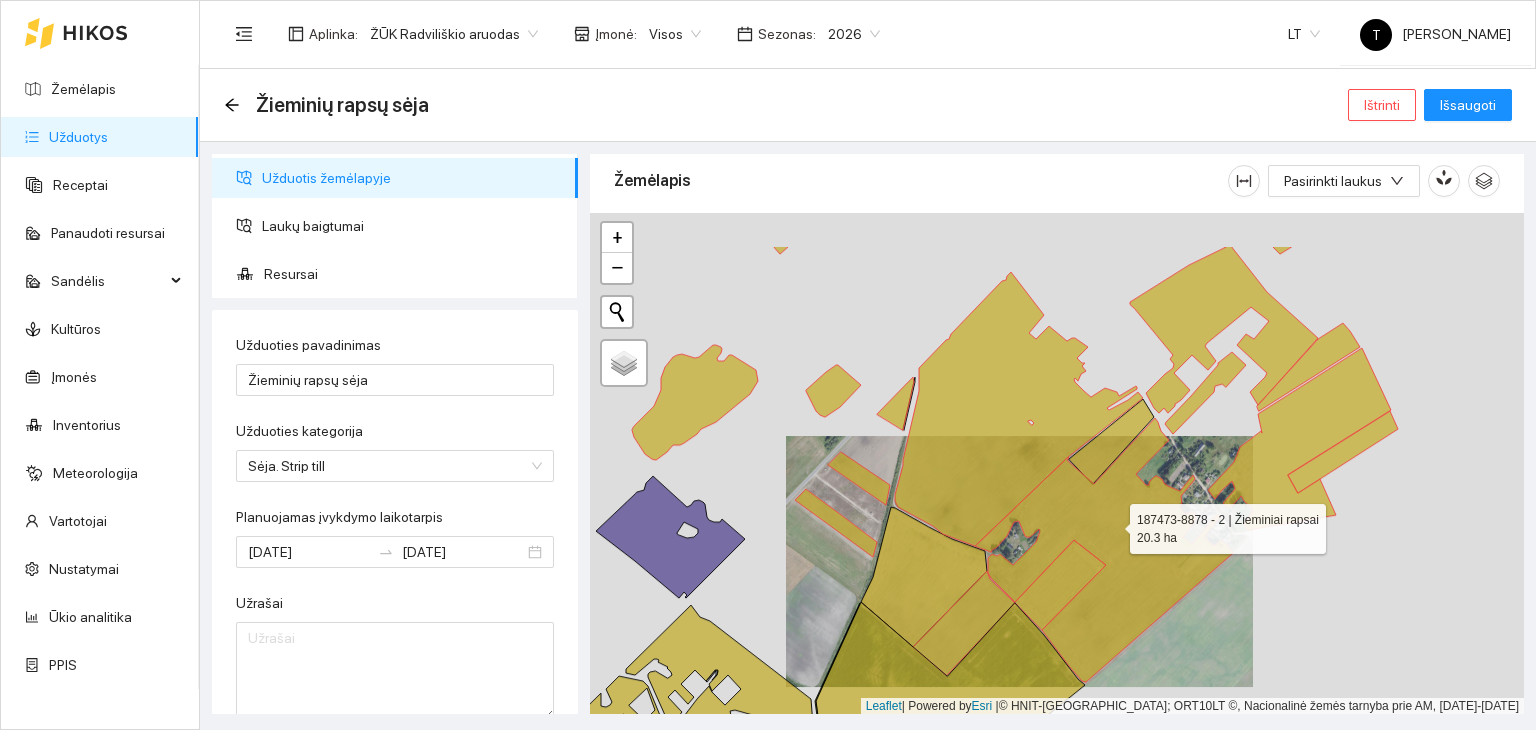 drag, startPoint x: 1215, startPoint y: 434, endPoint x: 1092, endPoint y: 538, distance: 161.07452 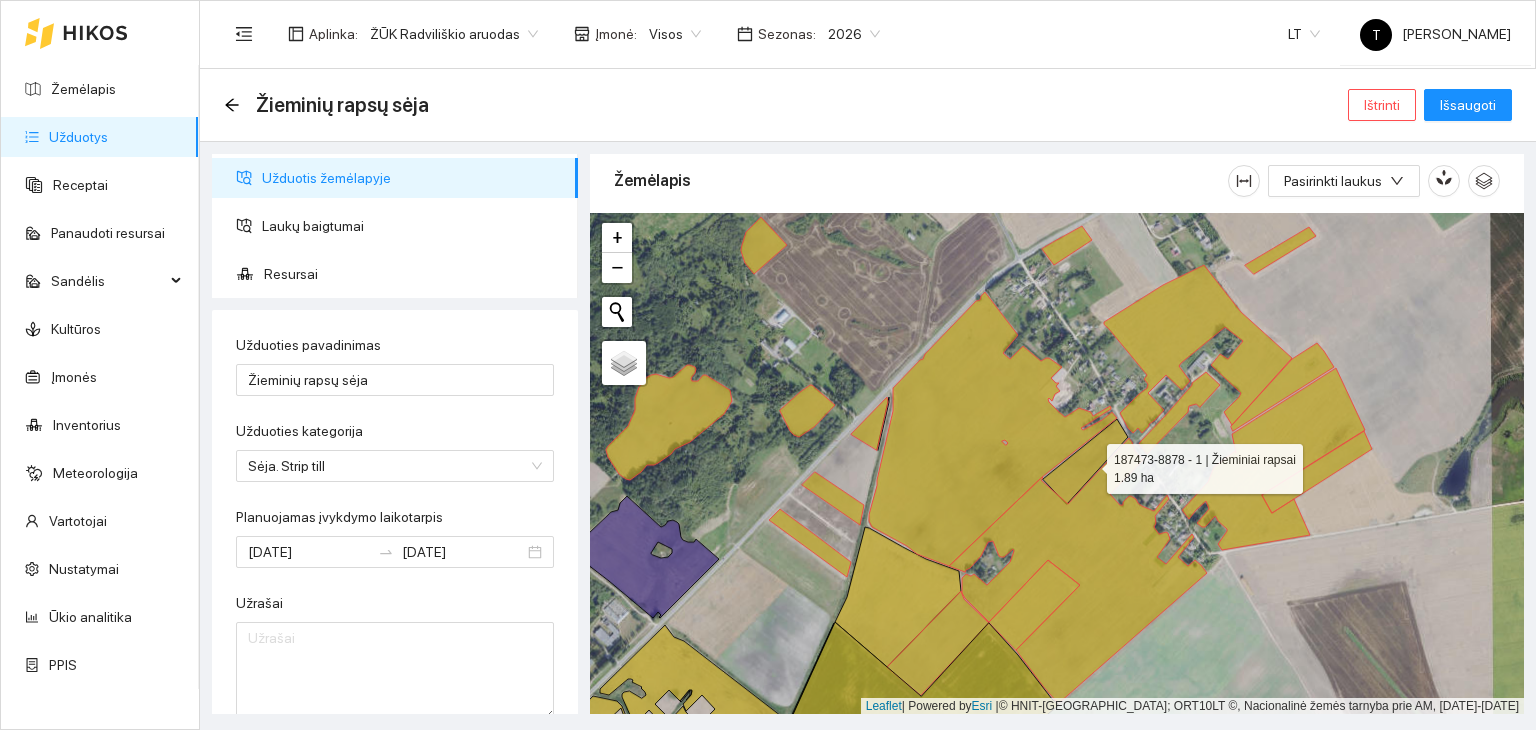 click 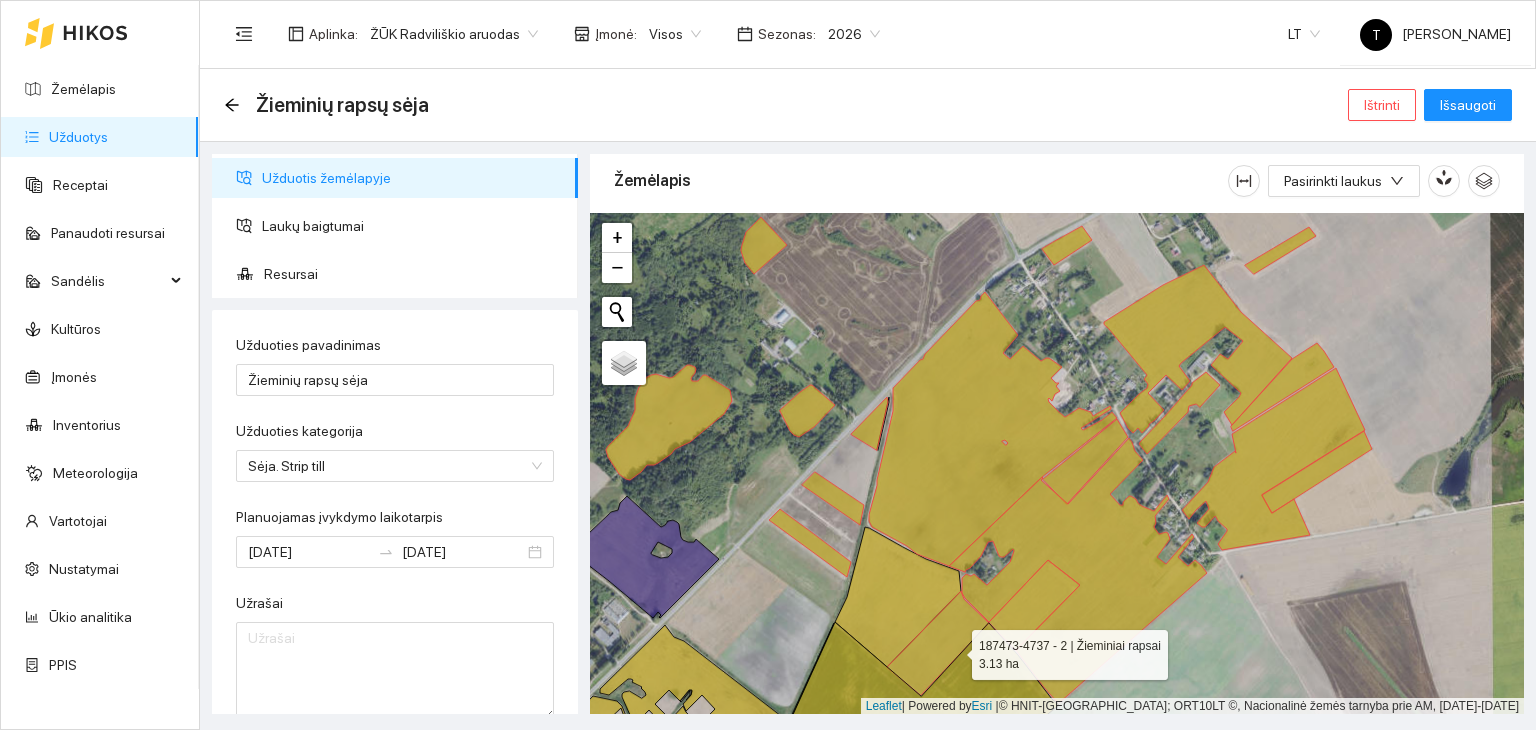 click 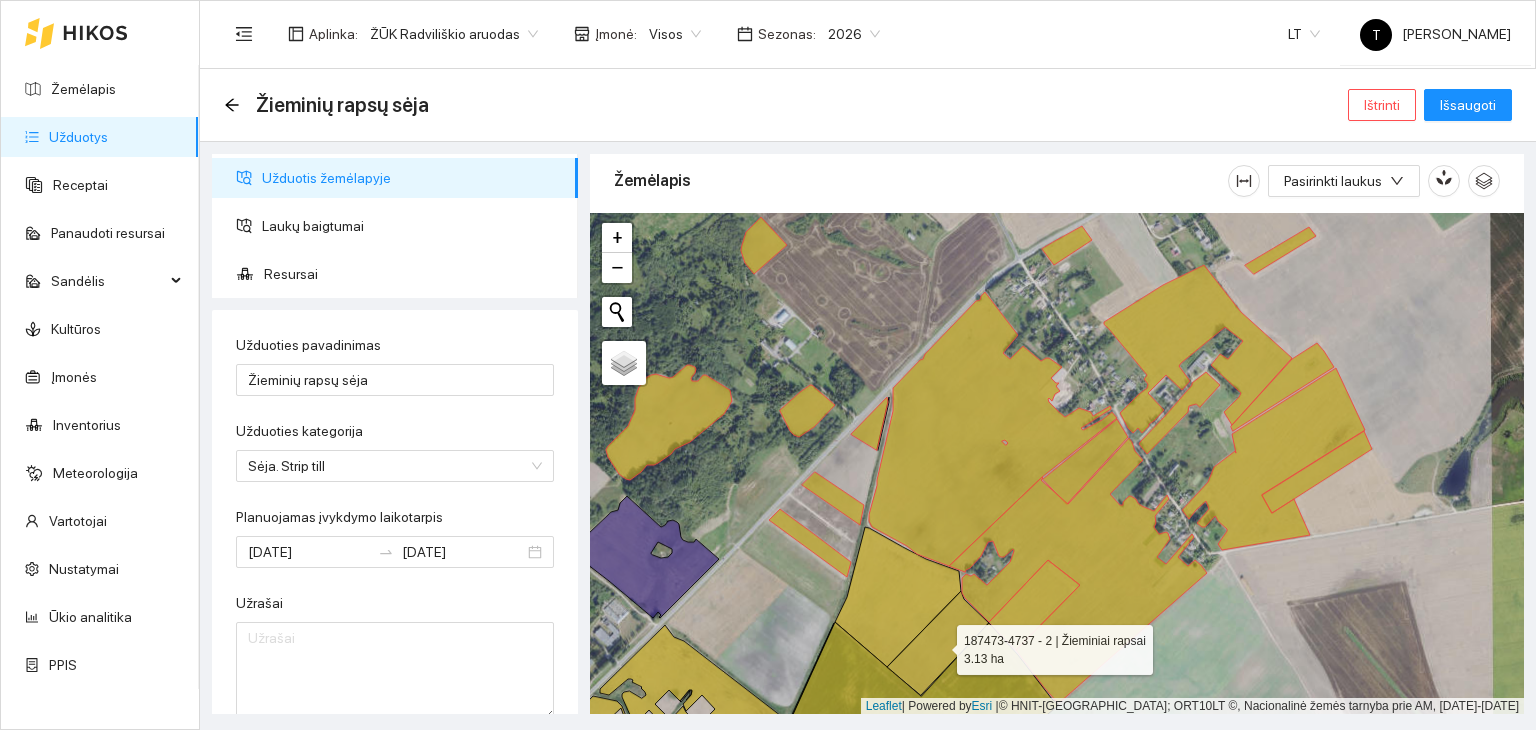 click 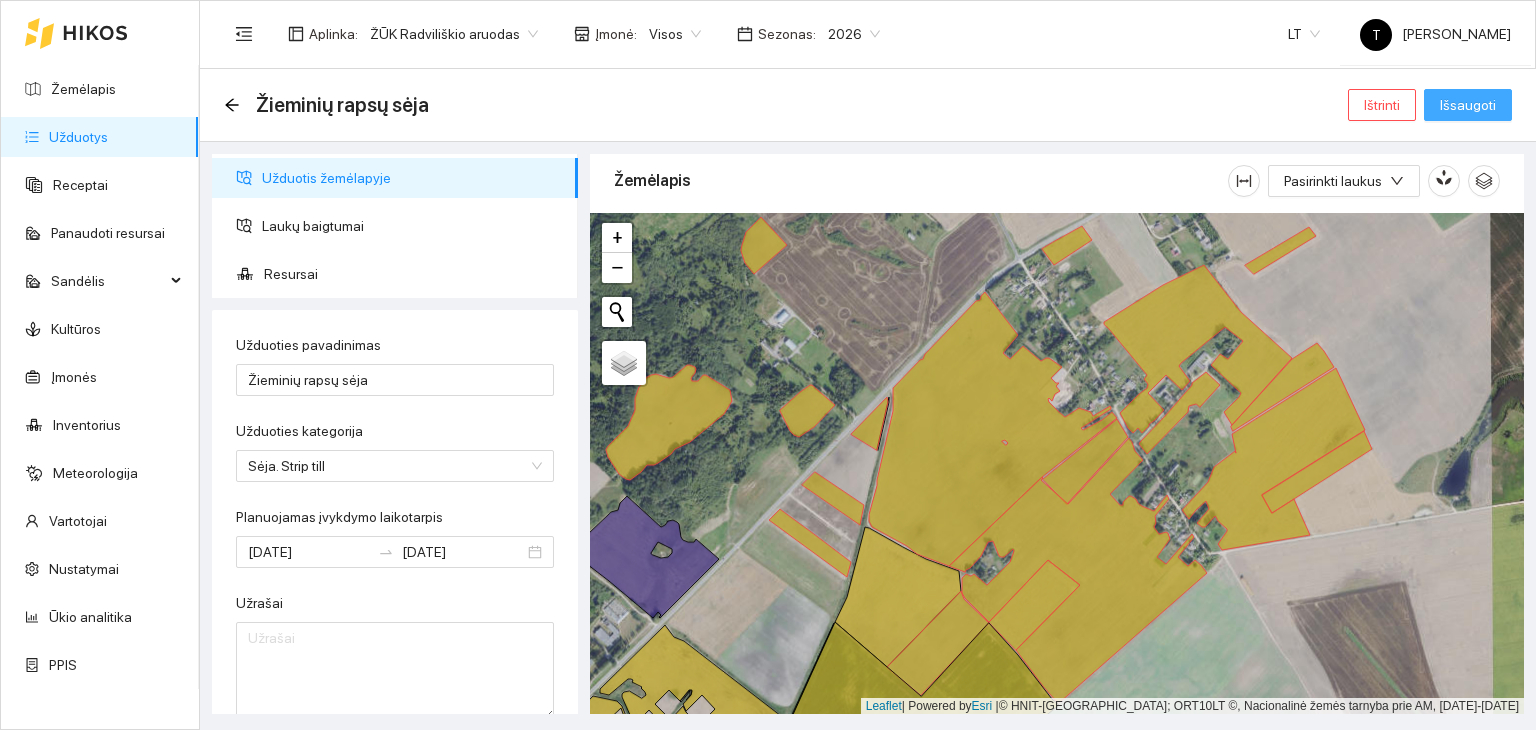 click on "Išsaugoti" at bounding box center (1468, 105) 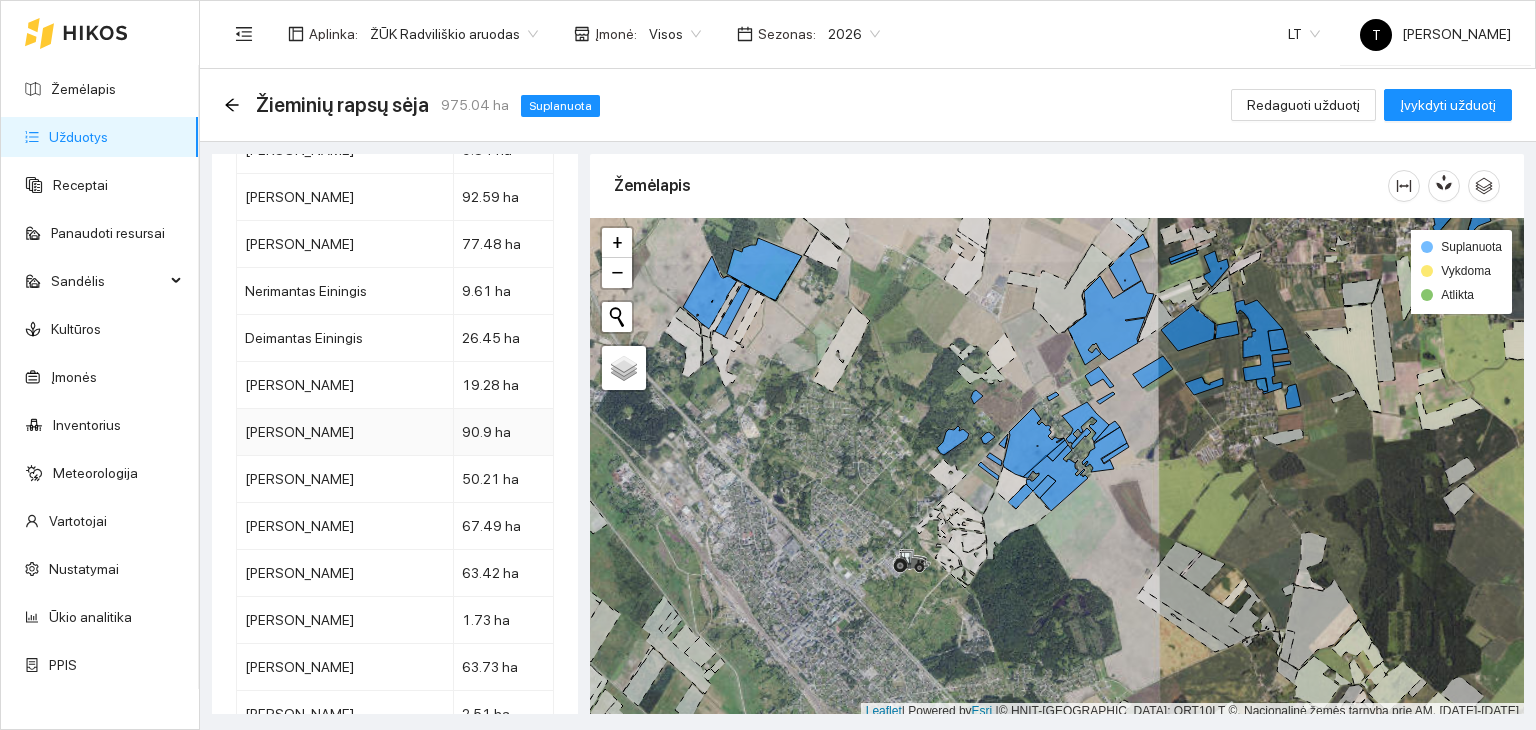 scroll, scrollTop: 6197, scrollLeft: 0, axis: vertical 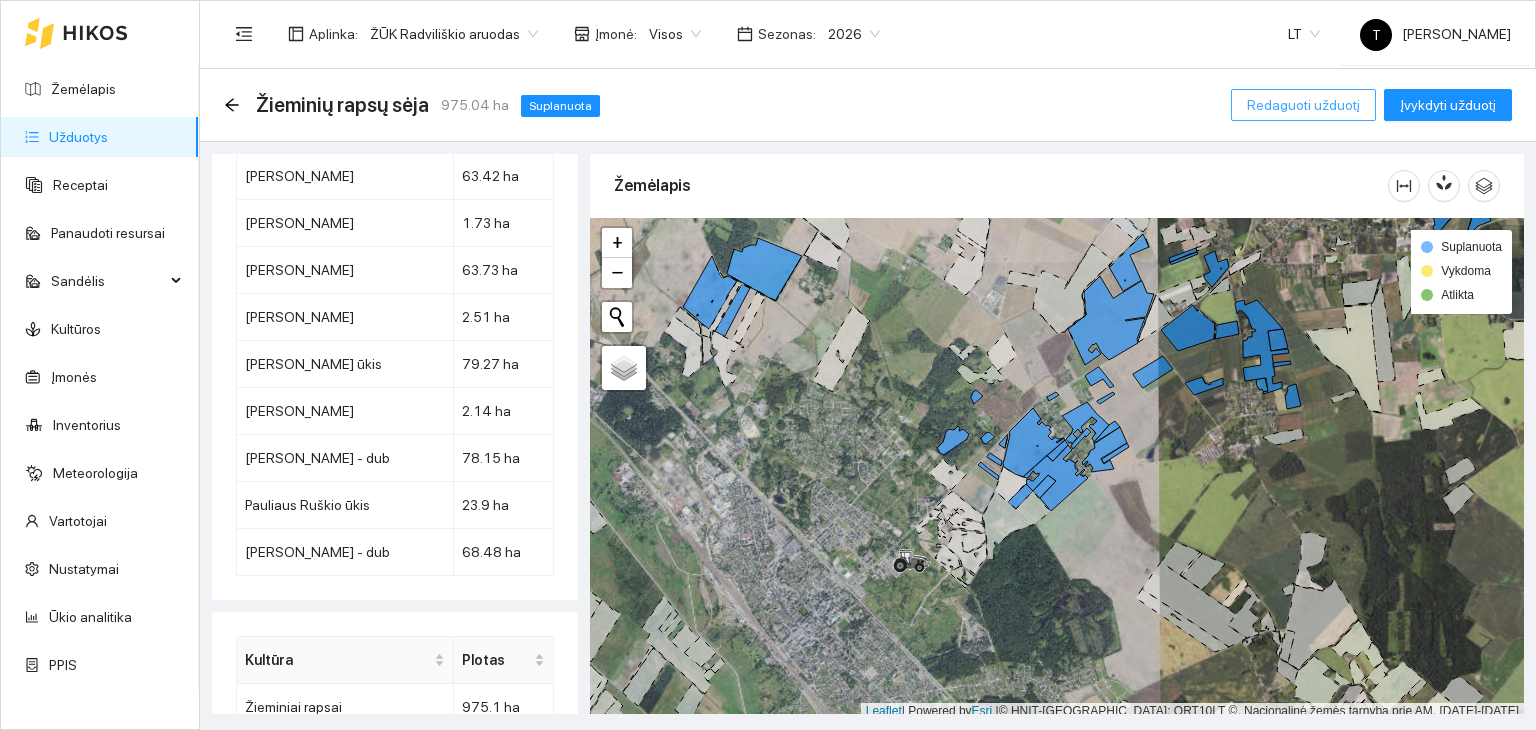 click on "Redaguoti užduotį" at bounding box center (1303, 105) 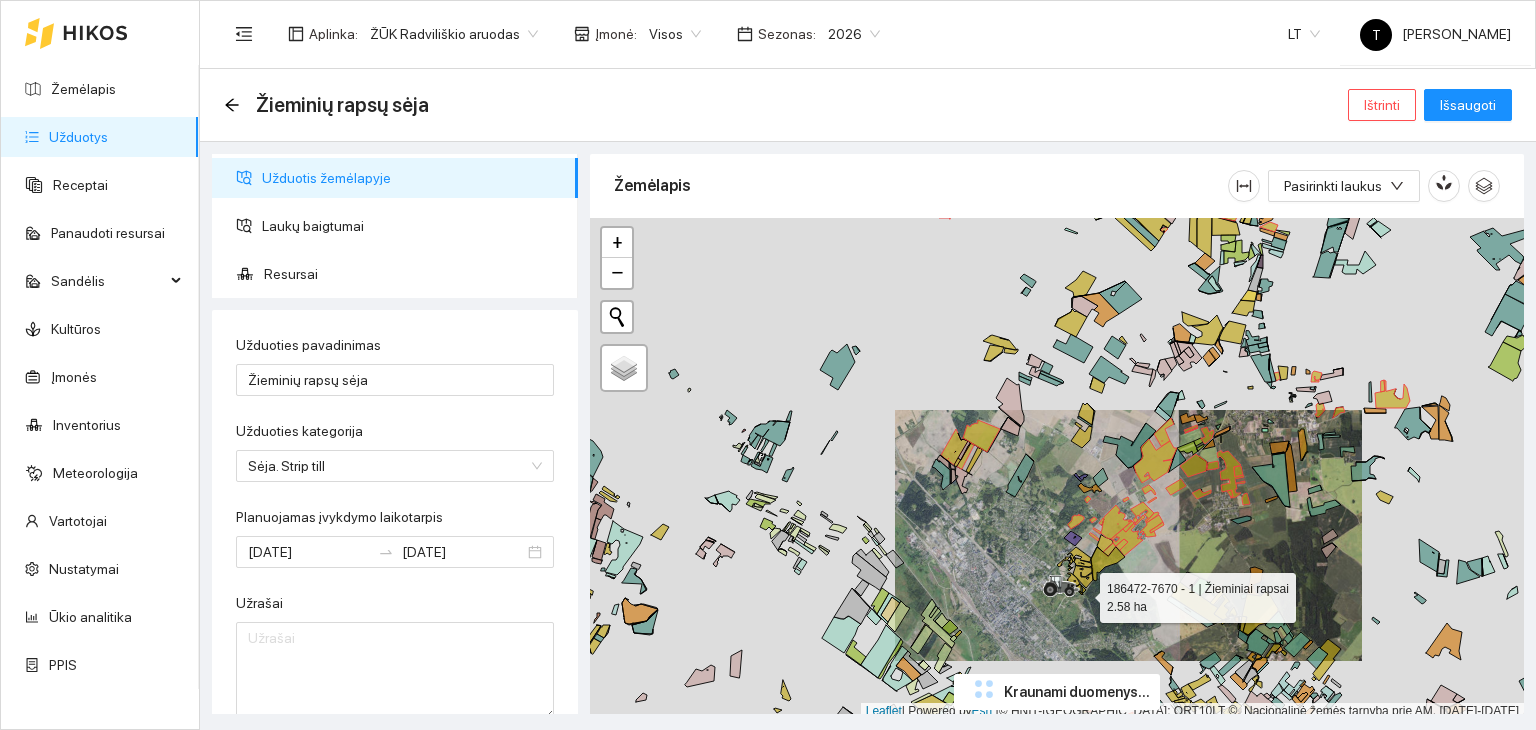 scroll, scrollTop: 5, scrollLeft: 0, axis: vertical 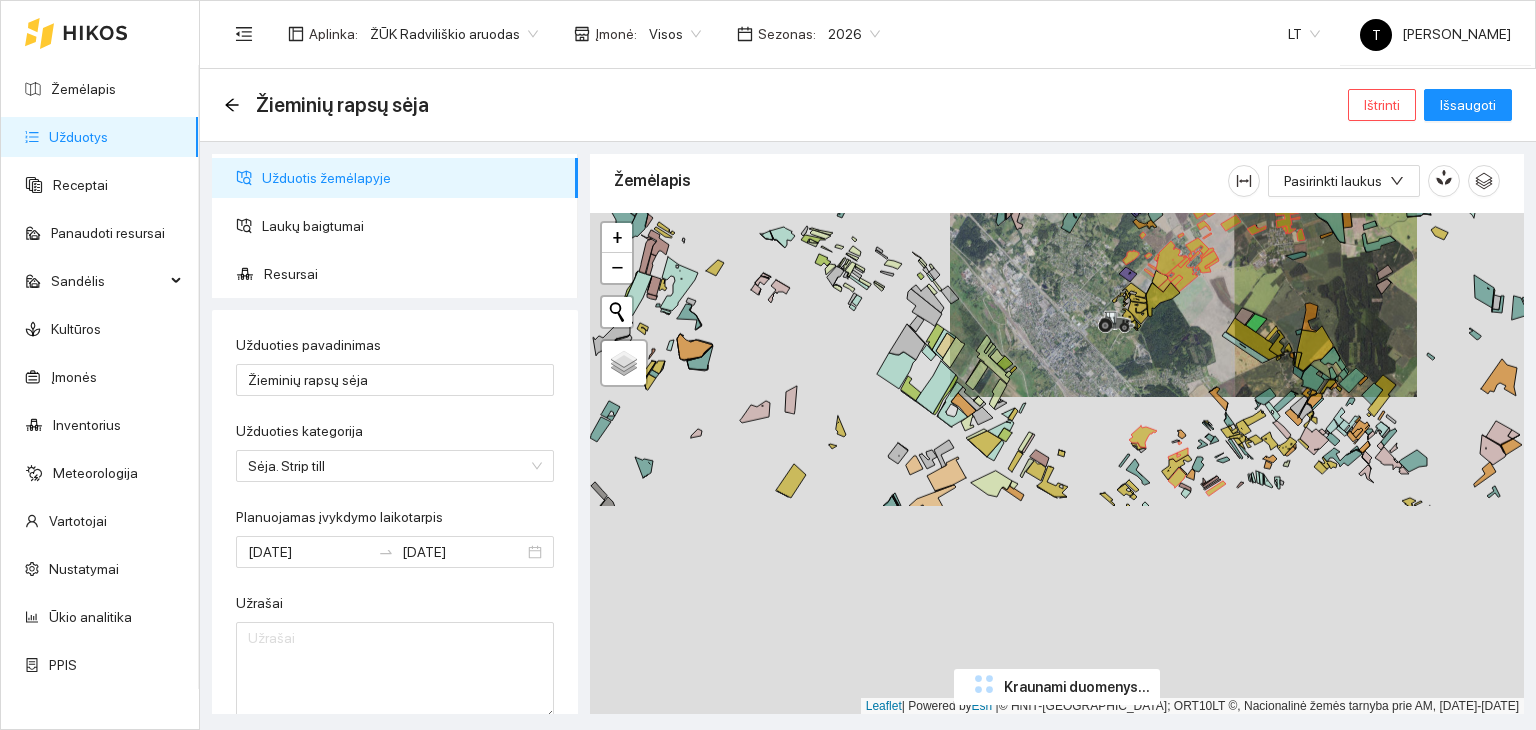 drag, startPoint x: 1075, startPoint y: 567, endPoint x: 1208, endPoint y: 49, distance: 534.8018 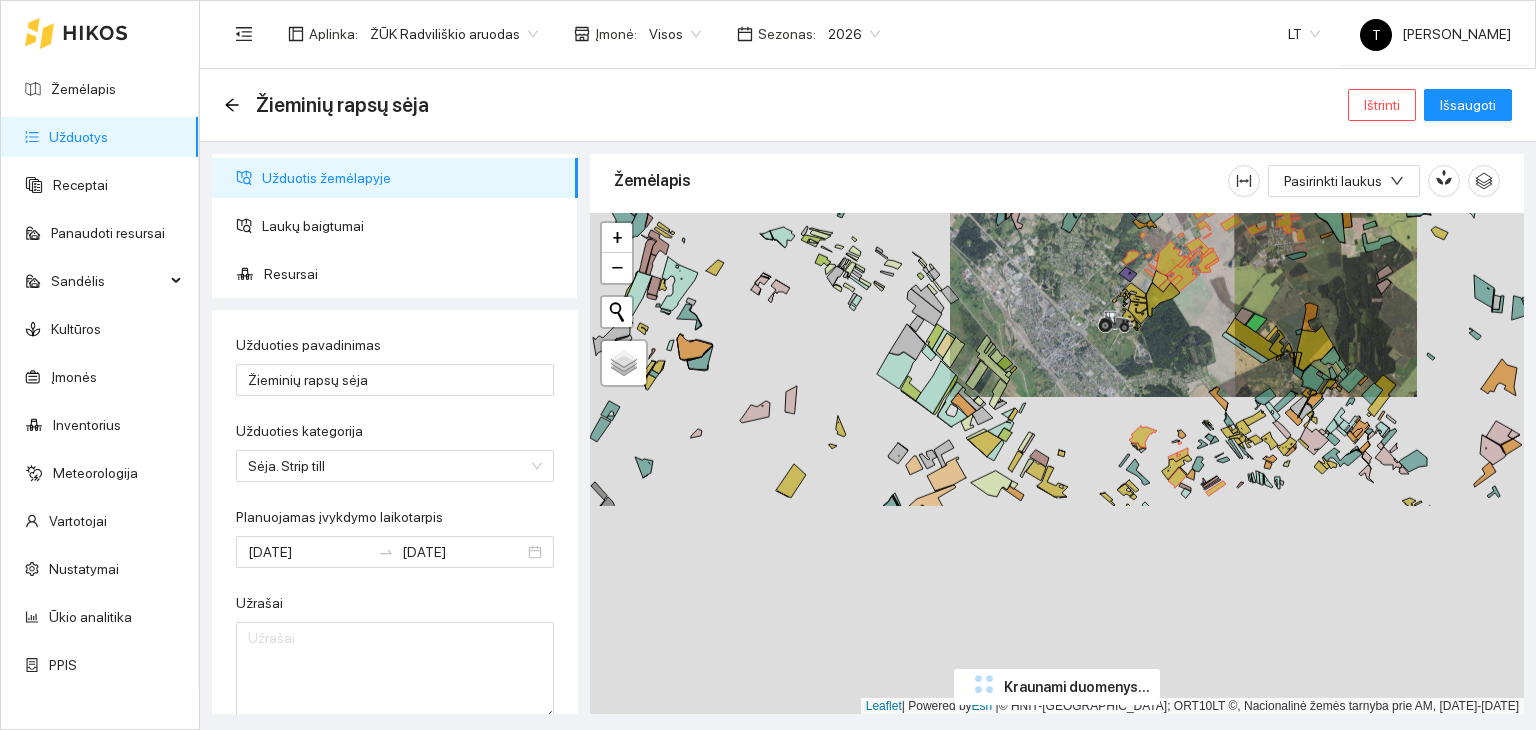 click on "Aplinka : ŽŪK Radviliškio aruodas Įmonė : Visos Sezonas : 2026 LT T [PERSON_NAME]   Žieminių rapsų sėja Ištrinti Išsaugoti Užduotis žemėlapyje Laukų baigtumai Resursai Užduoties pavadinimas Žieminių rapsų sėja Užduoties kategorija Sėja. Strip till Planuojamas įvykdymo laikotarpis [DATE] [DATE] [GEOGRAPHIC_DATA] 164465-4949 - 1 0% (0/15.16 ha) 165464-5075 - 1 0% (0/5.1 ha) 165464-5075 - 1 0% (0/2.46 ha) 165465-8704 - 1 0% (0/5.19 ha) 166464-7060 - 1 0% (0/5.47 ha) 166464-7060 - 1 0% (0/1.29 ha) 166465-2528 - 1 0% (0/7.51 ha) 166465-3639 - 1 0% (0/0.89 ha) 166465-6489 - 1 0% (0/4.49 ha) 166465-8572 - 1 0% (0/7.18 ha) 166465-9133 - 1 0% (0/7.44 ha) 166465-9133 - 1 0% (0/4.97 ha) 166466-6538 - 1 0% (0/2.47 ha) 166469-6008 - 1 0% (0/2.52 ha) 167464-4175 - 1 0% (0/8.37 ha) 167465-1831 - 1 0% (0/3.17 ha) 167465-1867 - 1 0% (0/4 ha) 167465-5933 - 1 0% (0/14.8 ha) 167466-5910 - 1 0% (0/9.32 ha) 171460-4496 - 2 0% (0/2.71 ha) 171460-6468 - 1 0% (0/14.64 ha) 171460-7236 - 1 0% (0/11.31 ha)" at bounding box center (868, 365) 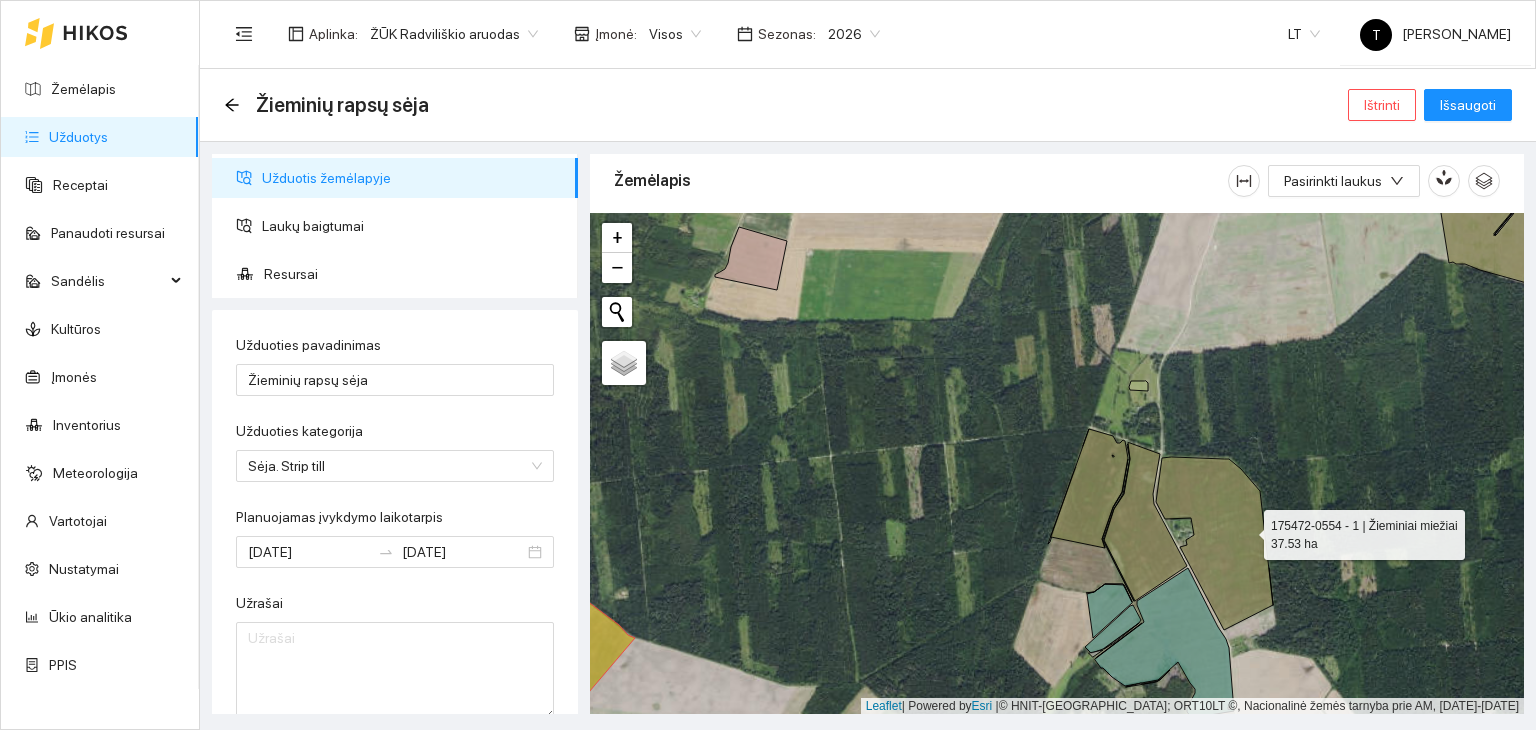 click 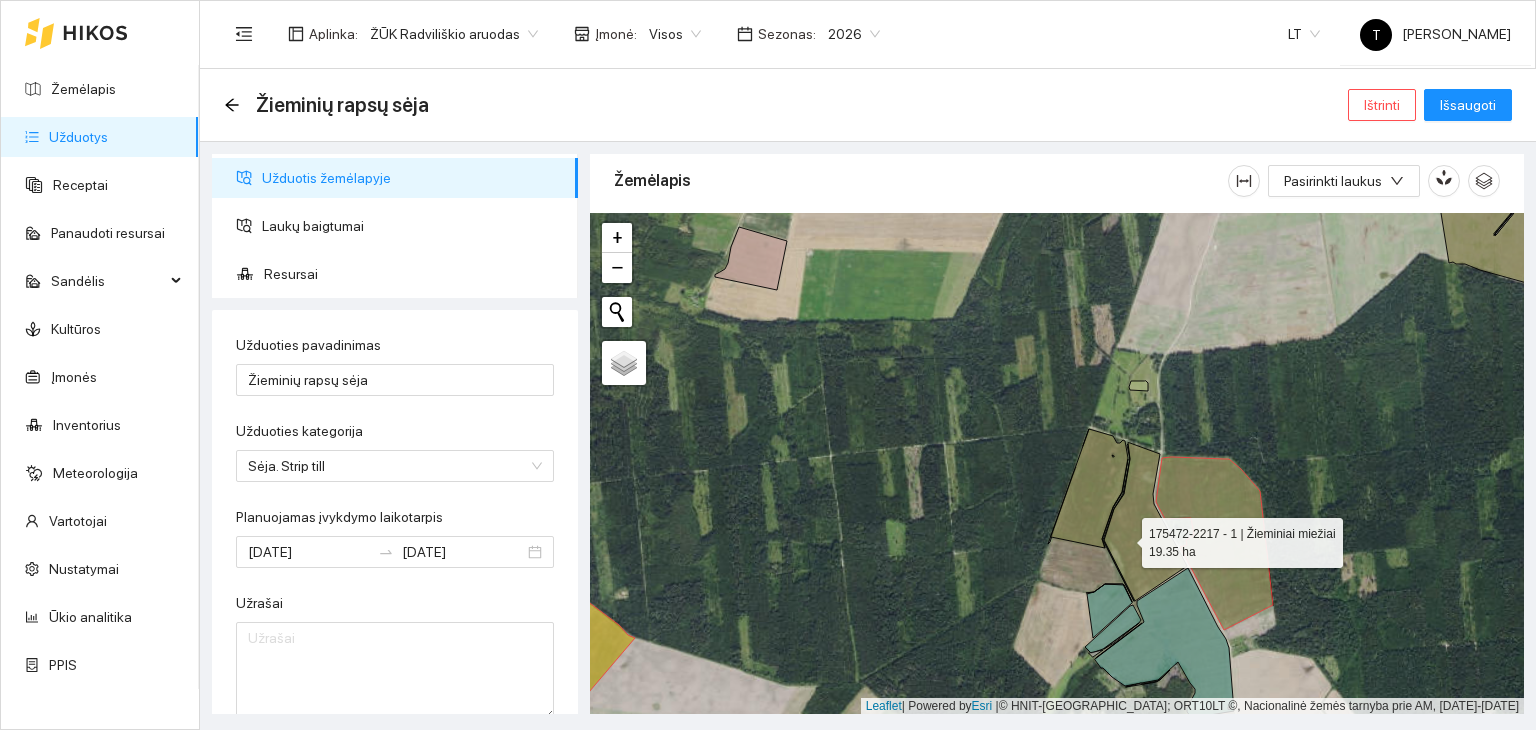 click 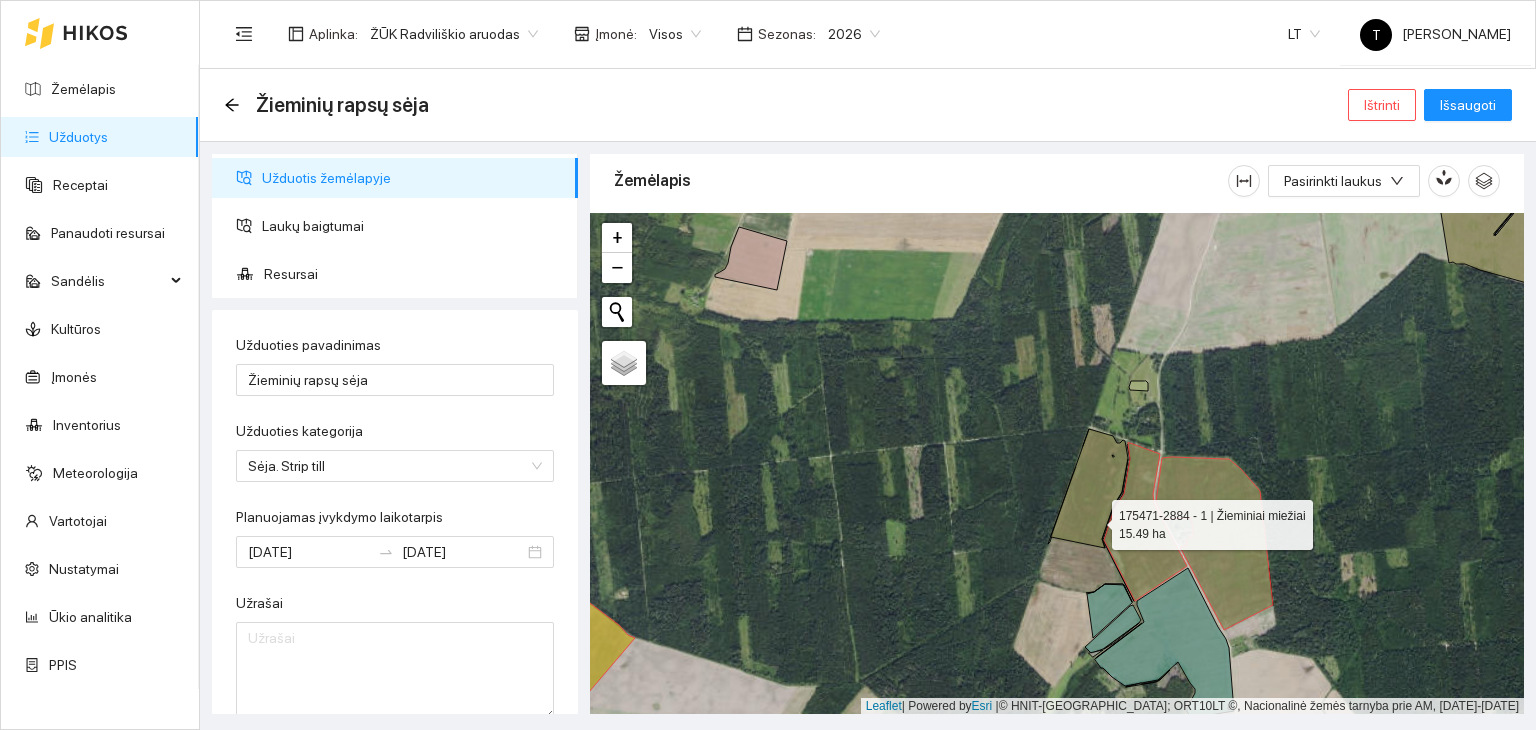 click 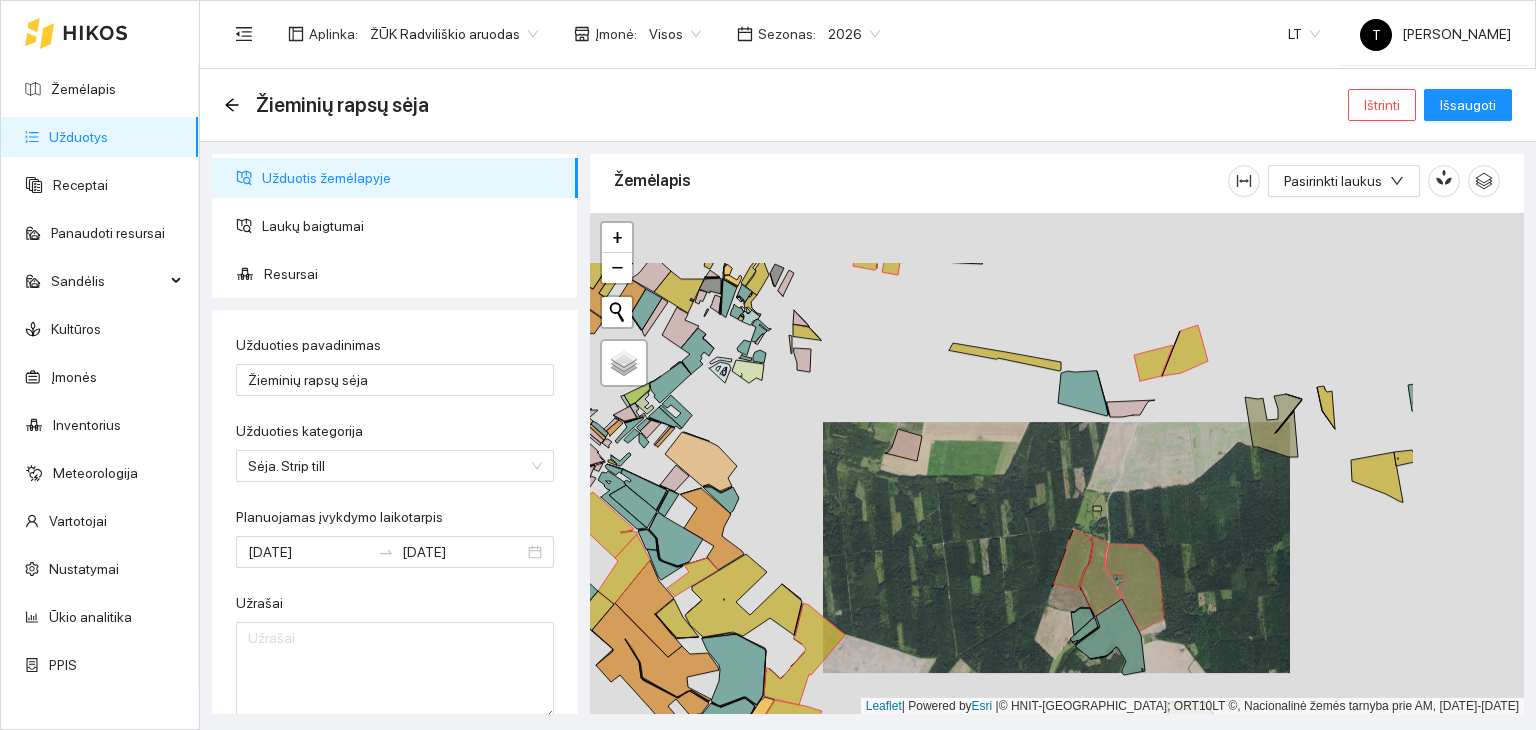 drag, startPoint x: 1458, startPoint y: 396, endPoint x: 1216, endPoint y: 506, distance: 265.82703 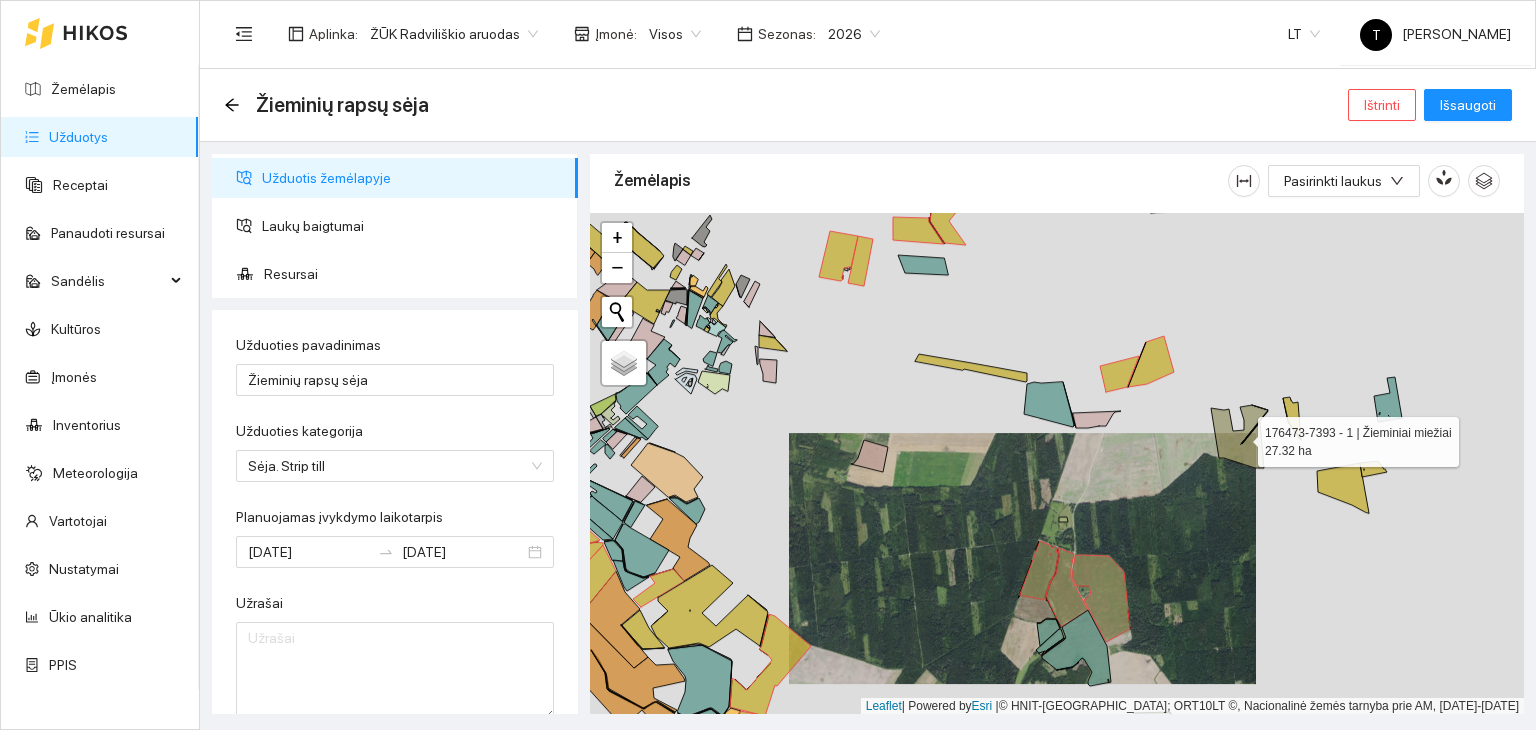 click 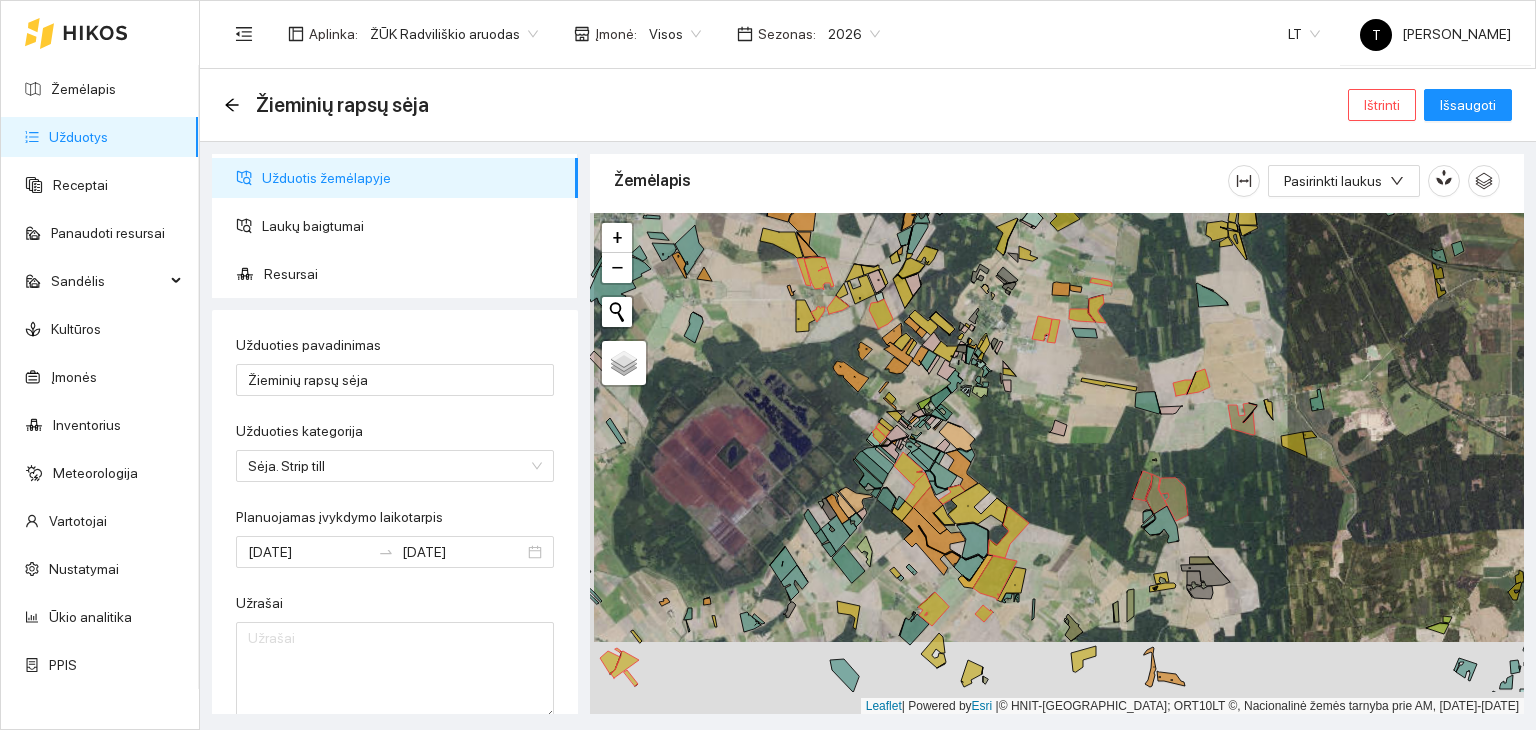 drag, startPoint x: 1376, startPoint y: 537, endPoint x: 1423, endPoint y: 357, distance: 186.03494 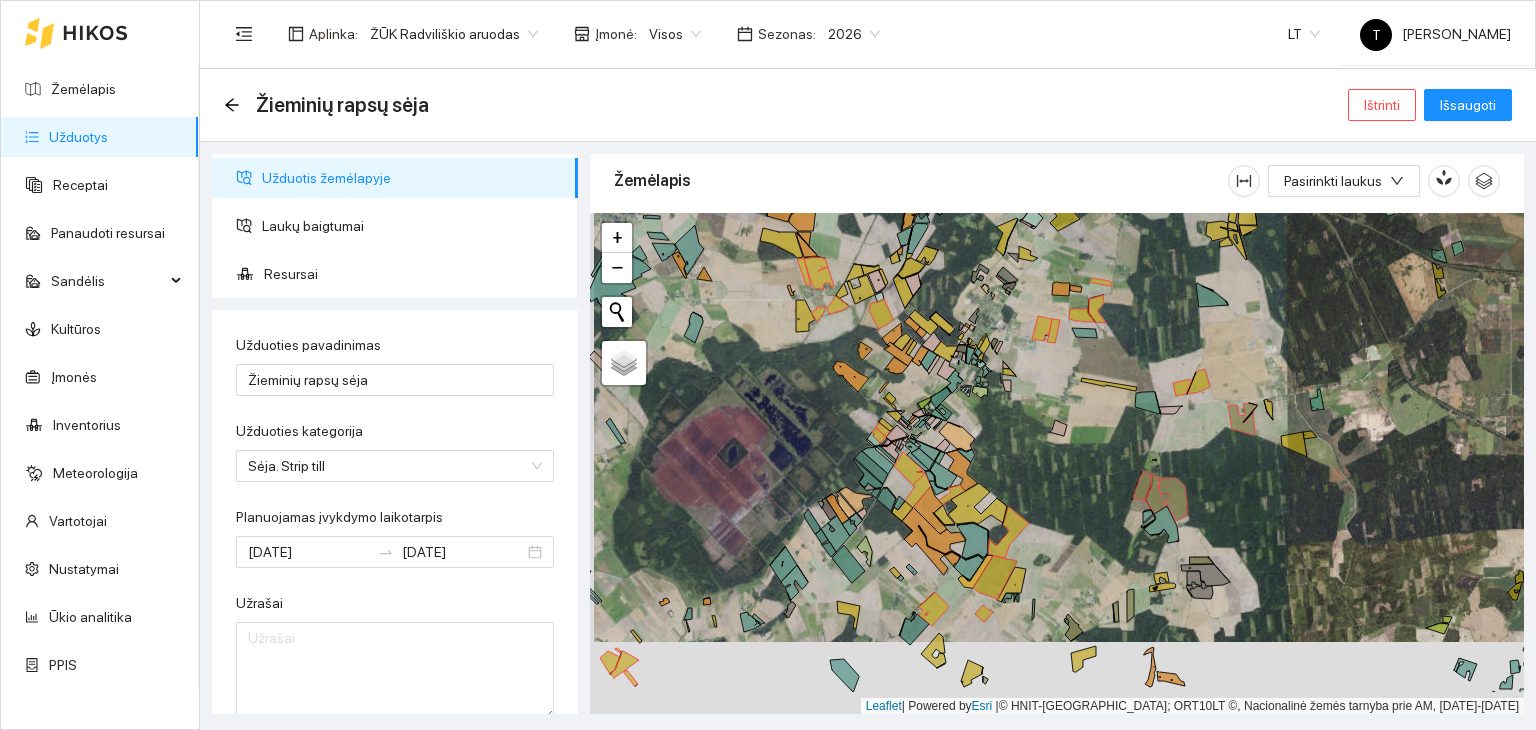 click on "+ −   Nieko nerasta. Bandykite dar kartą.  Žemėlapis  Palydovas Leaflet  | Powered by  Esri   |  © HNIT-BALTIC; ORT10LT ©, Nacionalinė žemės tarnyba prie AM, [DATE]-[DATE]" at bounding box center (1057, 464) 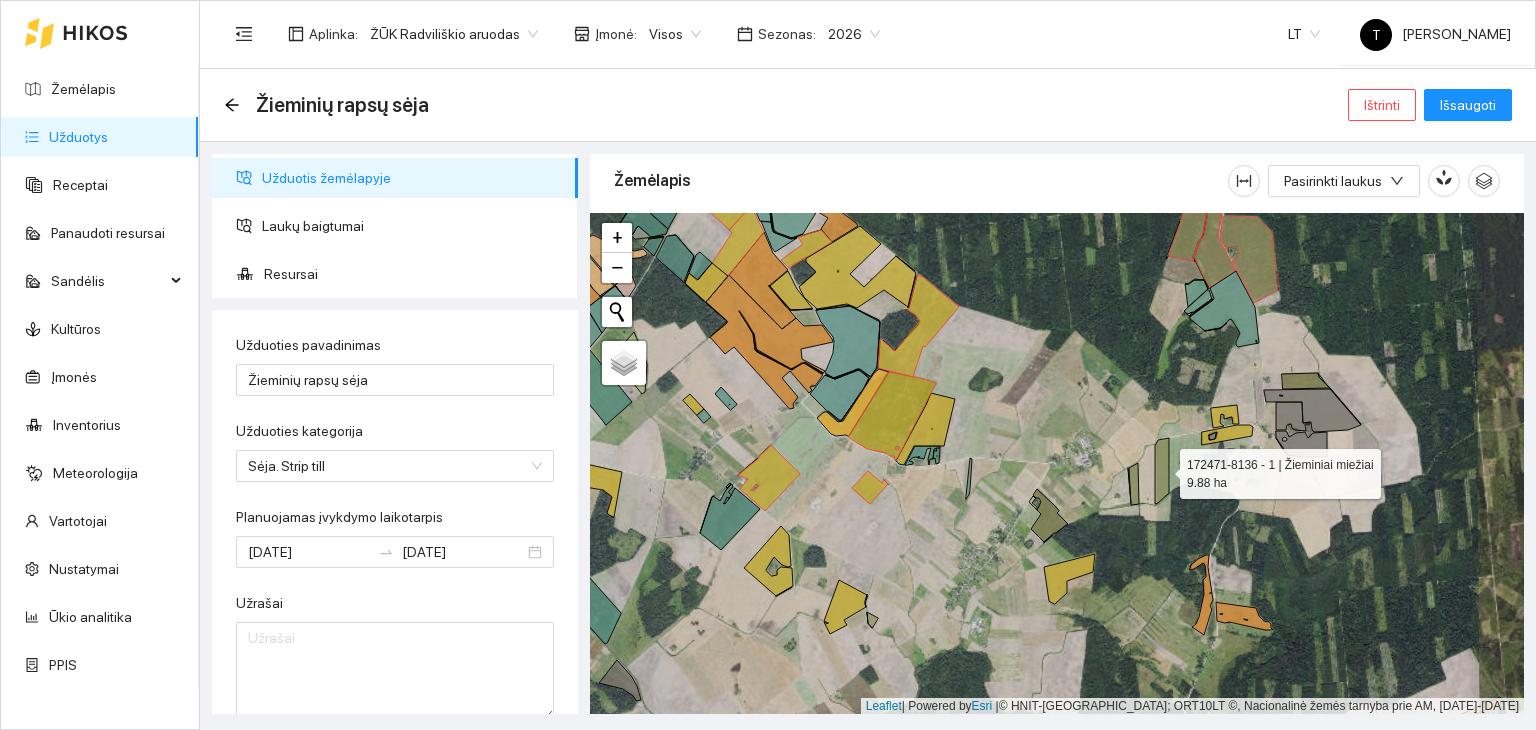 click 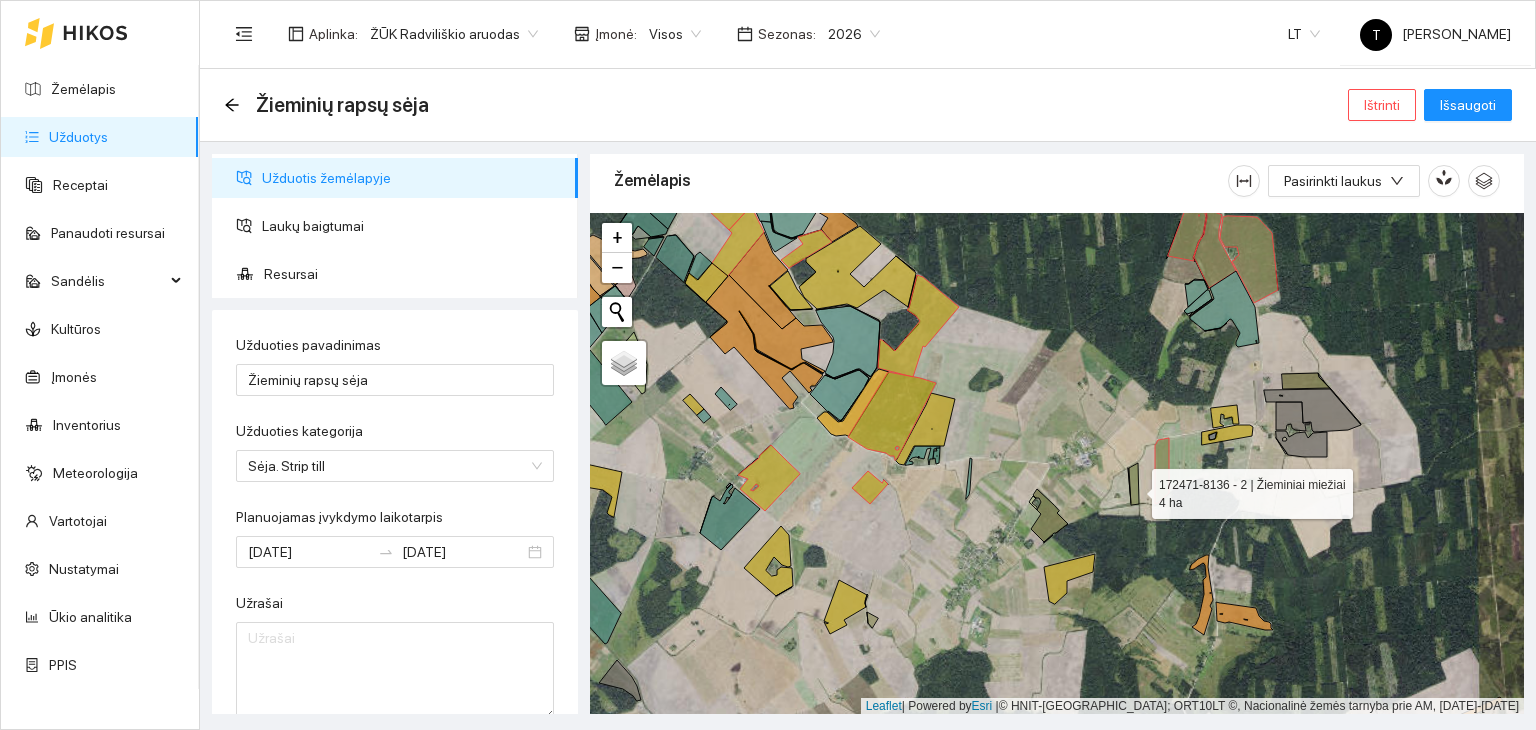 click 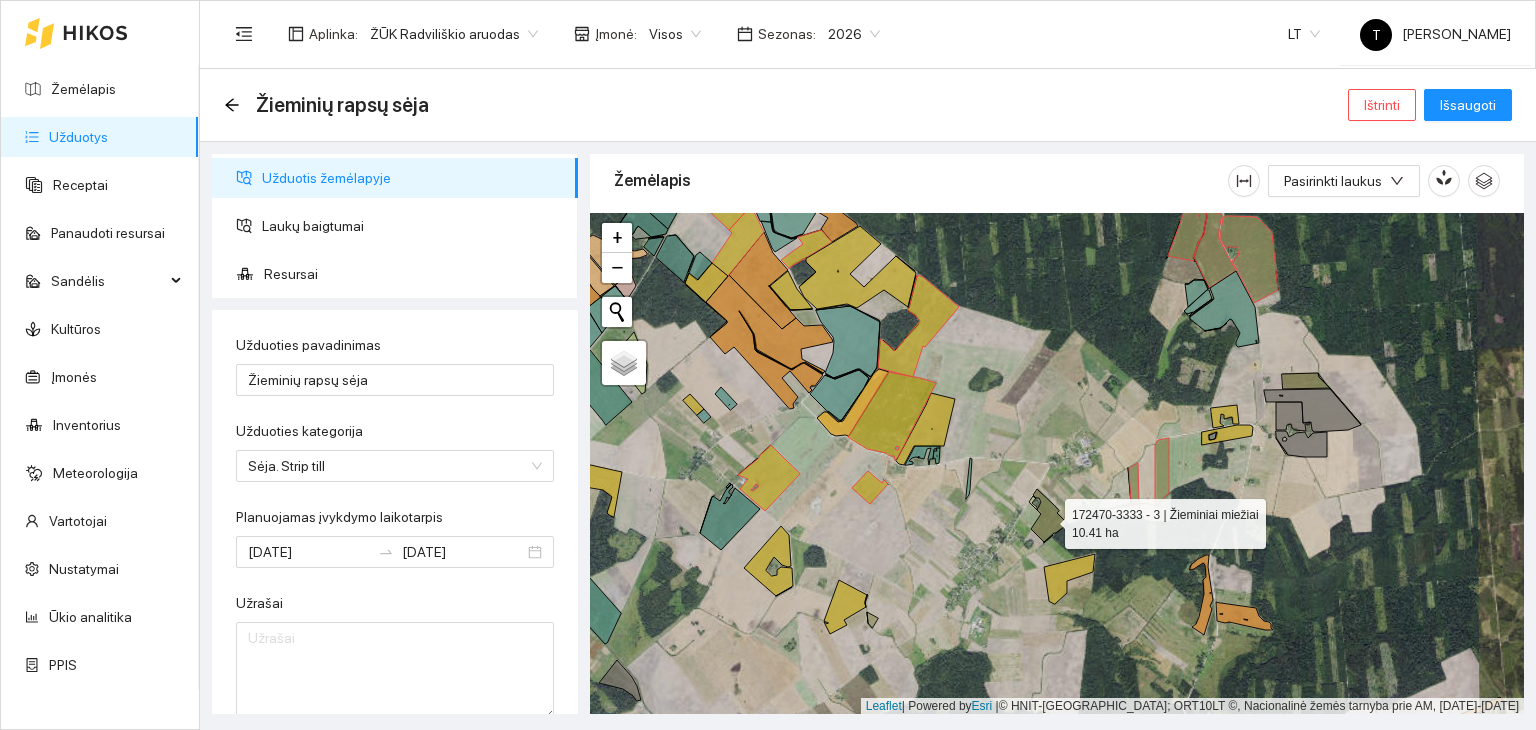 click 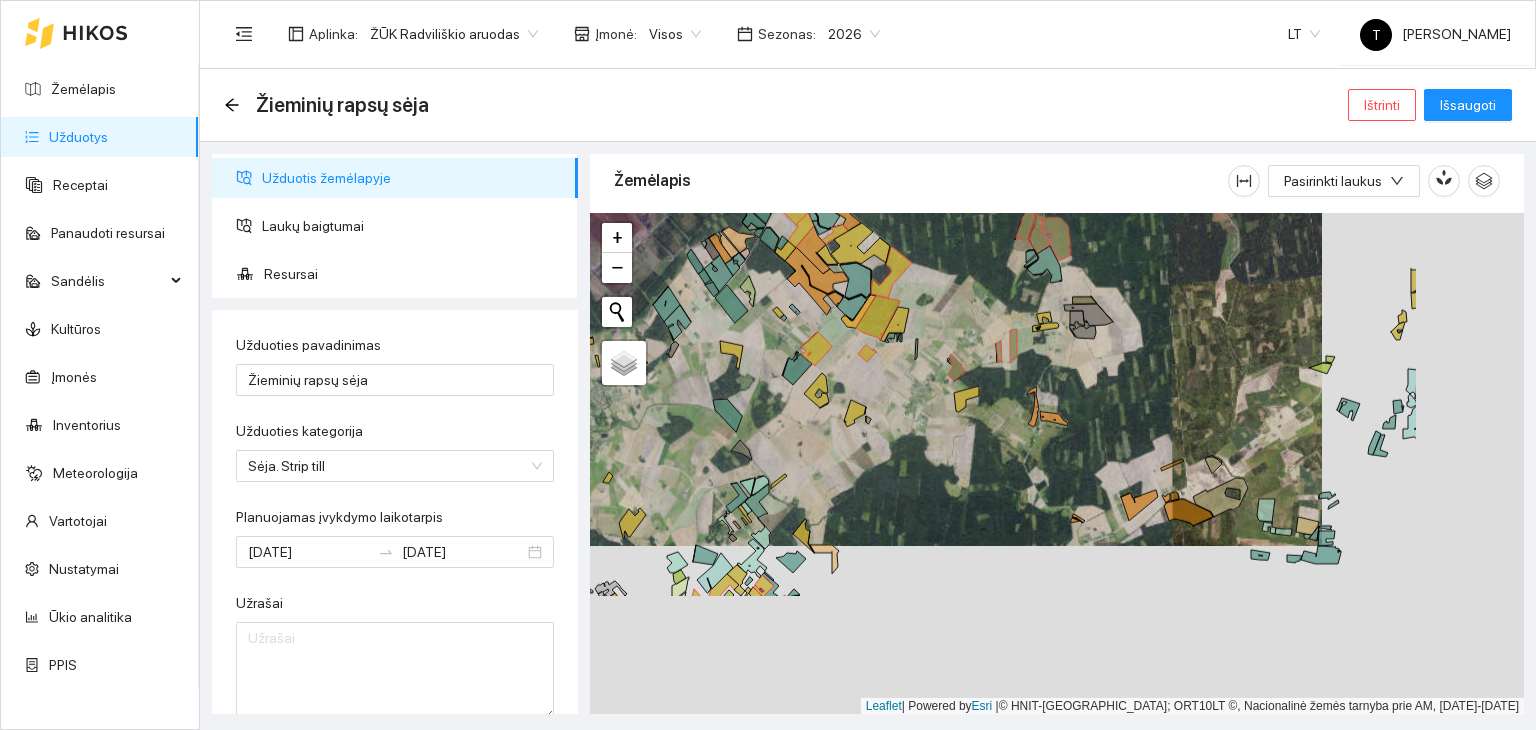 drag, startPoint x: 1349, startPoint y: 589, endPoint x: 1161, endPoint y: 454, distance: 231.44978 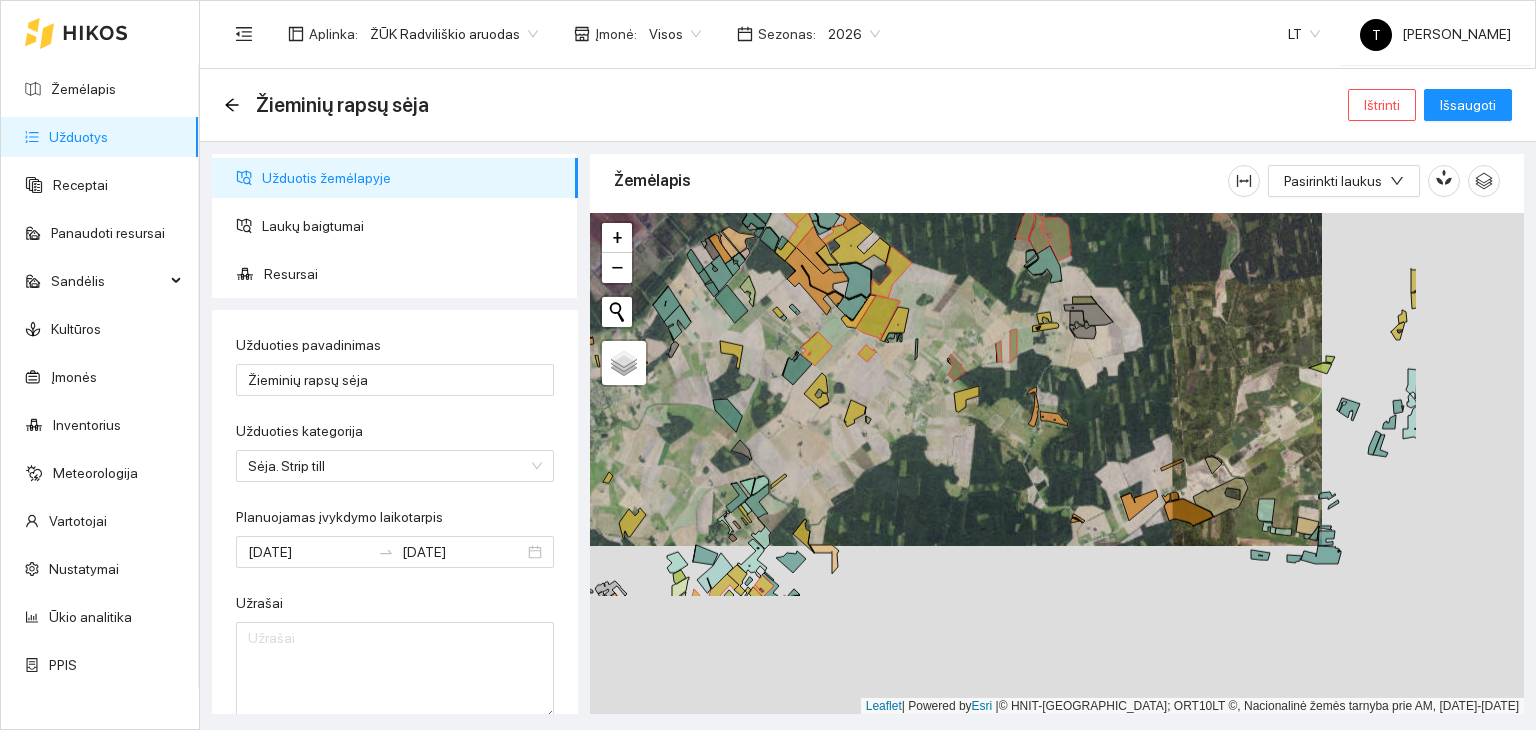 click on "+ −   Nieko nerasta. Bandykite dar kartą.  Žemėlapis  Palydovas Leaflet  | Powered by  Esri   |  © HNIT-BALTIC; ORT10LT ©, Nacionalinė žemės tarnyba prie AM, [DATE]-[DATE]" at bounding box center (1057, 464) 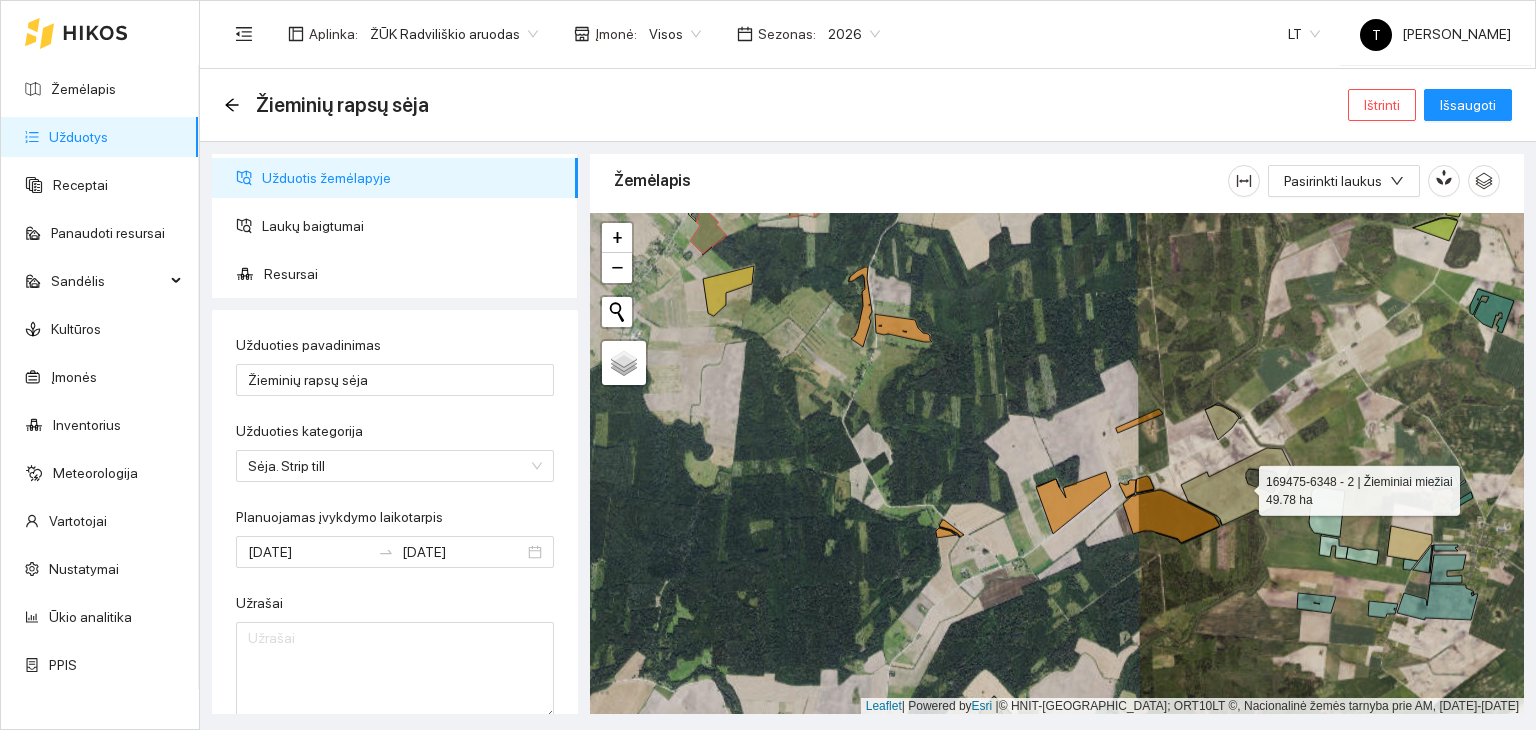 click 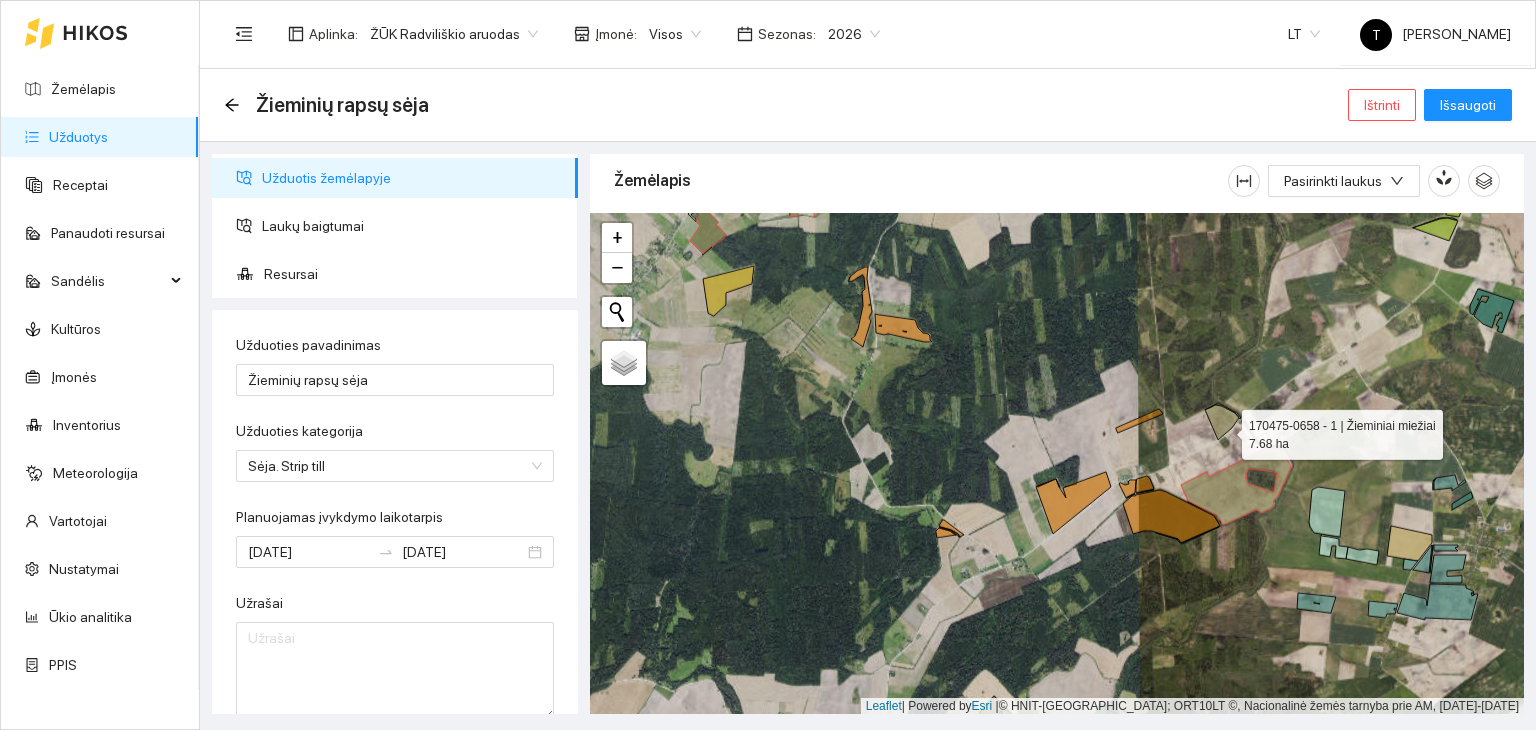 click 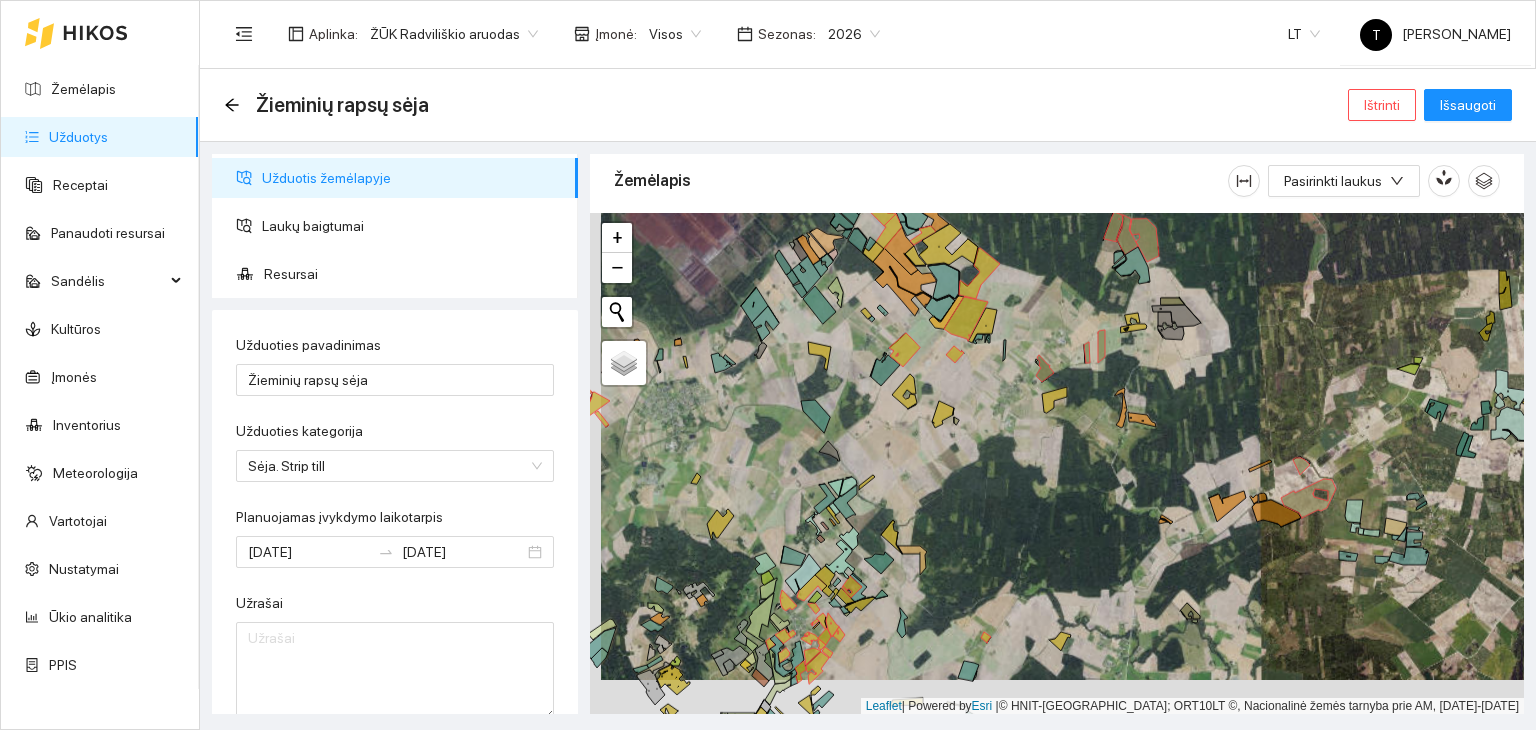 drag, startPoint x: 1274, startPoint y: 619, endPoint x: 1327, endPoint y: 525, distance: 107.912 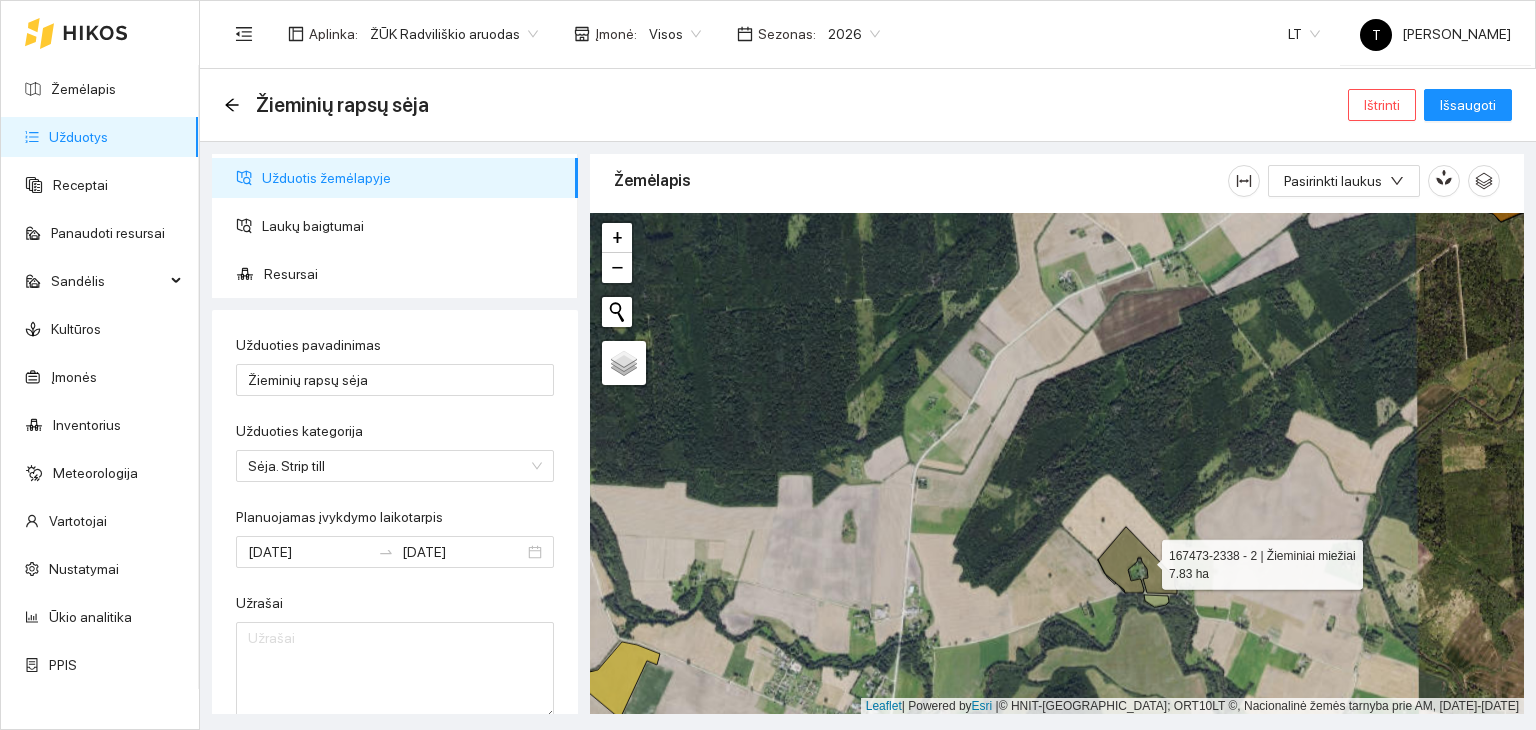 click 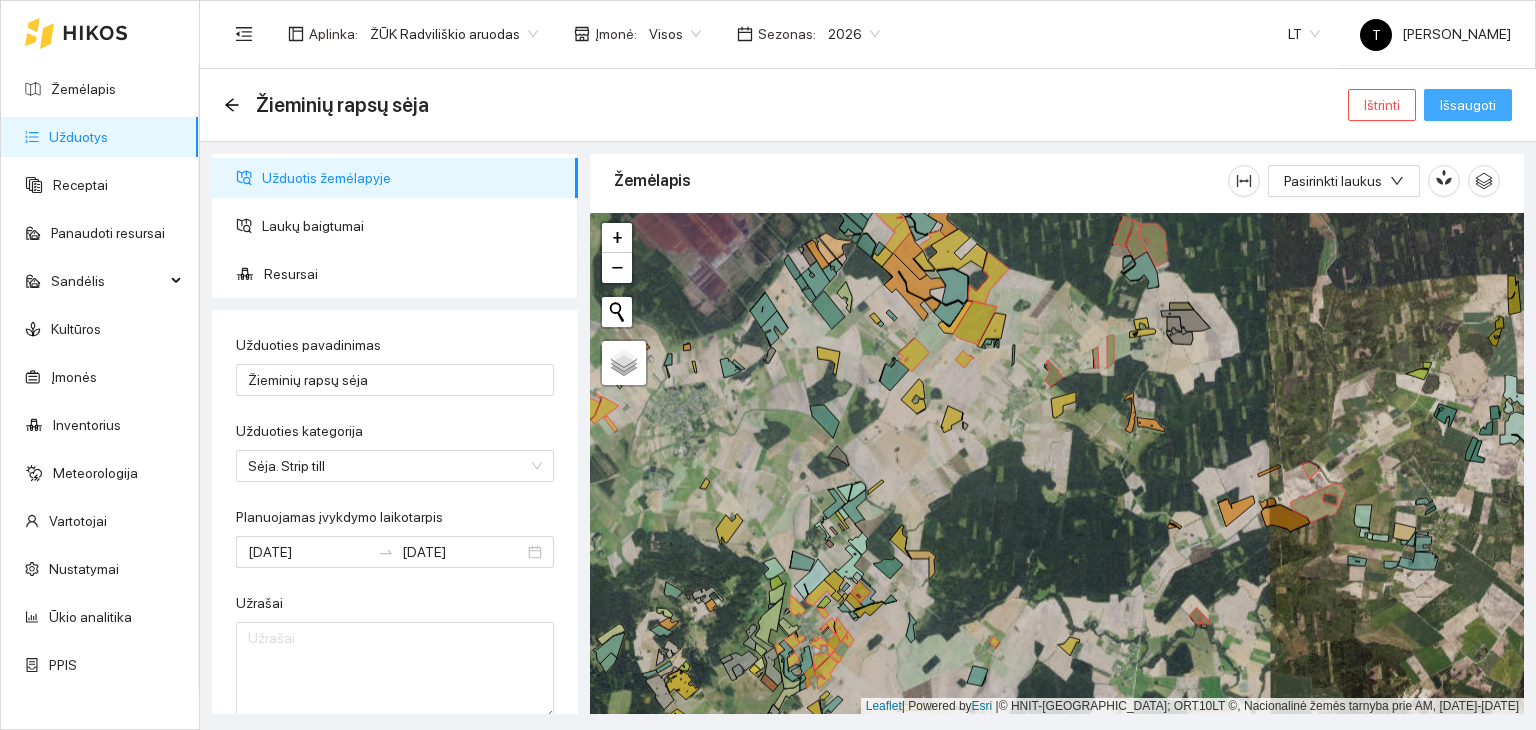click on "Išsaugoti" at bounding box center [1468, 105] 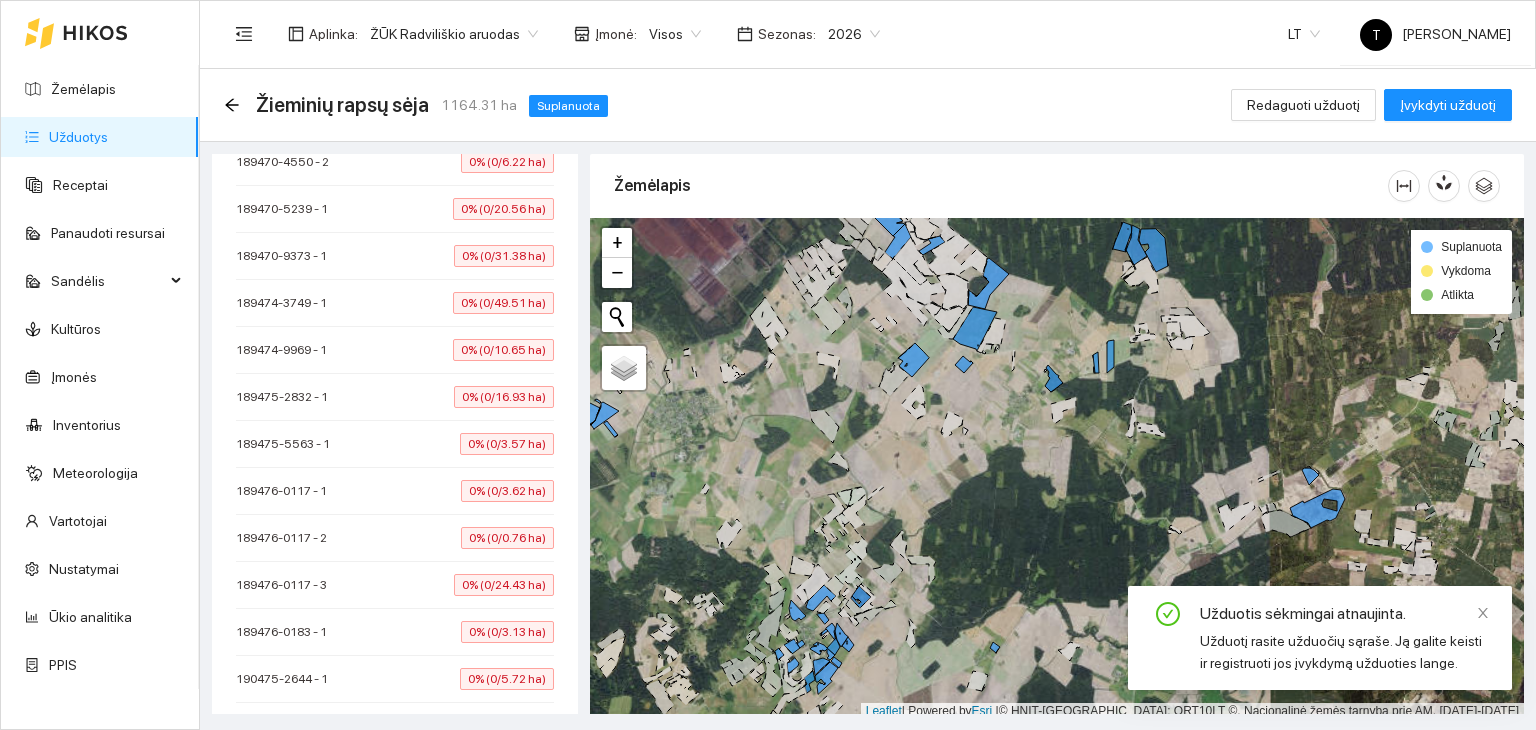 scroll, scrollTop: 6848, scrollLeft: 0, axis: vertical 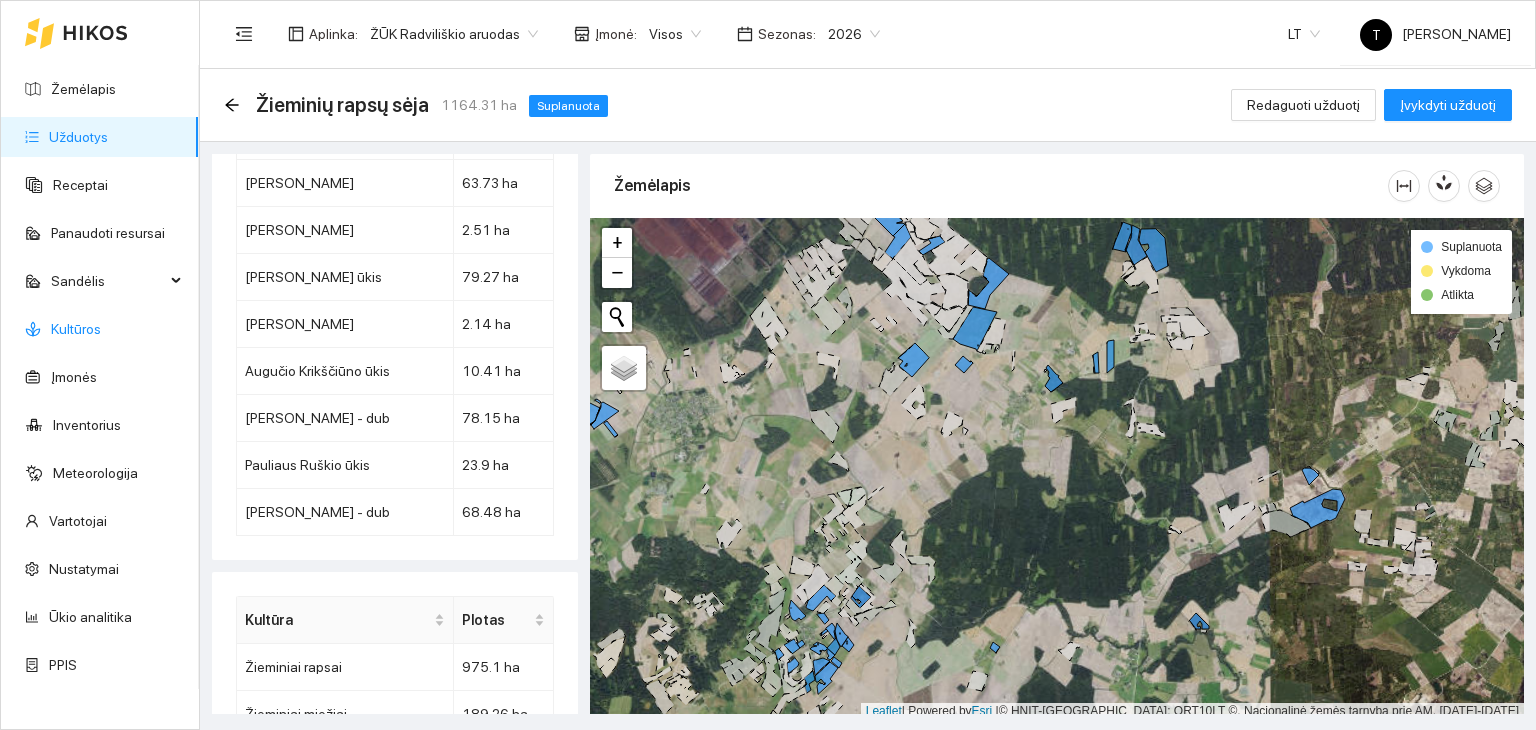 click on "Kultūros" at bounding box center [76, 329] 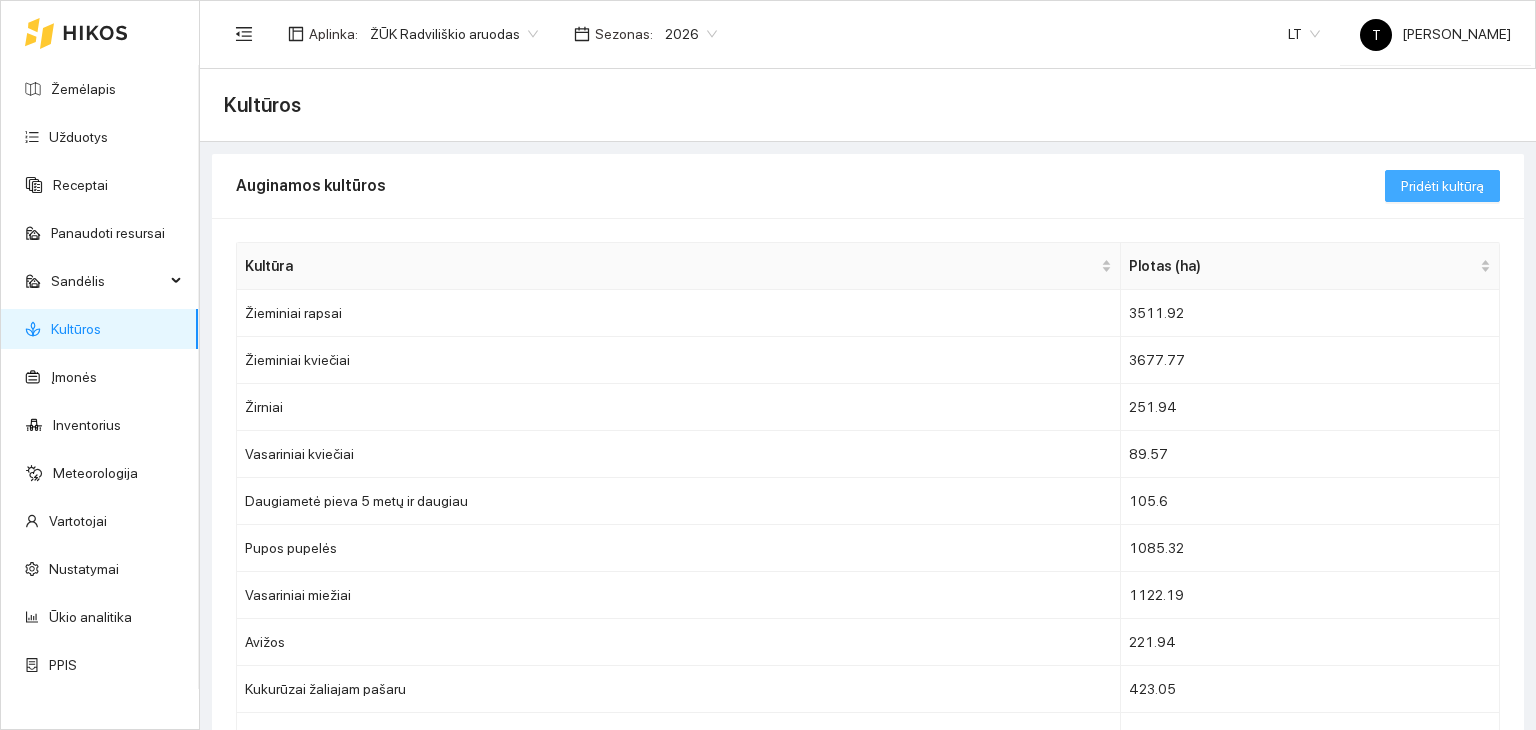 click on "Pridėti kultūrą" at bounding box center [1442, 186] 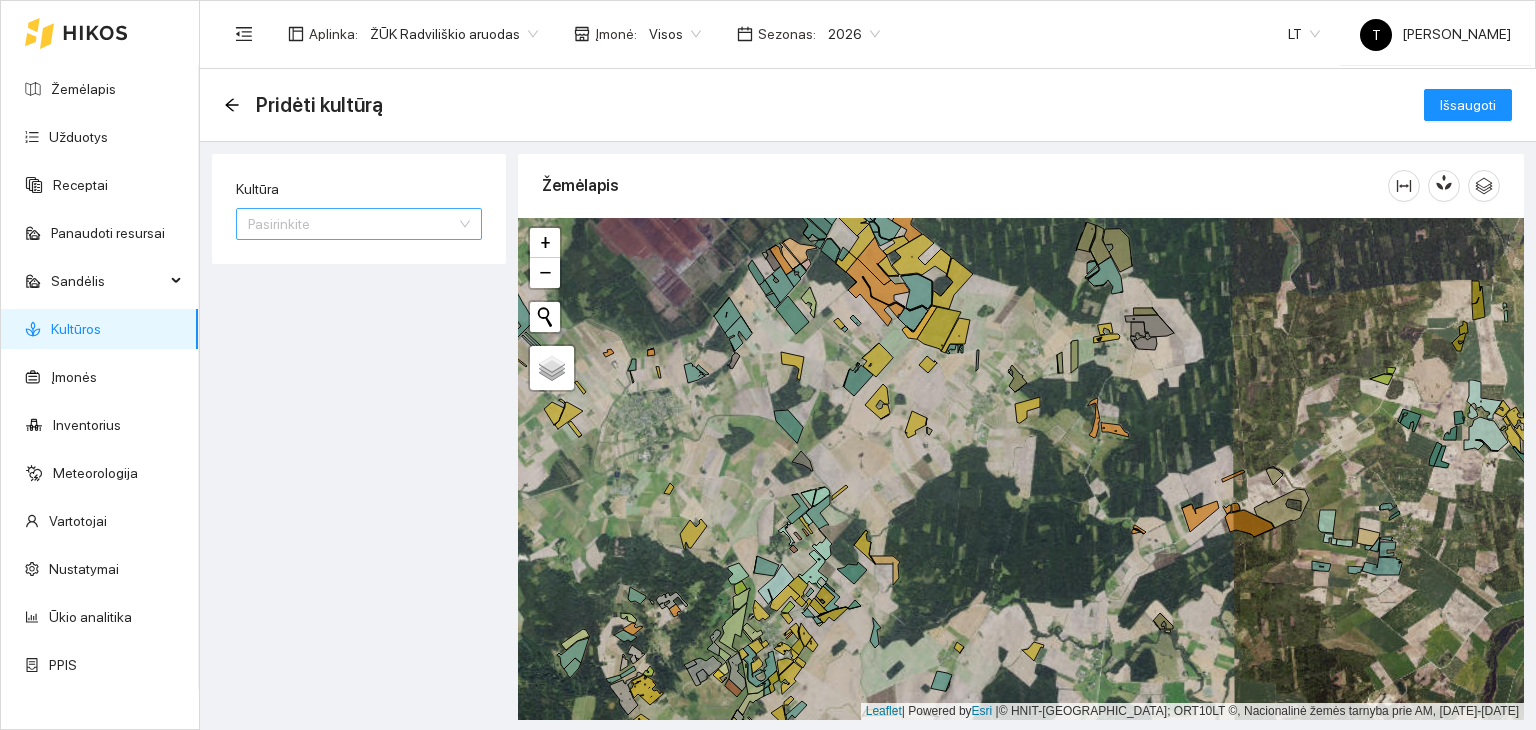 click on "Kultūra" at bounding box center (352, 224) 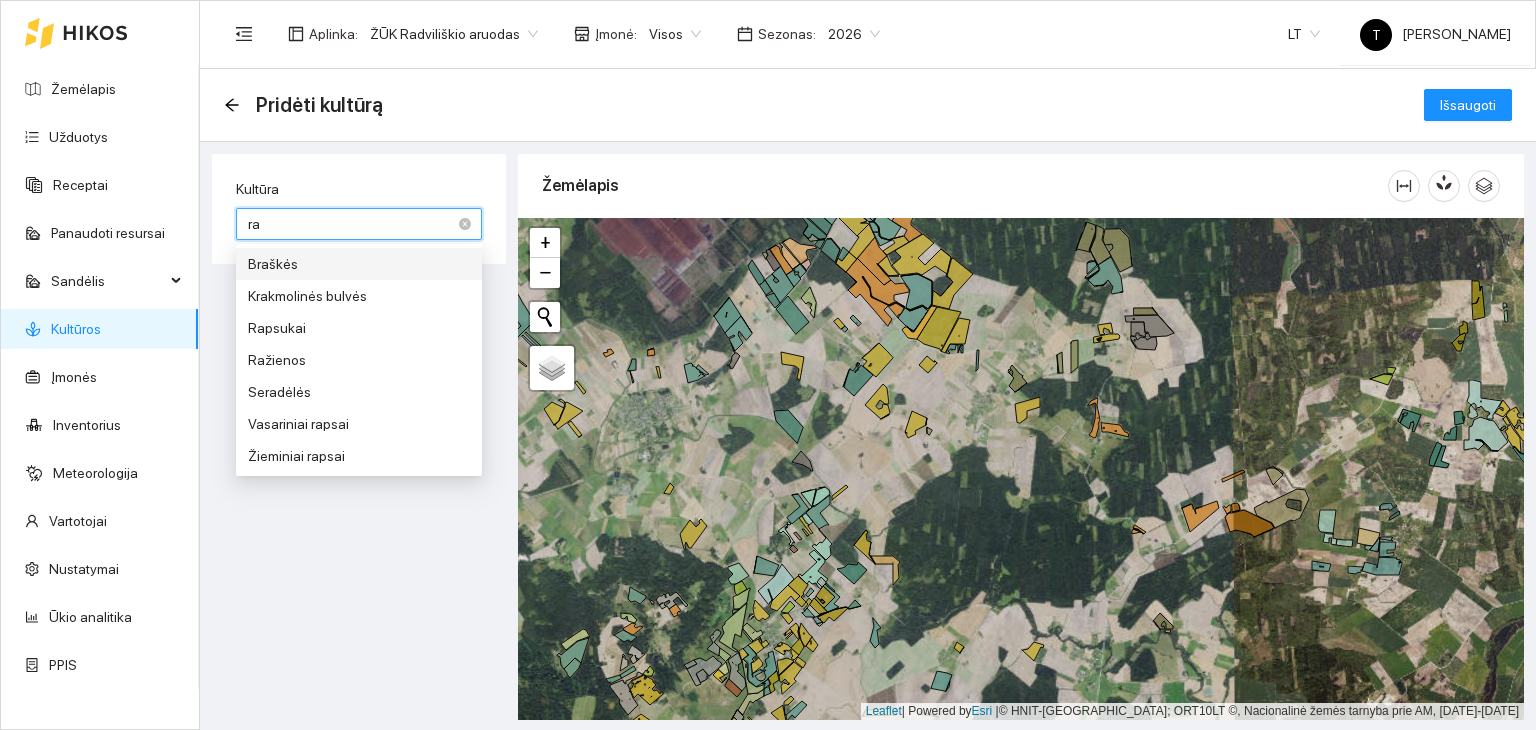 type on "rap" 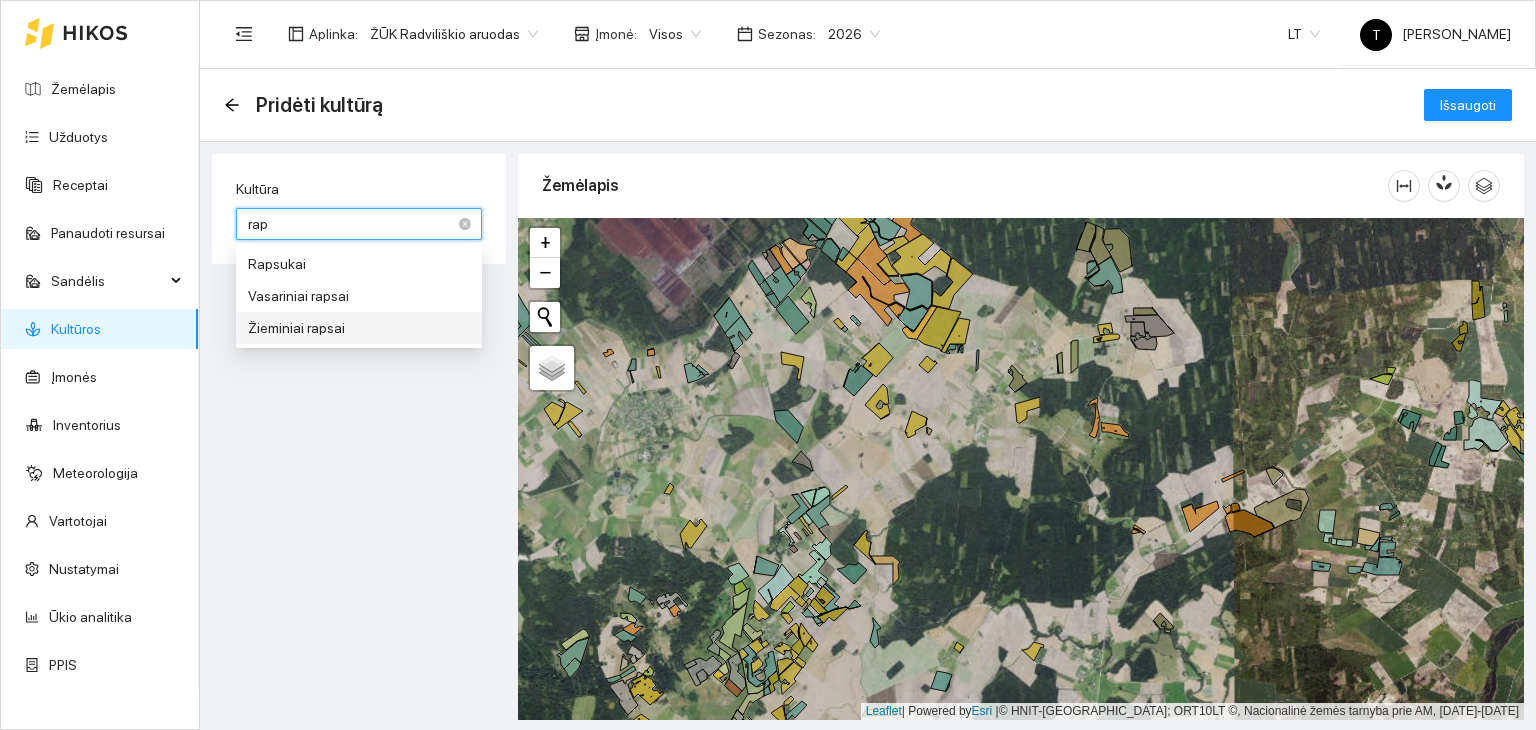 click on "Žieminiai rapsai" at bounding box center (359, 328) 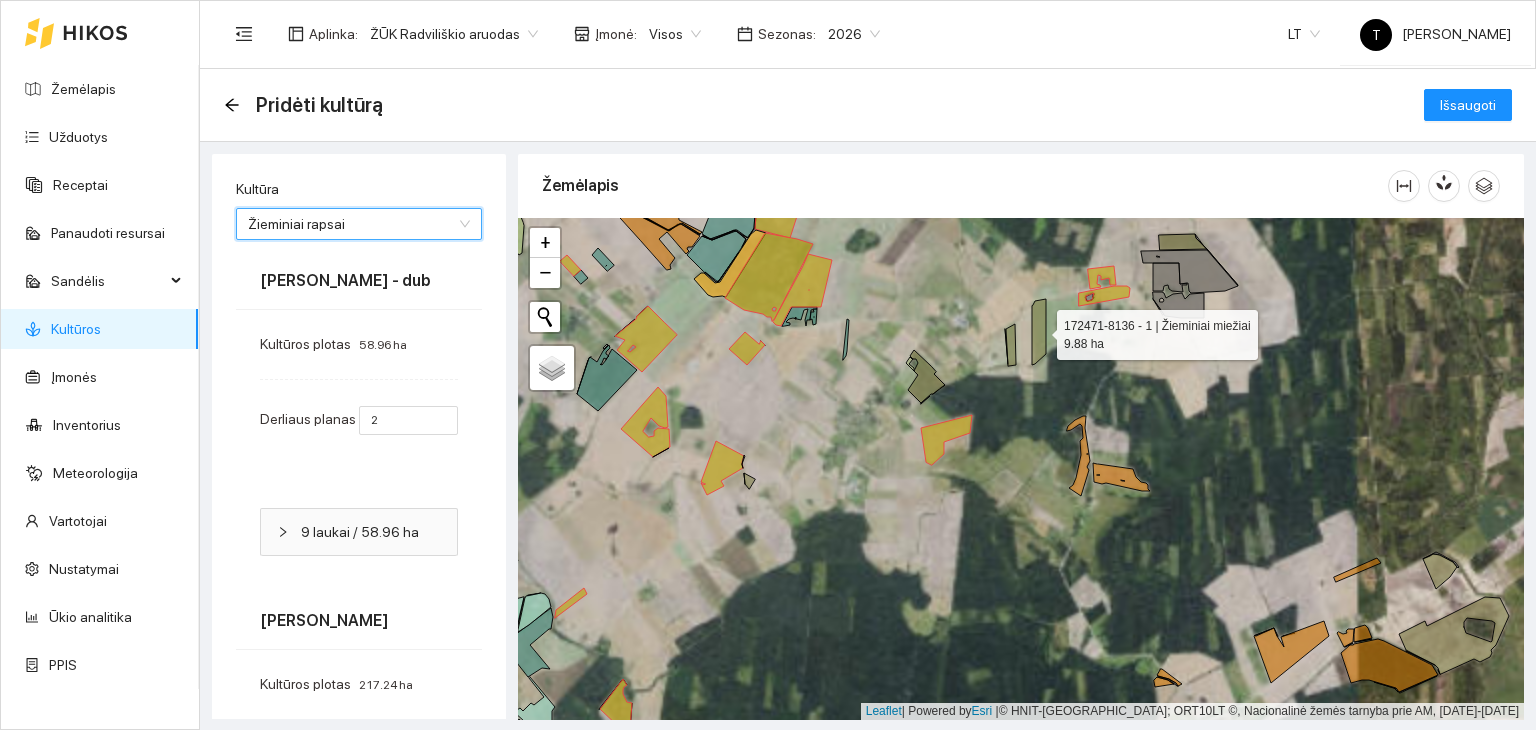 click 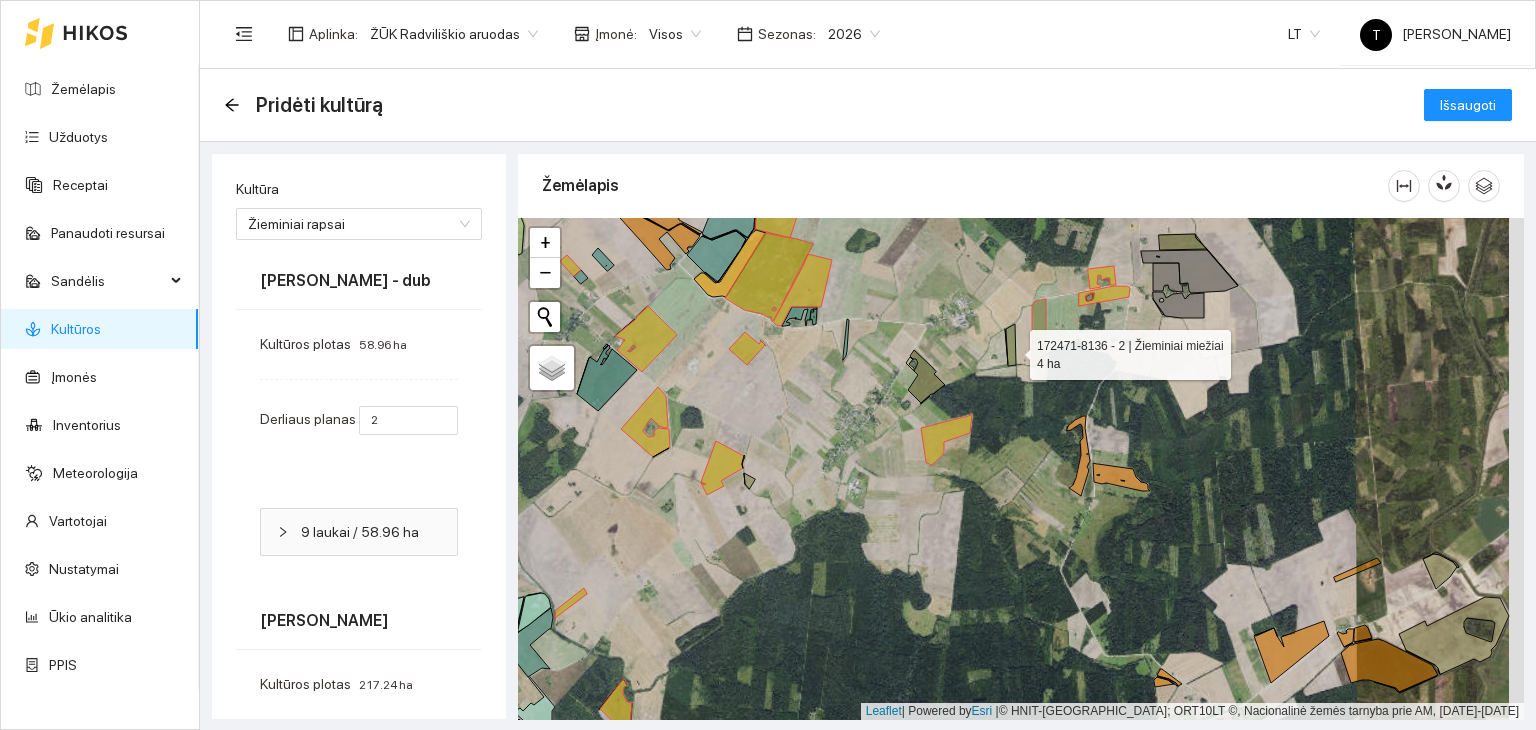 click 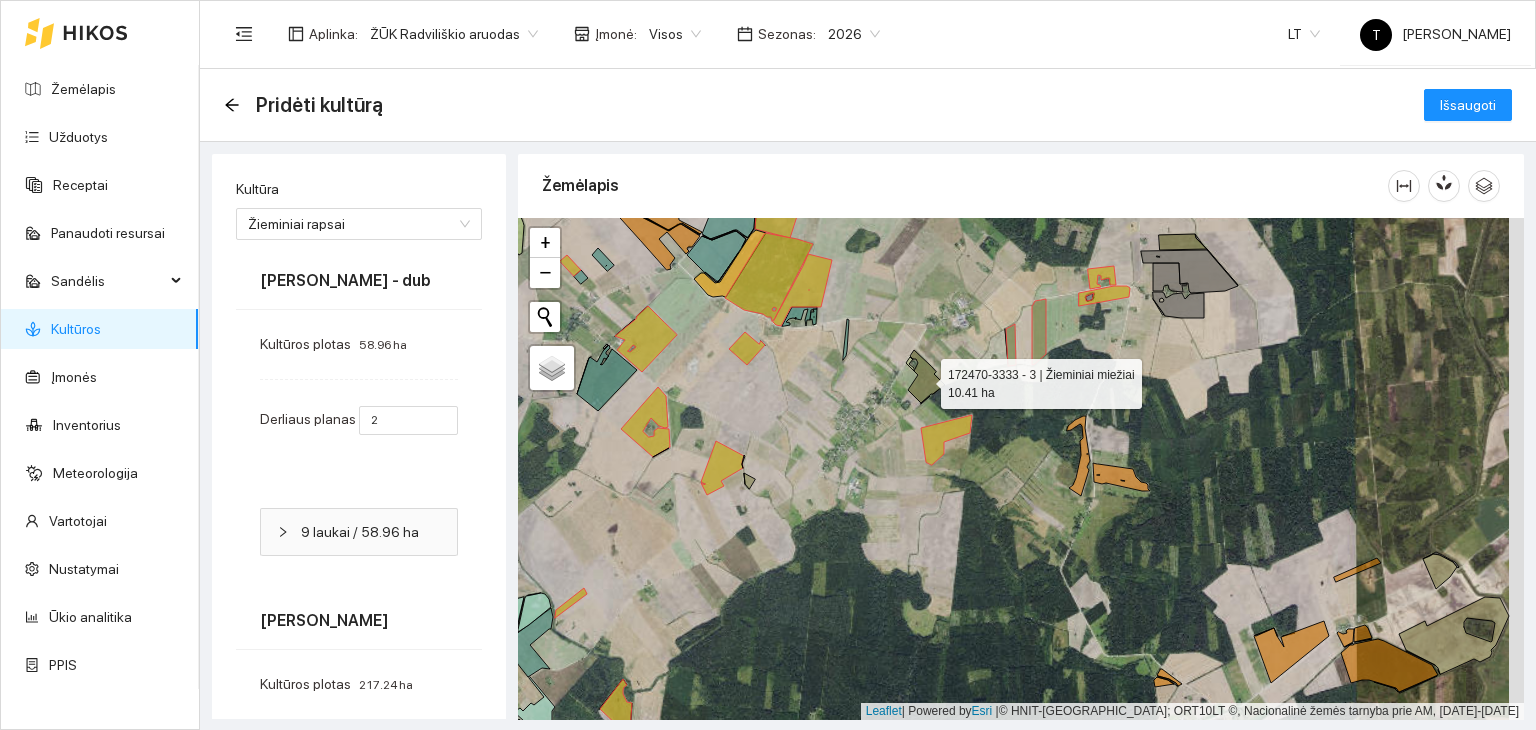 click 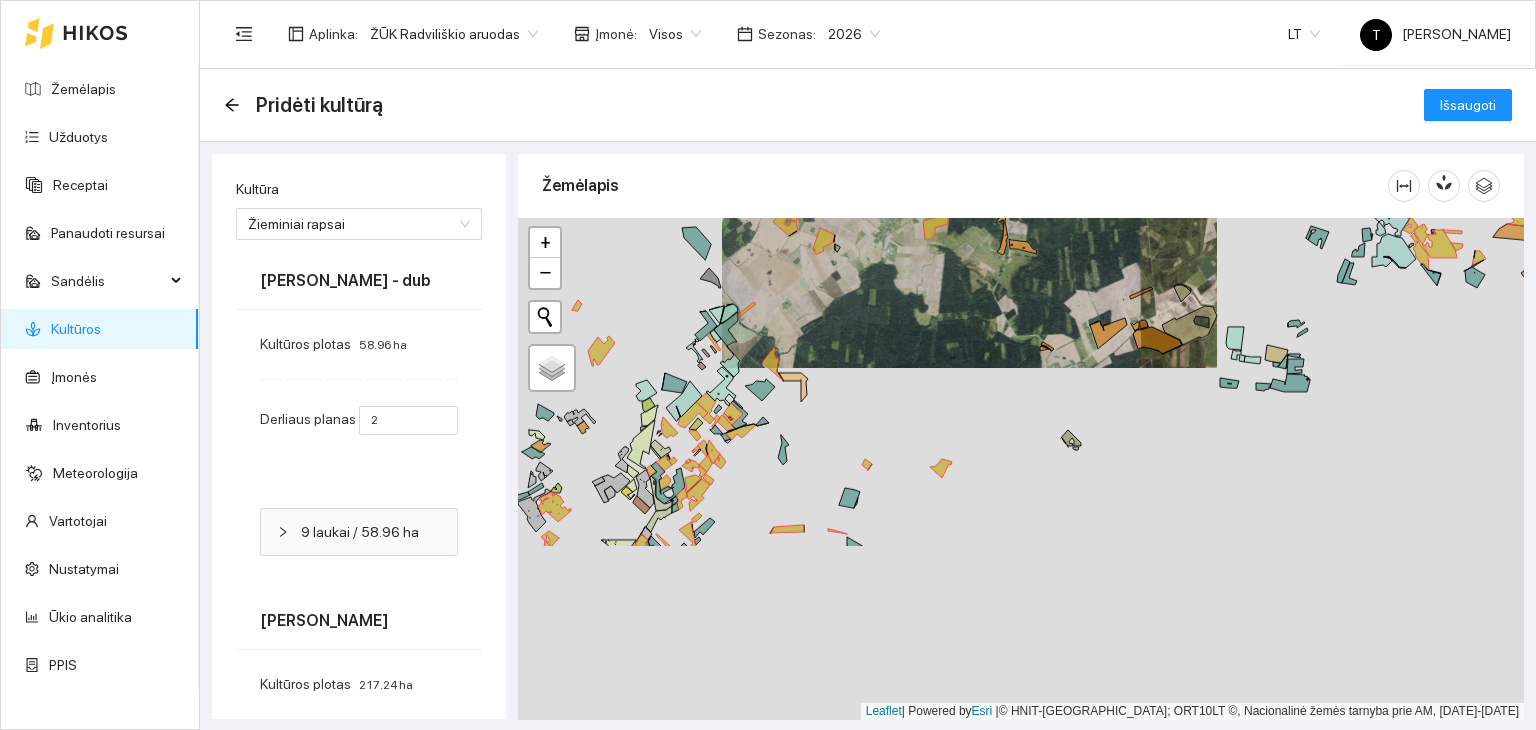 drag, startPoint x: 1037, startPoint y: 549, endPoint x: 1007, endPoint y: 325, distance: 226 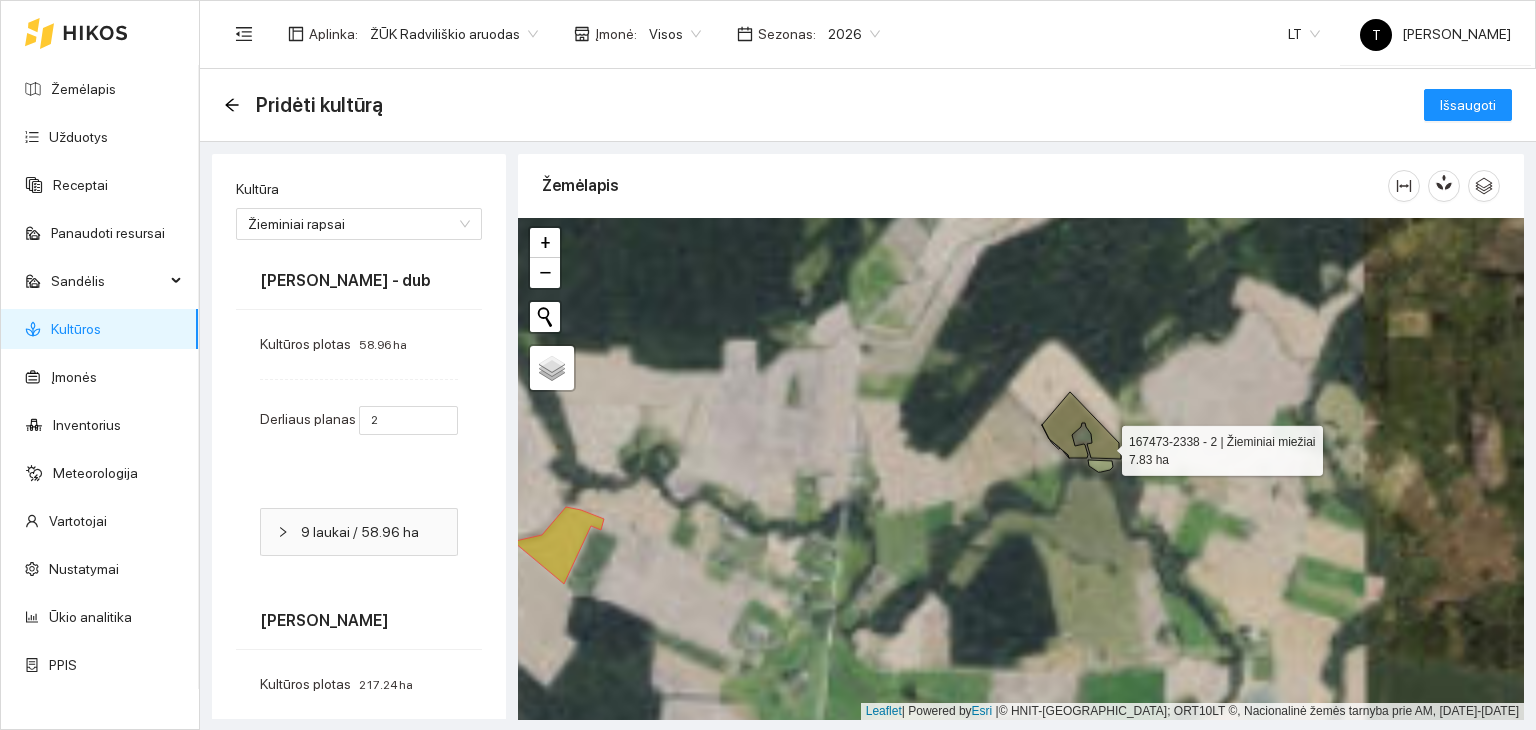 click 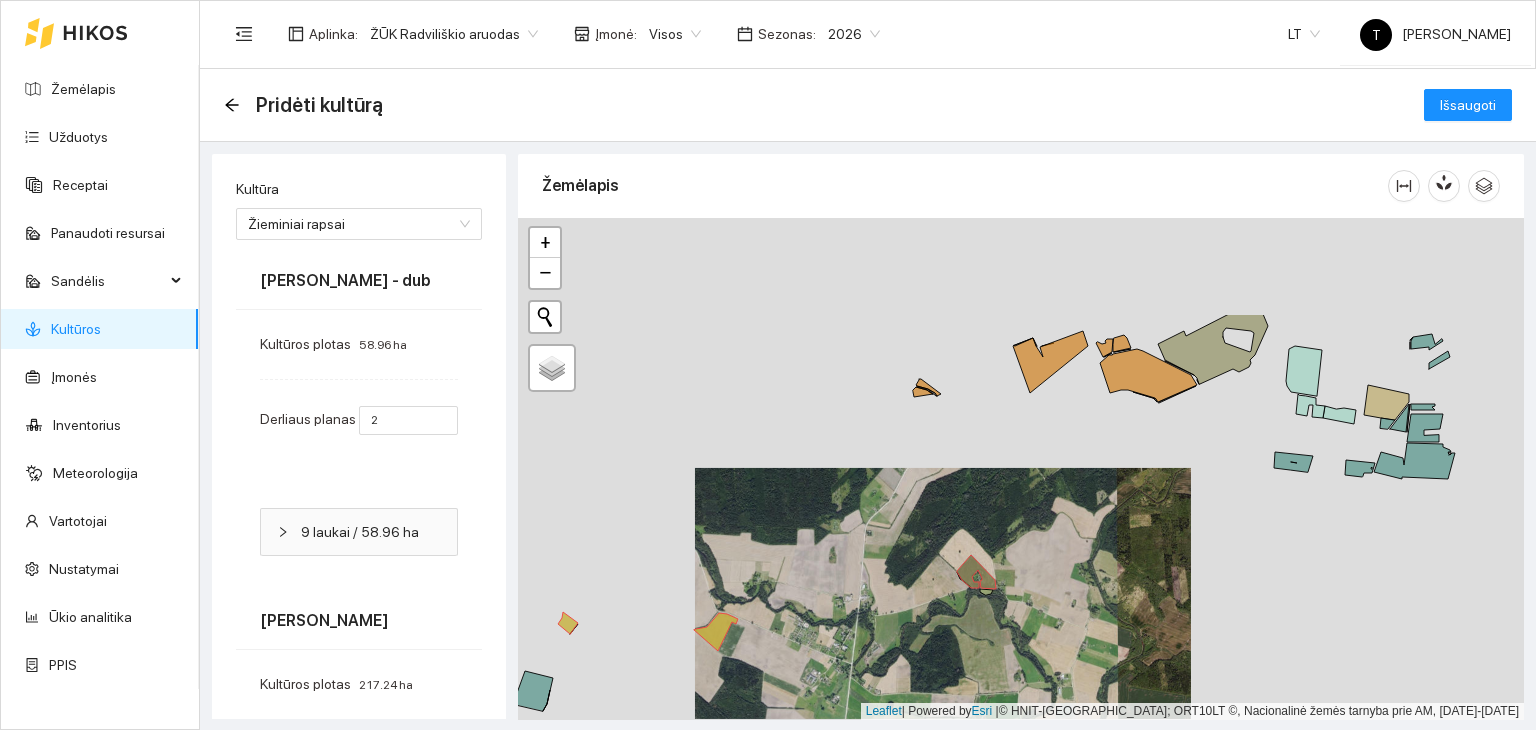 drag, startPoint x: 1150, startPoint y: 425, endPoint x: 1100, endPoint y: 482, distance: 75.82216 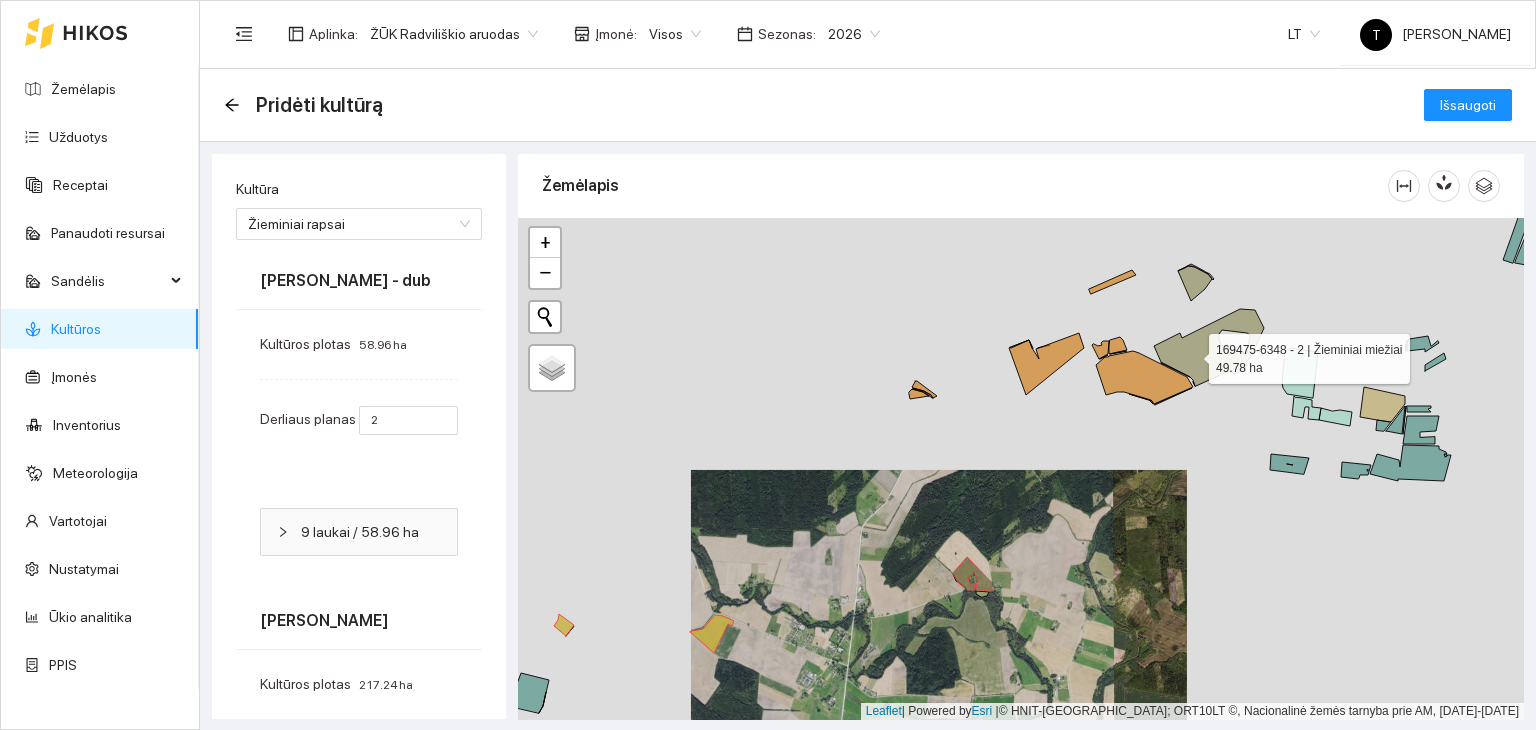 click 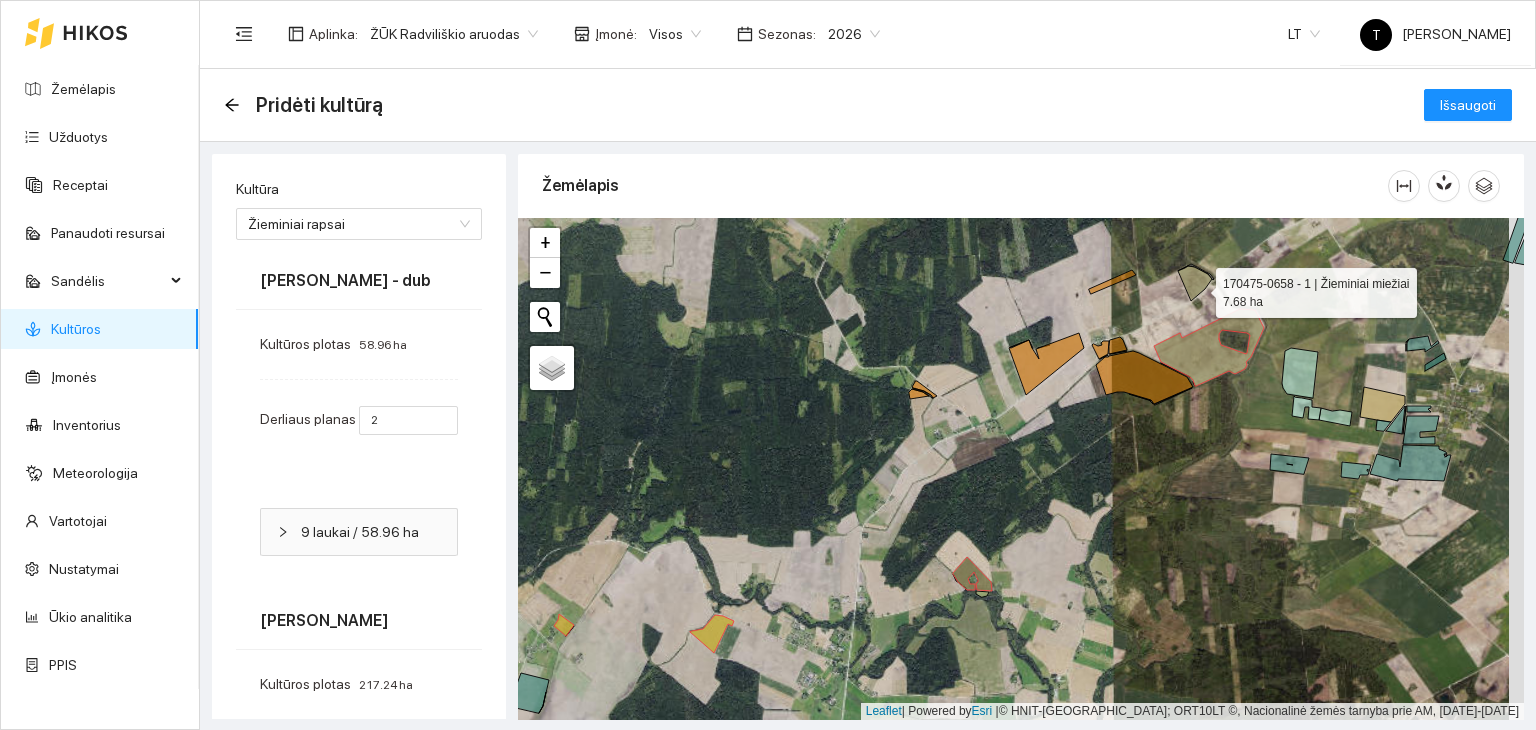 click 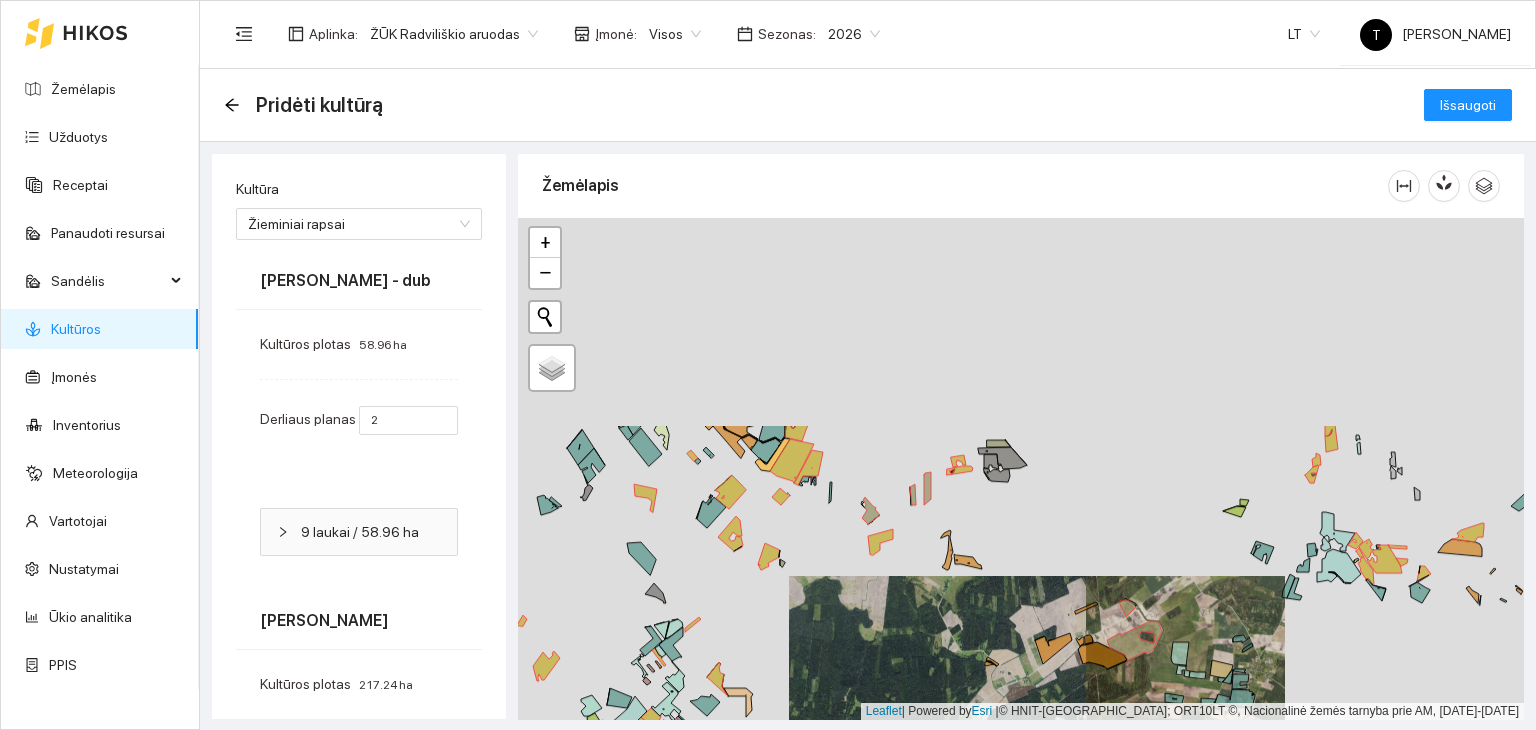 drag, startPoint x: 952, startPoint y: 321, endPoint x: 979, endPoint y: 572, distance: 252.44801 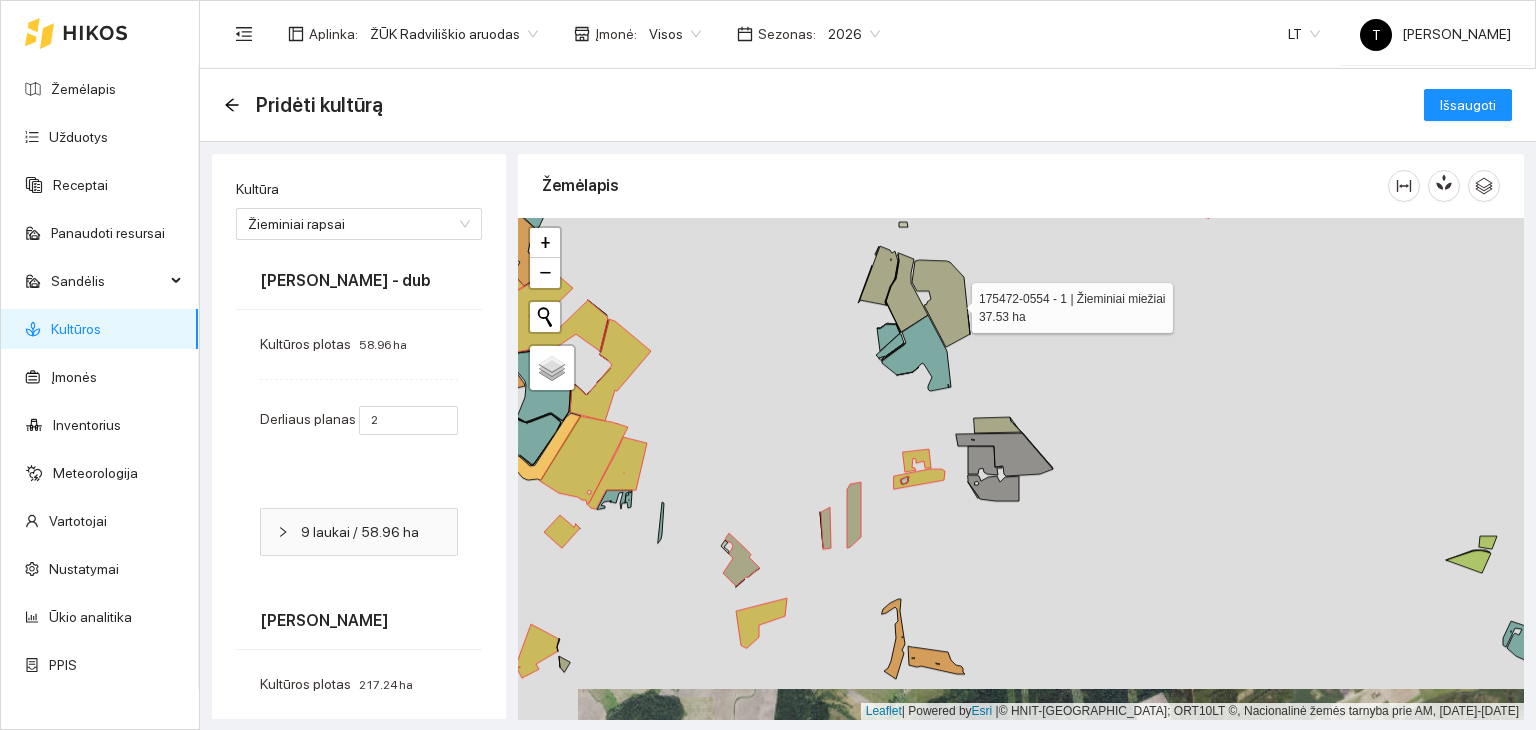 click 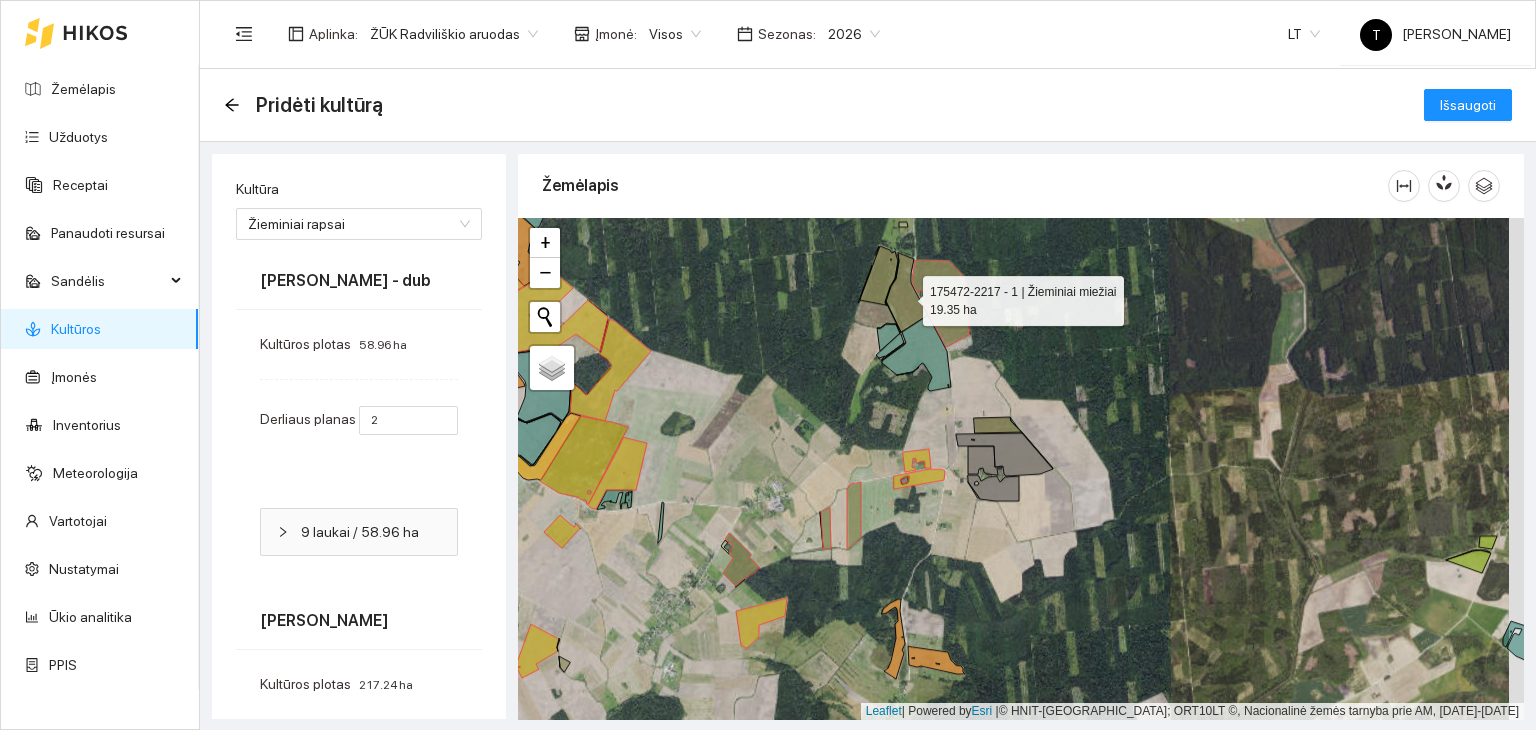 click 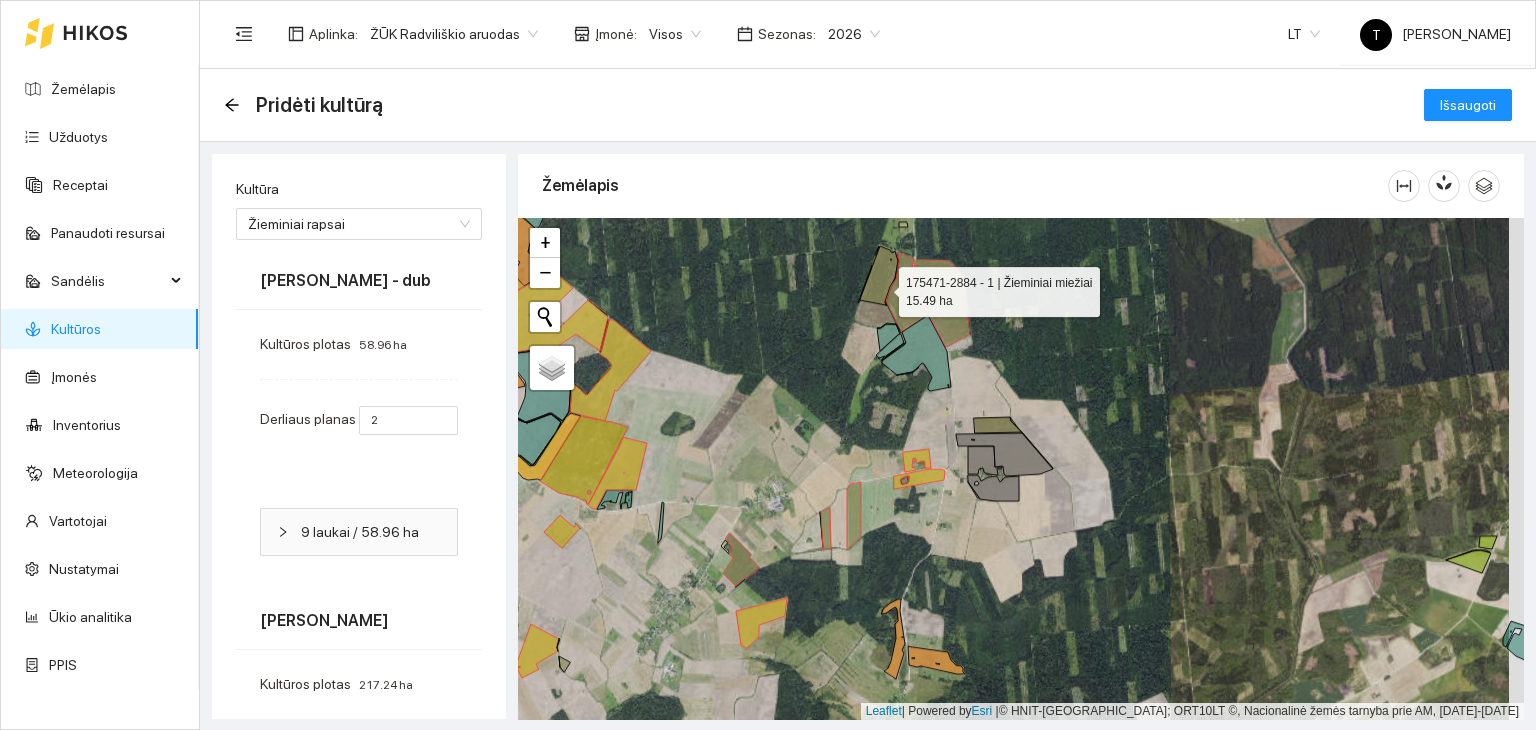 click 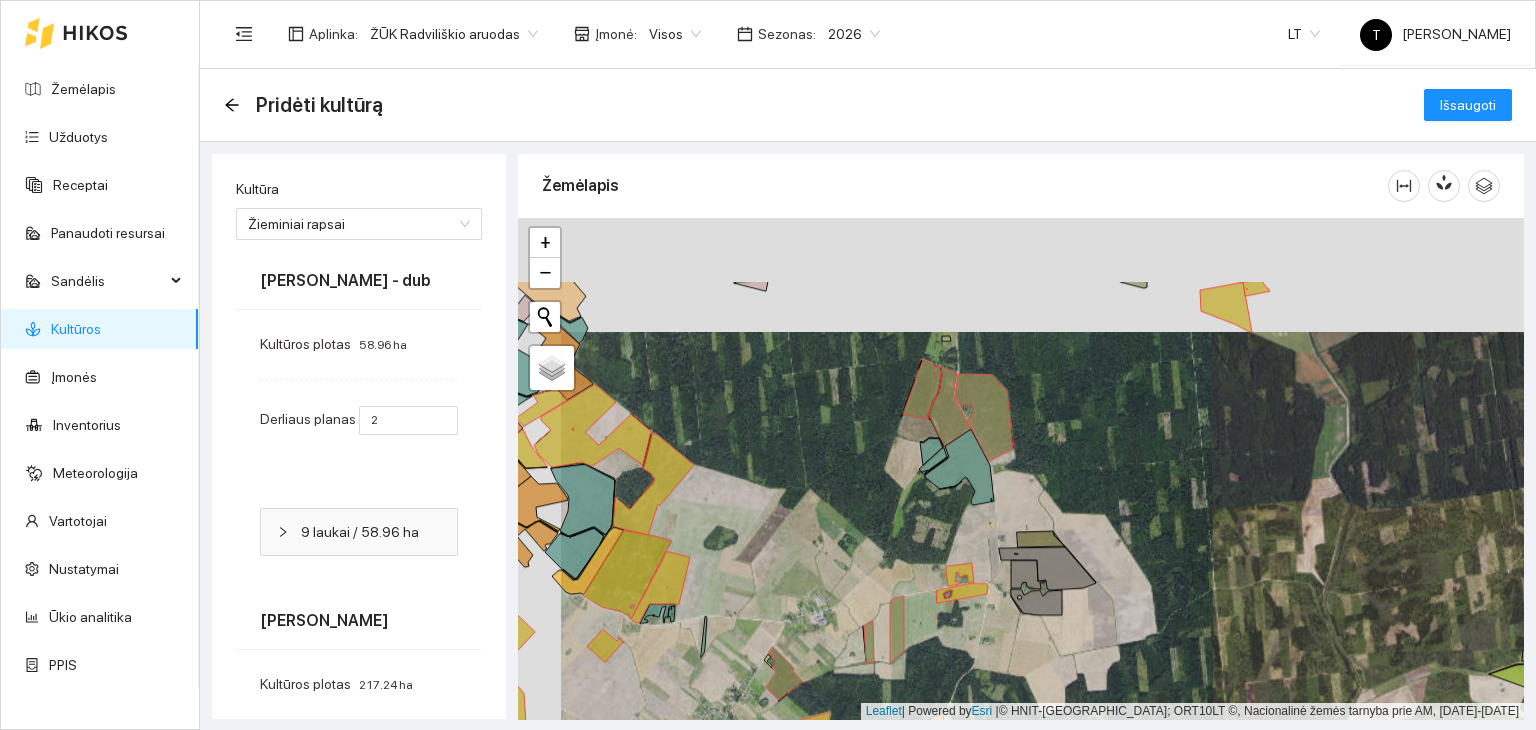 drag, startPoint x: 1075, startPoint y: 295, endPoint x: 1125, endPoint y: 446, distance: 159.06288 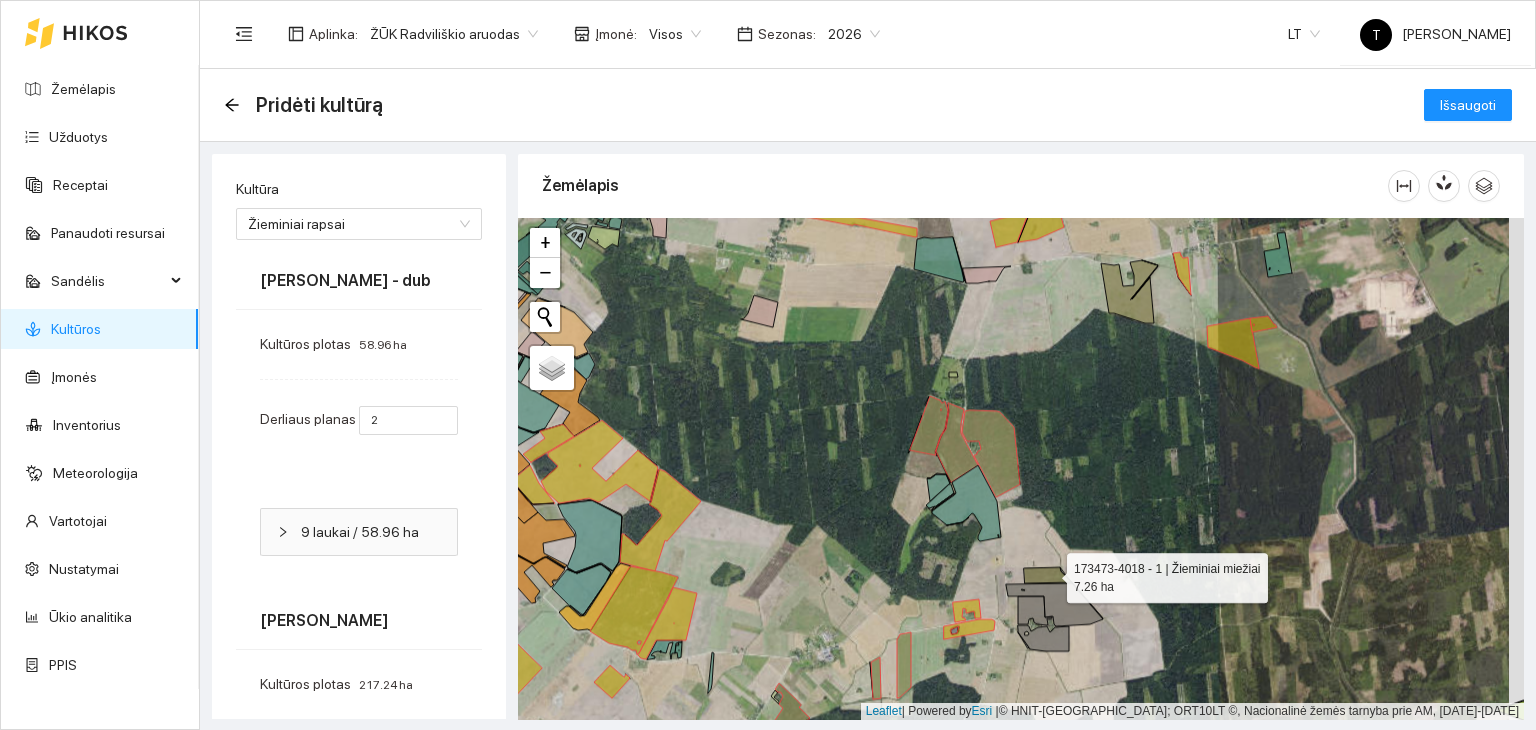 click 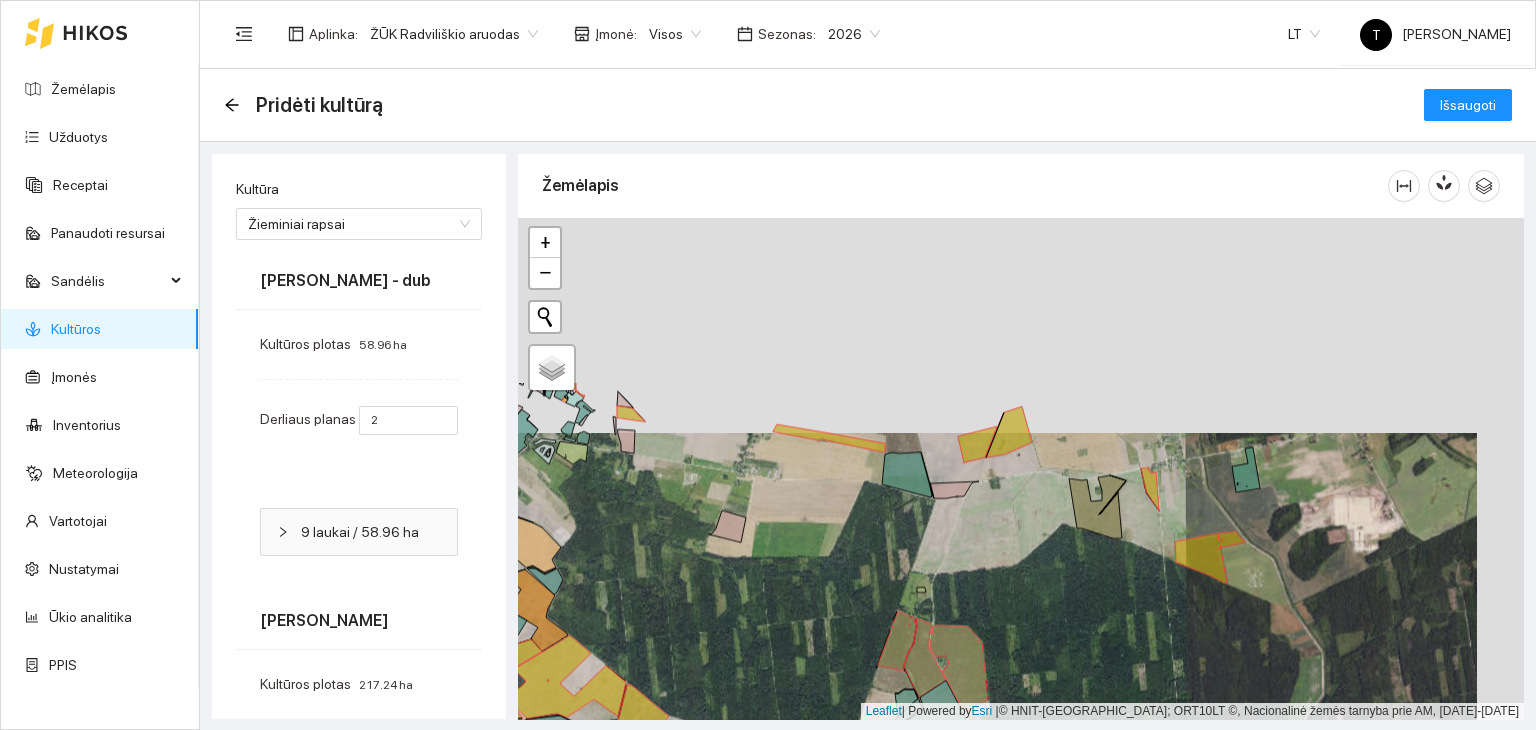 drag, startPoint x: 1098, startPoint y: 371, endPoint x: 1066, endPoint y: 586, distance: 217.36835 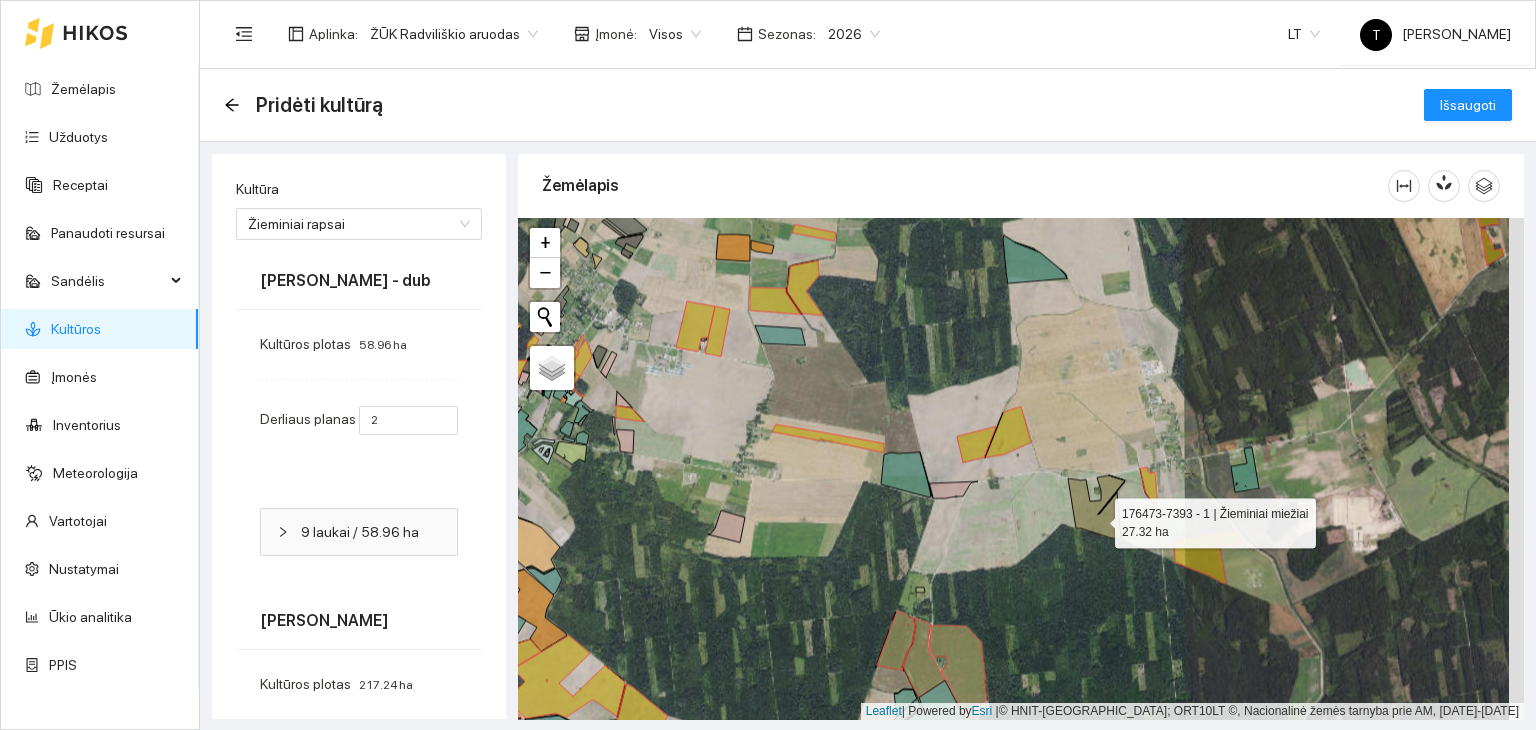click 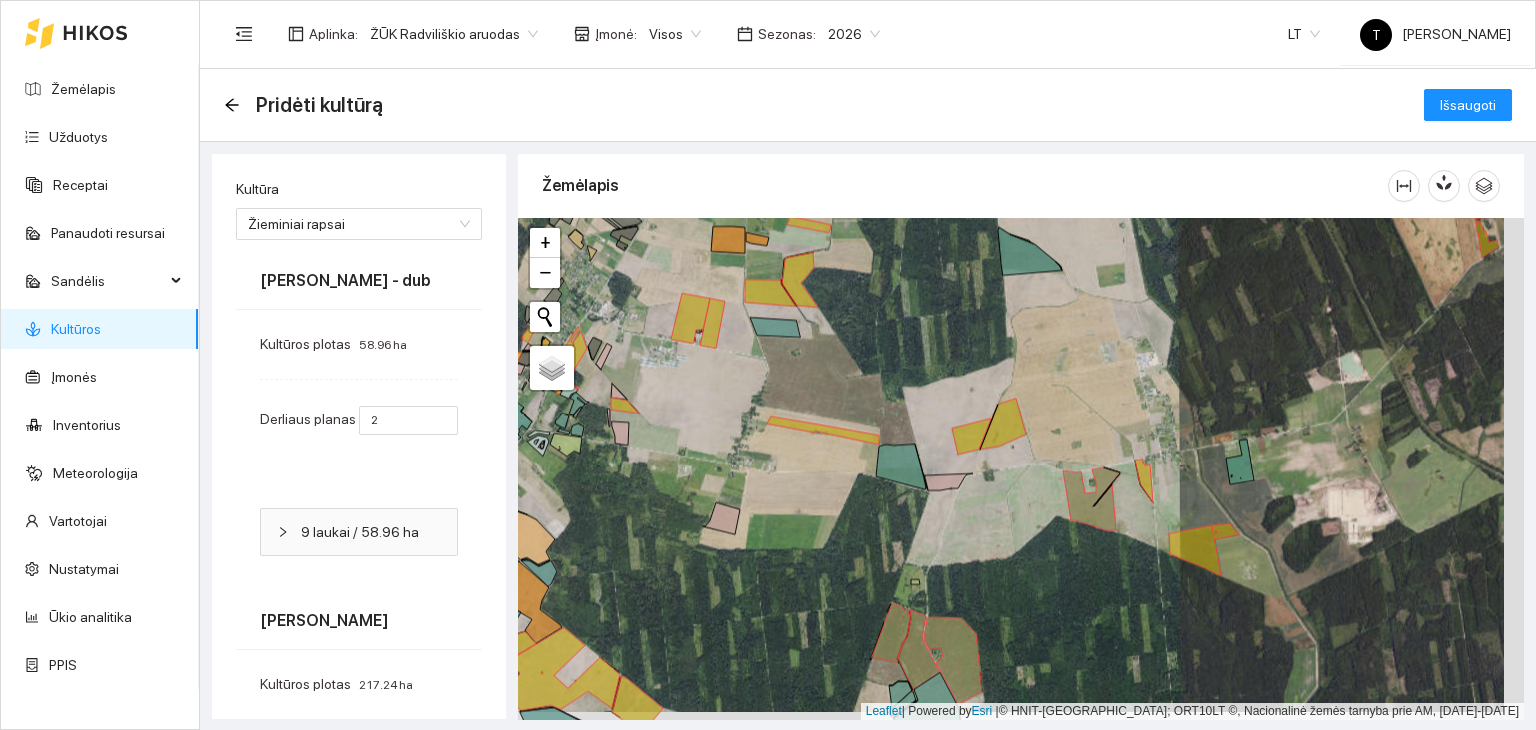 drag, startPoint x: 1417, startPoint y: 477, endPoint x: 1175, endPoint y: 388, distance: 257.84686 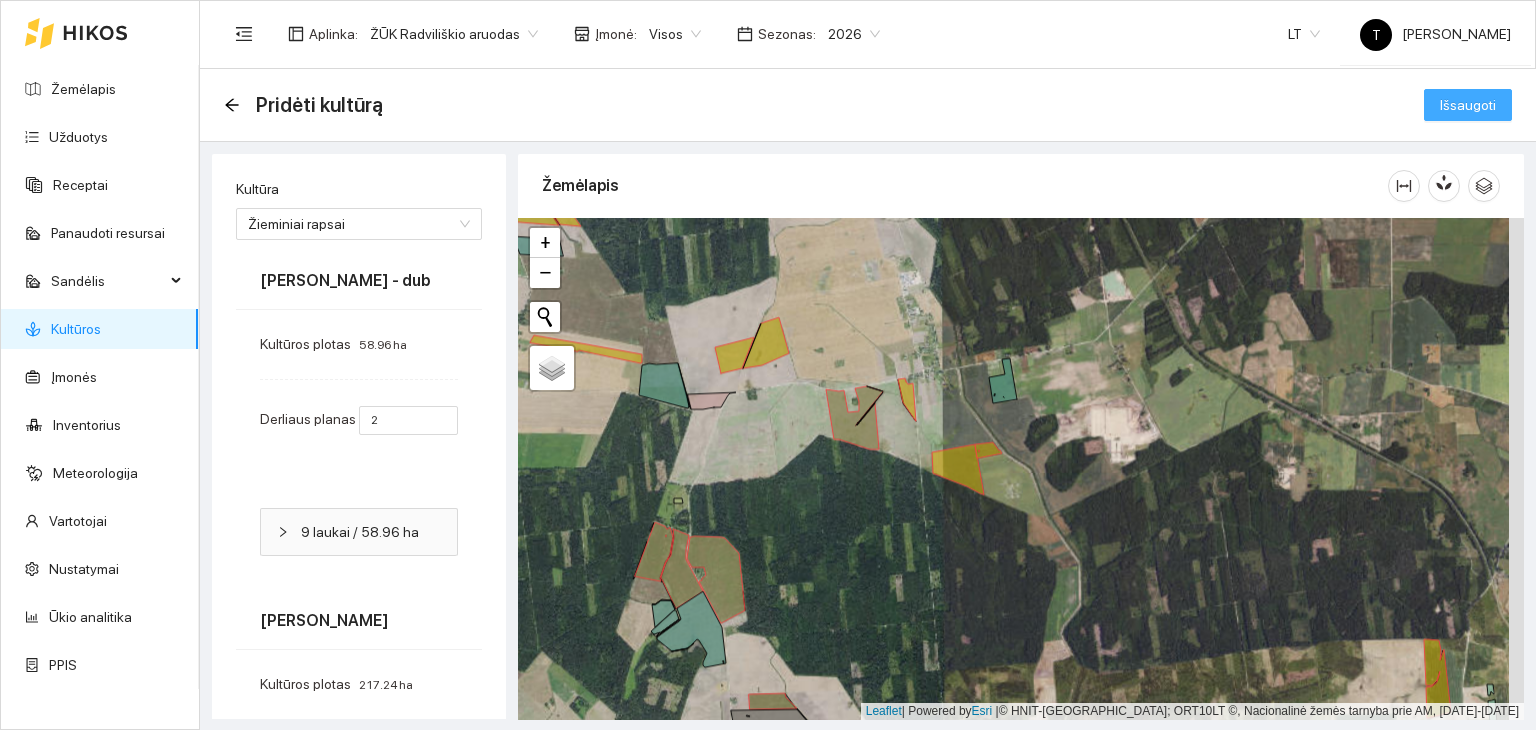 click on "Išsaugoti" at bounding box center (1468, 105) 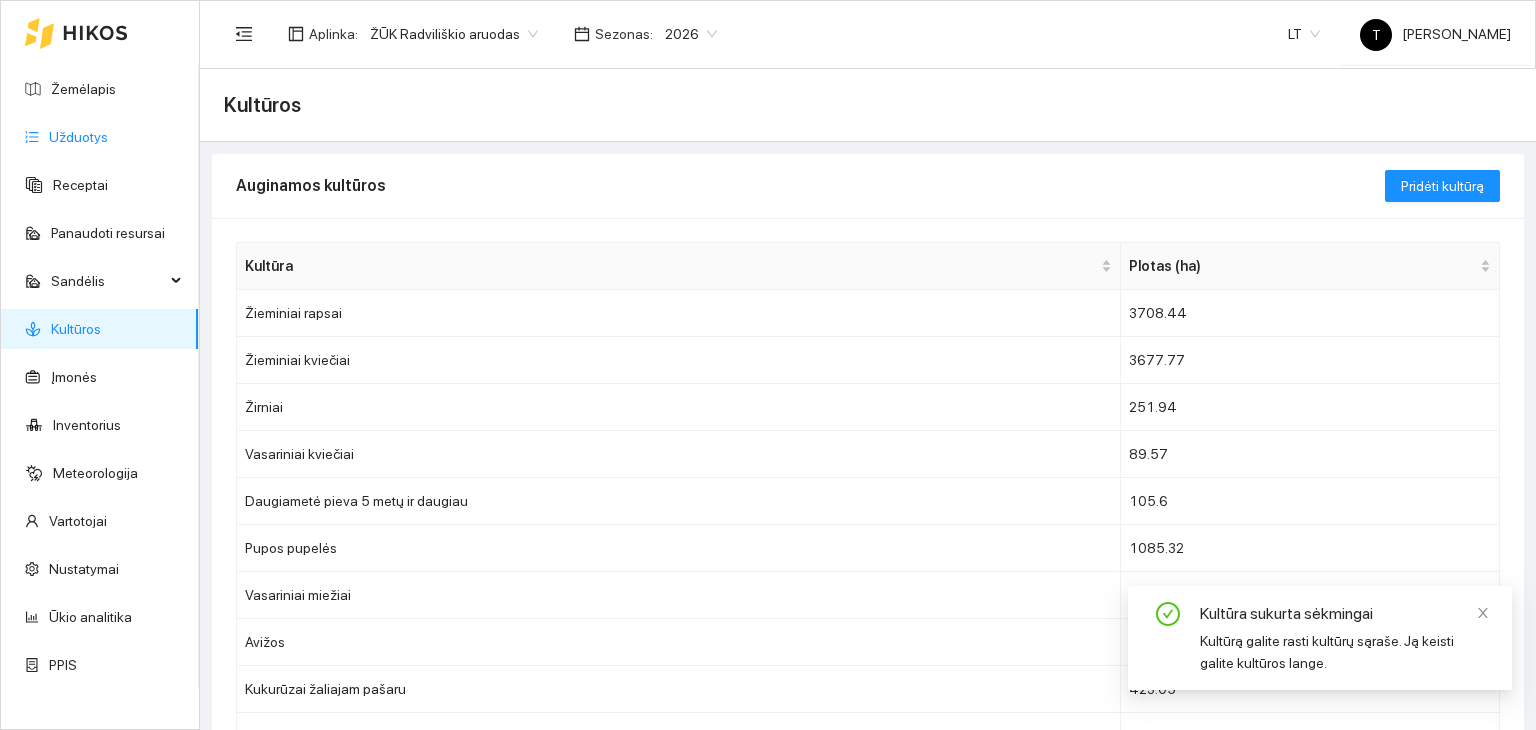 click on "Užduotys" at bounding box center [78, 137] 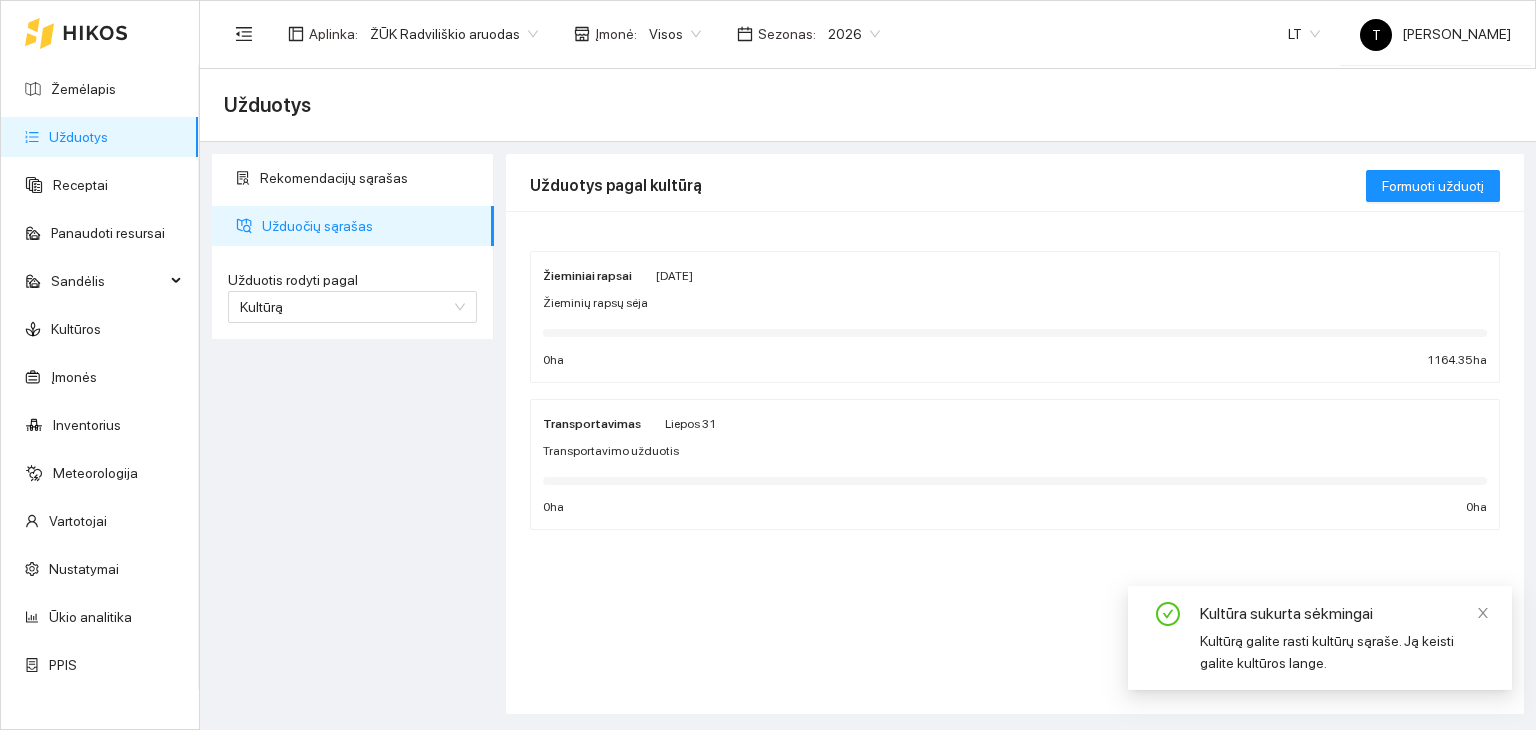 click on "Žieminių rapsų sėja" at bounding box center [1015, 303] 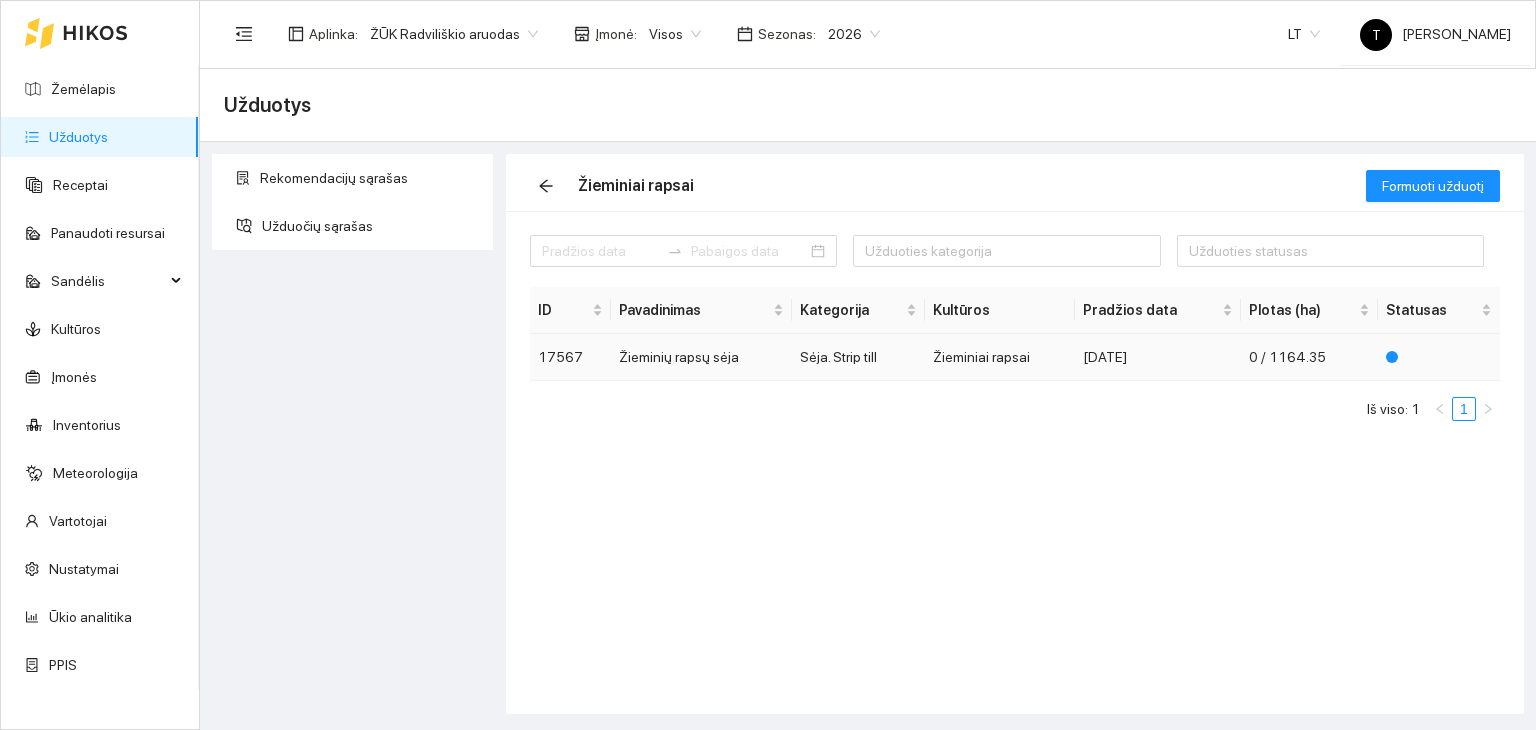click on "Žieminių rapsų sėja" at bounding box center [701, 357] 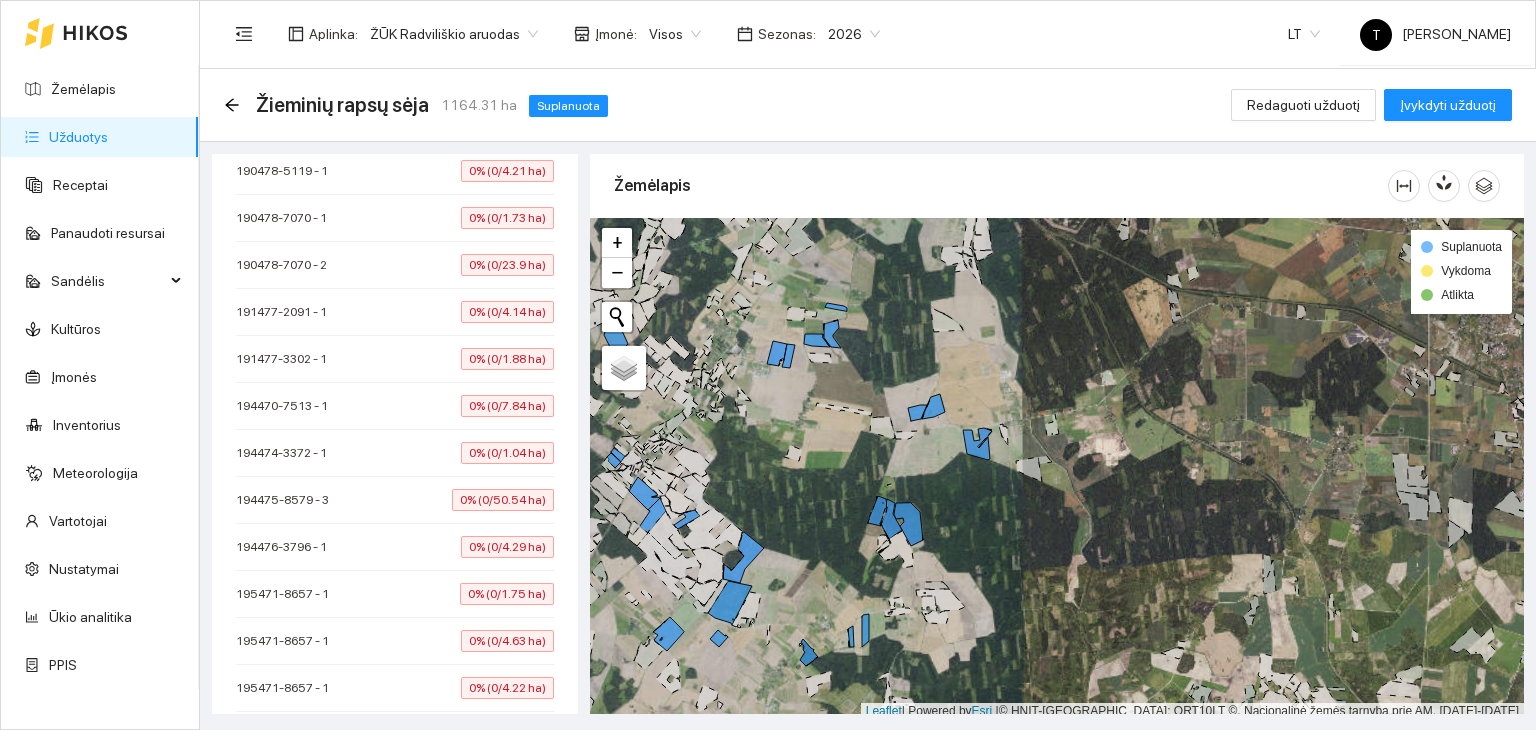 scroll, scrollTop: 6802, scrollLeft: 0, axis: vertical 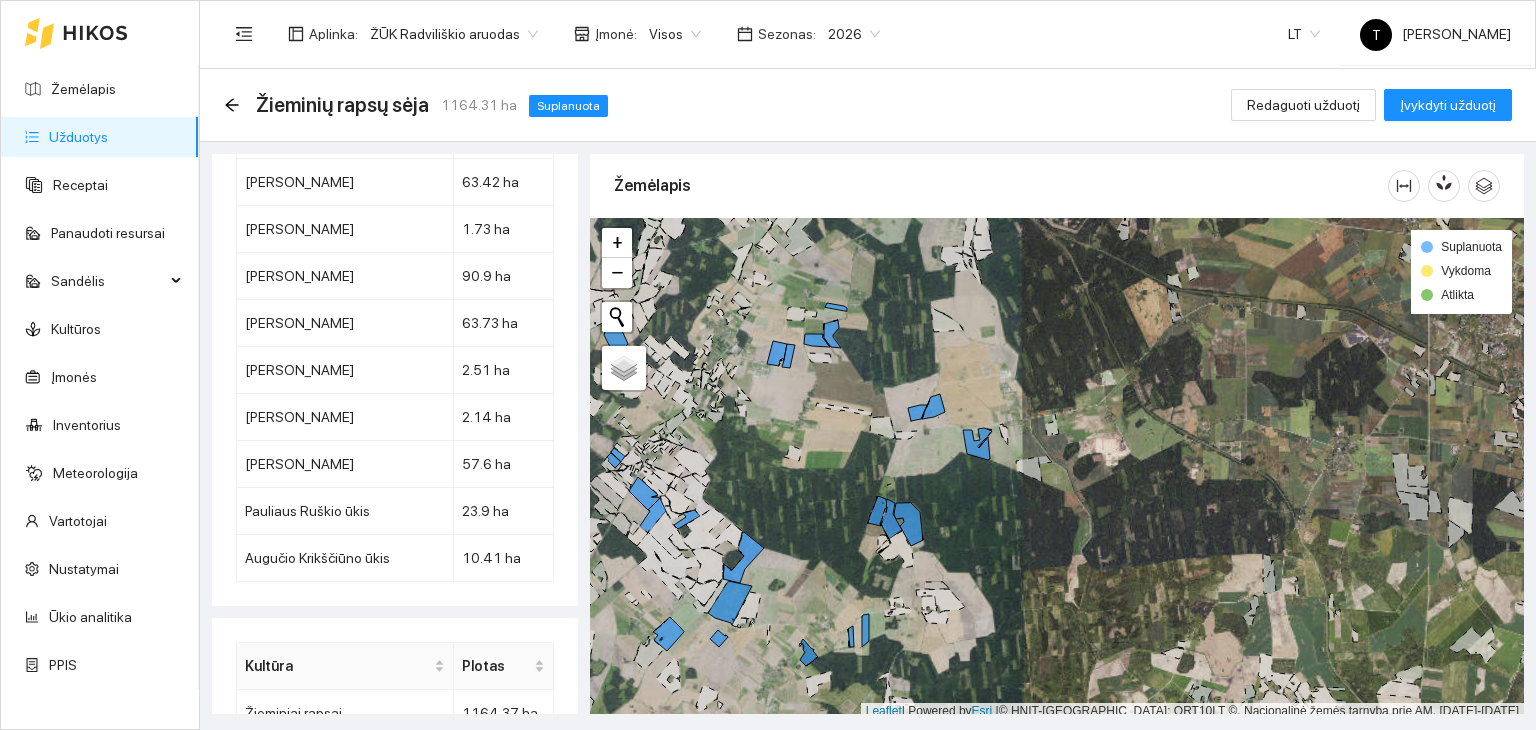 click on "Užduotys" at bounding box center [78, 137] 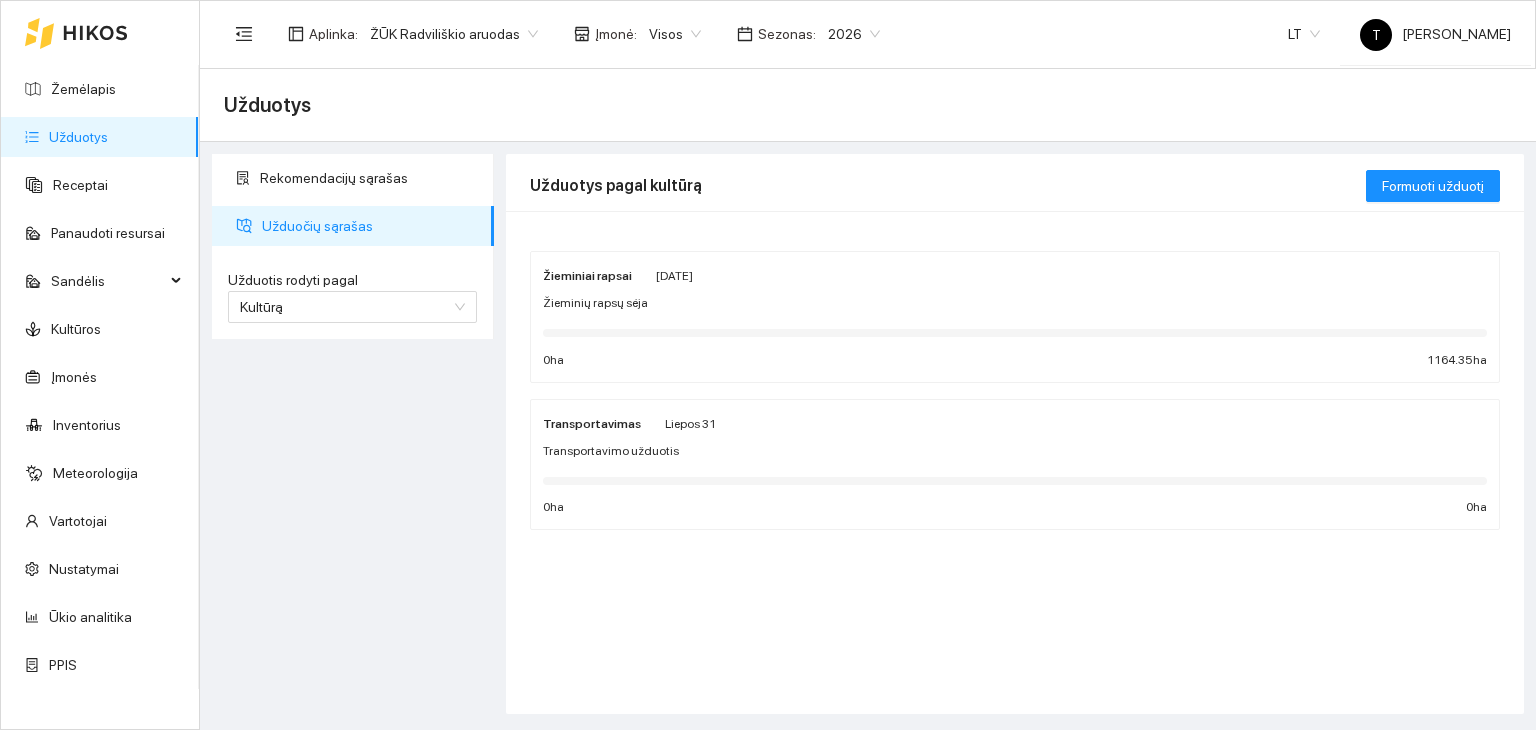 click on "Žieminiai rapsai [DATE] Žieminių rapsų sėja 0  ha 1164.35  ha" at bounding box center [1015, 317] 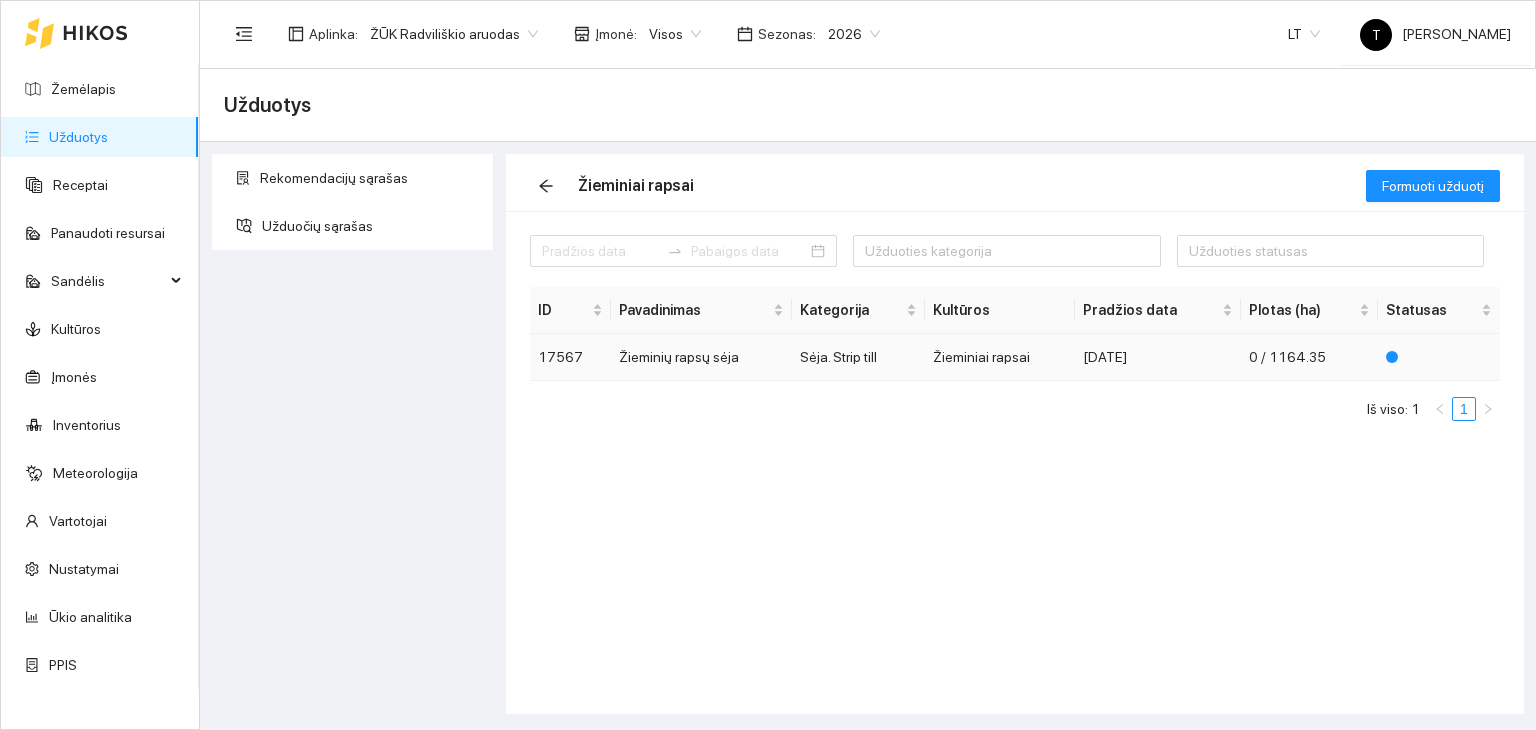 click on "Žieminiai rapsai" at bounding box center (1000, 357) 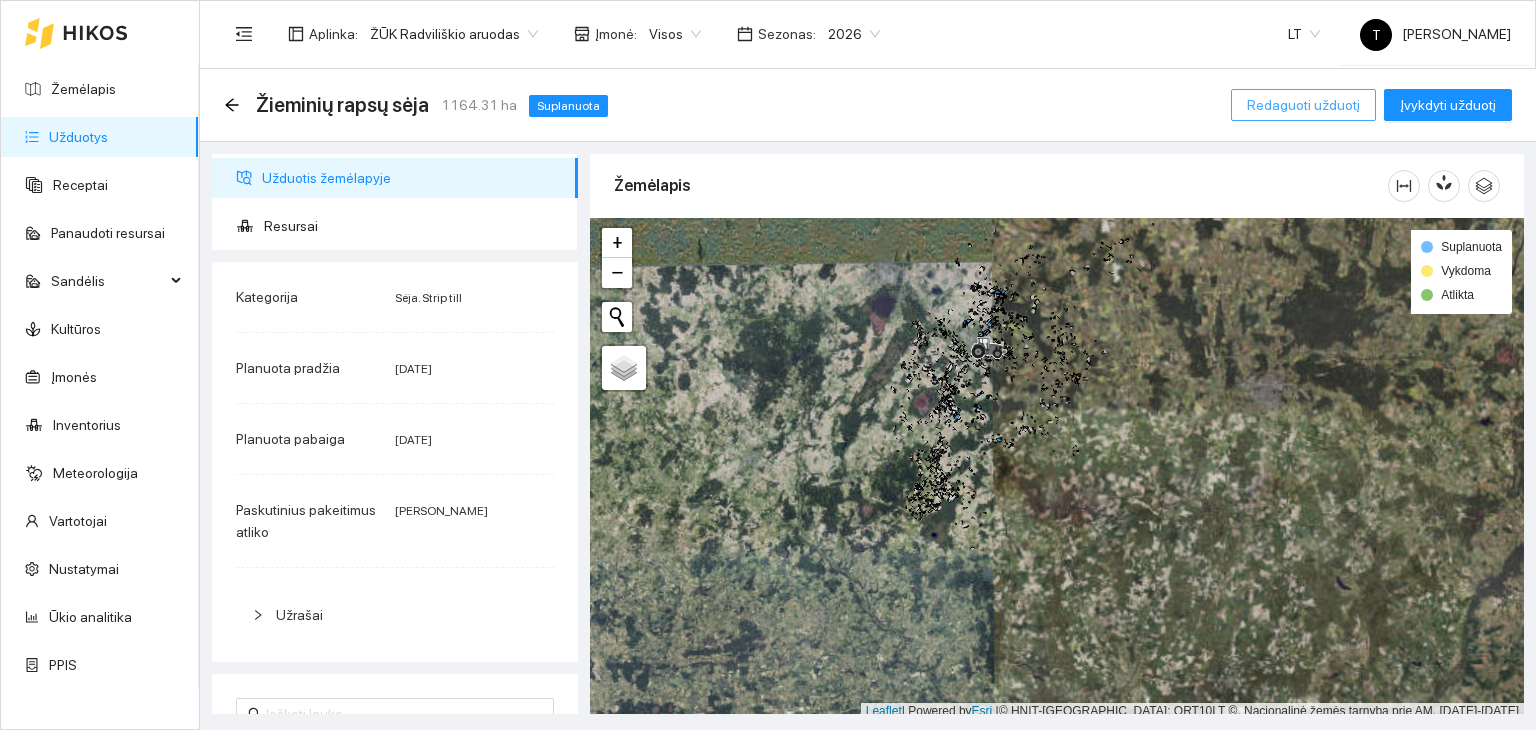 click on "Redaguoti užduotį" at bounding box center (1303, 105) 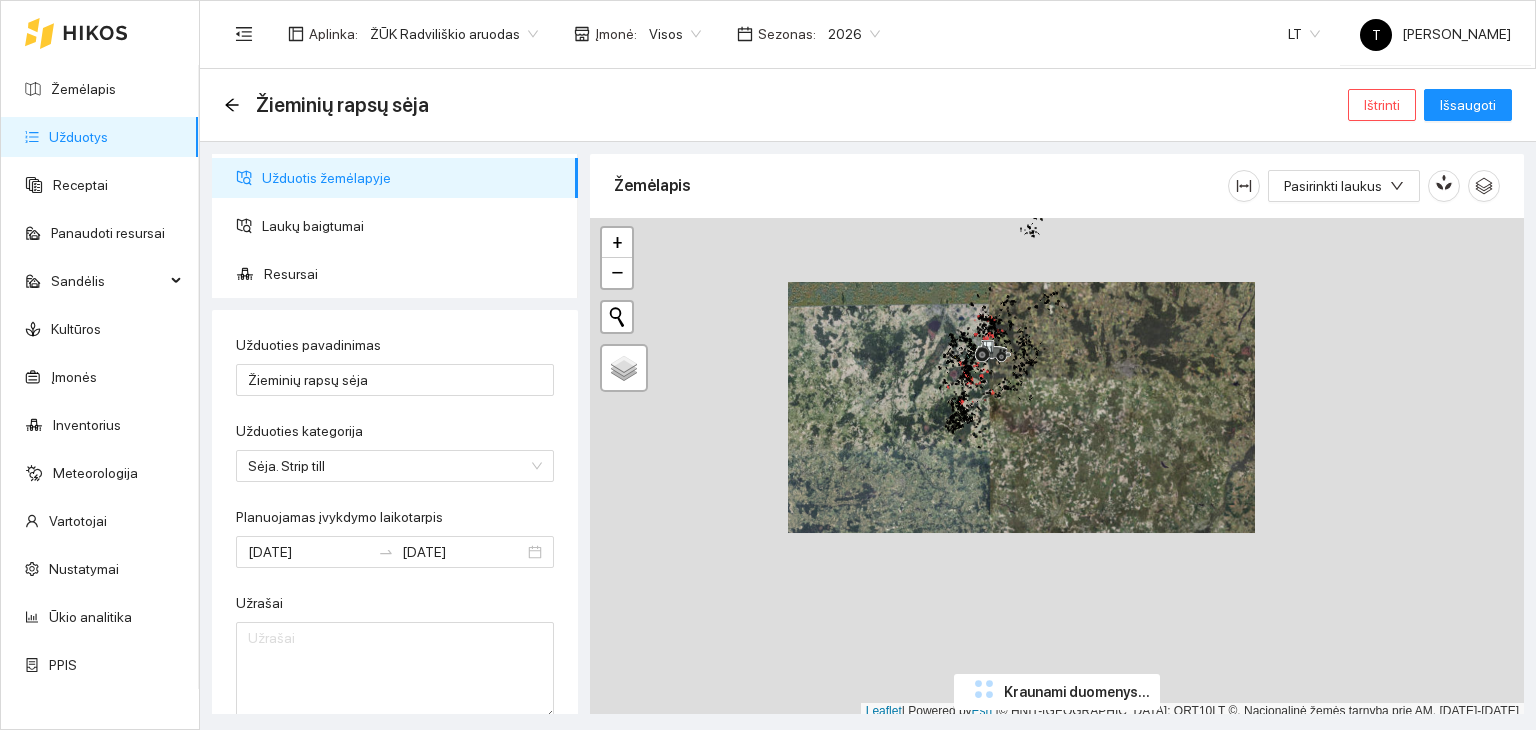 scroll, scrollTop: 5, scrollLeft: 0, axis: vertical 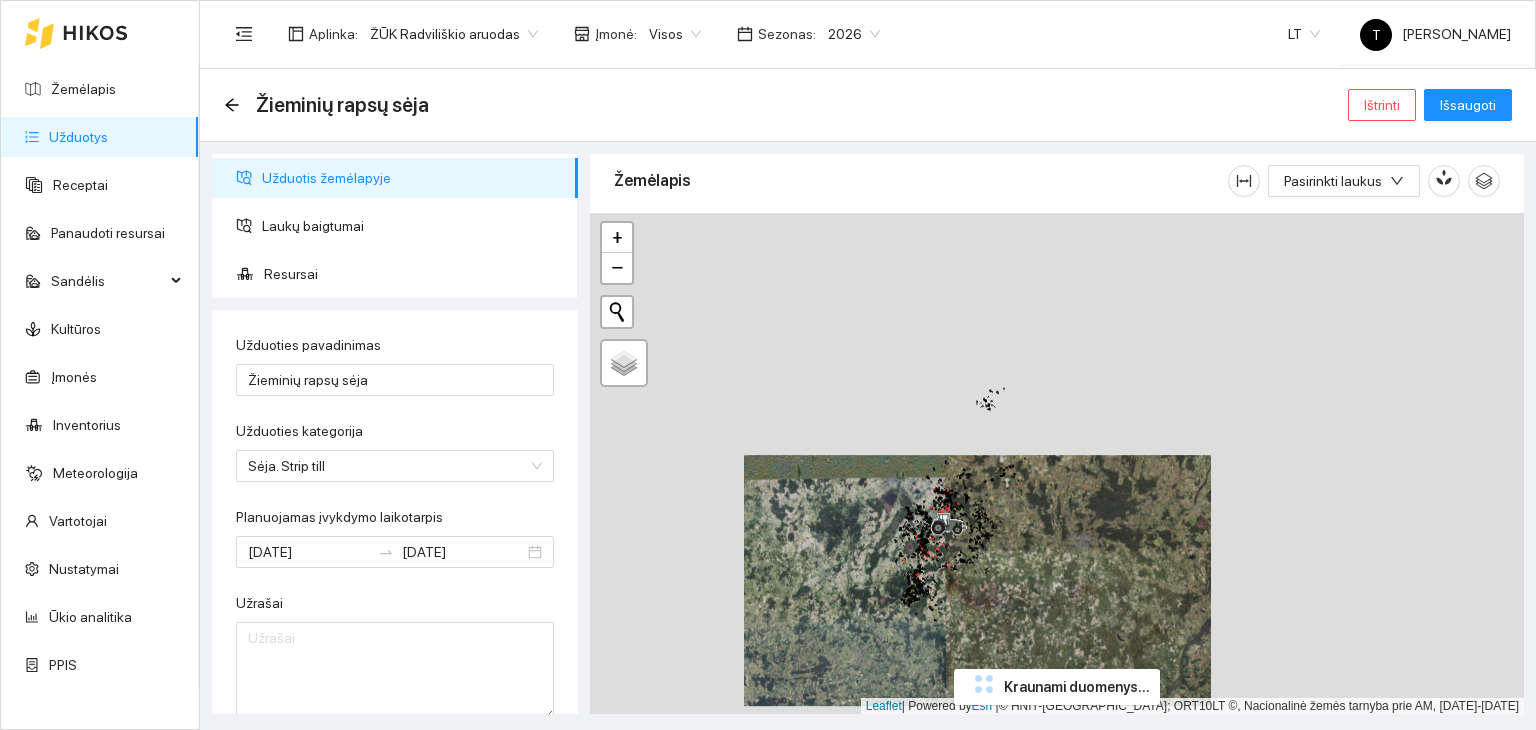 drag, startPoint x: 1020, startPoint y: 301, endPoint x: 967, endPoint y: 493, distance: 199.18082 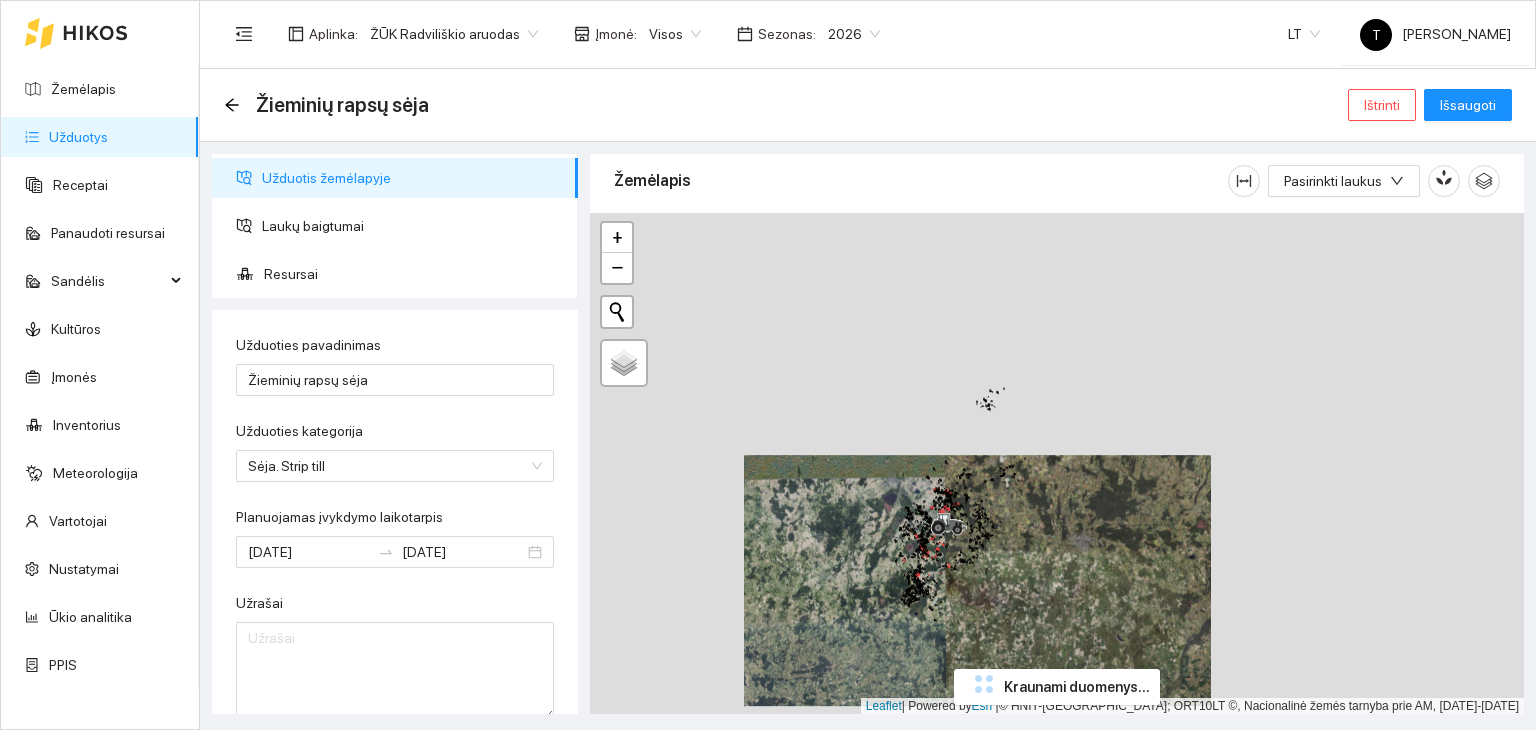 click on "+ −   Nieko nerasta. Bandykite dar kartą.  Žemėlapis  Palydovas Leaflet  | Powered by  Esri   |  © HNIT-BALTIC; ORT10LT ©, Nacionalinė žemės tarnyba prie AM, [DATE]-[DATE]" at bounding box center (1057, 464) 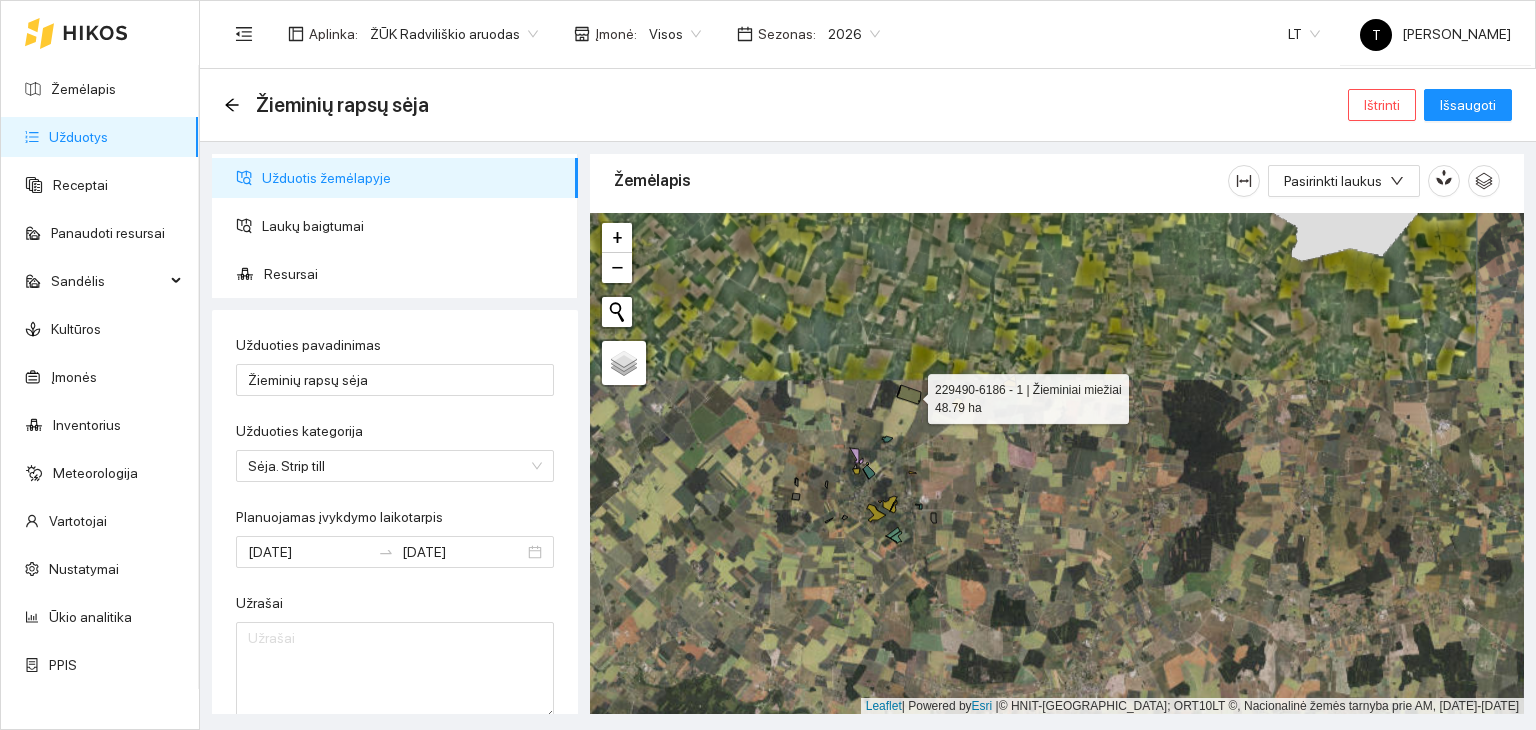 click 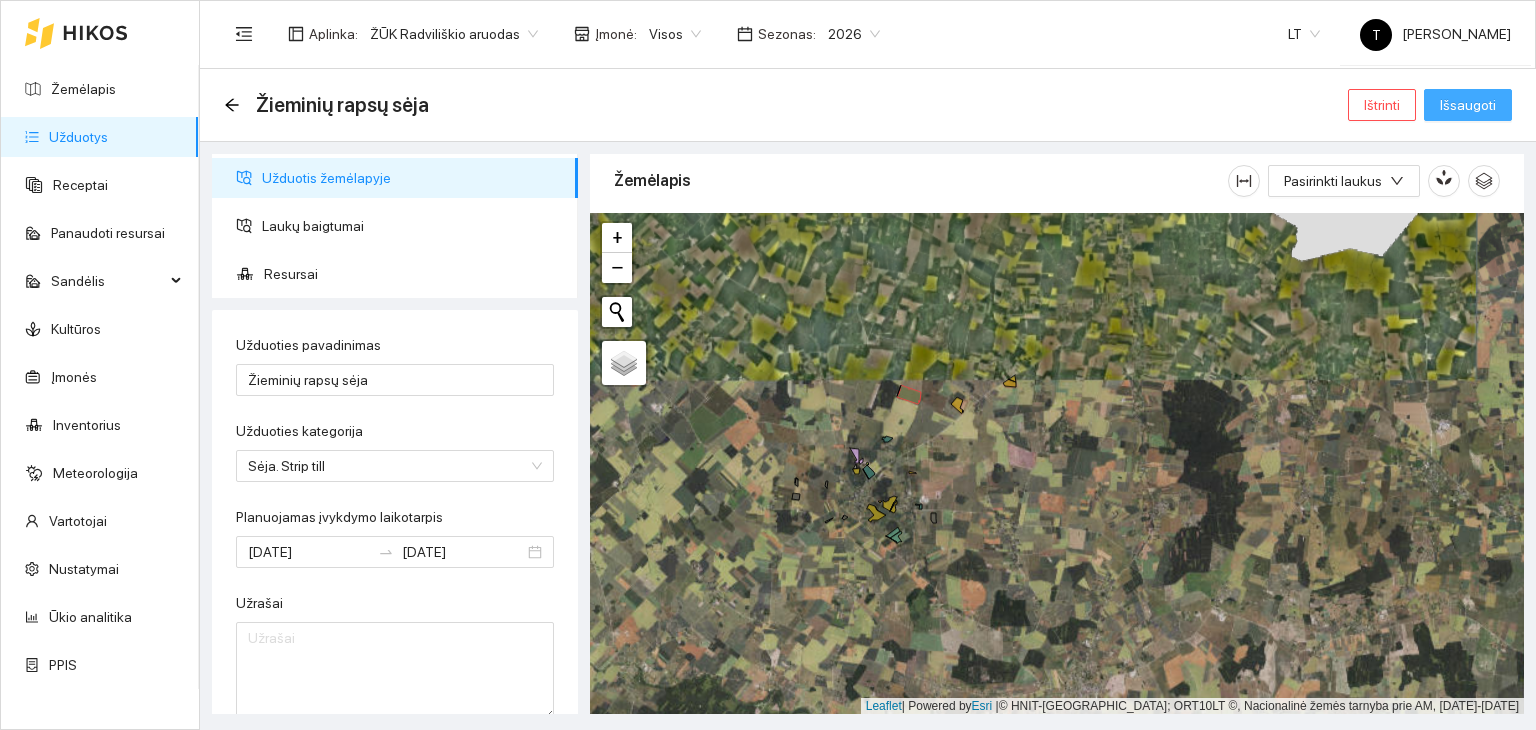 click on "Išsaugoti" at bounding box center [1468, 105] 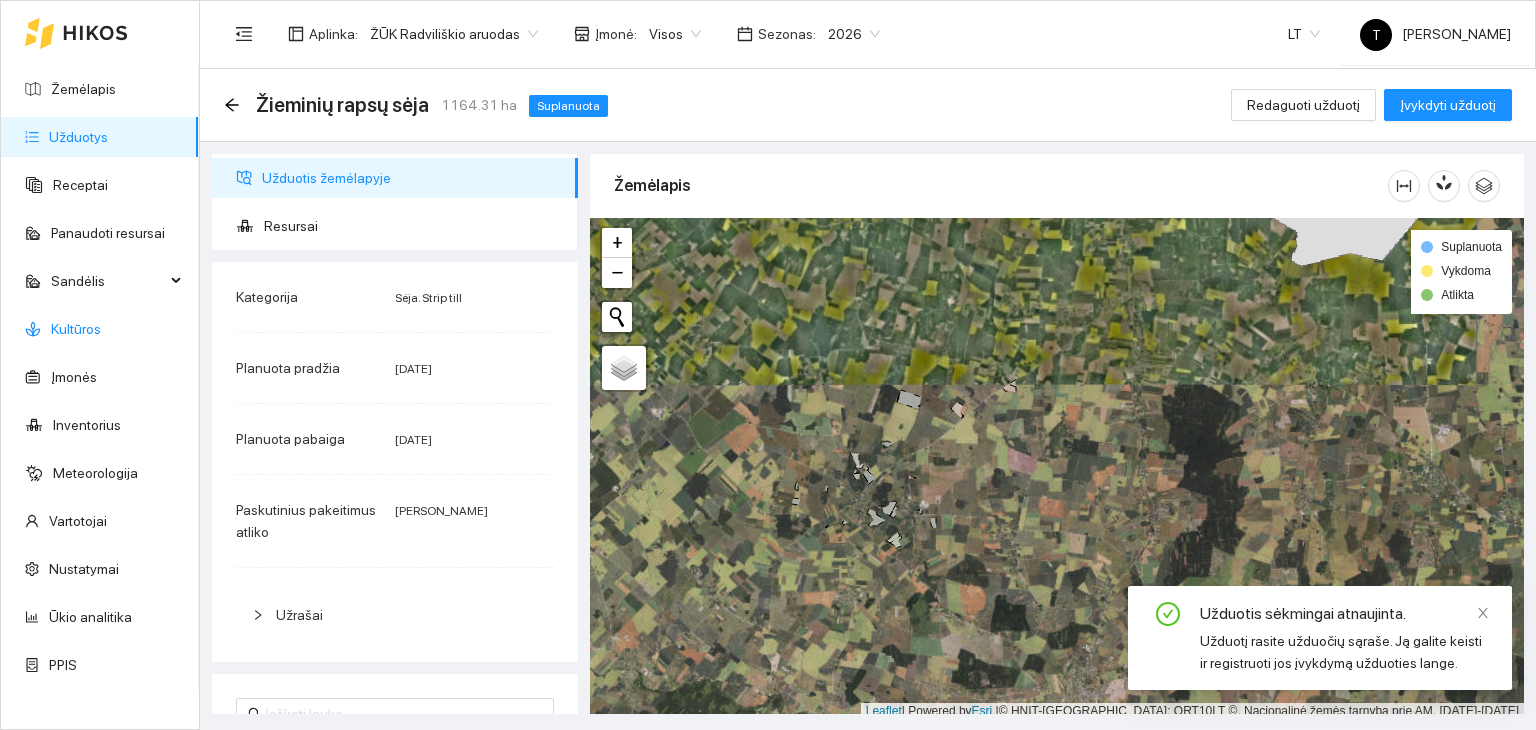 click on "Kultūros" at bounding box center [76, 329] 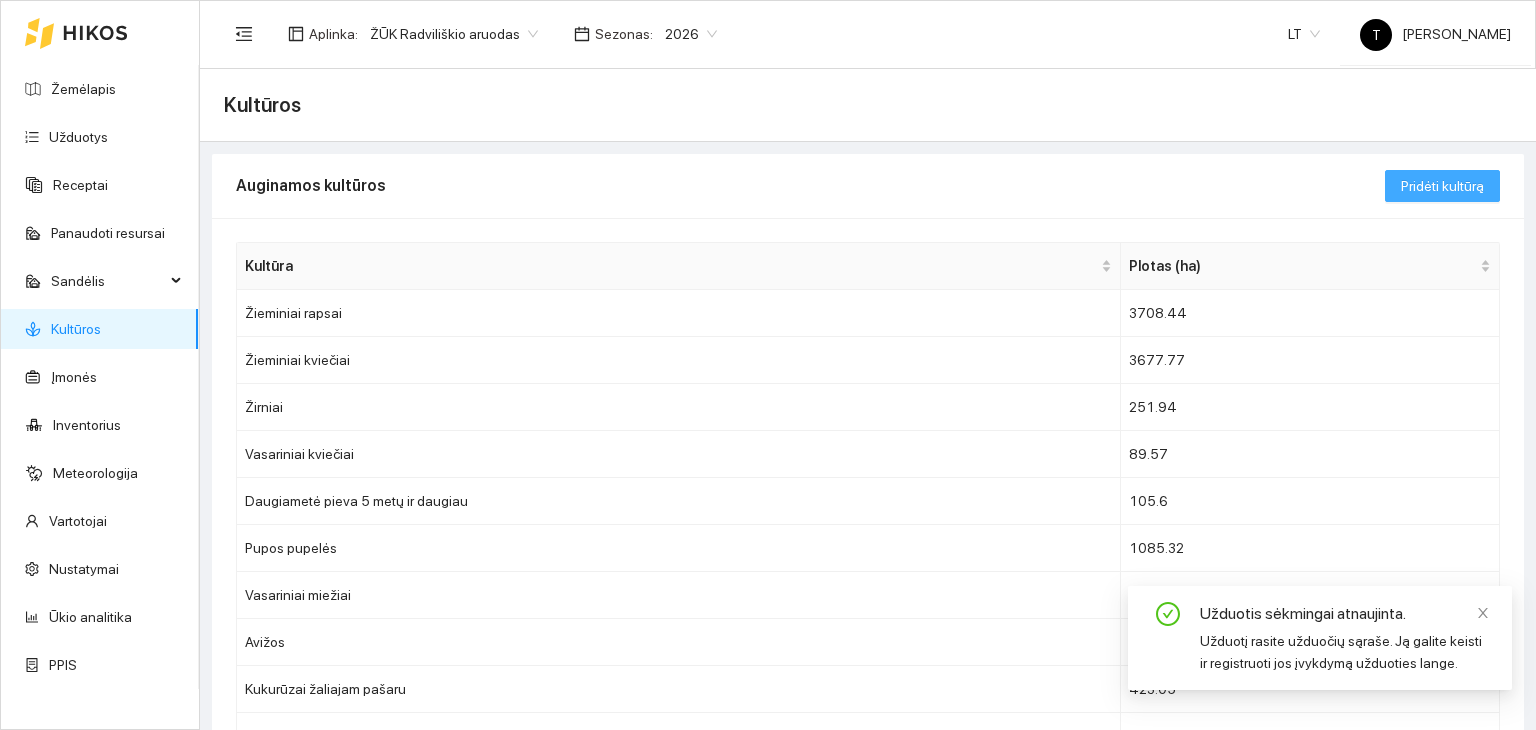 click on "Pridėti kultūrą" at bounding box center [1442, 186] 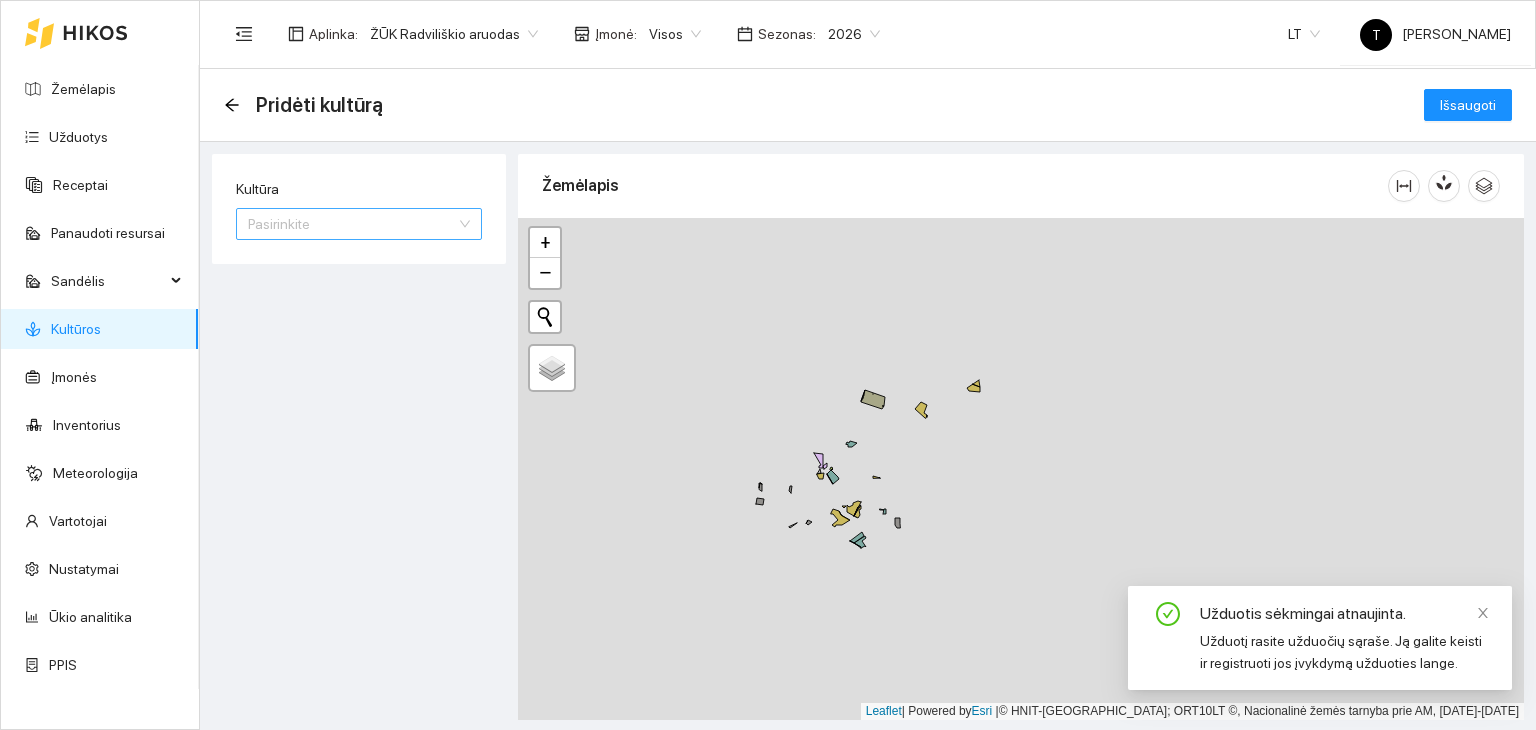click on "Kultūra" at bounding box center [352, 224] 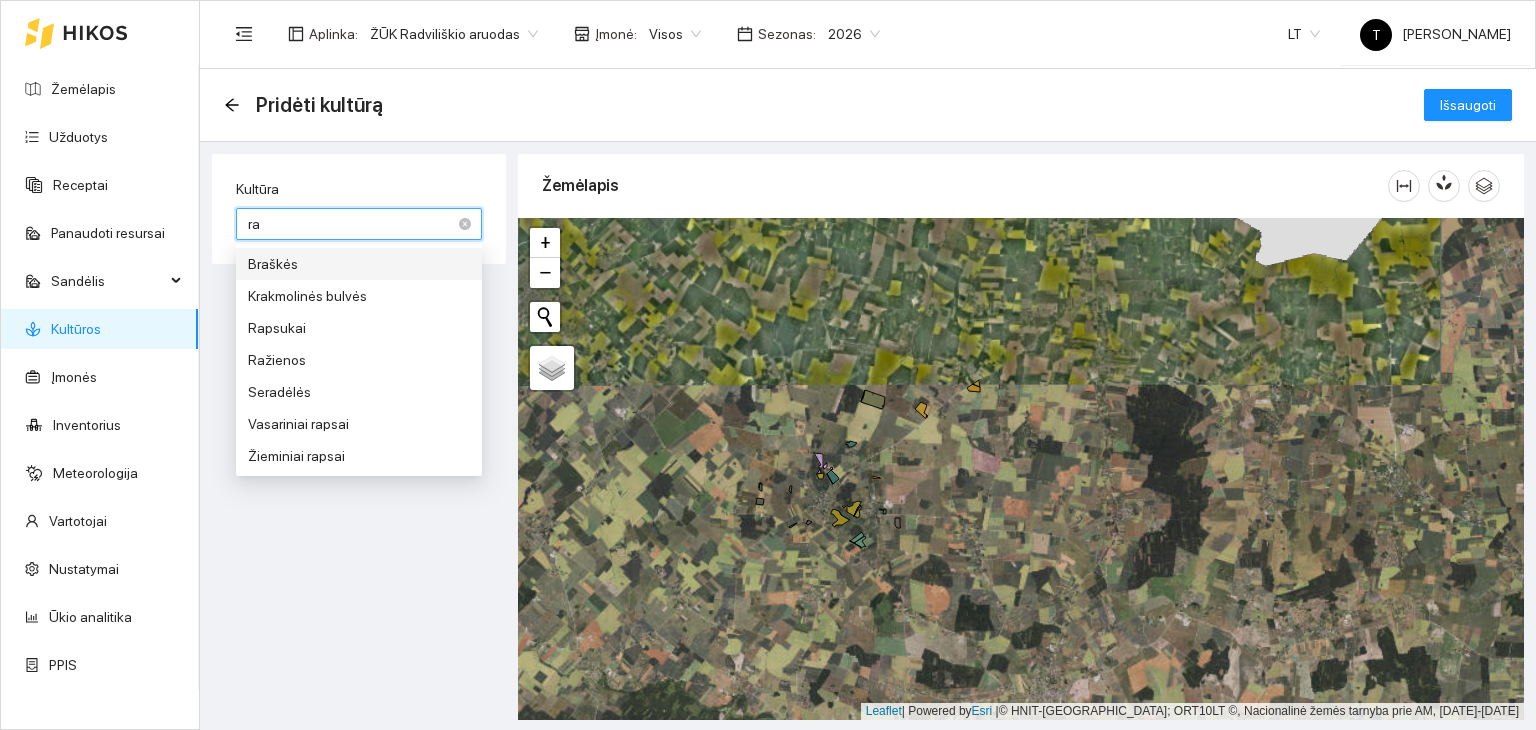 type on "rap" 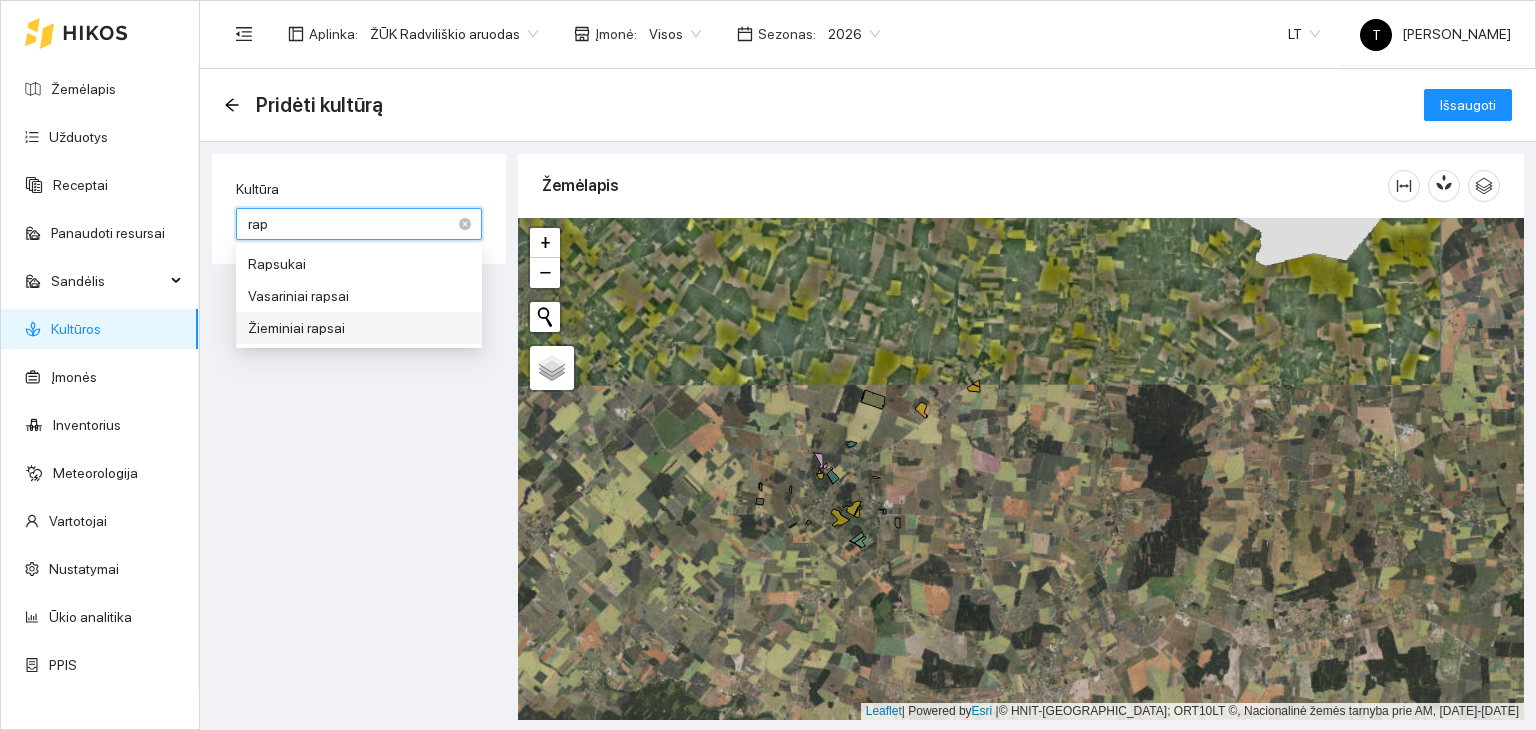 click on "Žieminiai rapsai" at bounding box center [359, 328] 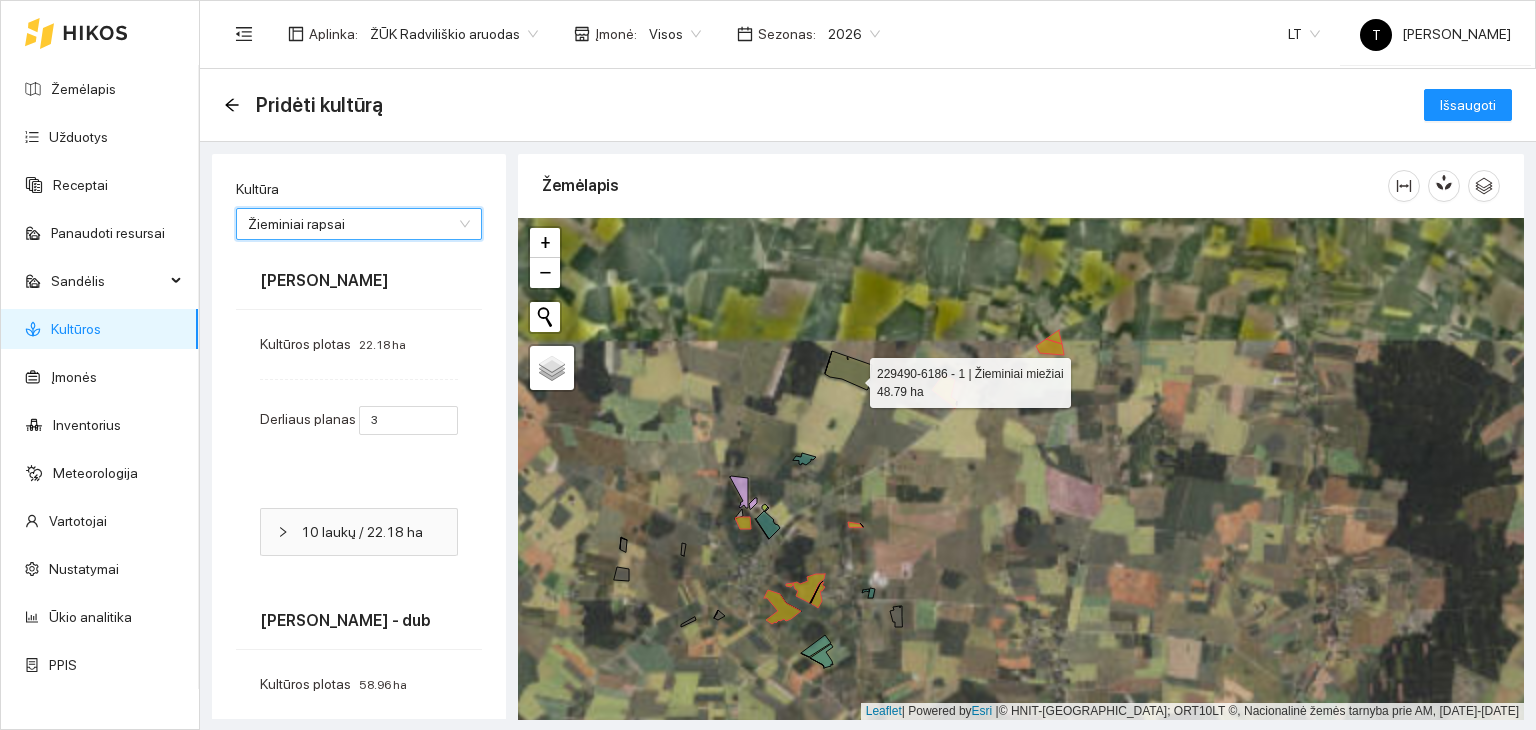 click 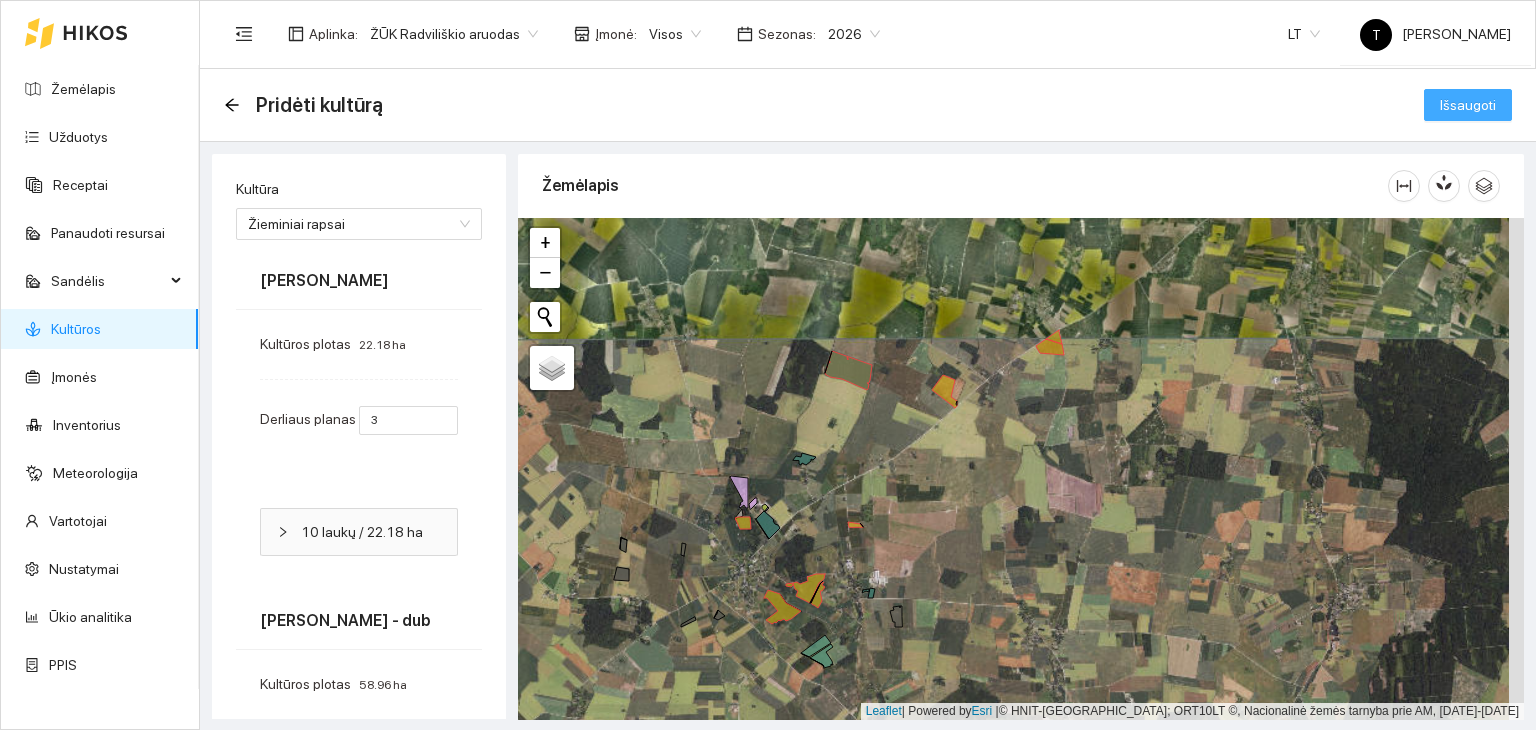 click on "Išsaugoti" at bounding box center (1468, 105) 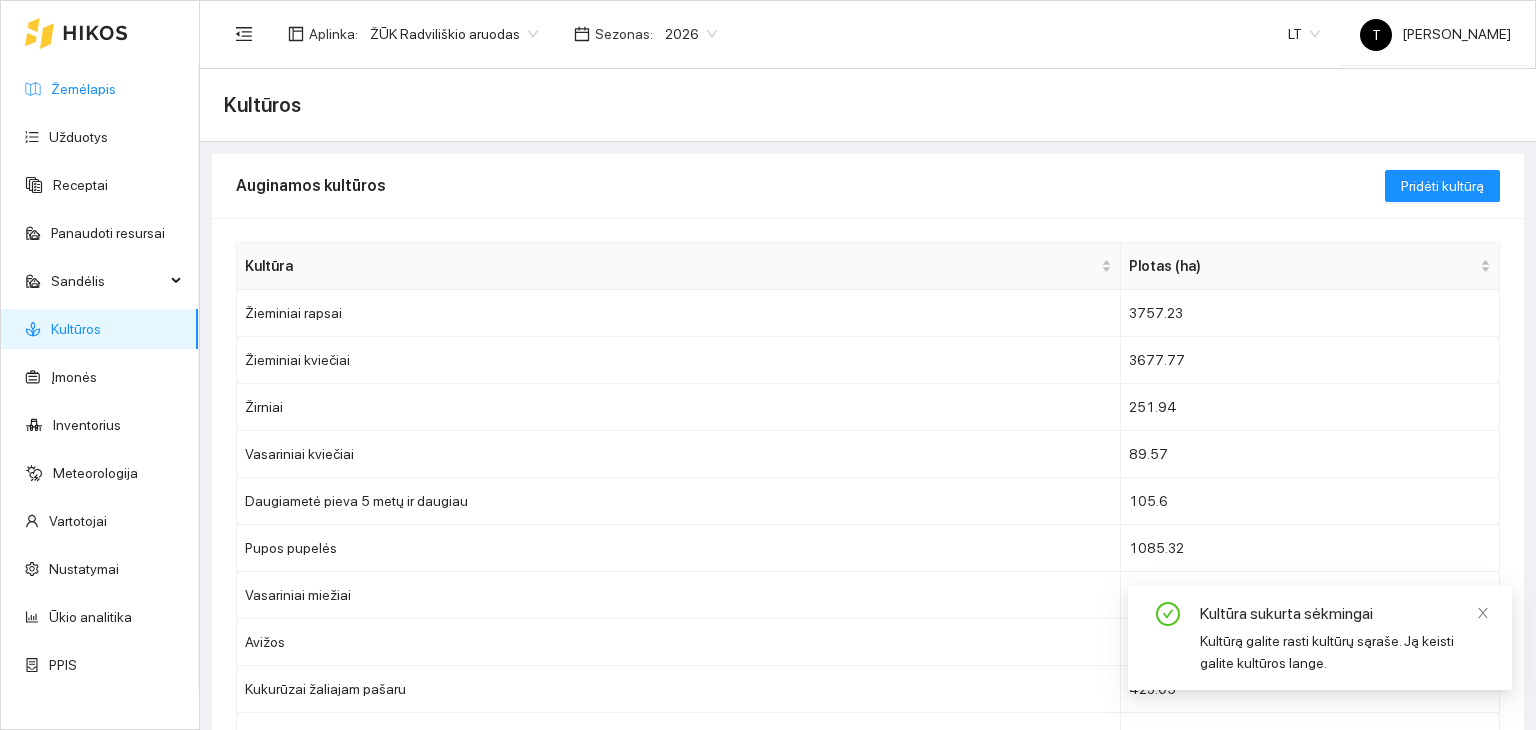 drag, startPoint x: 101, startPoint y: 97, endPoint x: 101, endPoint y: 77, distance: 20 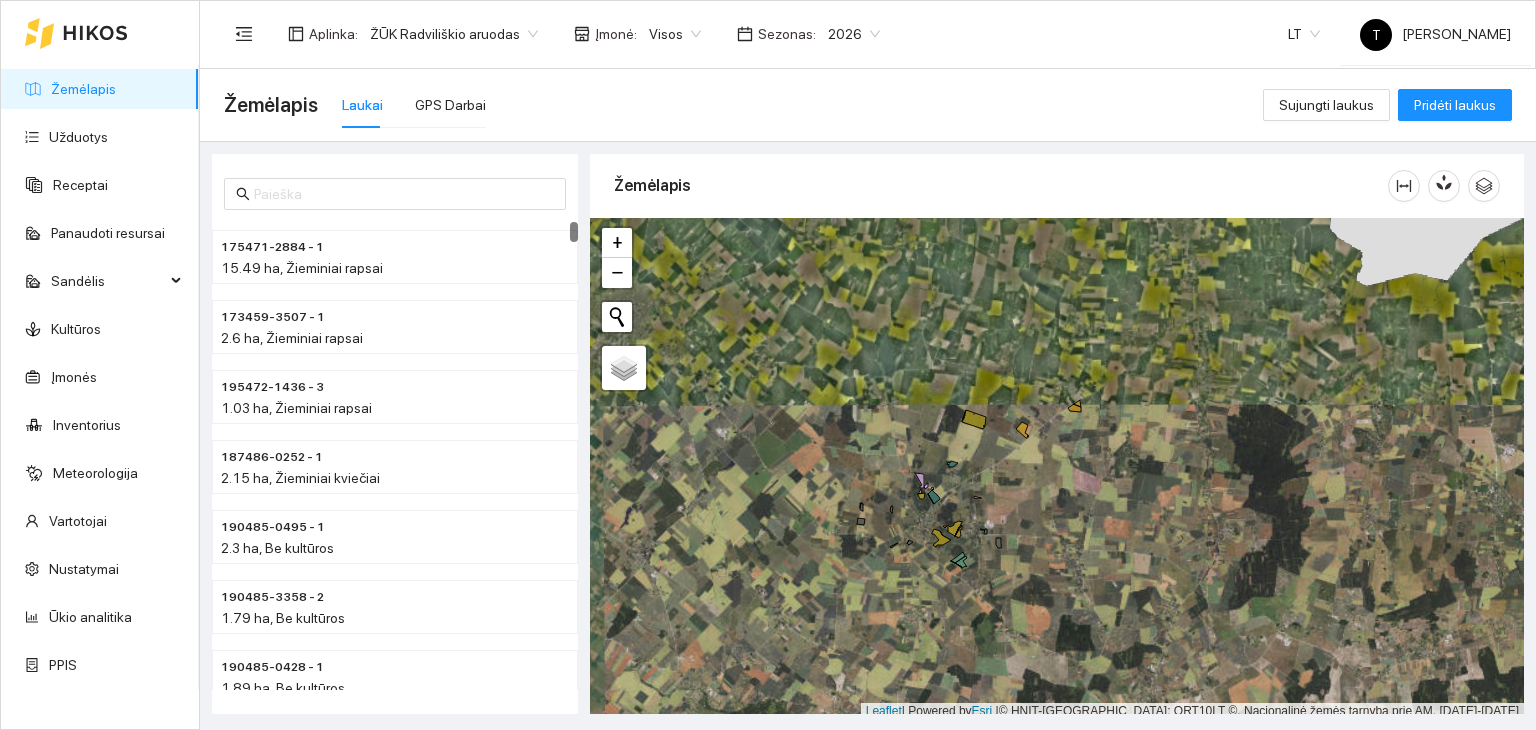 click 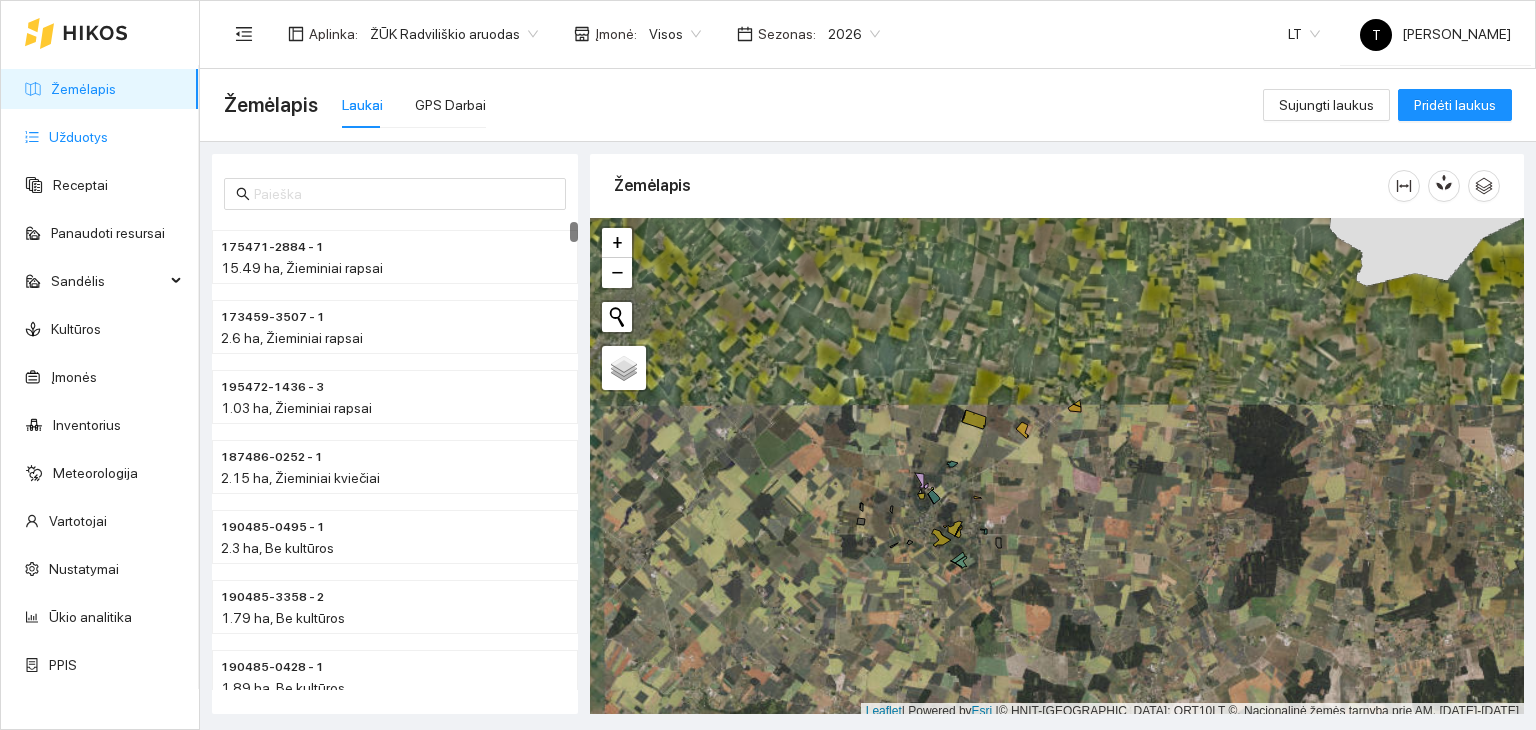 click on "Užduotys" at bounding box center (78, 137) 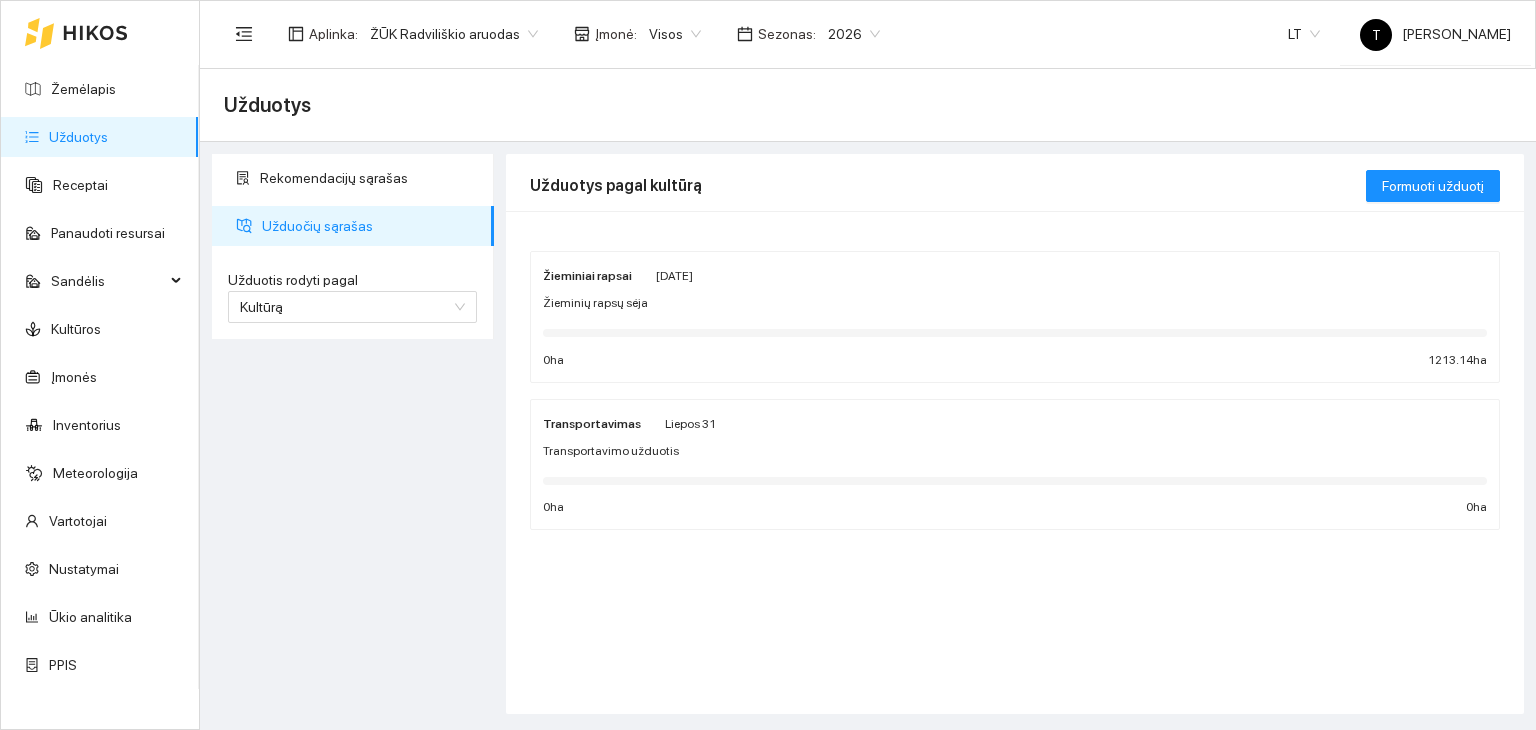 click on "Žieminių rapsų sėja" at bounding box center (1015, 303) 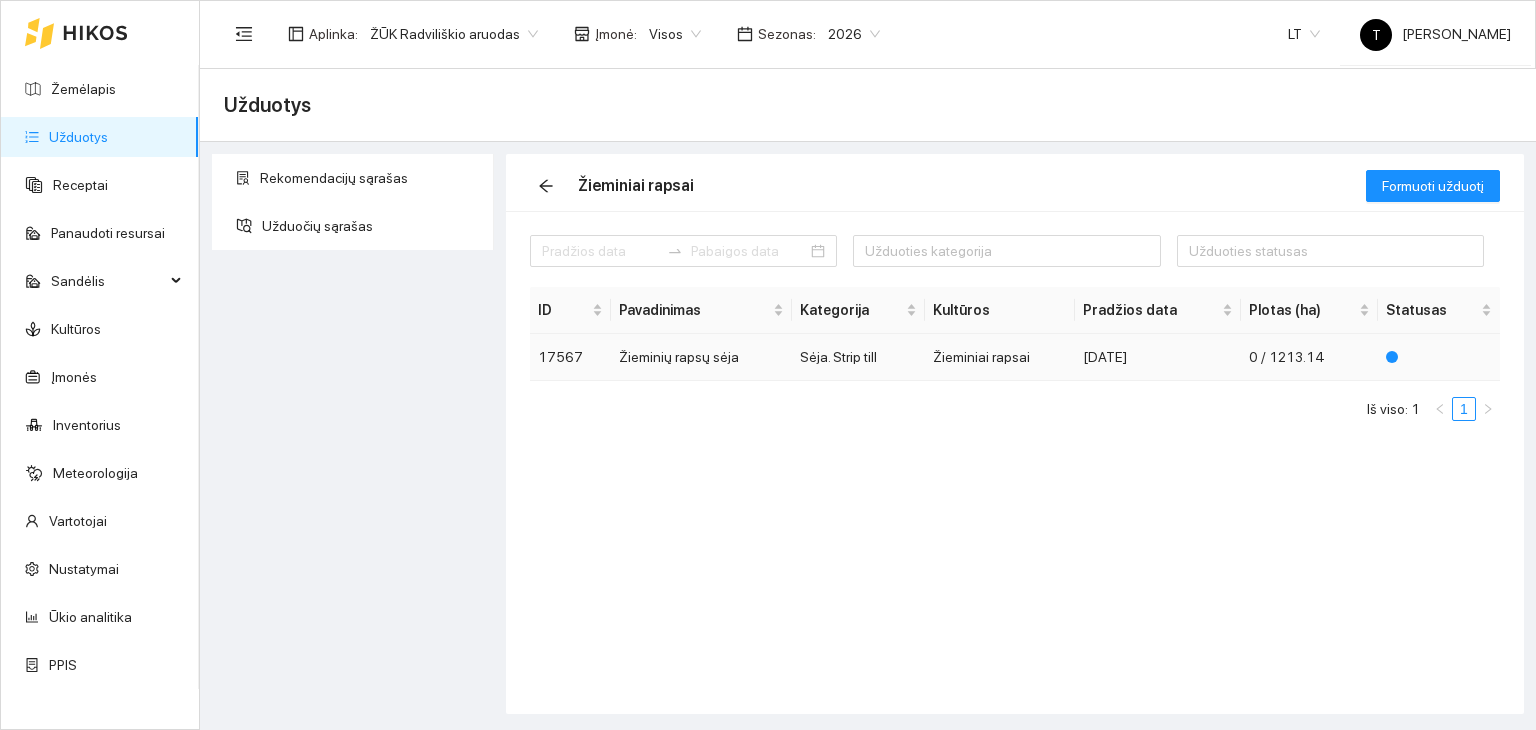 click on "Žieminiai rapsai" at bounding box center [1000, 357] 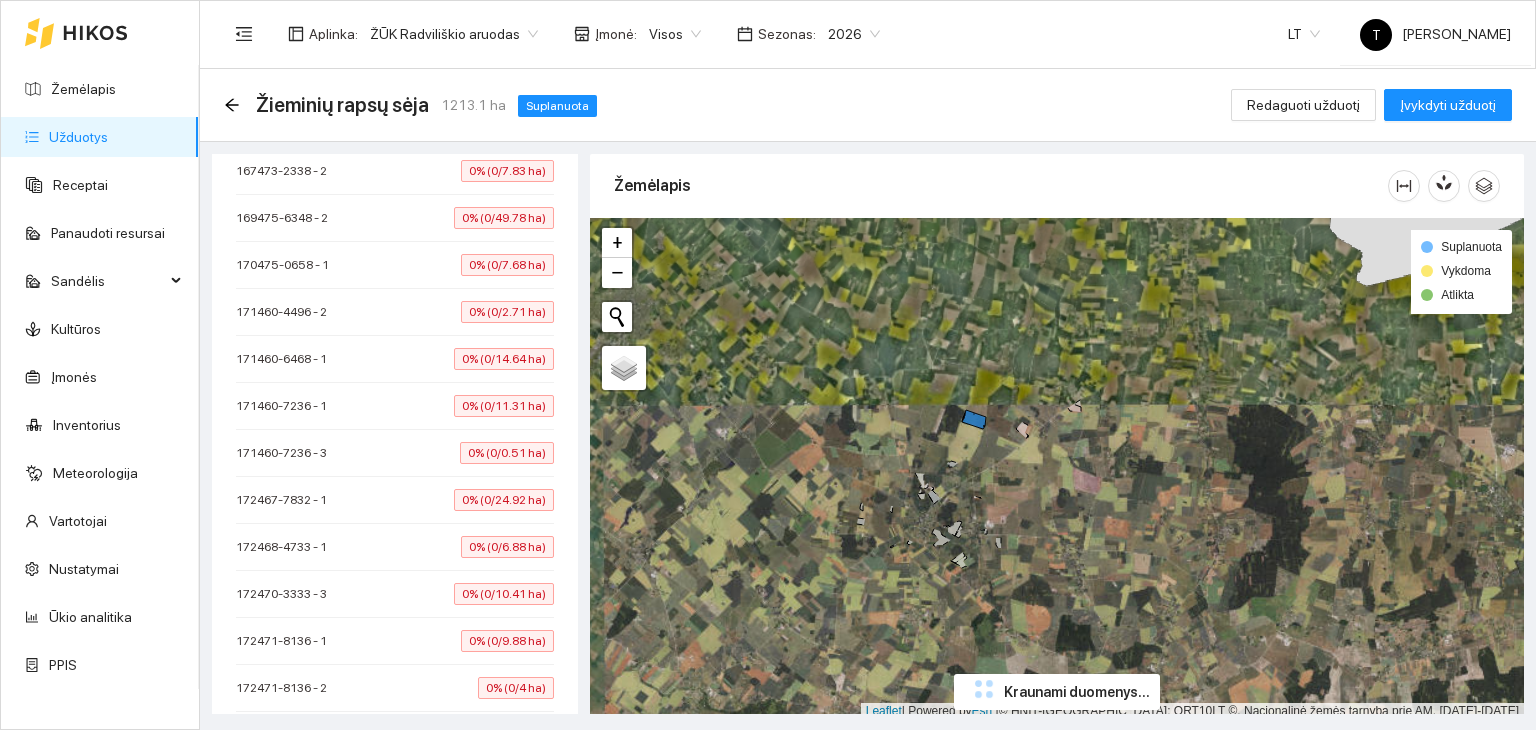 scroll, scrollTop: 2000, scrollLeft: 0, axis: vertical 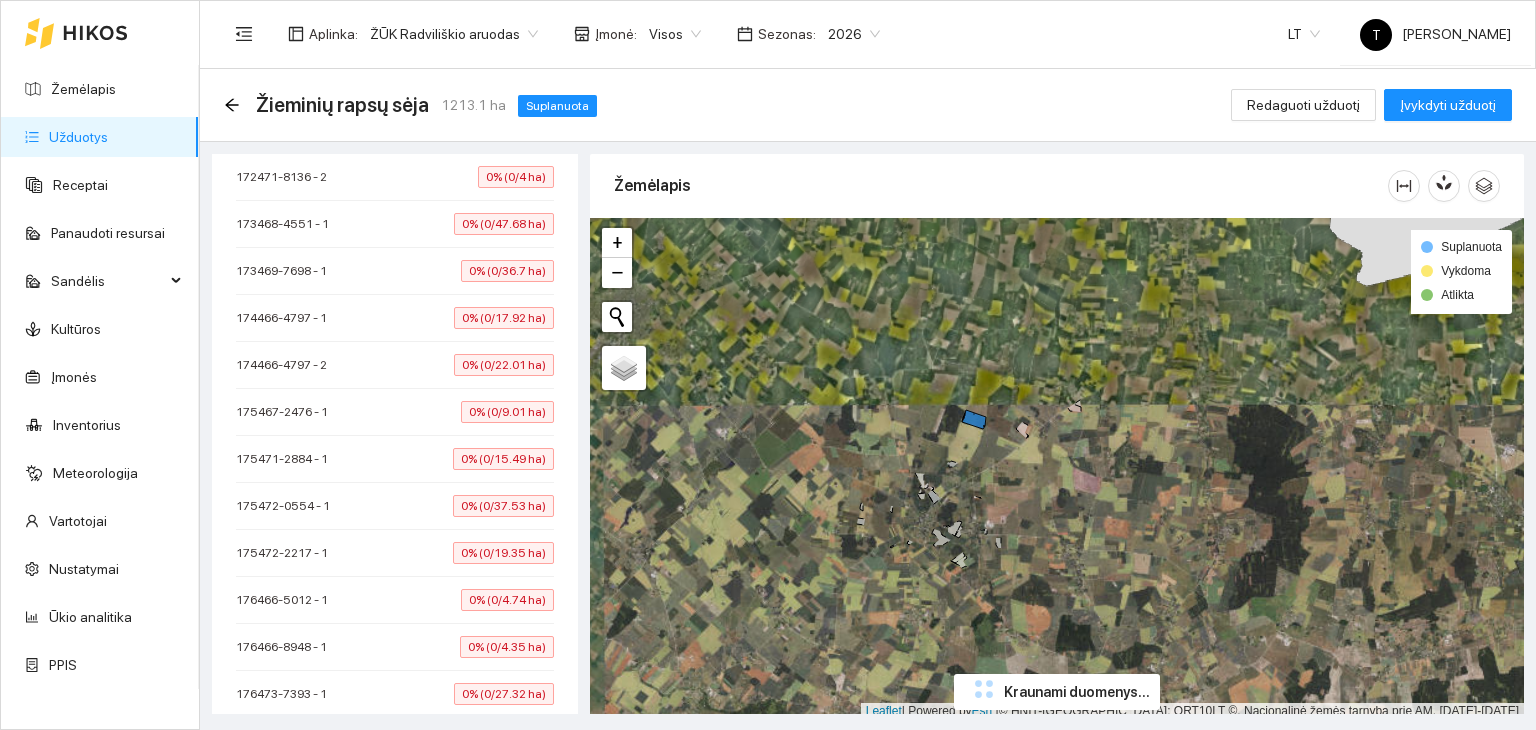 click on "Užduotis žemėlapyje Resursai Kategorija Sėja. Strip till Planuota pradžia [DATE] Planuota pabaiga [DATE] Paskutinius pakeitimus atliko [PERSON_NAME] Užrašai 164465-4949 - 1 0% (0/15.16 ha) 165464-5075 - 1 0% (0/5.1 ha) 165464-5075 - 1 0% (0/2.46 ha) 165465-8704 - 1 0% (0/5.19 ha) 166464-7060 - 1 0% (0/5.47 ha) 166464-7060 - 1 0% (0/1.29 ha) 166465-2528 - 1 0% (0/7.51 ha) 166465-3639 - 1 0% (0/0.89 ha) 166465-6489 - 1 0% (0/4.49 ha) 166465-8572 - 1 0% (0/7.18 ha) 166465-9133 - 1 0% (0/7.44 ha) 166465-9133 - 1 0% (0/4.97 ha) 166466-6538 - 1 0% (0/2.47 ha) 166469-6008 - 1 0% (0/2.52 ha) 167464-4175 - 1 0% (0/8.37 ha) 167465-1831 - 1 0% (0/3.17 ha) 167465-1867 - 1 0% (0/4 ha) 167465-5933 - 1 0% (0/14.8 ha) 167466-5910 - 1 0% (0/9.32 ha) 167473-2338 - 2 0% (0/7.83 ha) 169475-6348 - 2 0% (0/49.78 ha) 170475-0658 - 1 0% (0/7.68 ha) 171460-4496 - 2 0% (0/2.71 ha) 171460-6468 - 1 0% (0/14.64 ha) 171460-7236 - 1 0% (0/11.31 ha) 171460-7236 - 3 0% (0/0.51 ha) 172467-7832 - 1 0% (0/24.92 ha) Įmonė" at bounding box center (395, 434) 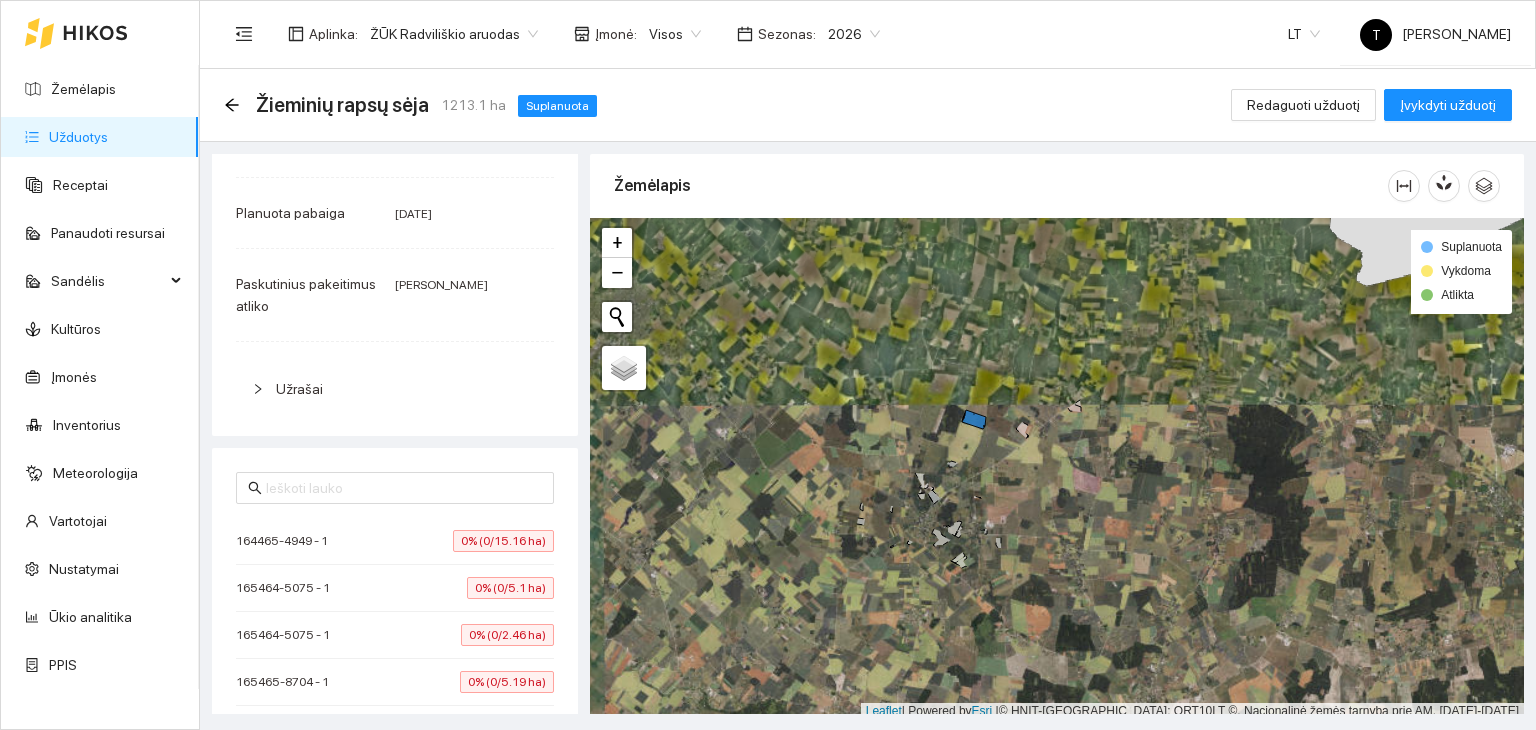 scroll, scrollTop: 0, scrollLeft: 0, axis: both 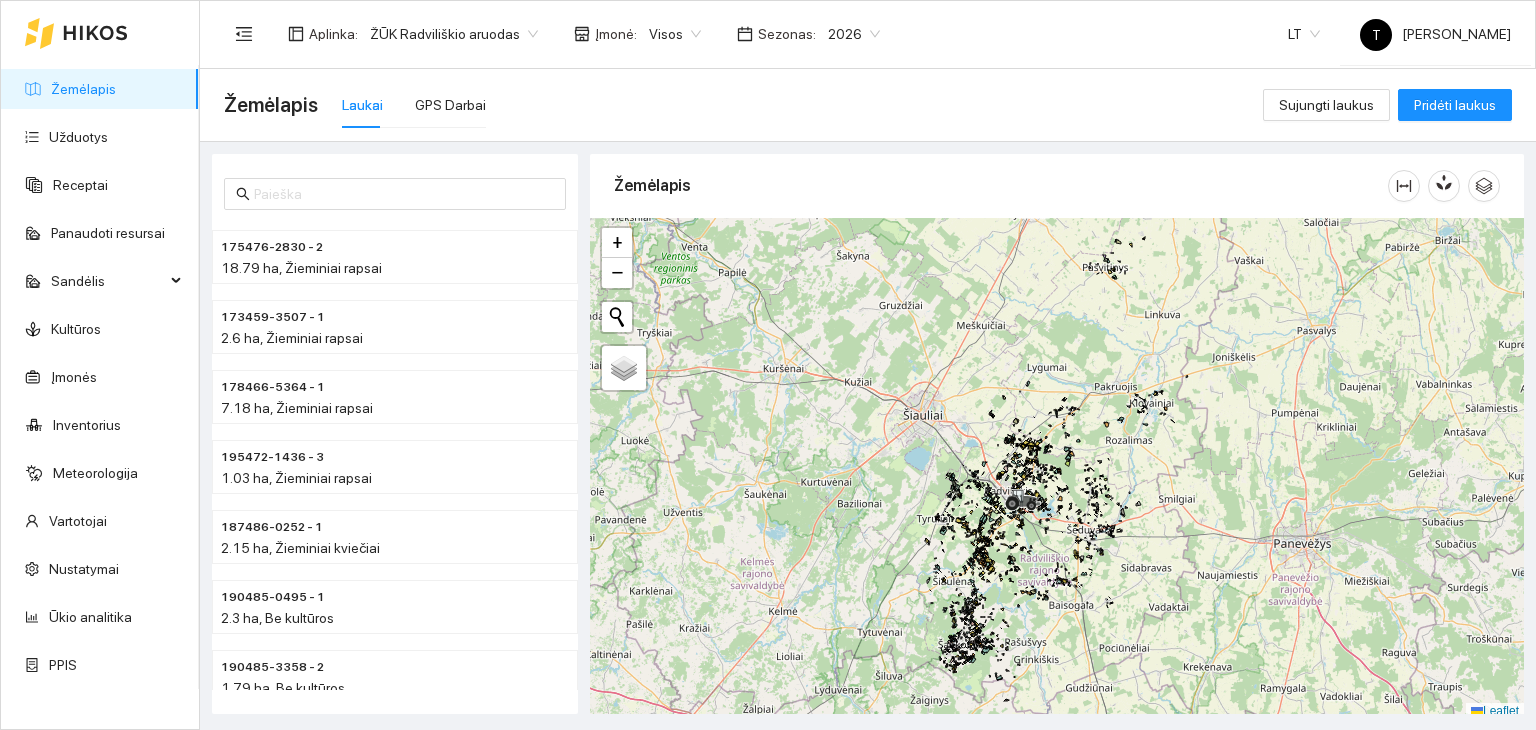 click on "2026" at bounding box center (854, 34) 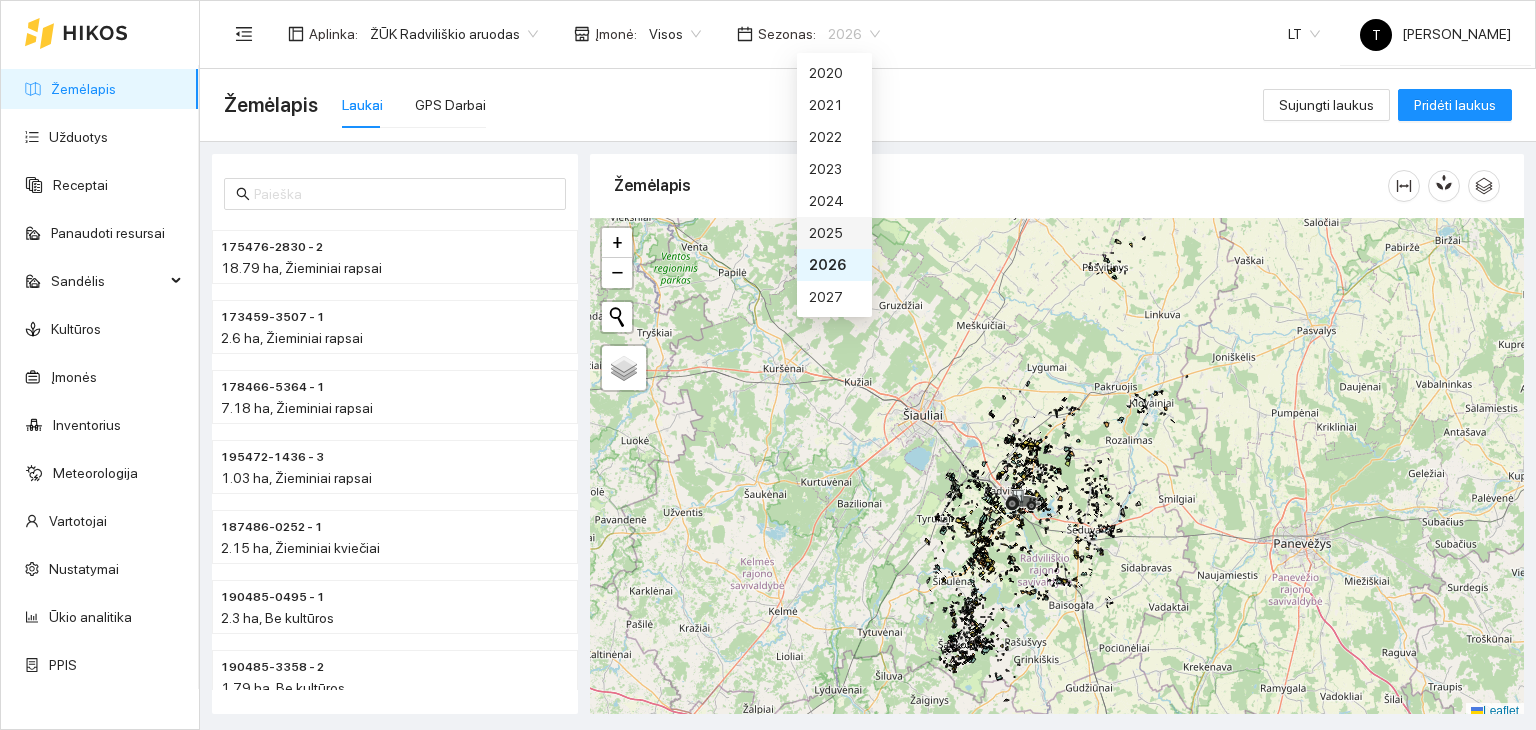 click on "2025" at bounding box center (834, 233) 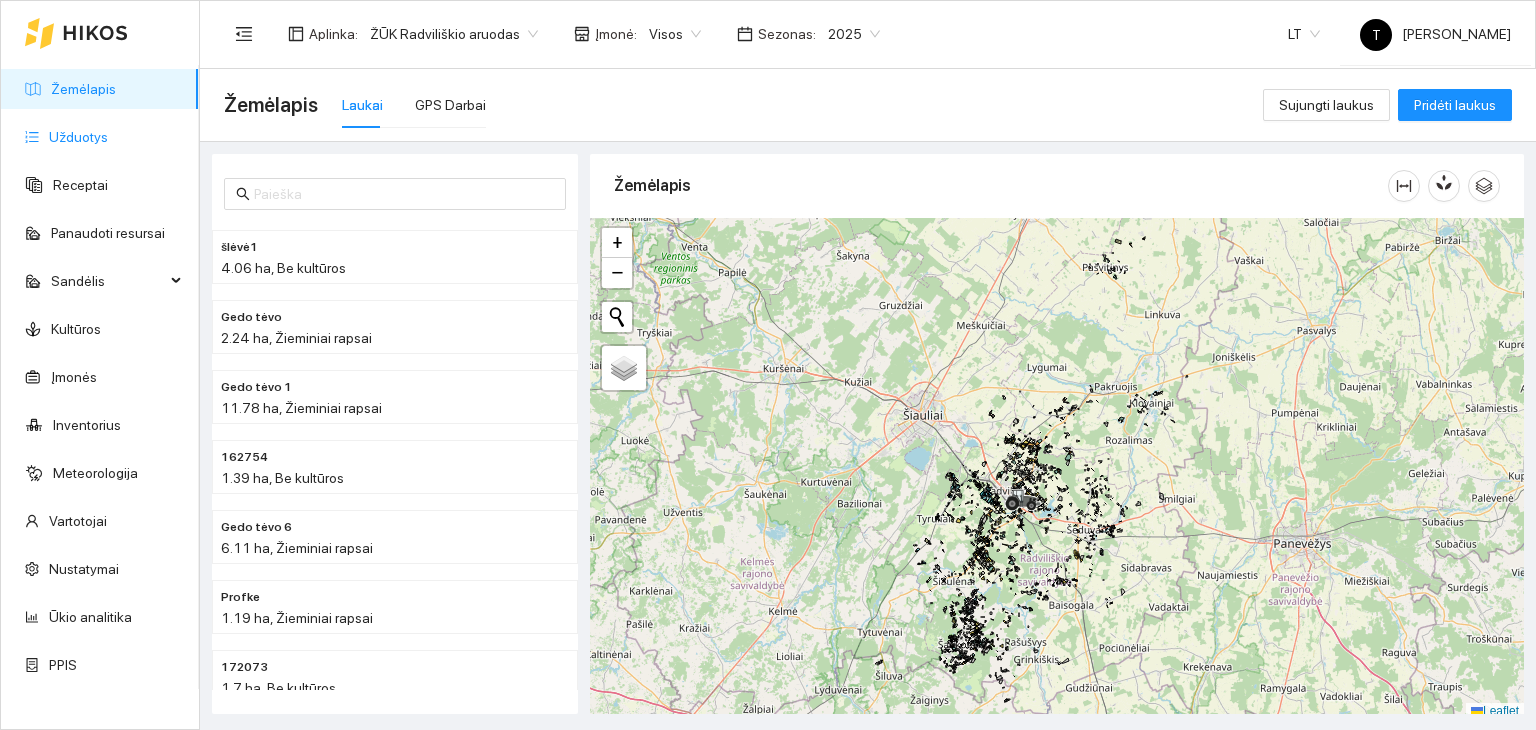 click on "Užduotys" at bounding box center (78, 137) 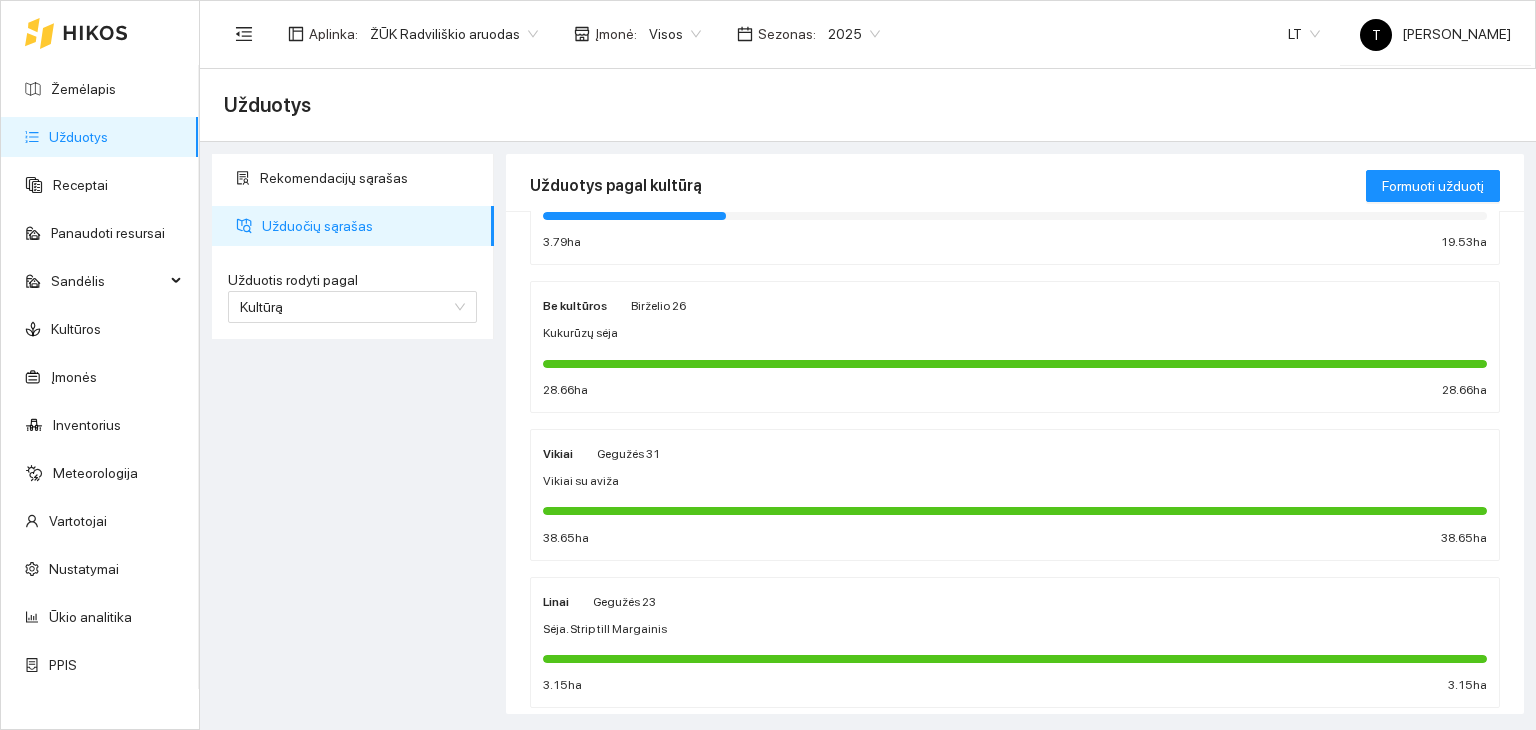 scroll, scrollTop: 300, scrollLeft: 0, axis: vertical 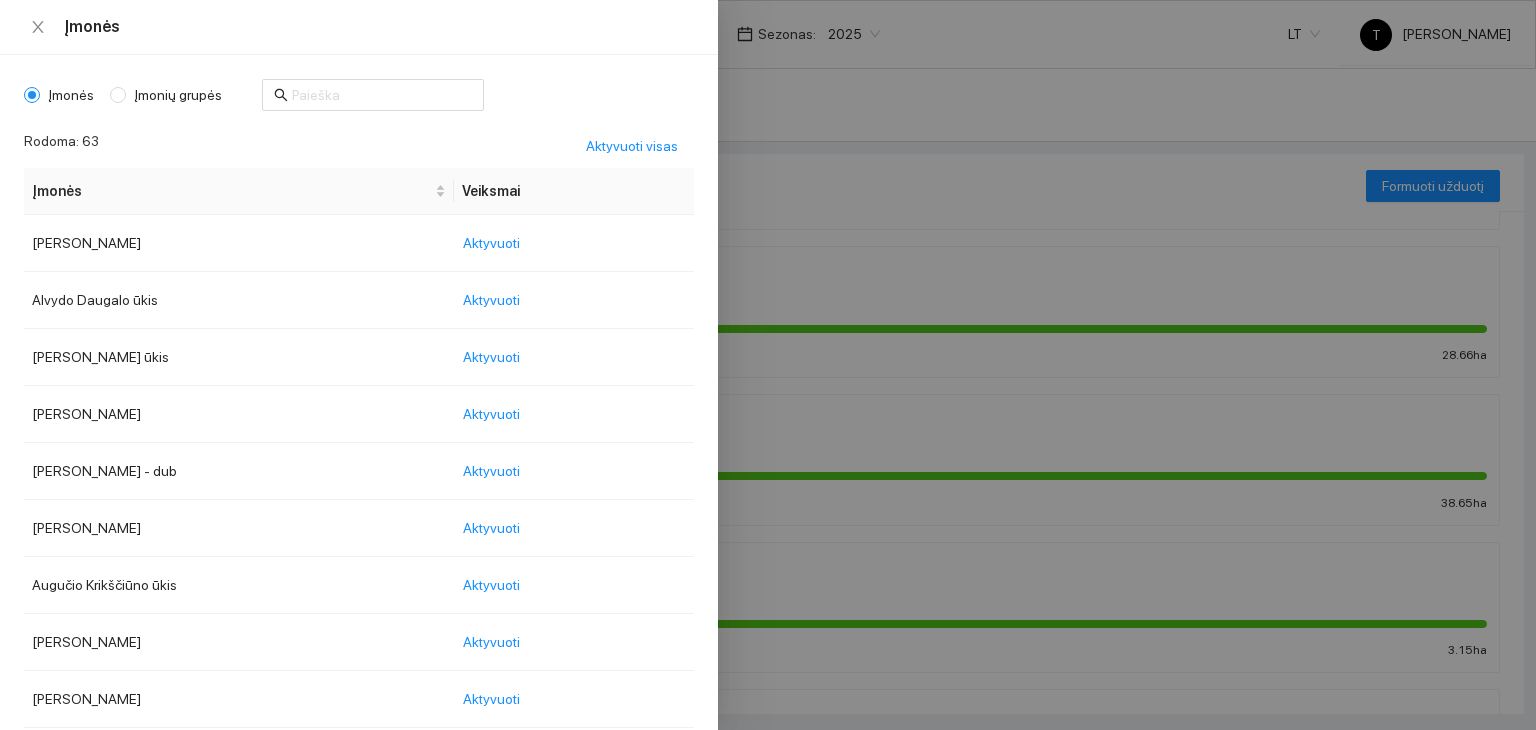 click on "Žemėlapis Užduotys Receptai Panaudoti resursai Sandėlis Kultūros Įmonės Inventorius Meteorologija Vartotojai Nustatymai Ūkio analitika PPIS Aplinka : ŽŪK Radviliškio aruodas Įmonė : Visos Sezonas : 2025 LT T Tadas AgroVadovas   Užduotys Rekomendacijų sąrašas Užduočių sąrašas Užduotis rodyti pagal Kultūrą Užduotis rodyti pagal Kultūrą Užduotys pagal kultūrą Formuoti užduotį Transportavimas Liepos 31 Transportavimo užduotis 0  ha 0  ha Kukurūzai grūdams Birželio 26 Kukurūzų sėja Kukurūzai grūdams 3.79  ha 19.53  ha Be kultūros Birželio 26 Kukurūzų sėja 28.66  ha 28.66  ha Vikiai Gegužės 31 Vikiai su aviža 38.65  ha 38.65  ha Linai Gegužės 23 Sėja. Strip till Margainis 3.15  ha 3.15  ha Pupos pupelės Gegužės 19 Sėja. Strip till Pupos pupelės persėjimas(Kvedaras ir Balinskai) 33.46  ha 60.22  ha Vasariniai miežiai  Gegužės 15 Vasarinių miežių sėja 315.77  ha 470.76  ha Grikiai Gegužės 5 Organinių trąšų kratymas (R. Meškauskas) 15  ha" at bounding box center (768, 365) 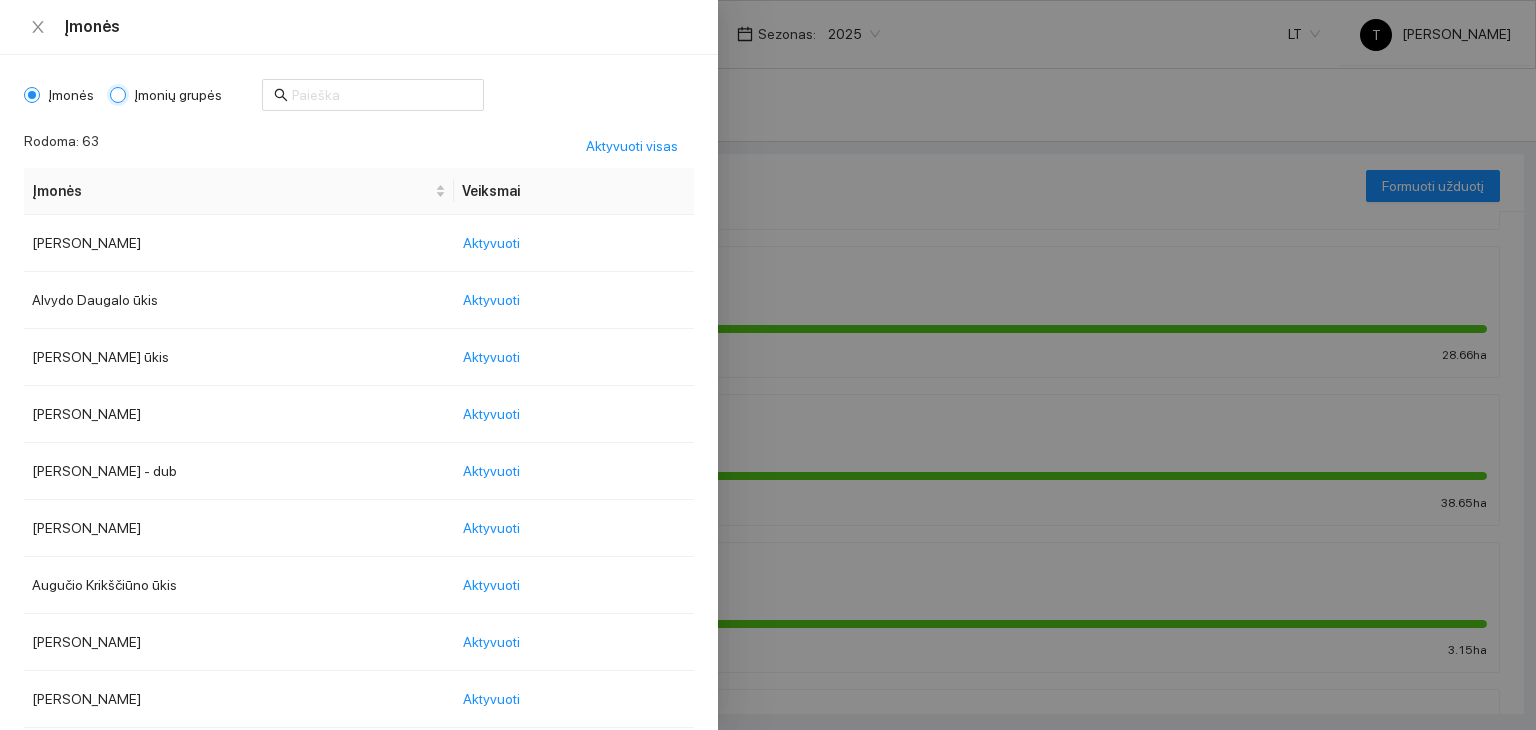 radio on "true" 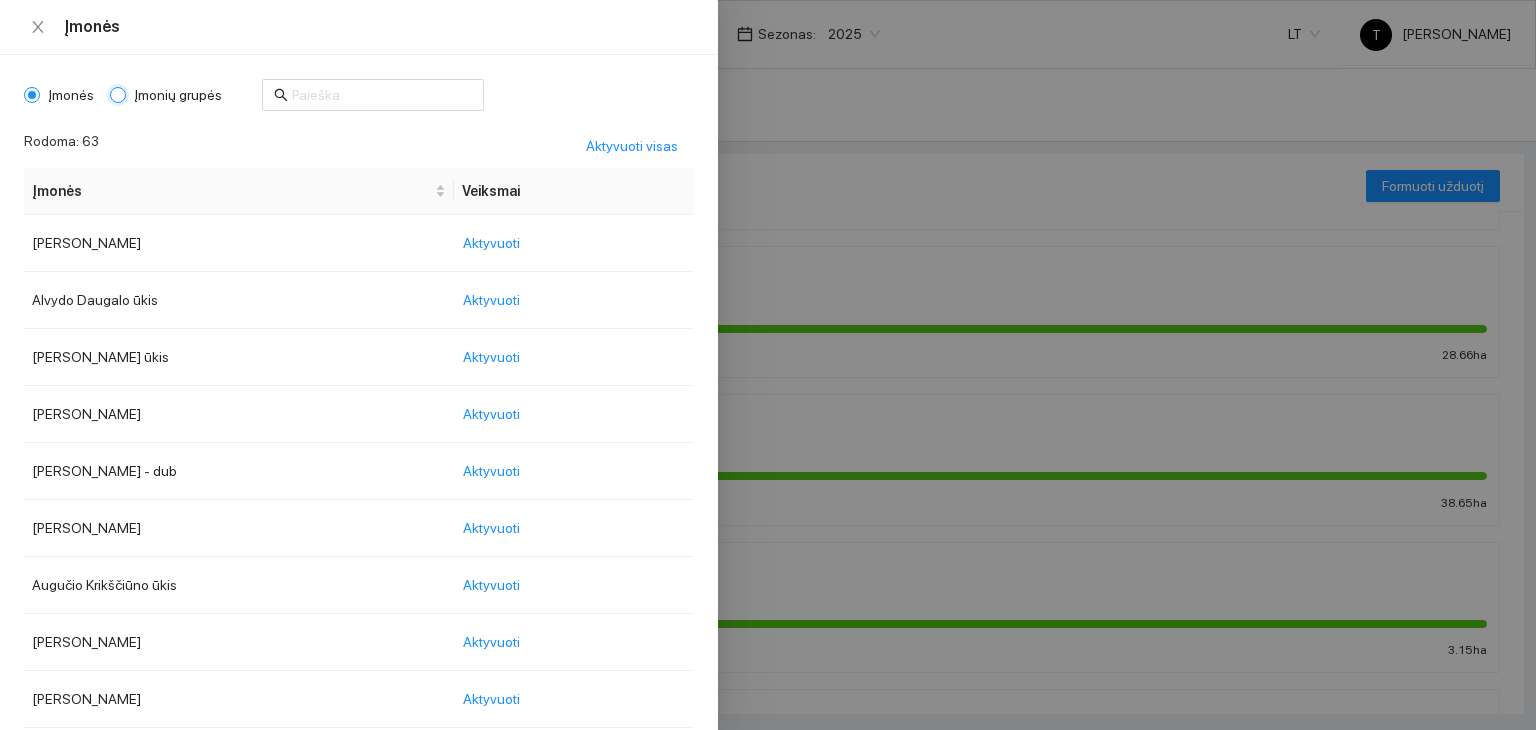 radio on "false" 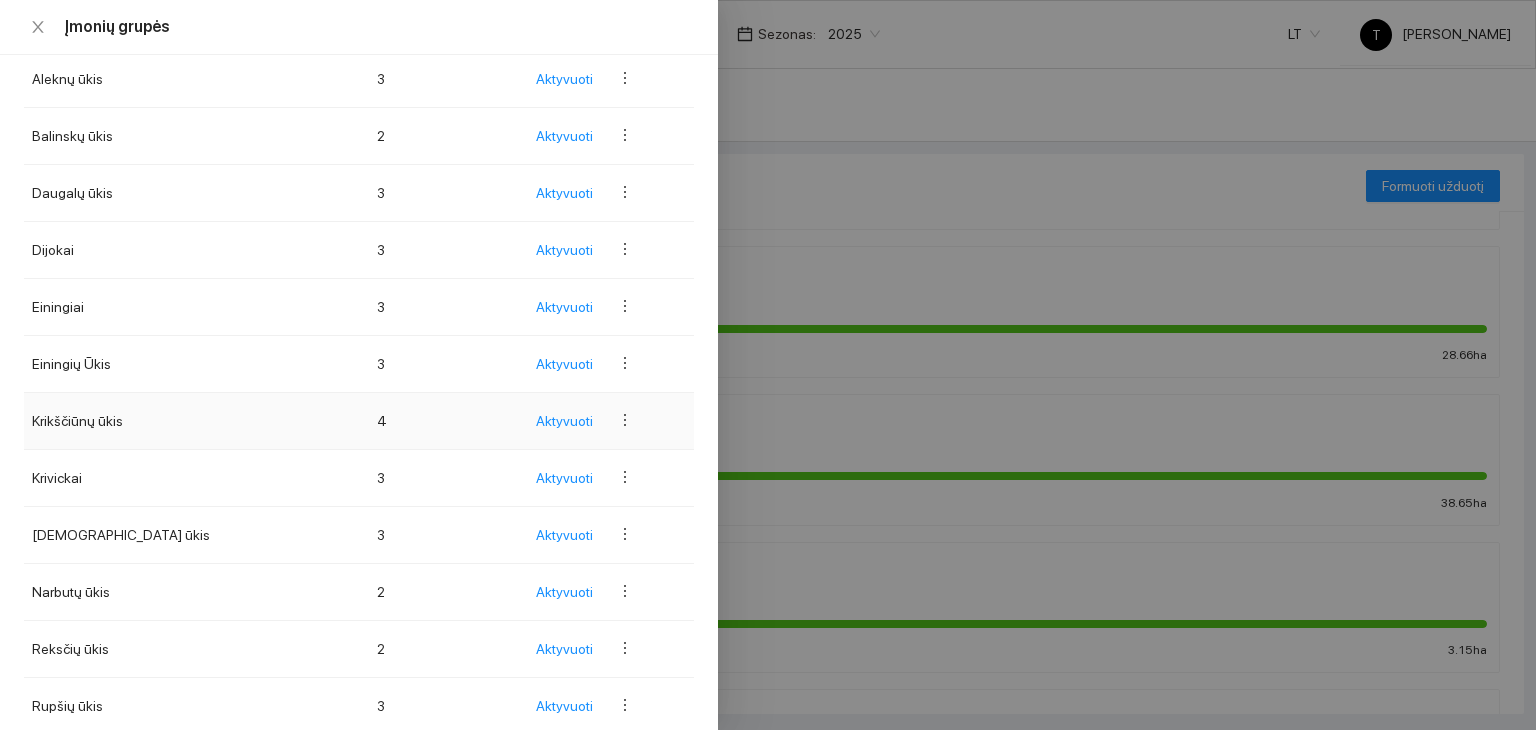 scroll, scrollTop: 200, scrollLeft: 0, axis: vertical 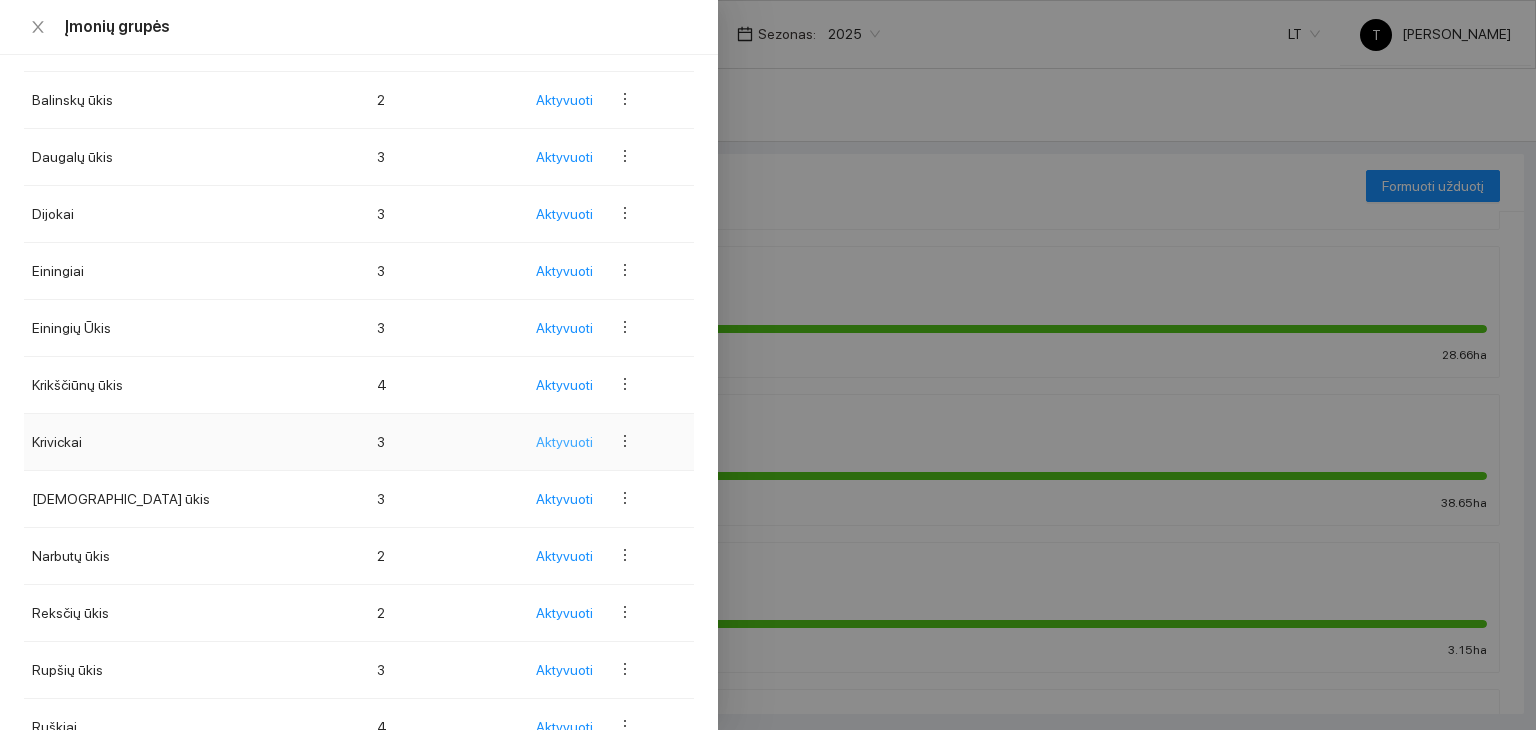 click on "Aktyvuoti" at bounding box center [564, 442] 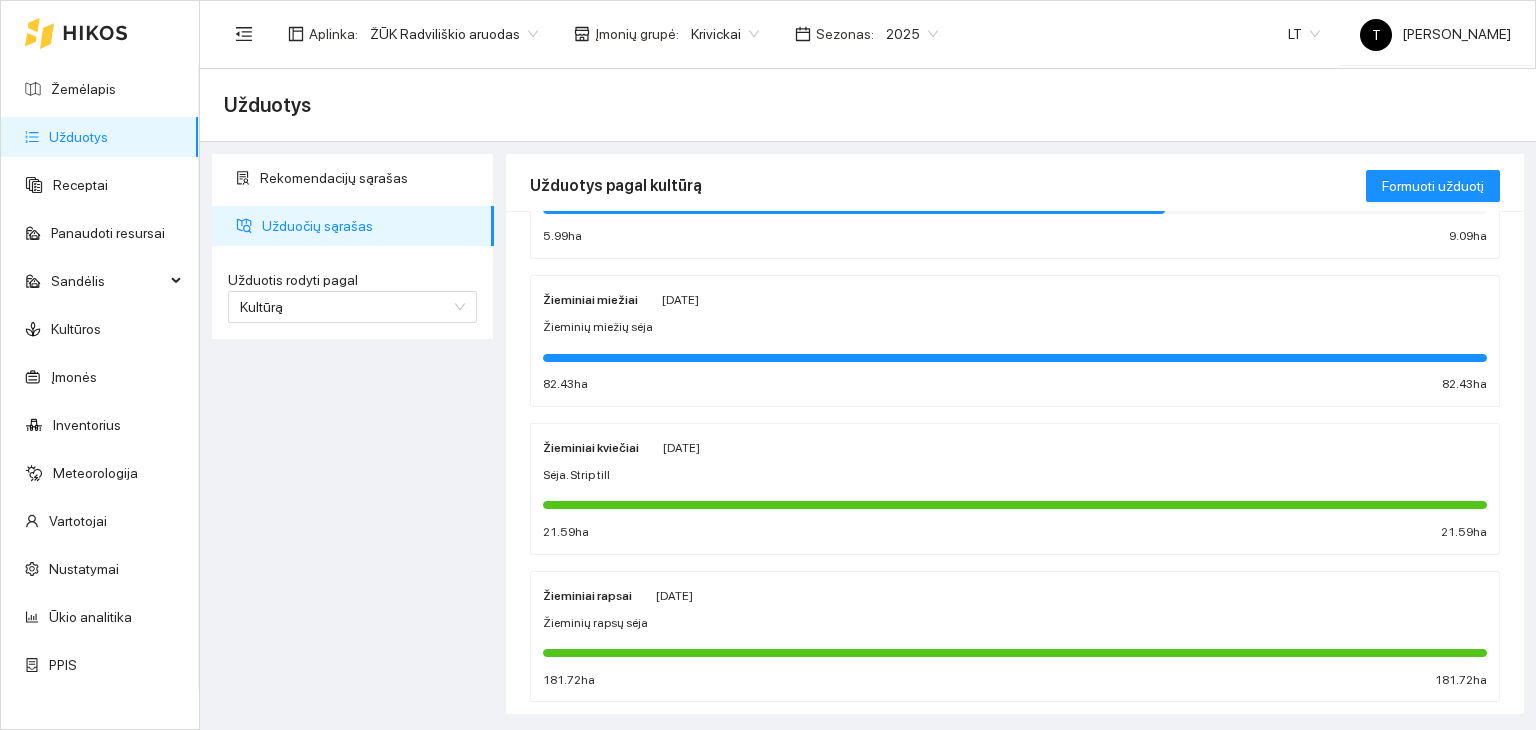 scroll, scrollTop: 756, scrollLeft: 0, axis: vertical 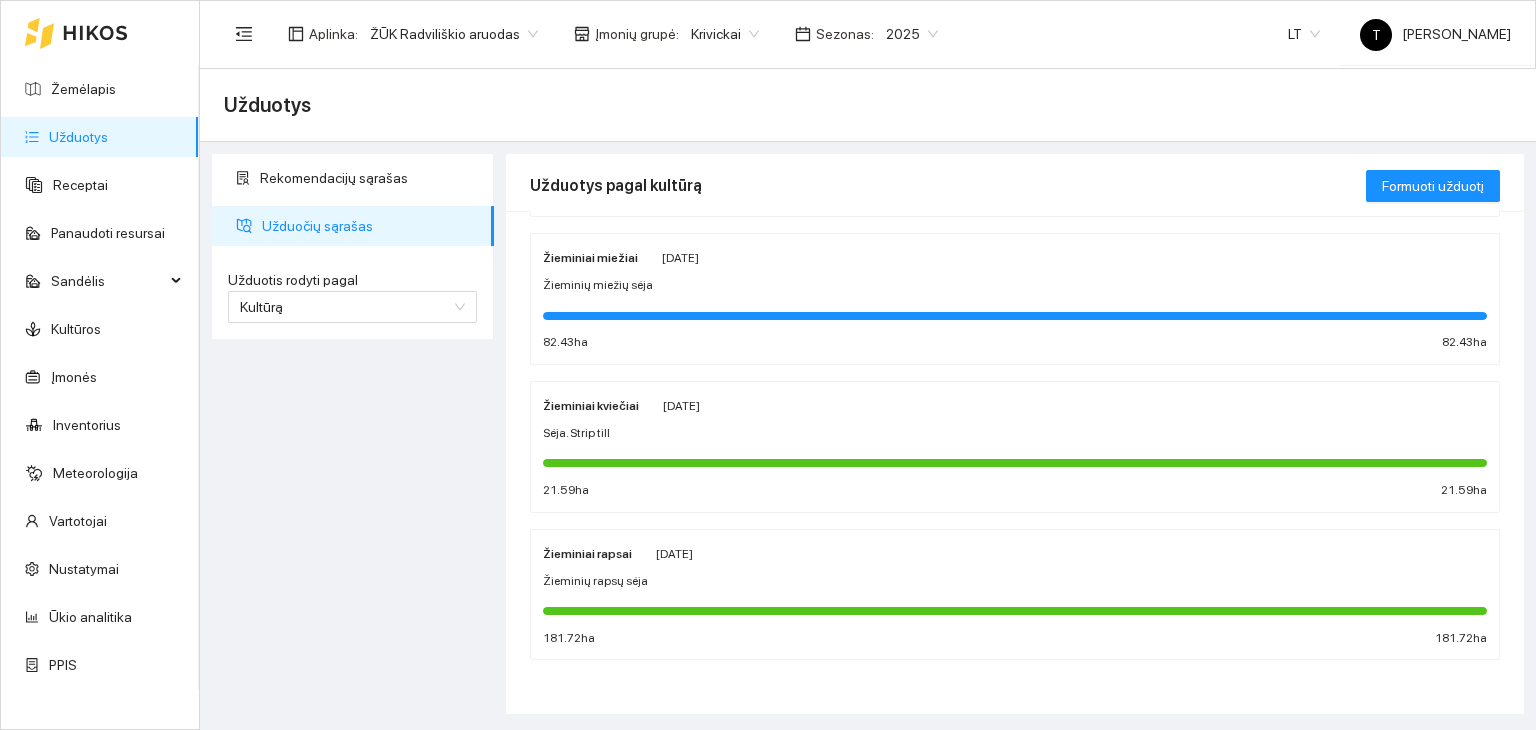 click on "Sėja. Strip till" at bounding box center [1015, 433] 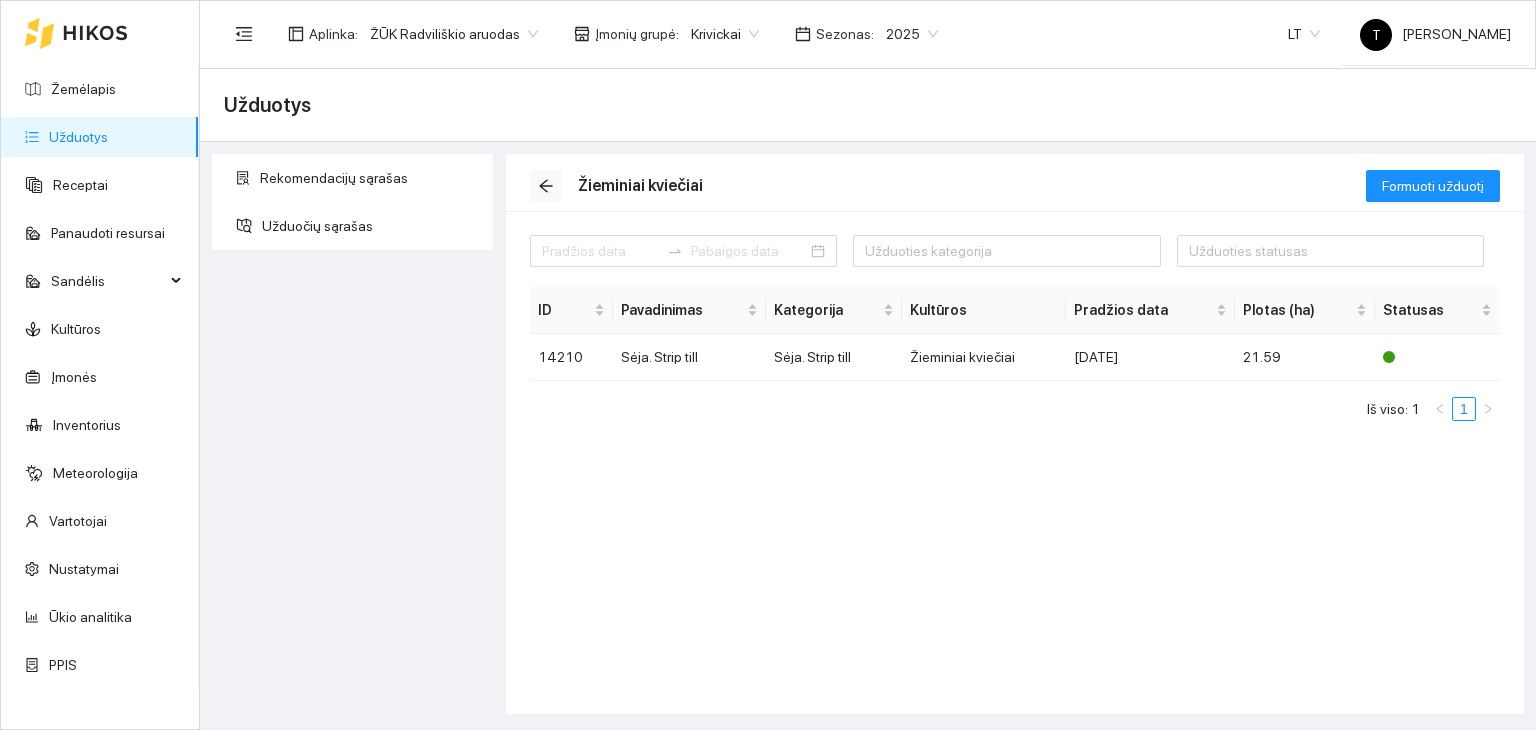 click 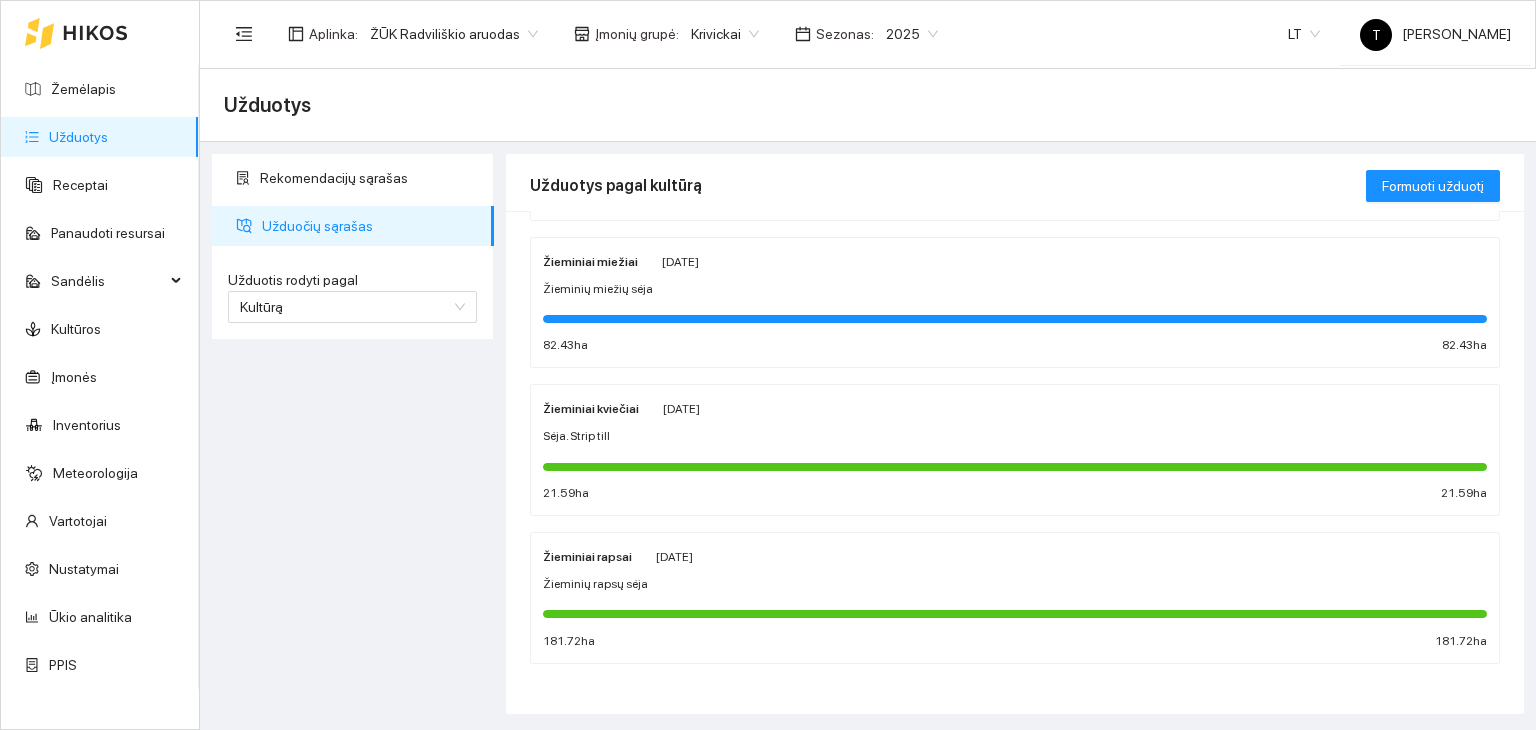 scroll, scrollTop: 608, scrollLeft: 0, axis: vertical 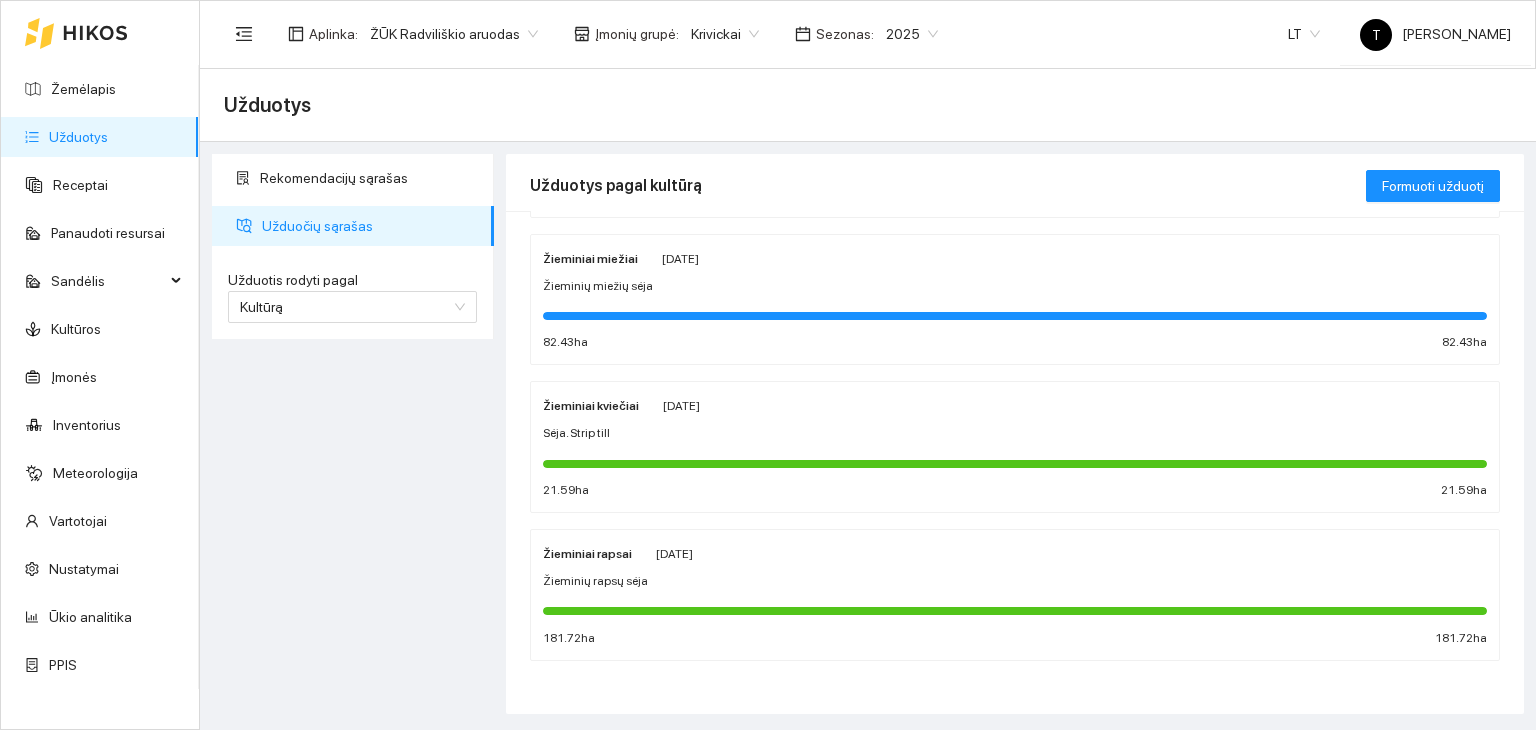 click on "Rugpjūčio 28" at bounding box center [674, 553] 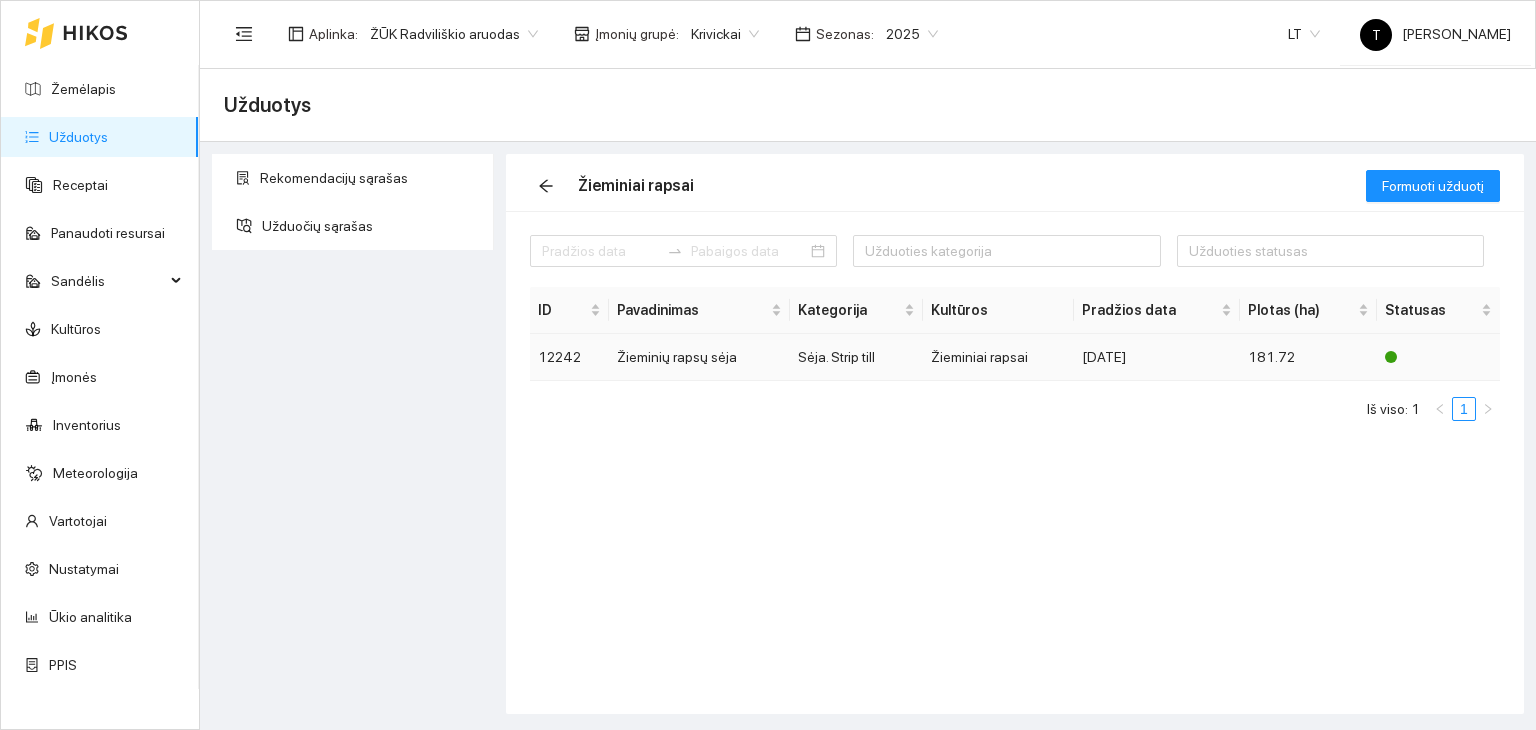 click on "Žieminių rapsų sėja" at bounding box center [699, 357] 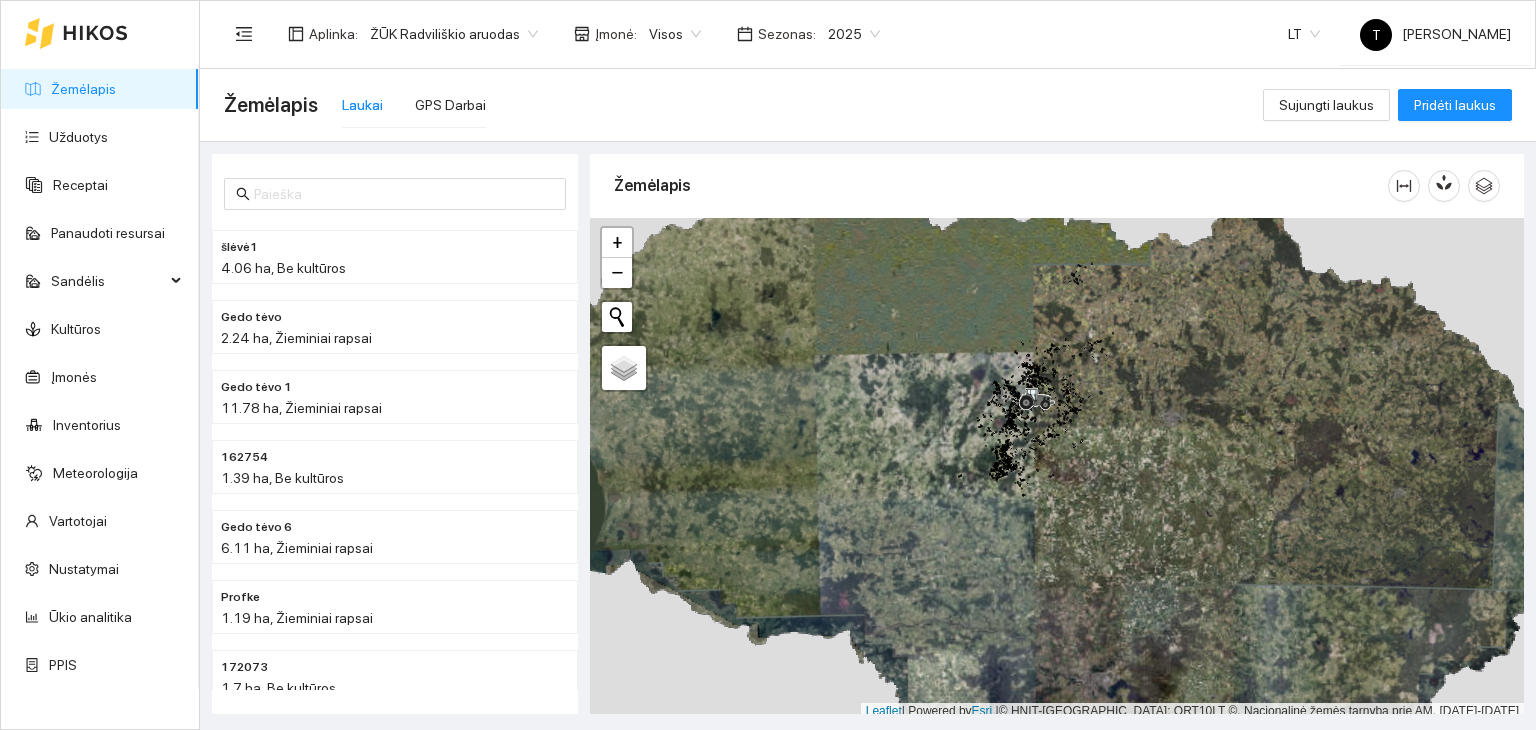 scroll, scrollTop: 0, scrollLeft: 0, axis: both 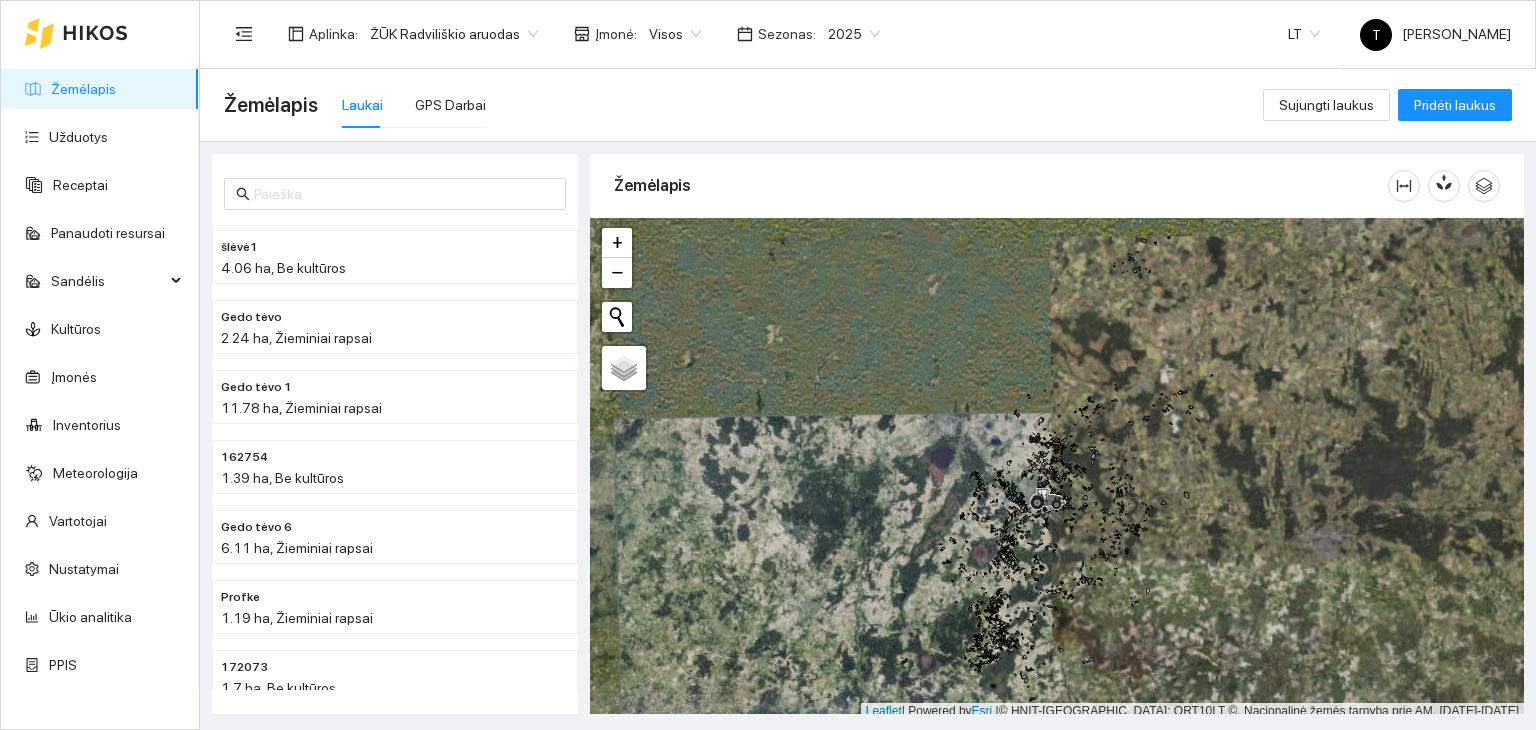 click on "Žemėlapis Užduotys Receptai Panaudoti resursai Sandėlis Kultūros Įmonės Inventorius Meteorologija Vartotojai Nustatymai Ūkio analitika PPIS Aplinka : ŽŪK Radviliškio aruodas Įmonė : Visos Sezonas : 2025 LT T Tadas AgroVadovas   Žemėlapis Laukai GPS Darbai Sujungti laukus Pridėti laukus šlėvė1 4.06 ha, Be kultūros Gedo tėvo 2.24 ha, Žieminiai rapsai Gedo tėvo 1 11.78 ha, Žieminiai rapsai 162754 1.39 ha, Be kultūros Gedo tėvo 6  6.11 ha, Žieminiai rapsai Profke 1.19 ha, Žieminiai rapsai 172073 1.7 ha, Be kultūros Lino laukas 1 0.95 ha, Žieminiai kviečiai Žemėlapis" at bounding box center (768, 365) 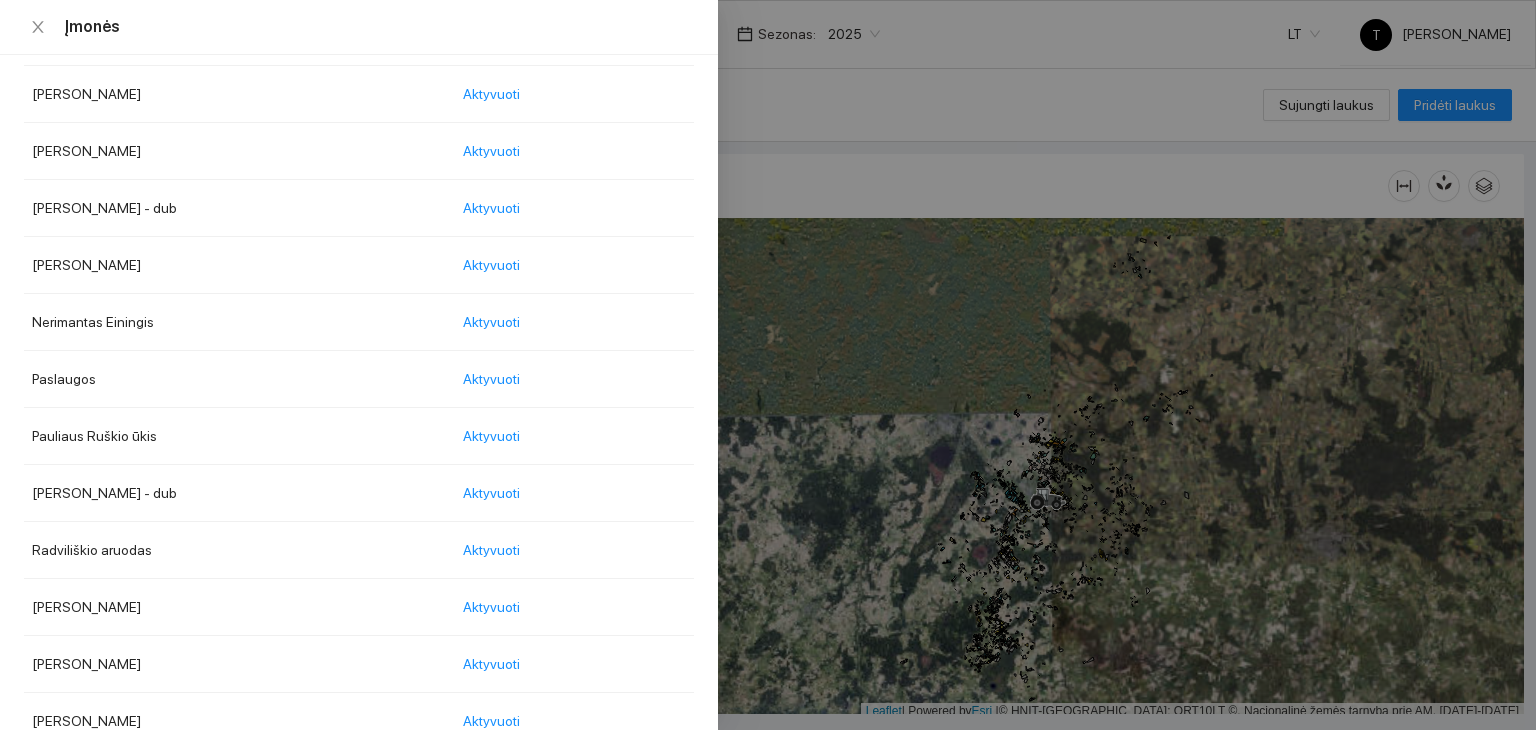 scroll, scrollTop: 2300, scrollLeft: 0, axis: vertical 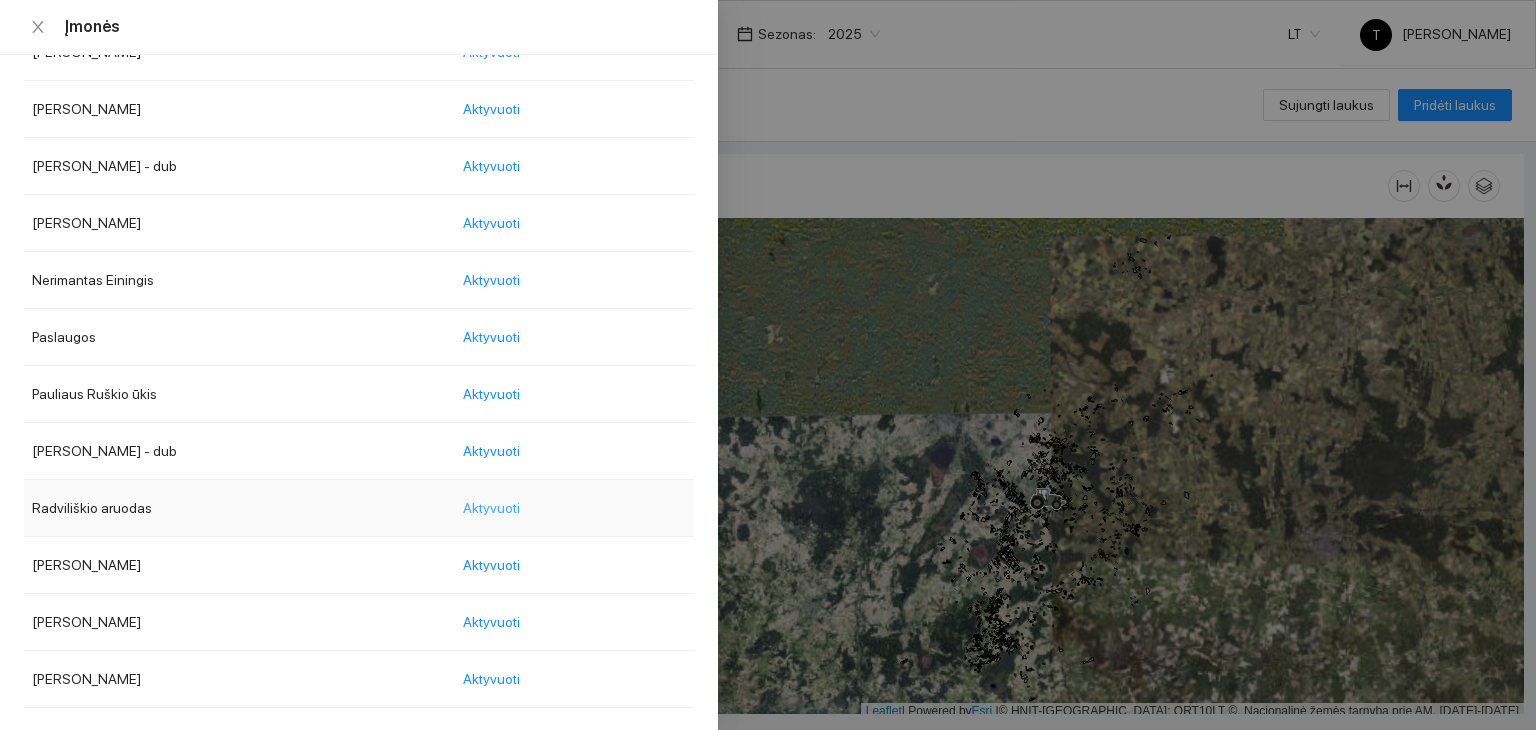 click on "Aktyvuoti" at bounding box center (491, 508) 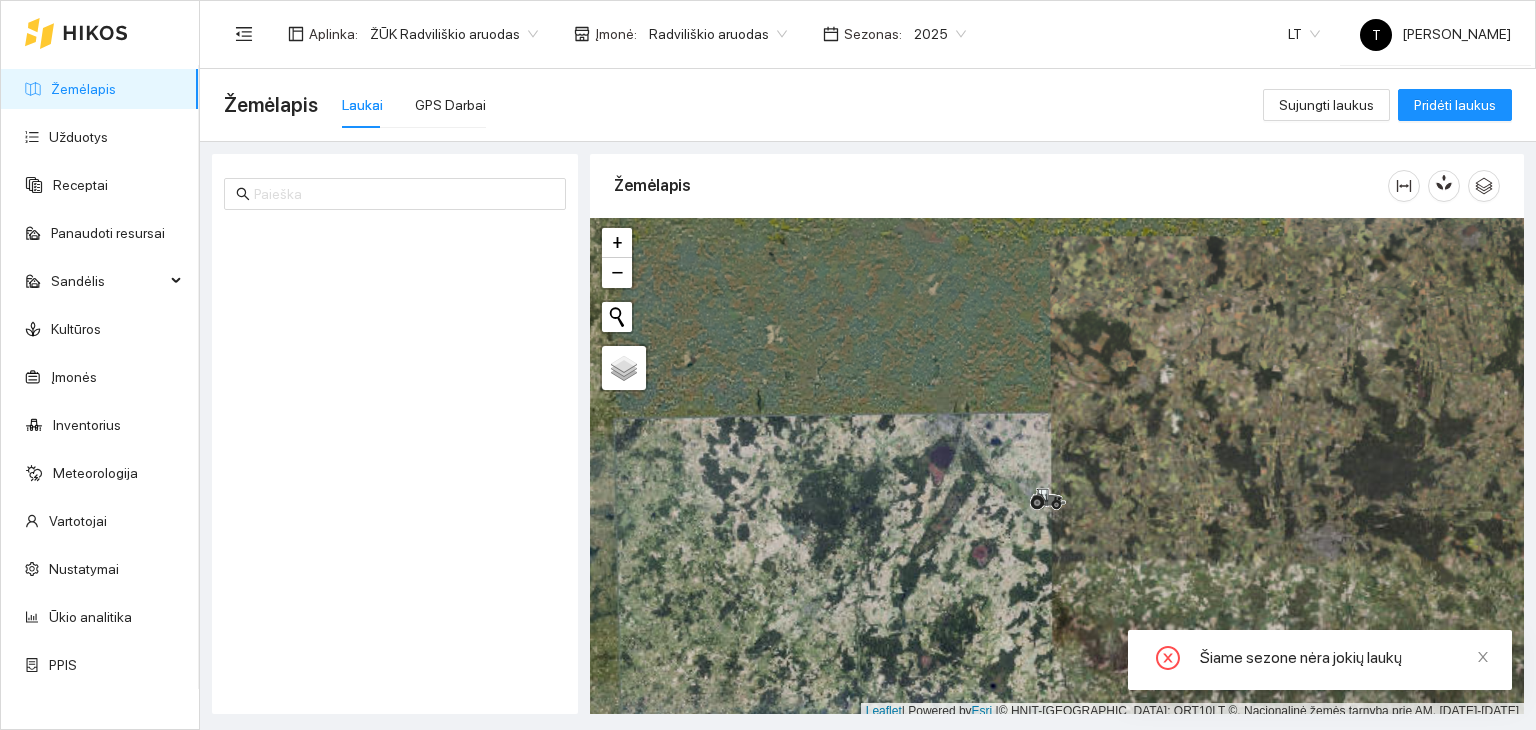 click on "Žemėlapis Užduotys Receptai Panaudoti resursai Sandėlis Kultūros Įmonės Inventorius Meteorologija Vartotojai Nustatymai Ūkio analitika PPIS Aplinka : ŽŪK Radviliškio aruodas Įmonė : Radviliškio aruodas Sezonas : 2025 LT T Tadas AgroVadovas   Žemėlapis Laukai GPS Darbai Sujungti laukus Pridėti laukus Žemėlapis
+ −   Nieko nerasta. Bandykite dar kartą.  Žemėlapis  Palydovas Leaflet  | Powered by  Esri   |  © HNIT-BALTIC; ORT10LT ©, Nacionalinė žemės tarnyba prie AM, 2019-2021 Kraunami duomenys...         Įmonės Įmonės Įmonių grupės Rodoma:  63 Aktyvuoti visas" at bounding box center [768, 365] 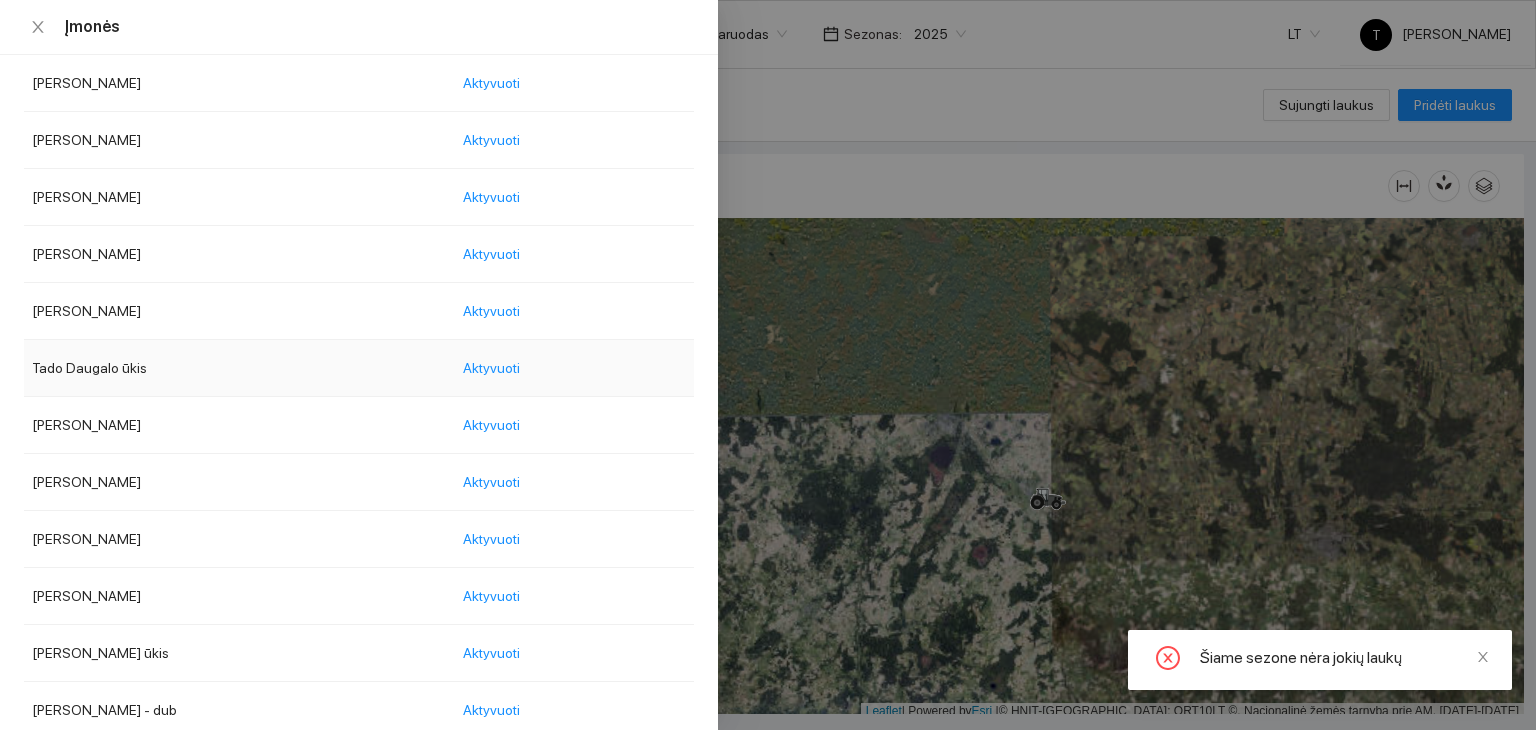 scroll, scrollTop: 3136, scrollLeft: 0, axis: vertical 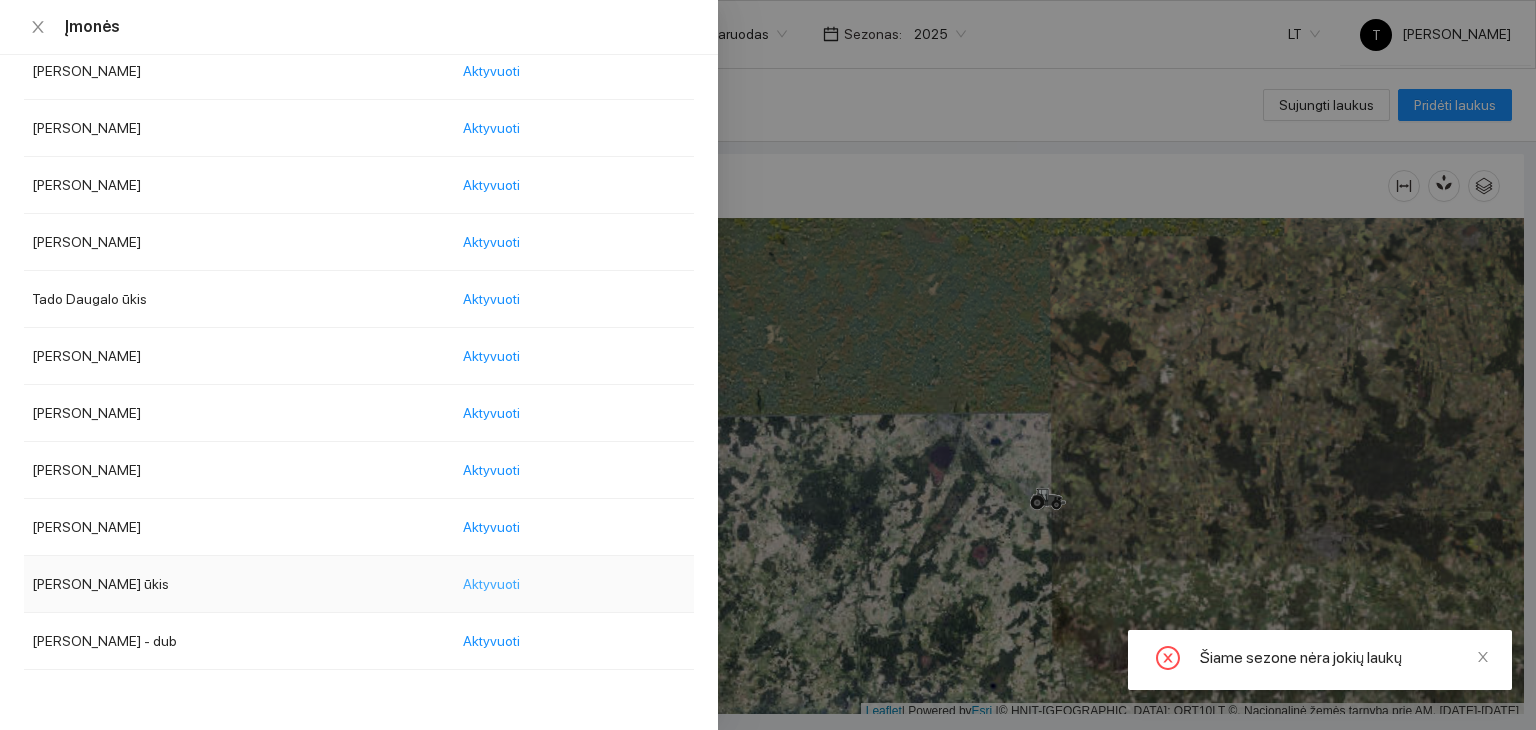 click on "Aktyvuoti" at bounding box center [491, 584] 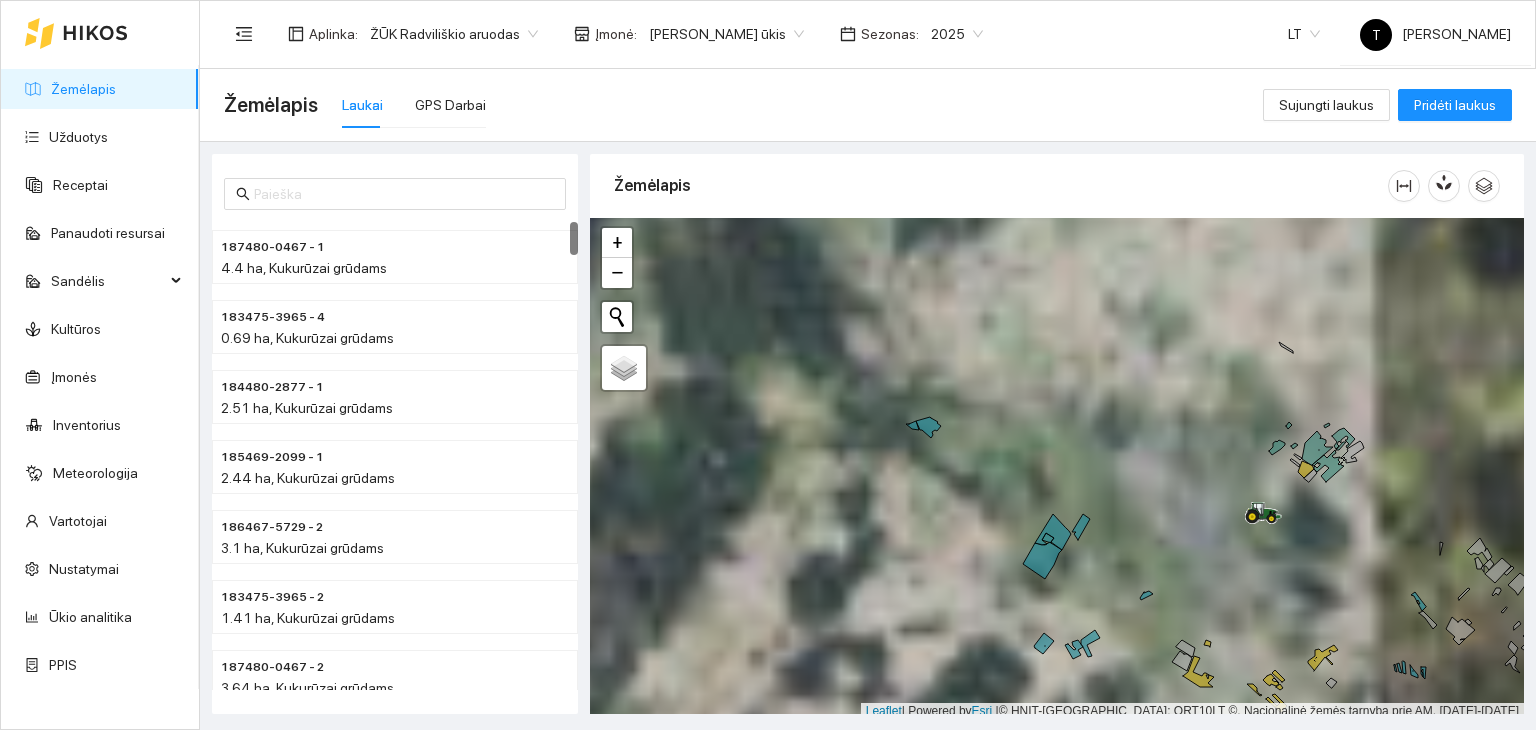 scroll, scrollTop: 5, scrollLeft: 0, axis: vertical 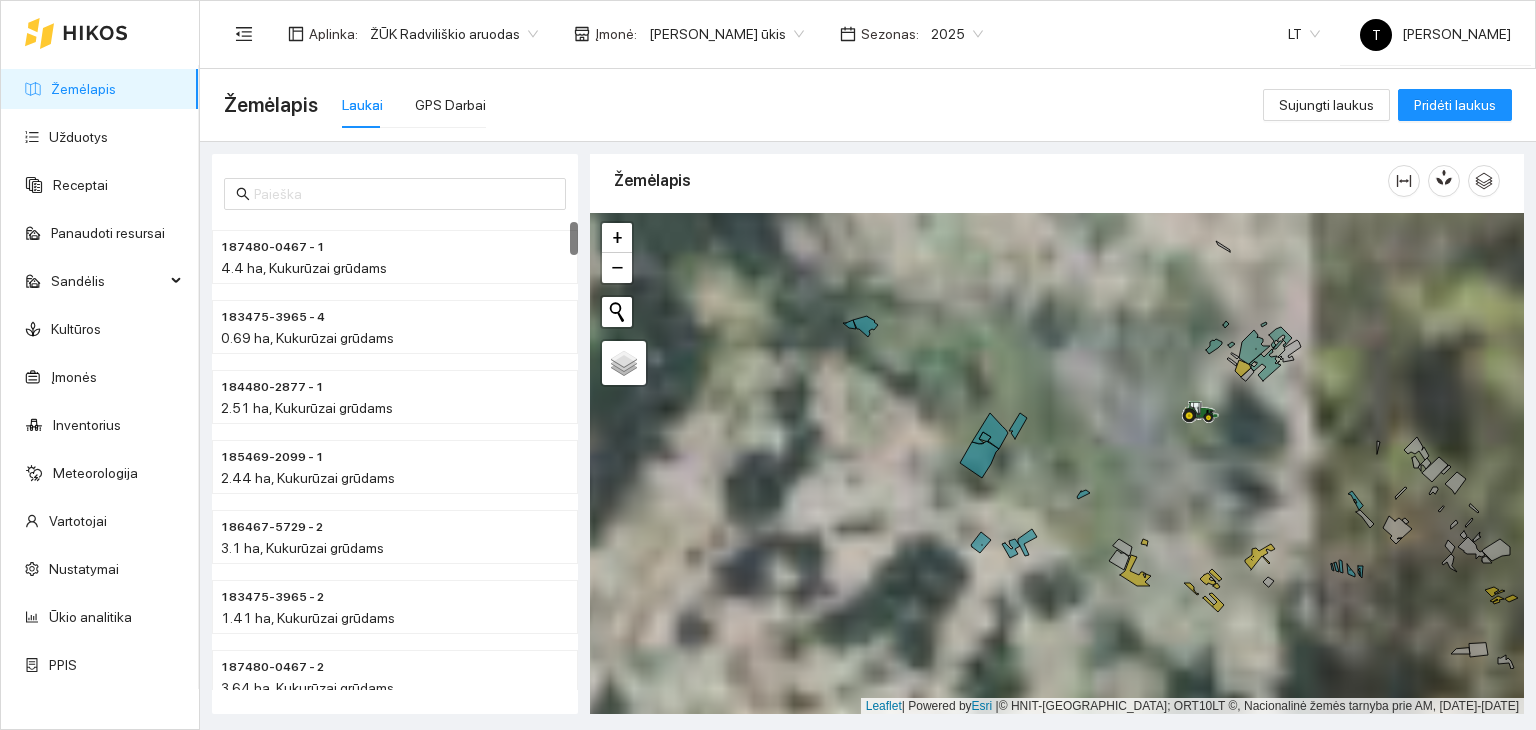 drag, startPoint x: 1252, startPoint y: 565, endPoint x: 1088, endPoint y: 323, distance: 292.33542 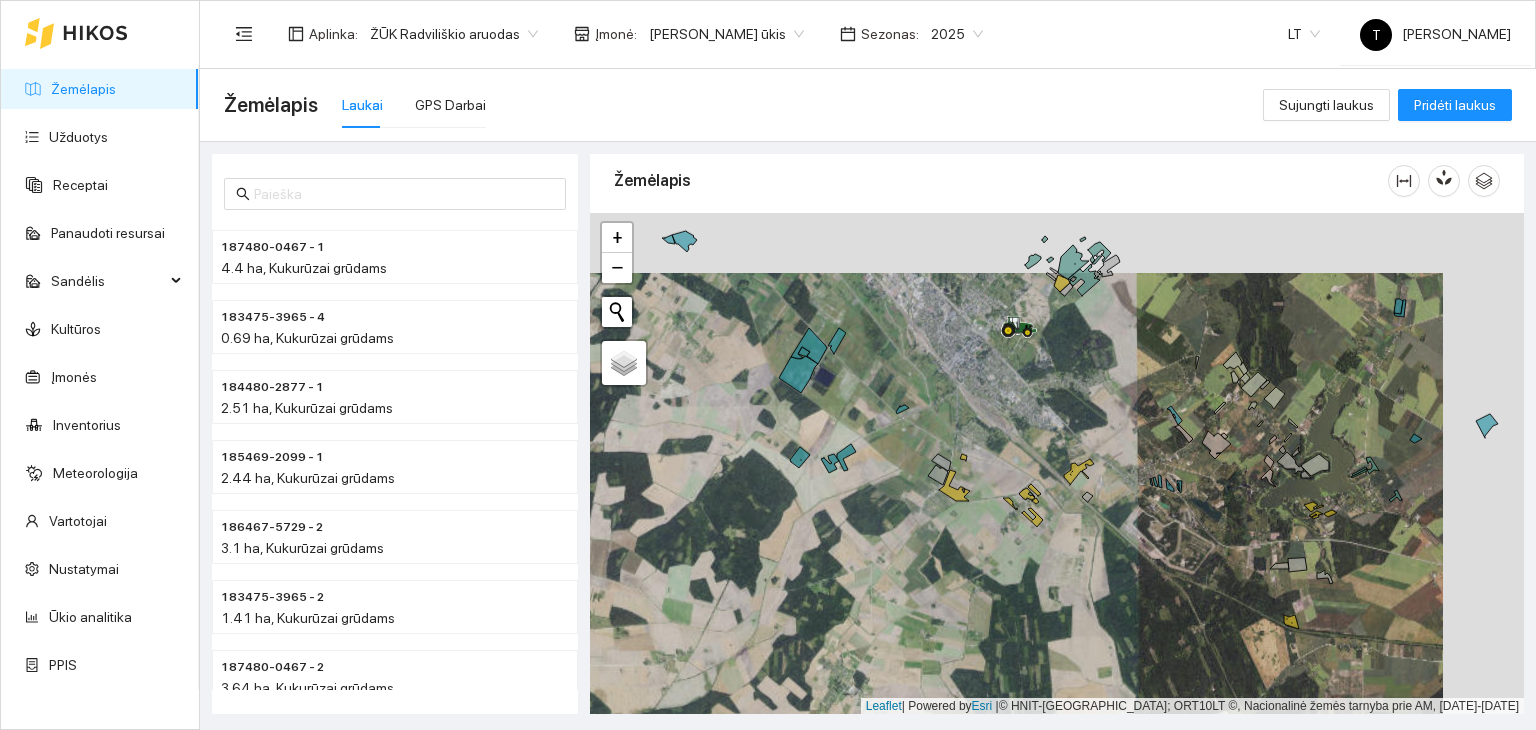 drag, startPoint x: 1142, startPoint y: 329, endPoint x: 961, endPoint y: 457, distance: 221.68672 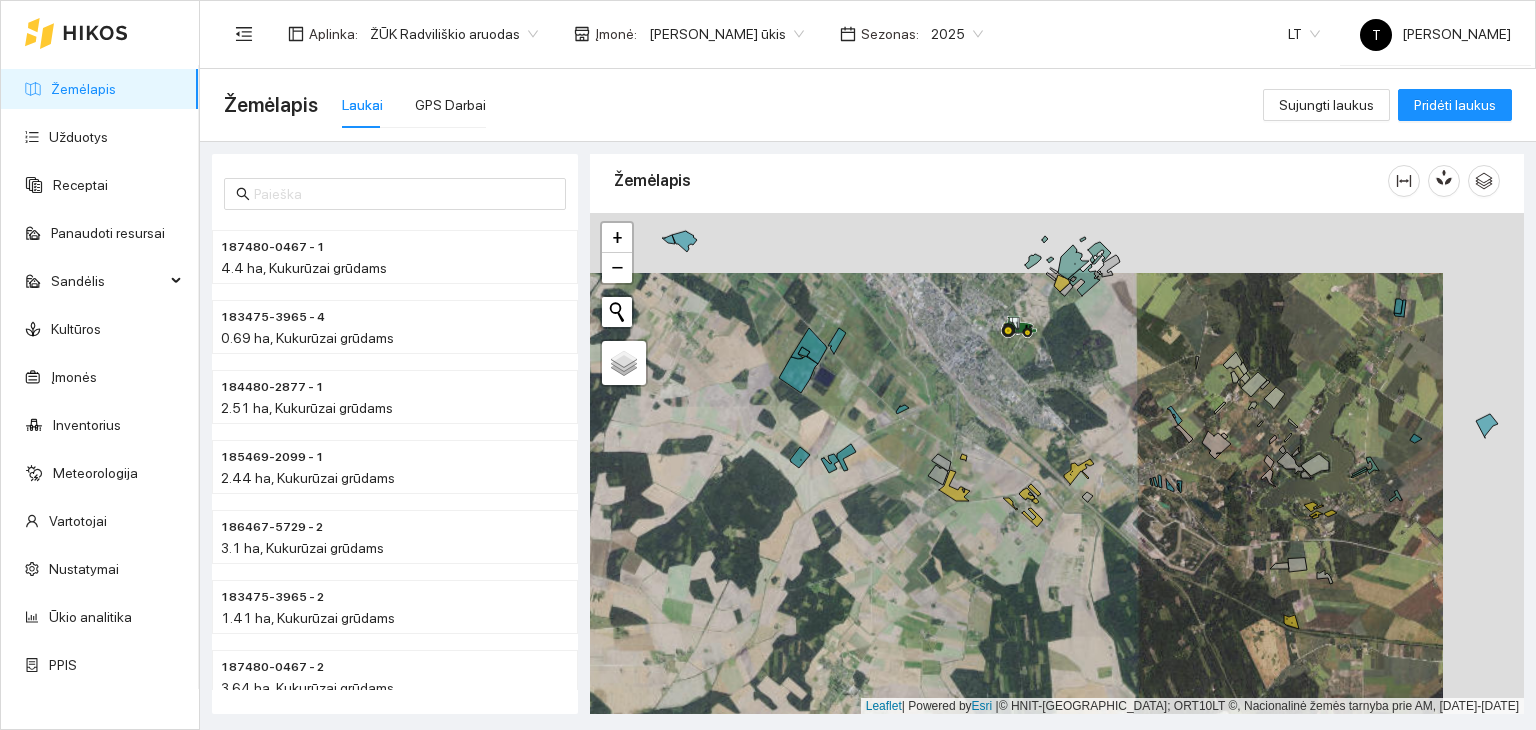 click on "+ −   Nieko nerasta. Bandykite dar kartą.  Žemėlapis  Palydovas Leaflet  | Powered by  Esri   |  © HNIT-BALTIC; ORT10LT ©, Nacionalinė žemės tarnyba prie AM, [DATE]-[DATE]" at bounding box center (1057, 464) 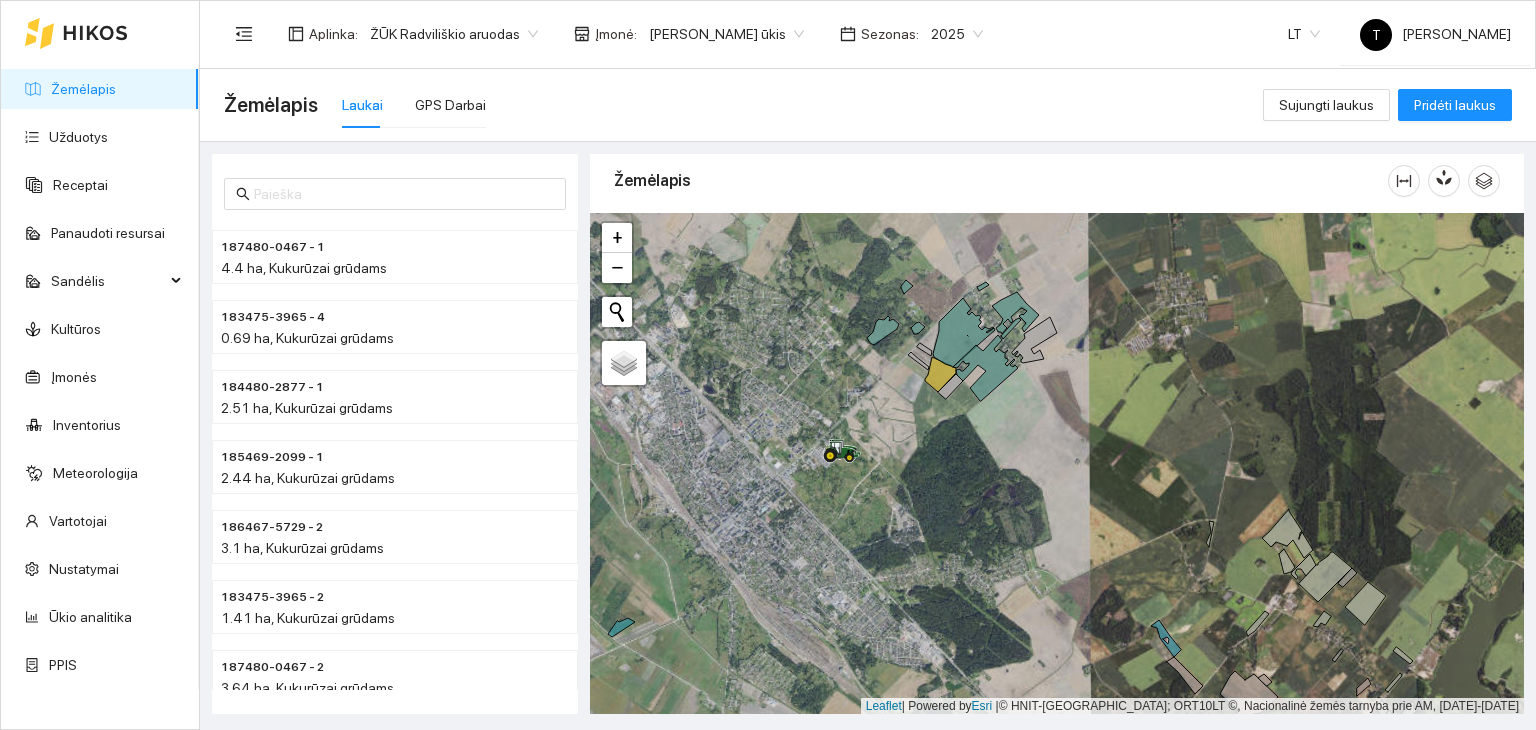 click on "2025" at bounding box center [957, 34] 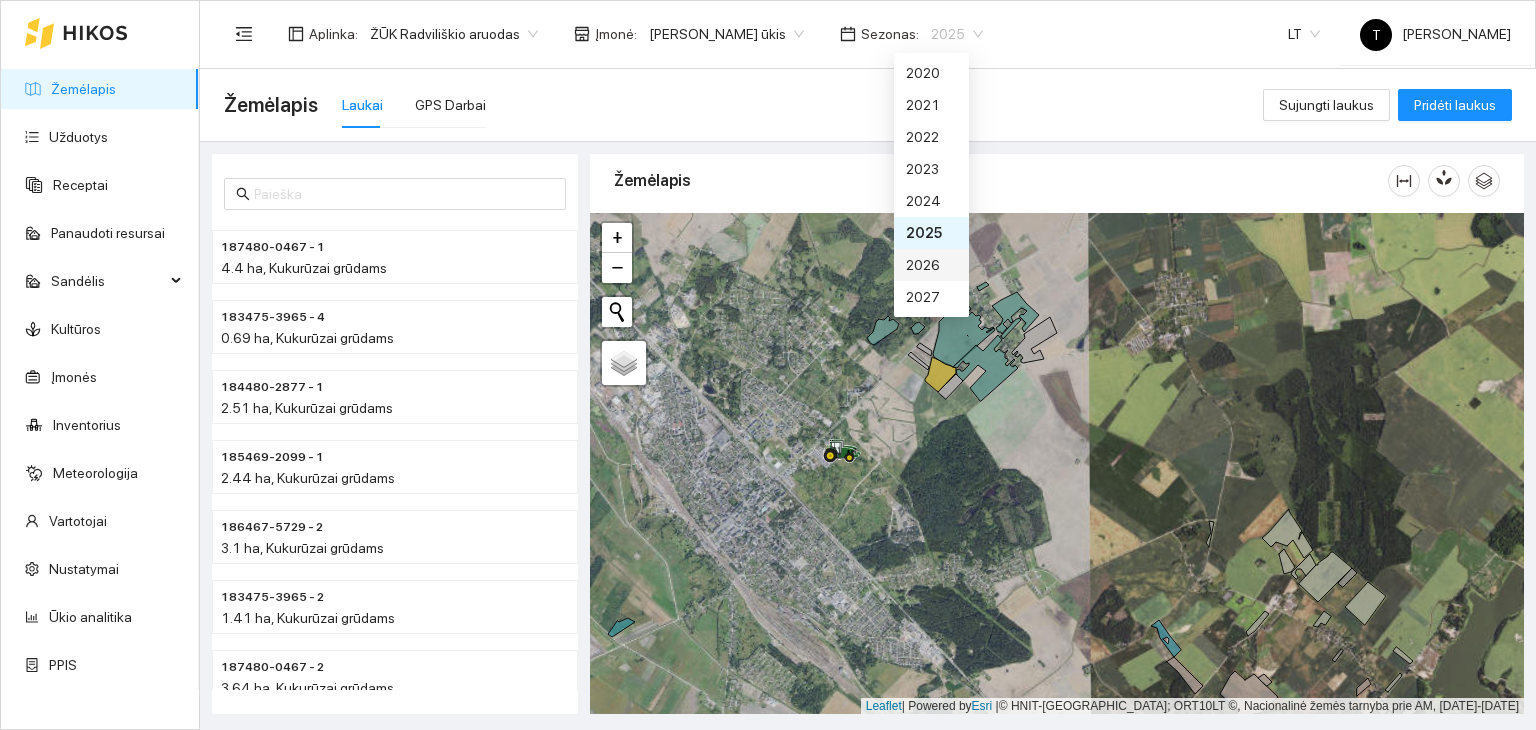 click on "2026" at bounding box center [931, 265] 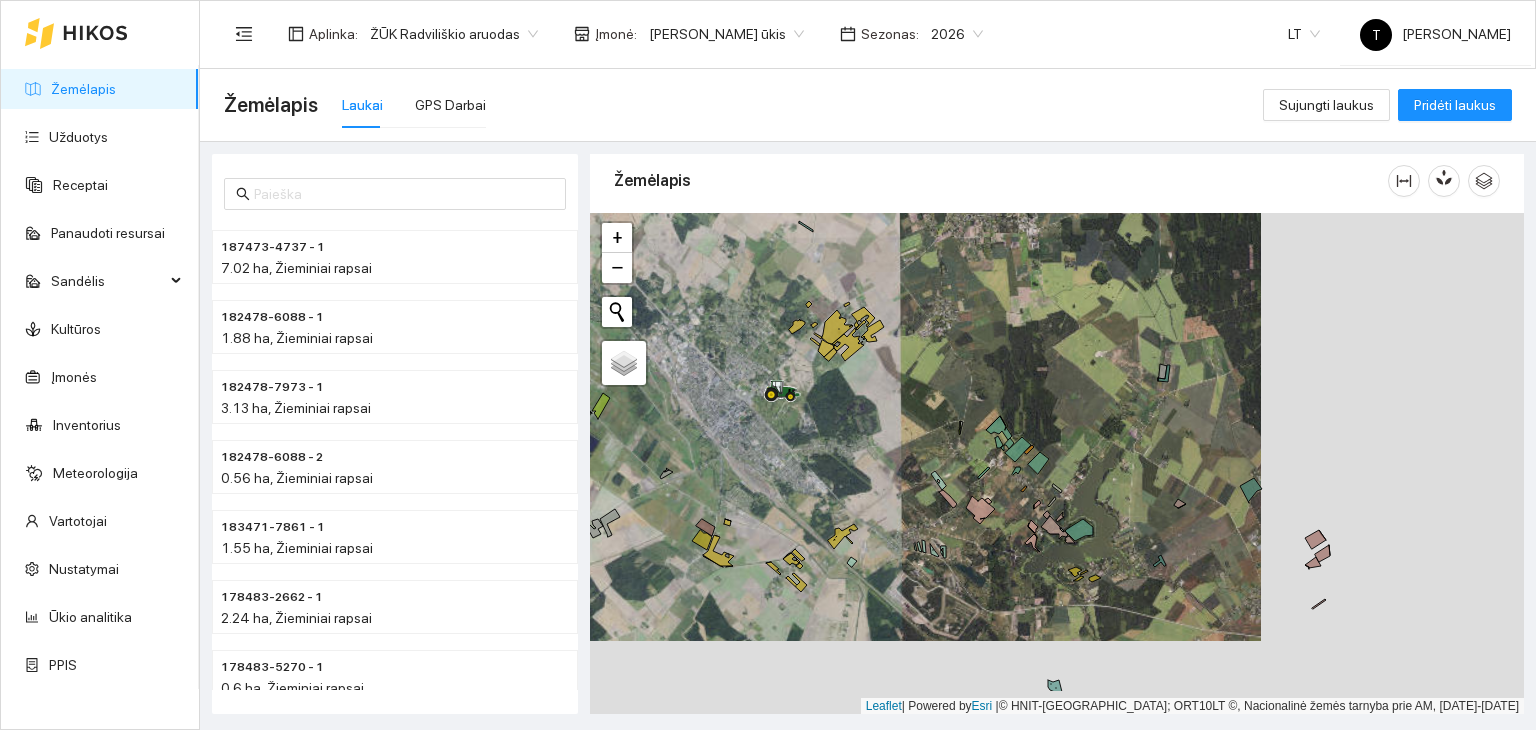 drag, startPoint x: 1280, startPoint y: 640, endPoint x: 1028, endPoint y: 578, distance: 259.51492 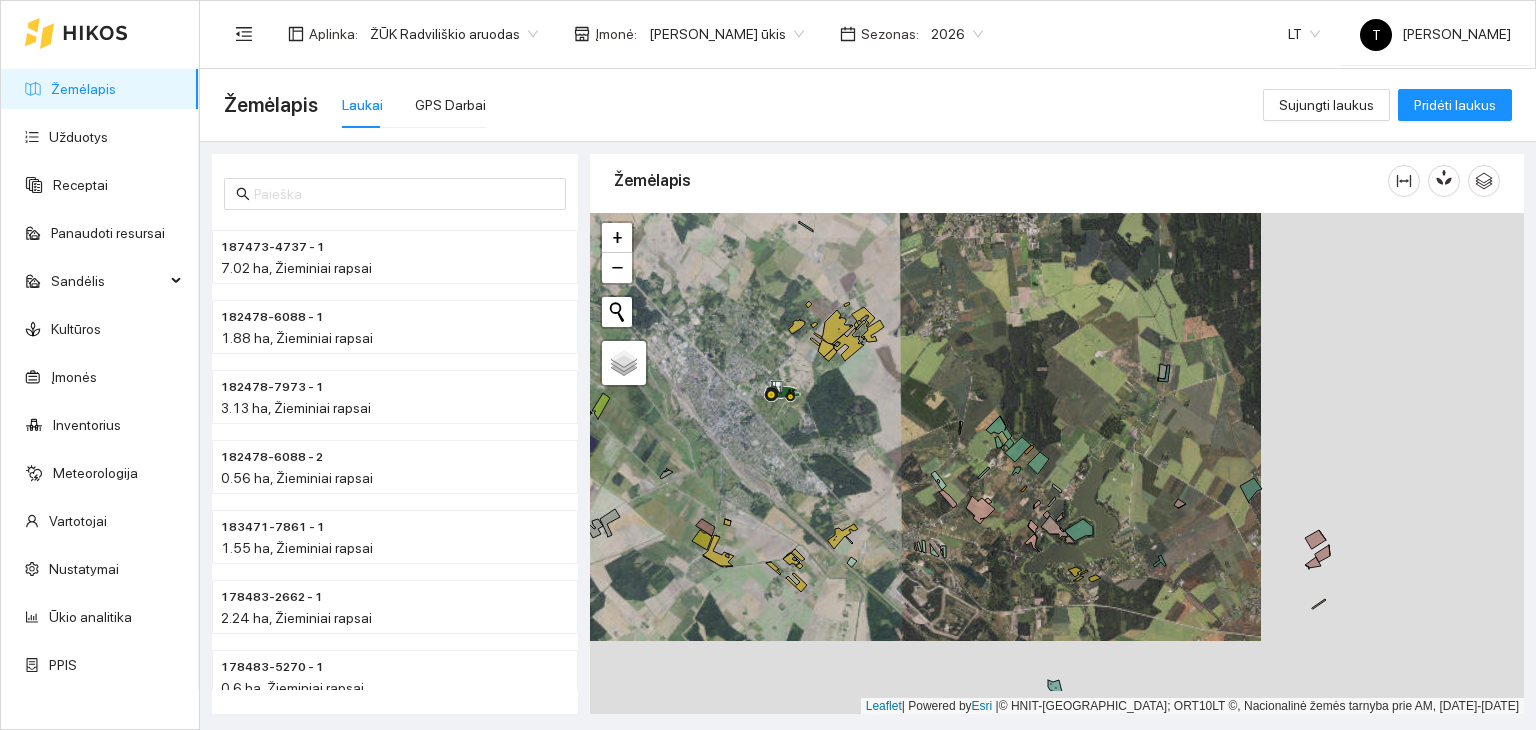 click on "+ −   Nieko nerasta. Bandykite dar kartą.  Žemėlapis  Palydovas Leaflet  | Powered by  Esri   |  © HNIT-BALTIC; ORT10LT ©, Nacionalinė žemės tarnyba prie AM, [DATE]-[DATE]" at bounding box center (1057, 464) 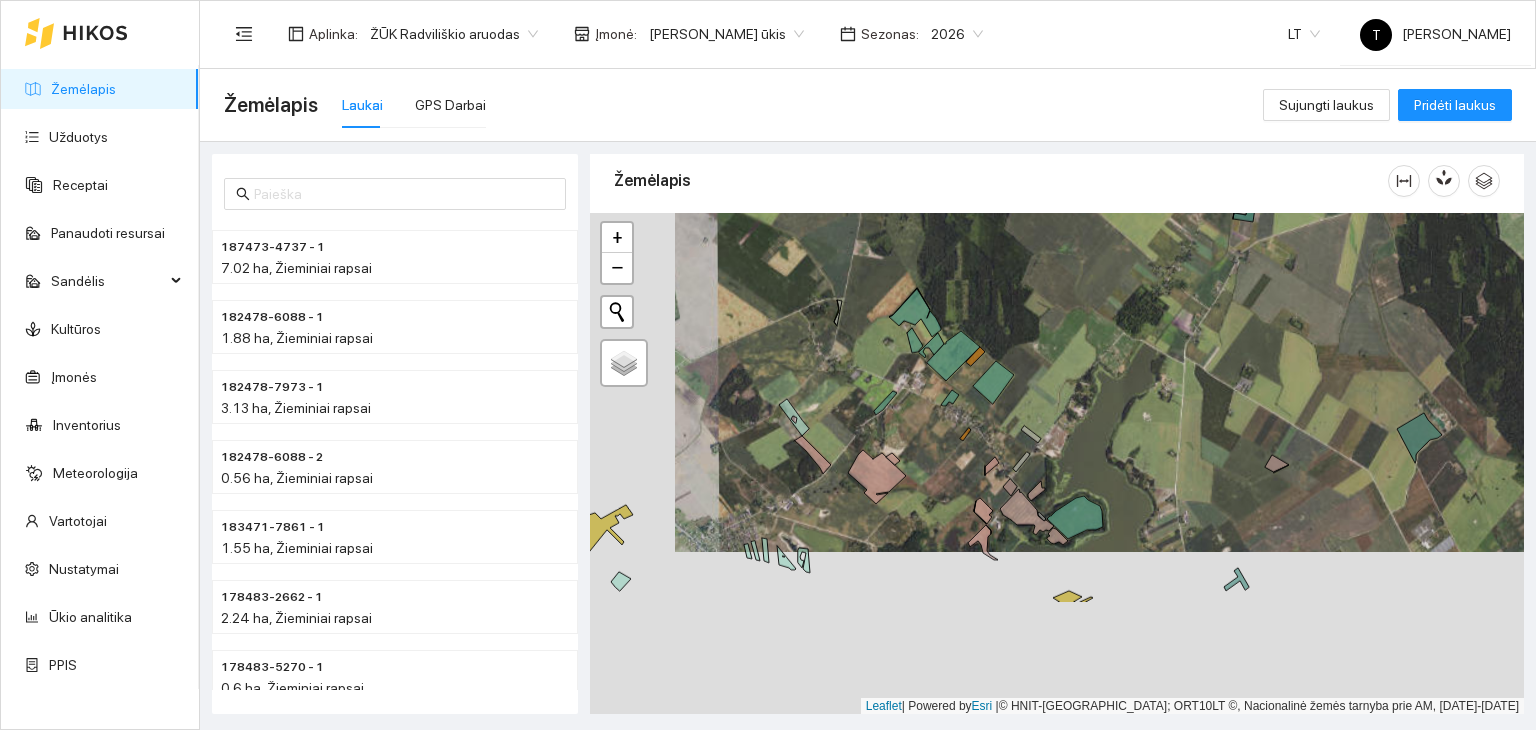 drag, startPoint x: 1194, startPoint y: 543, endPoint x: 1280, endPoint y: 378, distance: 186.0672 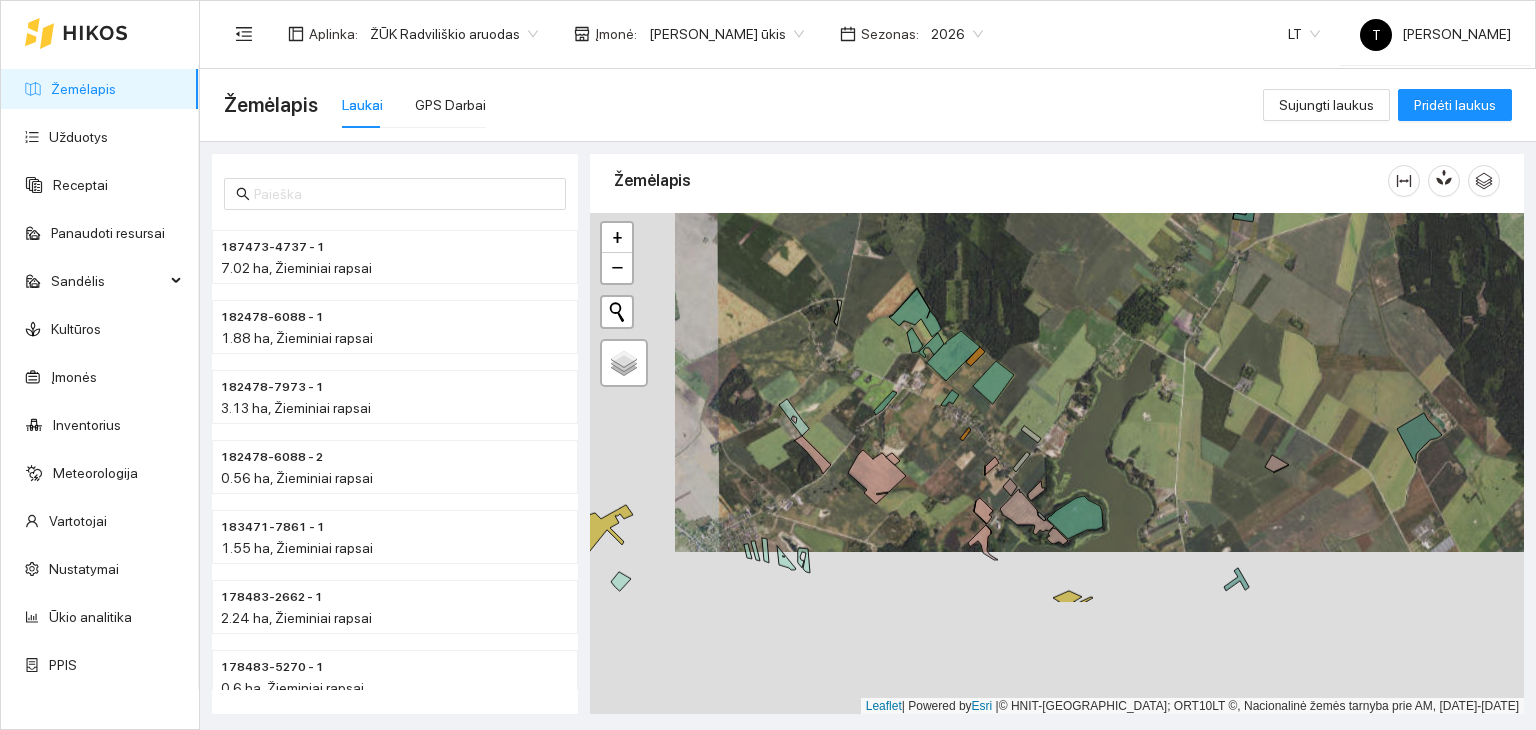 click on "+ −   Nieko nerasta. Bandykite dar kartą.  Žemėlapis  Palydovas Leaflet  | Powered by  Esri   |  © HNIT-BALTIC; ORT10LT ©, Nacionalinė žemės tarnyba prie AM, [DATE]-[DATE]" at bounding box center [1057, 464] 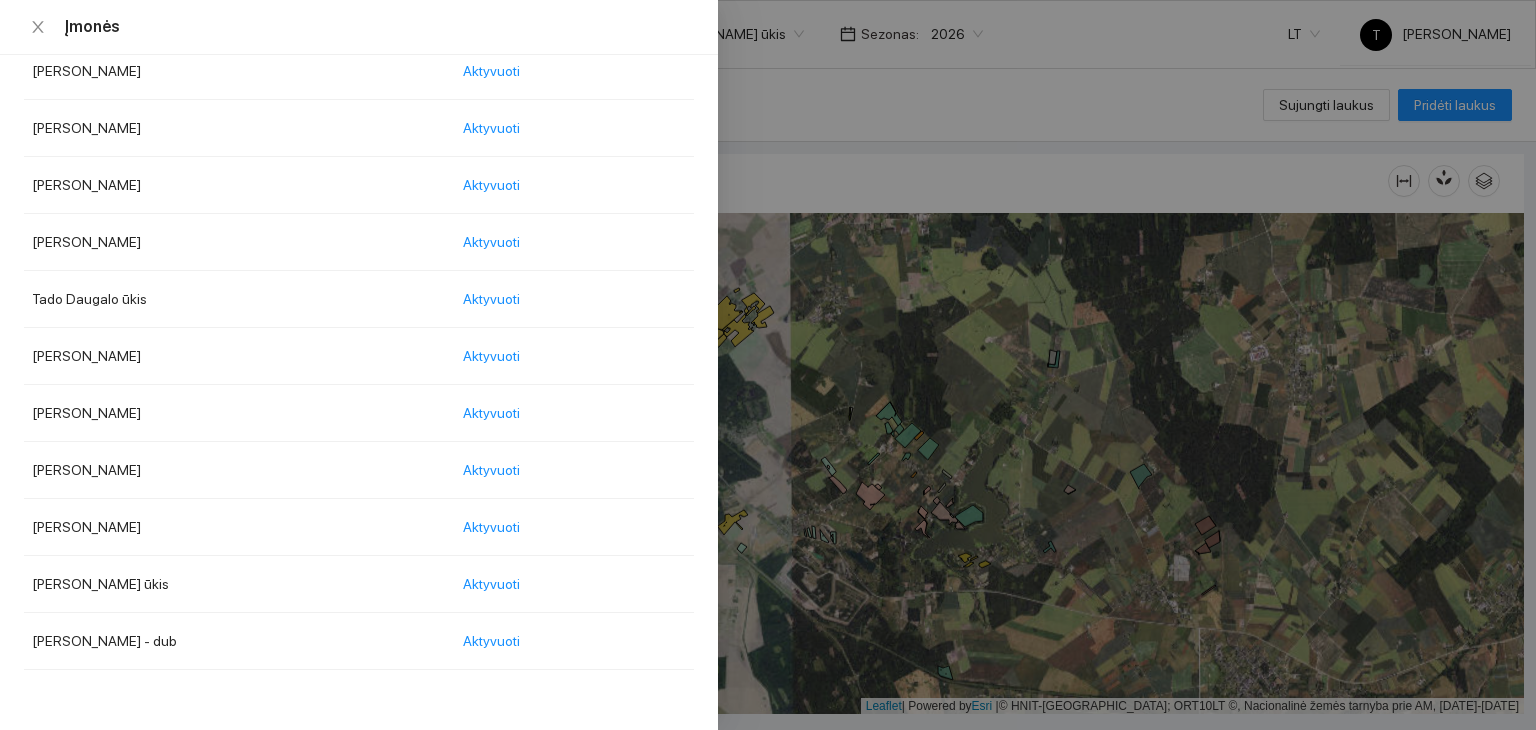 click on "Žemėlapis Užduotys Receptai Panaudoti resursai Sandėlis Kultūros Įmonės Inventorius Meteorologija Vartotojai Nustatymai Ūkio analitika PPIS Aplinka : ŽŪK Radviliškio aruodas Įmonė : Žydrūno Lauručio ūkis Sezonas : 2026 LT T Tadas AgroVadovas   Žemėlapis Laukai GPS Darbai Sujungti laukus Pridėti laukus 187473-4737 - 1 7.02 ha, Žieminiai rapsai 182478-6088 - 1 1.88 ha, Žieminiai rapsai 182478-7973 - 1 3.13 ha, Žieminiai rapsai 182478-6088 - 2 0.56 ha, Žieminiai rapsai 183471-7861 - 1 1.55 ha, Žieminiai rapsai 178483-2662 - 1 2.24 ha, Žieminiai rapsai 178483-5270 - 1 0.6 ha, Žieminiai rapsai 182472-9380 - 1 1.16 ha, Žieminiai rapsai Žemėlapis" at bounding box center (768, 365) 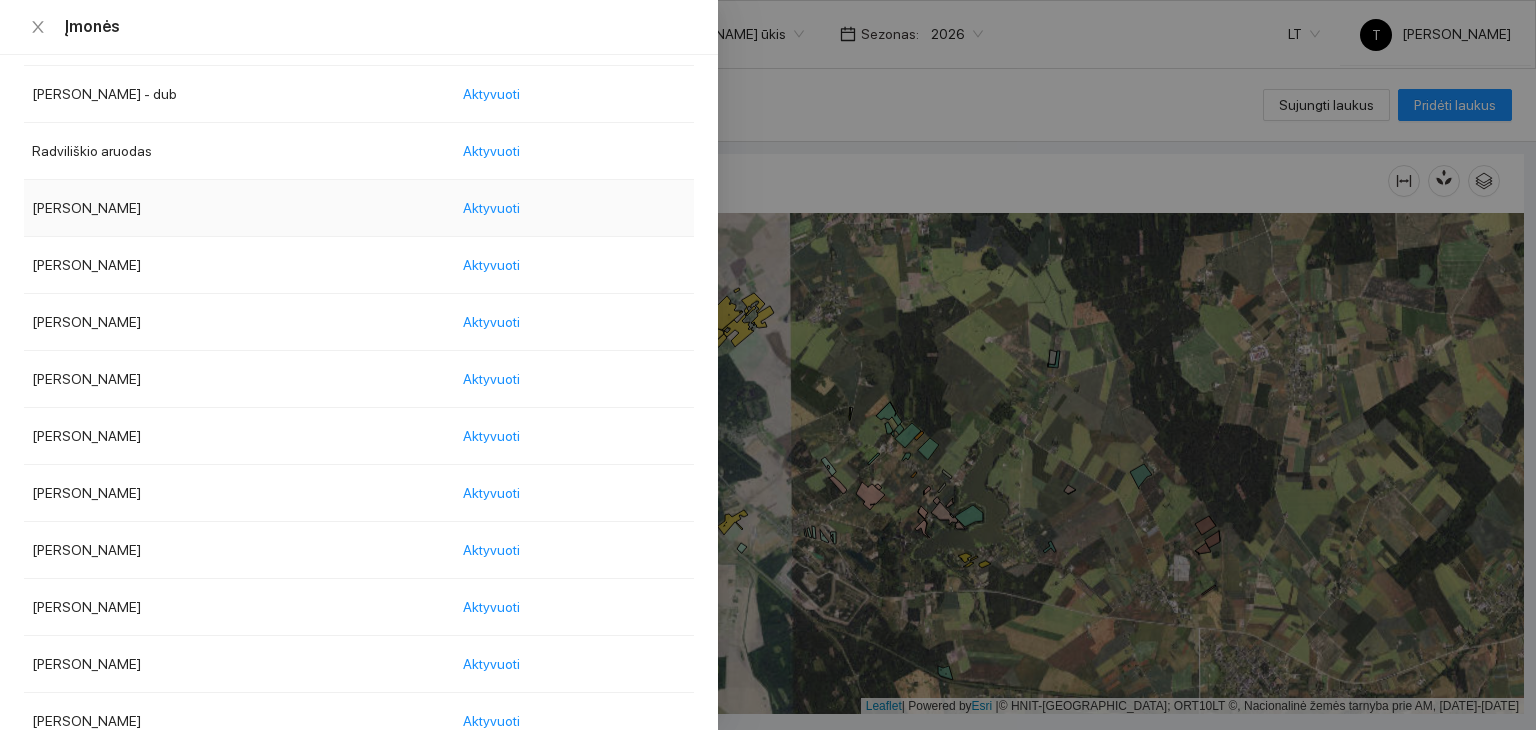 scroll, scrollTop: 2636, scrollLeft: 0, axis: vertical 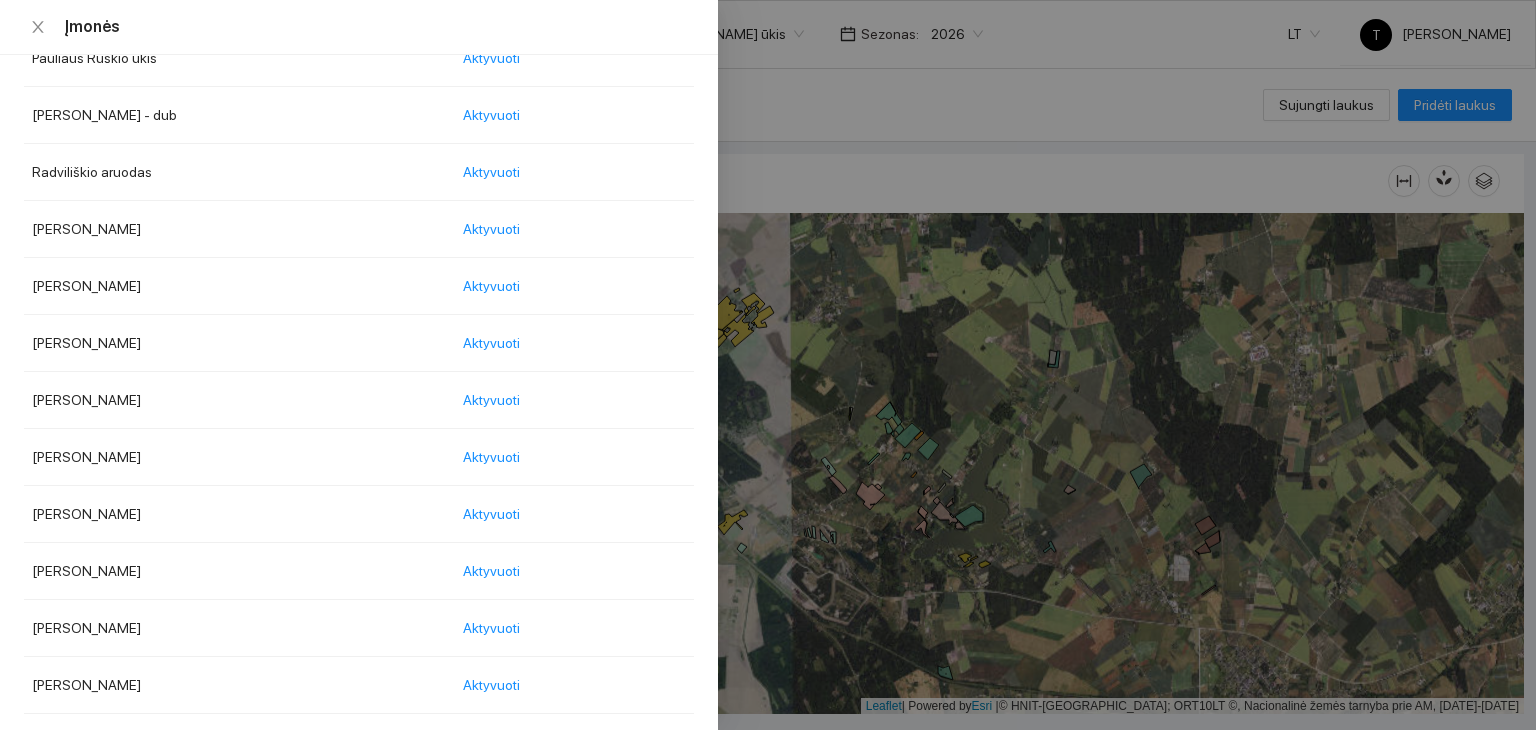 drag, startPoint x: 763, startPoint y: 50, endPoint x: 803, endPoint y: 50, distance: 40 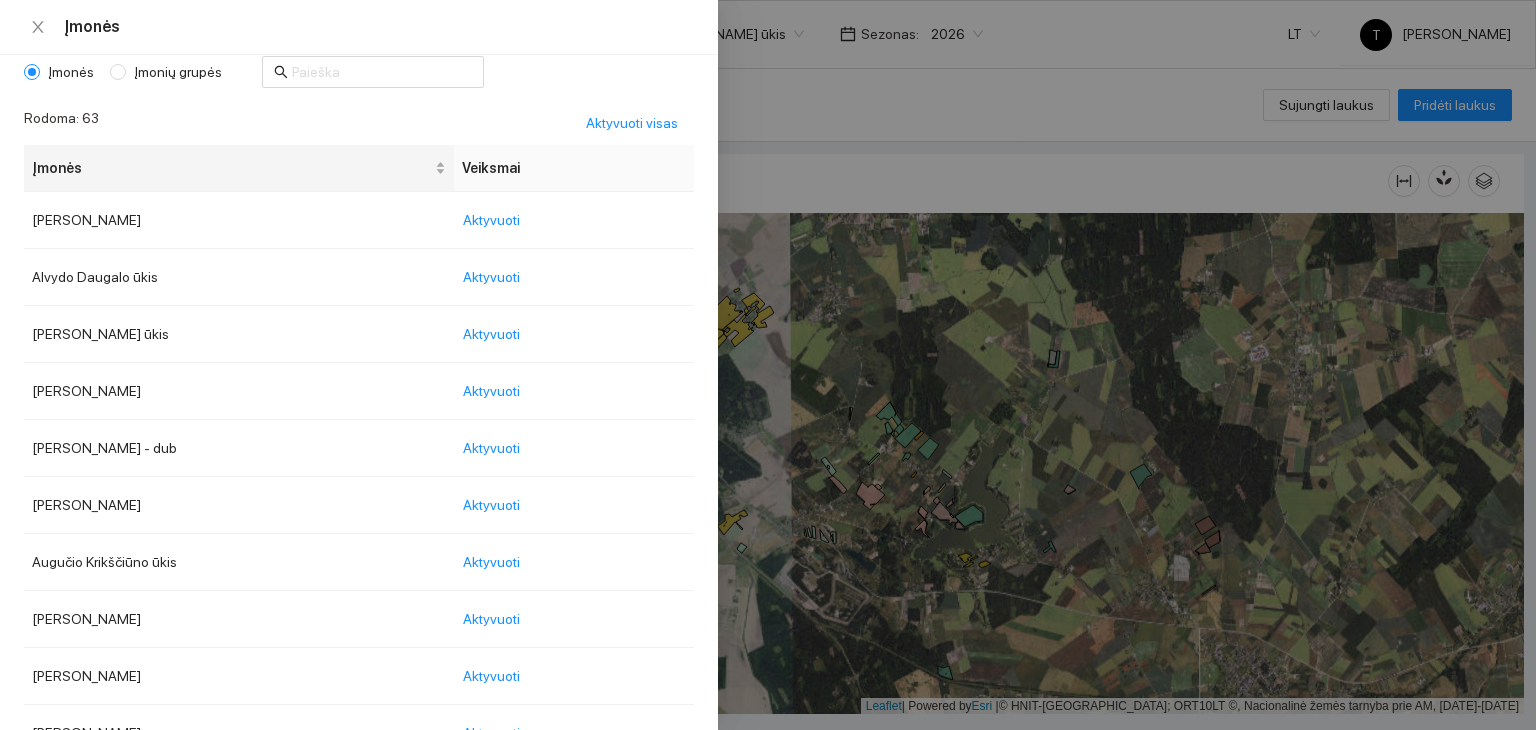 scroll, scrollTop: 0, scrollLeft: 0, axis: both 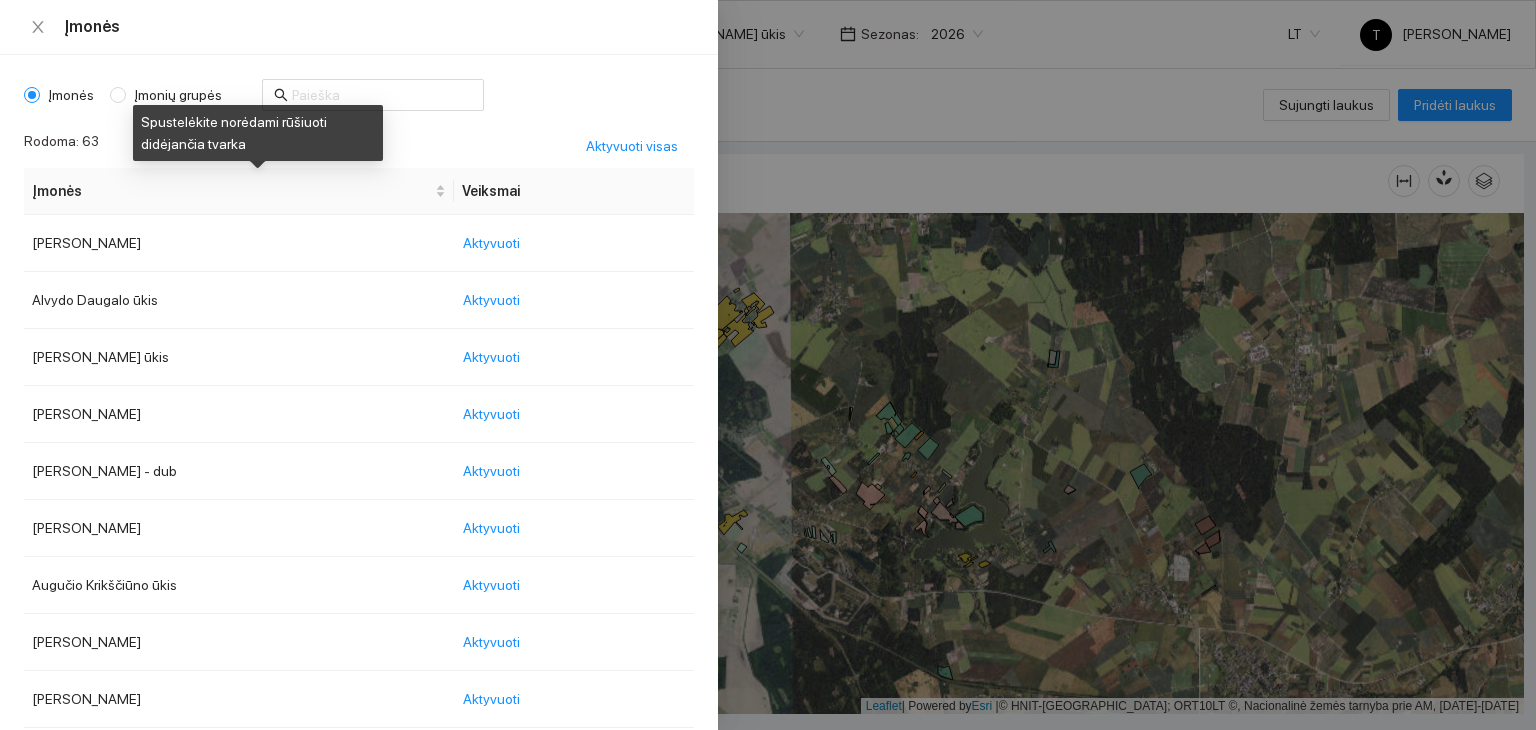 click on "Įmonių grupės" at bounding box center (178, 95) 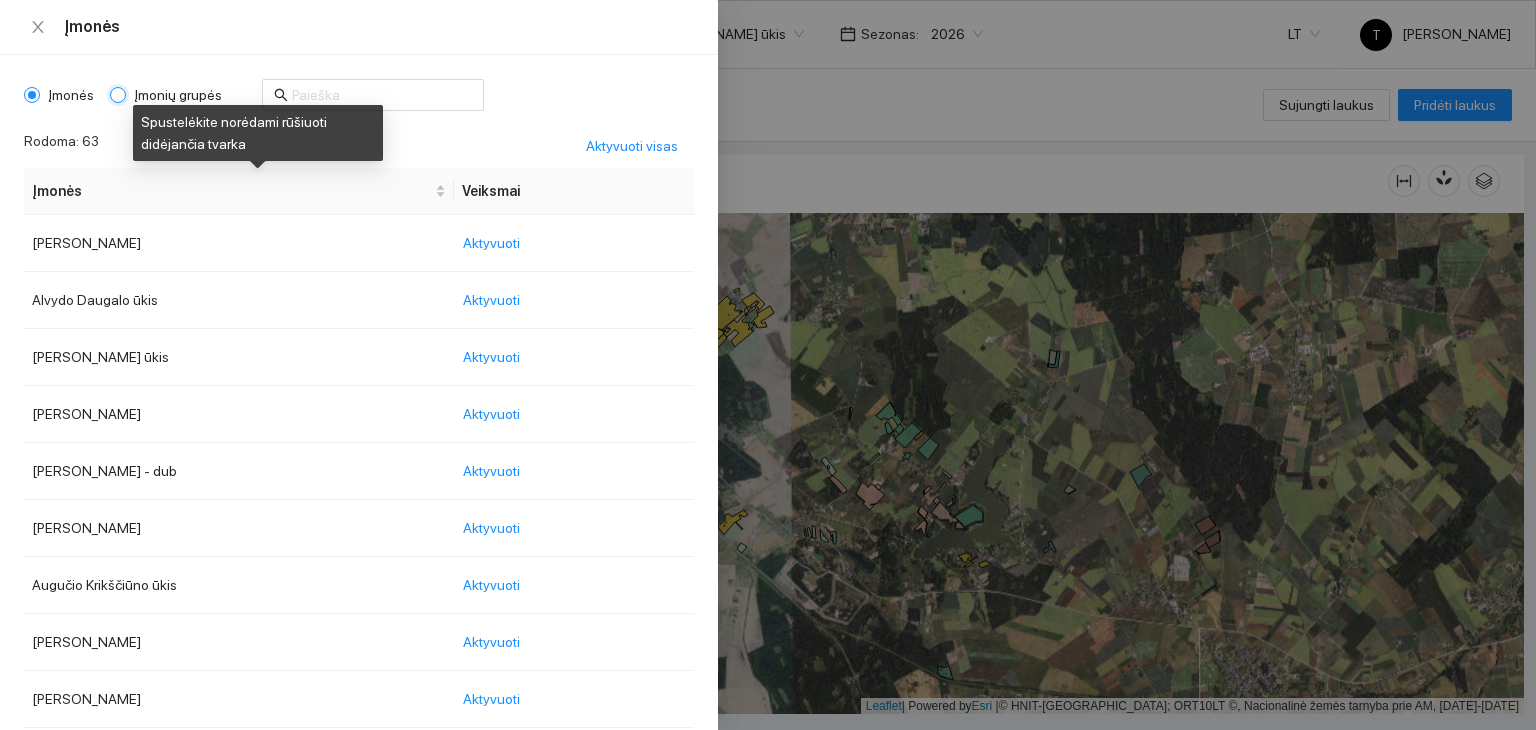 click on "Įmonių grupės" at bounding box center (118, 95) 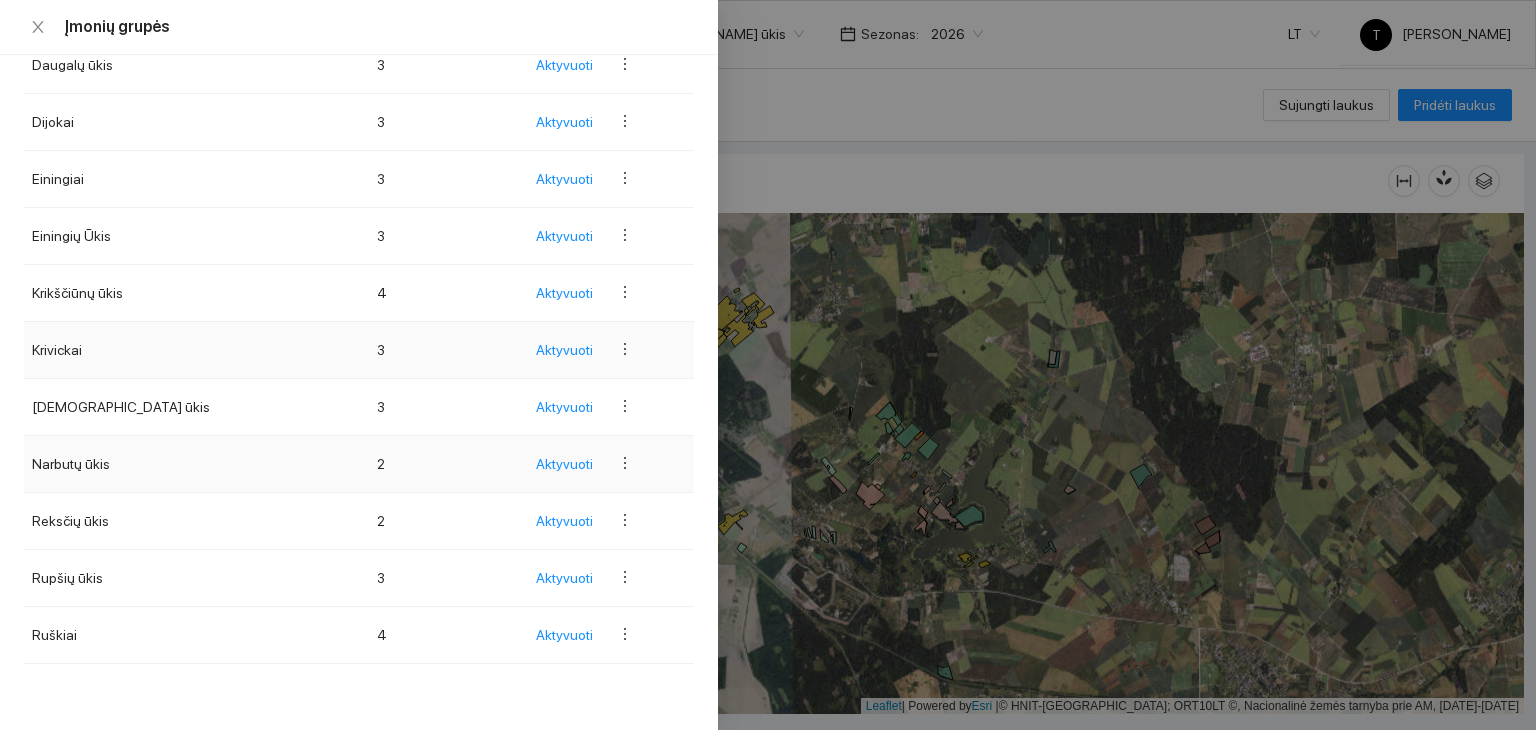scroll, scrollTop: 296, scrollLeft: 0, axis: vertical 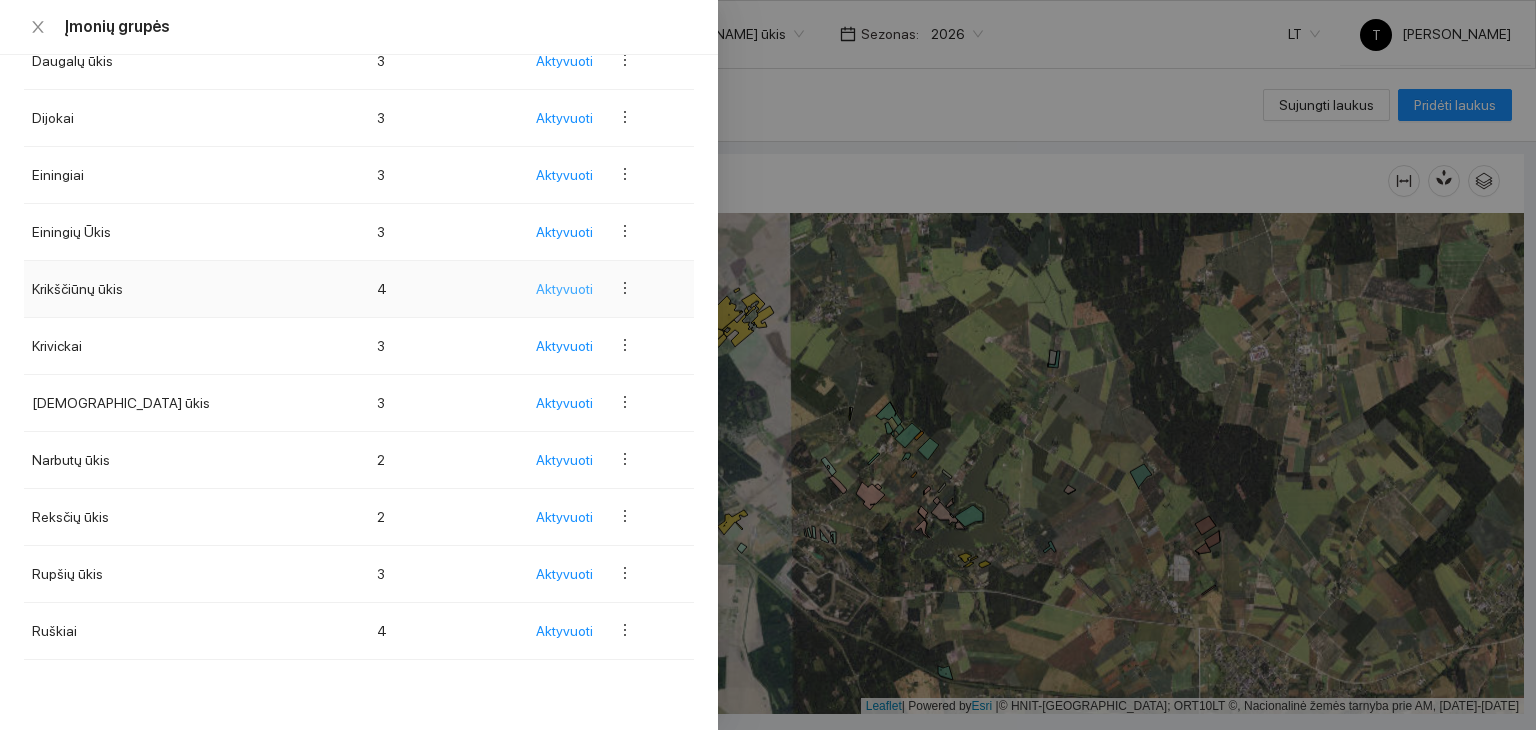 click on "Aktyvuoti" at bounding box center (564, 289) 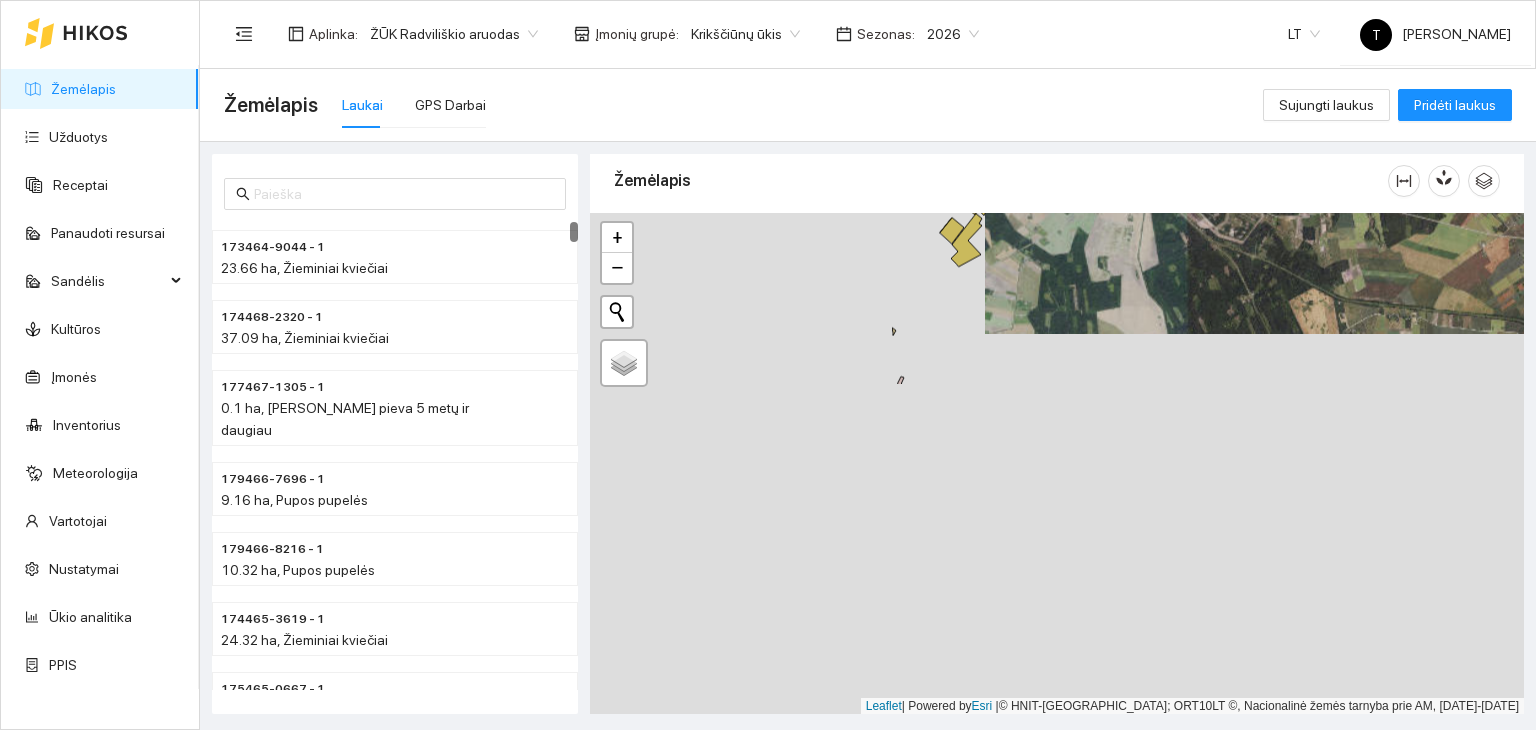 drag, startPoint x: 844, startPoint y: 565, endPoint x: 1239, endPoint y: 181, distance: 550.8911 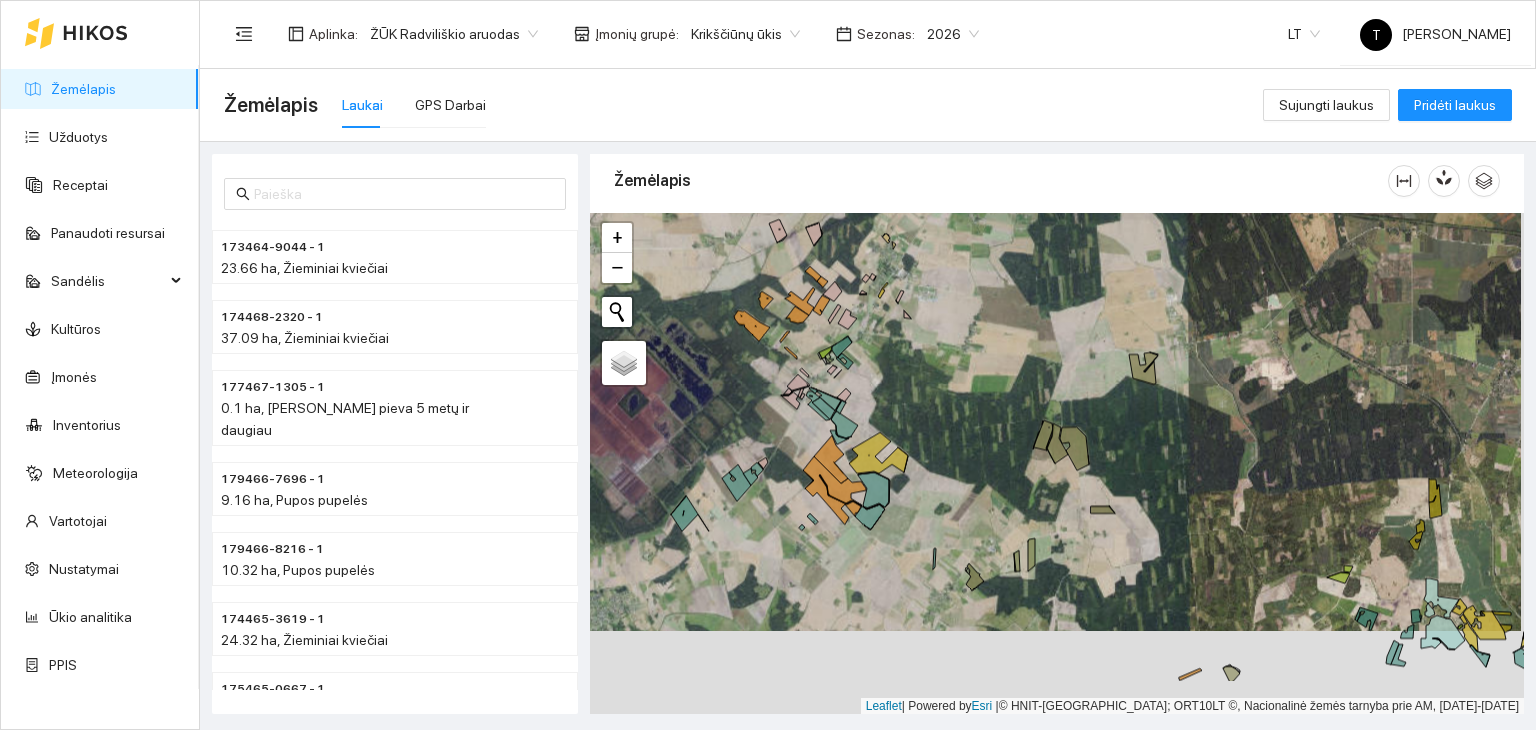 drag, startPoint x: 1096, startPoint y: 559, endPoint x: 1052, endPoint y: 421, distance: 144.84474 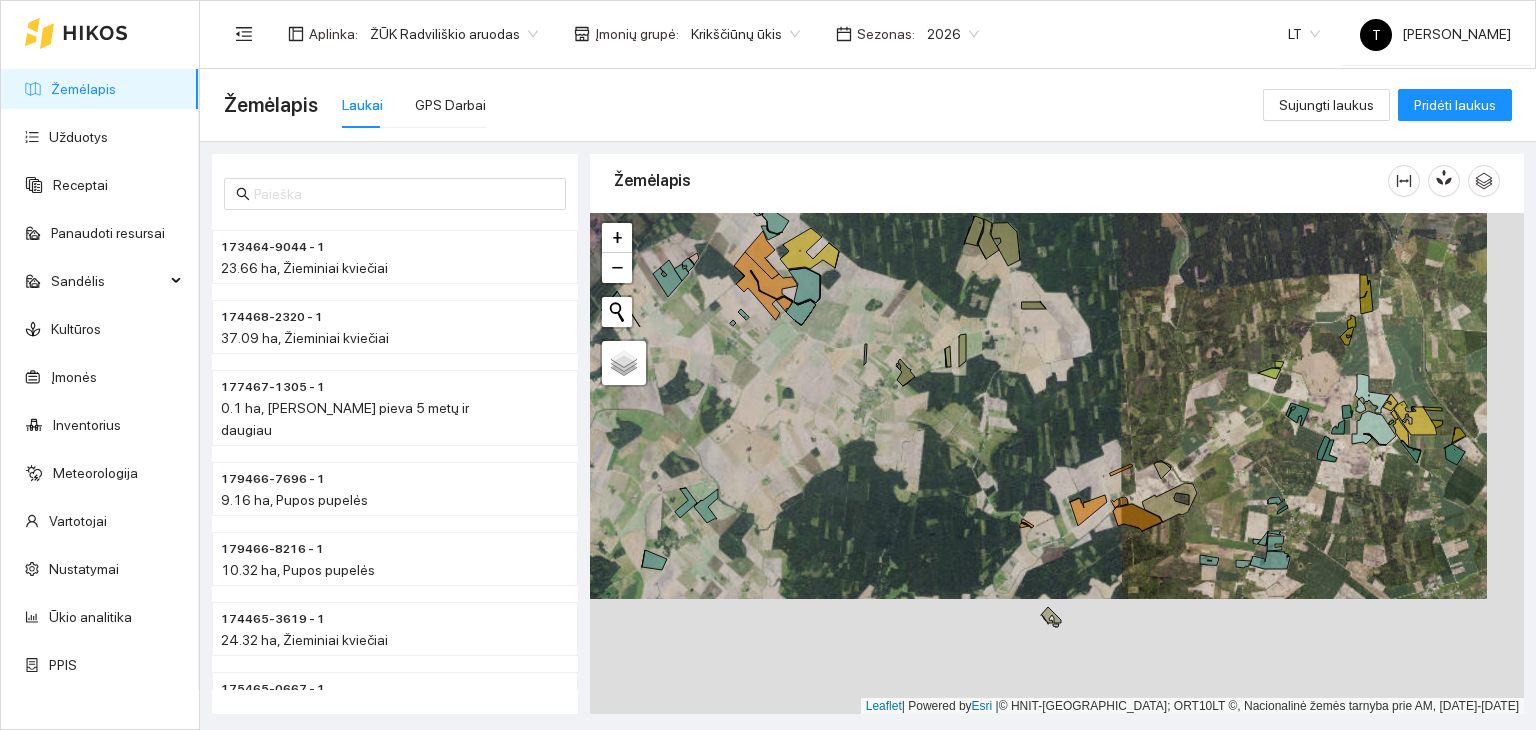 drag, startPoint x: 1244, startPoint y: 606, endPoint x: 1200, endPoint y: 475, distance: 138.1919 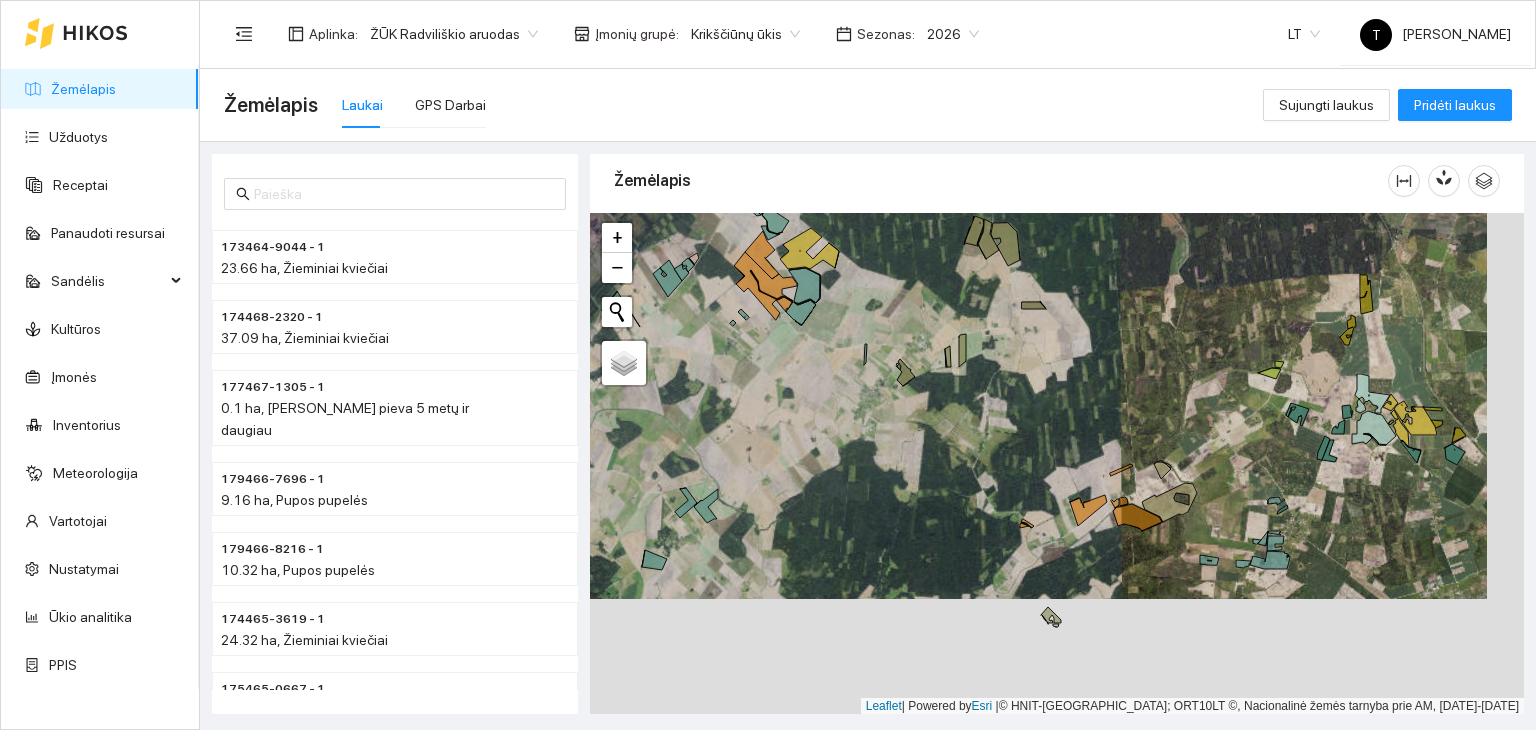 click on "+ −   Nieko nerasta. Bandykite dar kartą.  Žemėlapis  Palydovas Leaflet  | Powered by  Esri   |  © HNIT-BALTIC; ORT10LT ©, Nacionalinė žemės tarnyba prie AM, [DATE]-[DATE]" at bounding box center [1057, 464] 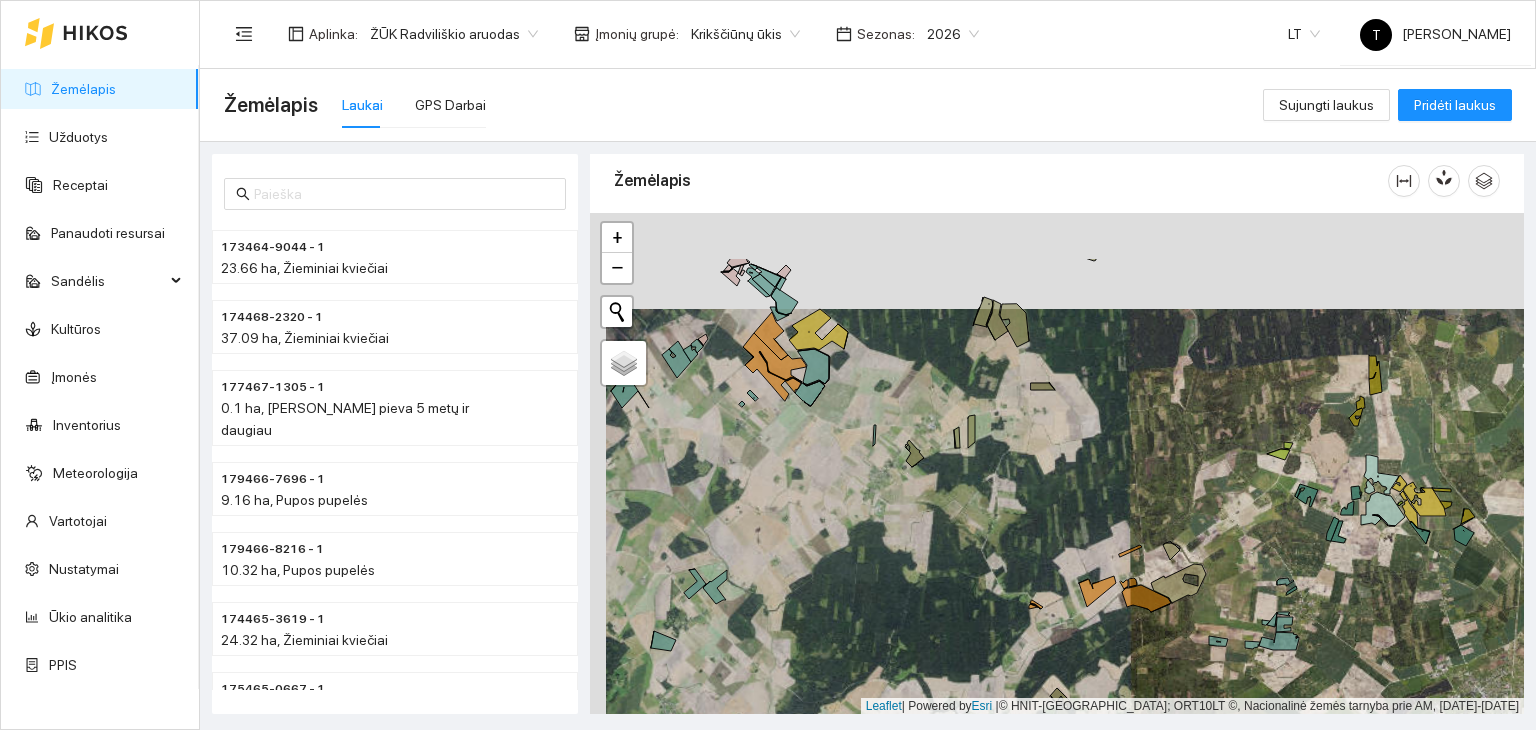 drag, startPoint x: 978, startPoint y: 421, endPoint x: 995, endPoint y: 517, distance: 97.49359 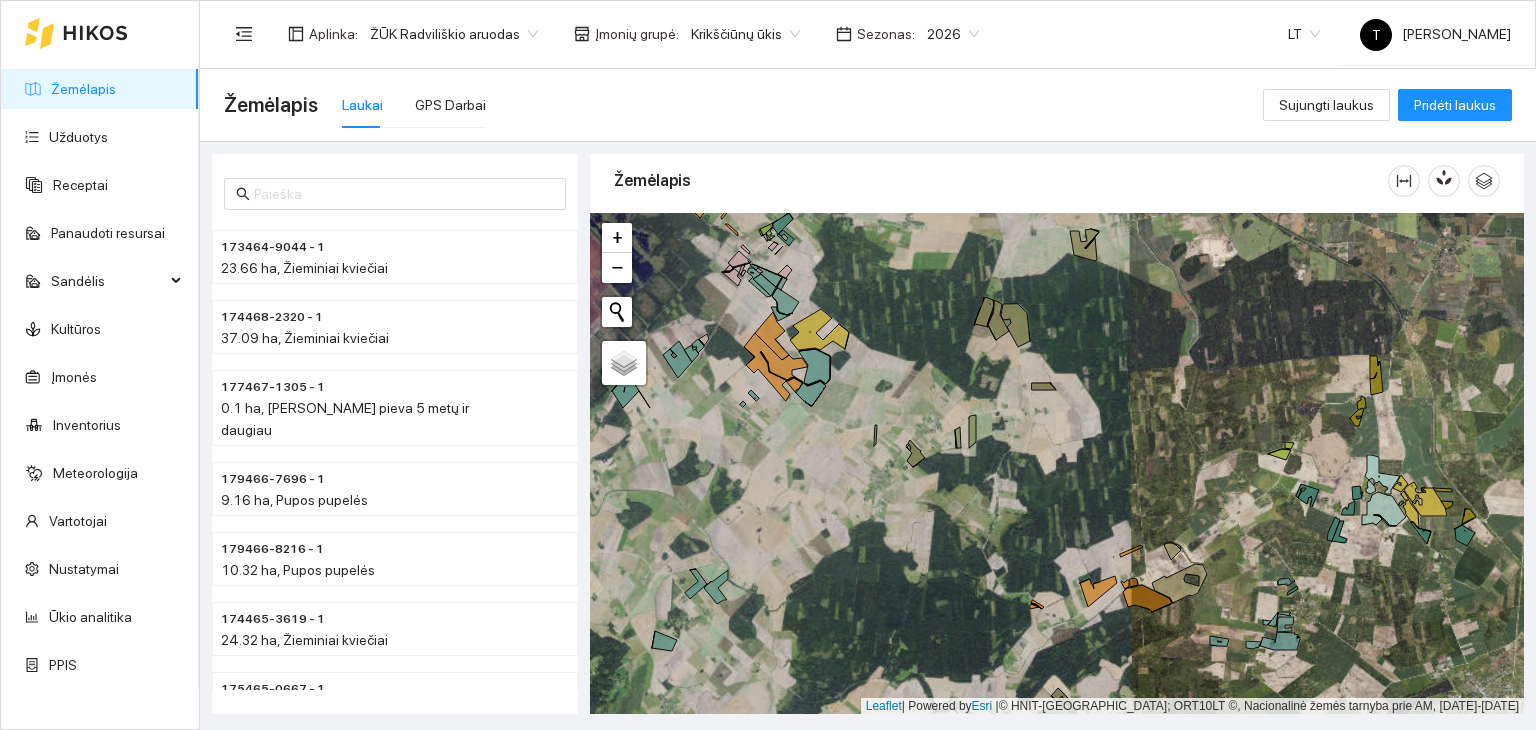 drag, startPoint x: 1112, startPoint y: 335, endPoint x: 1084, endPoint y: 392, distance: 63.505905 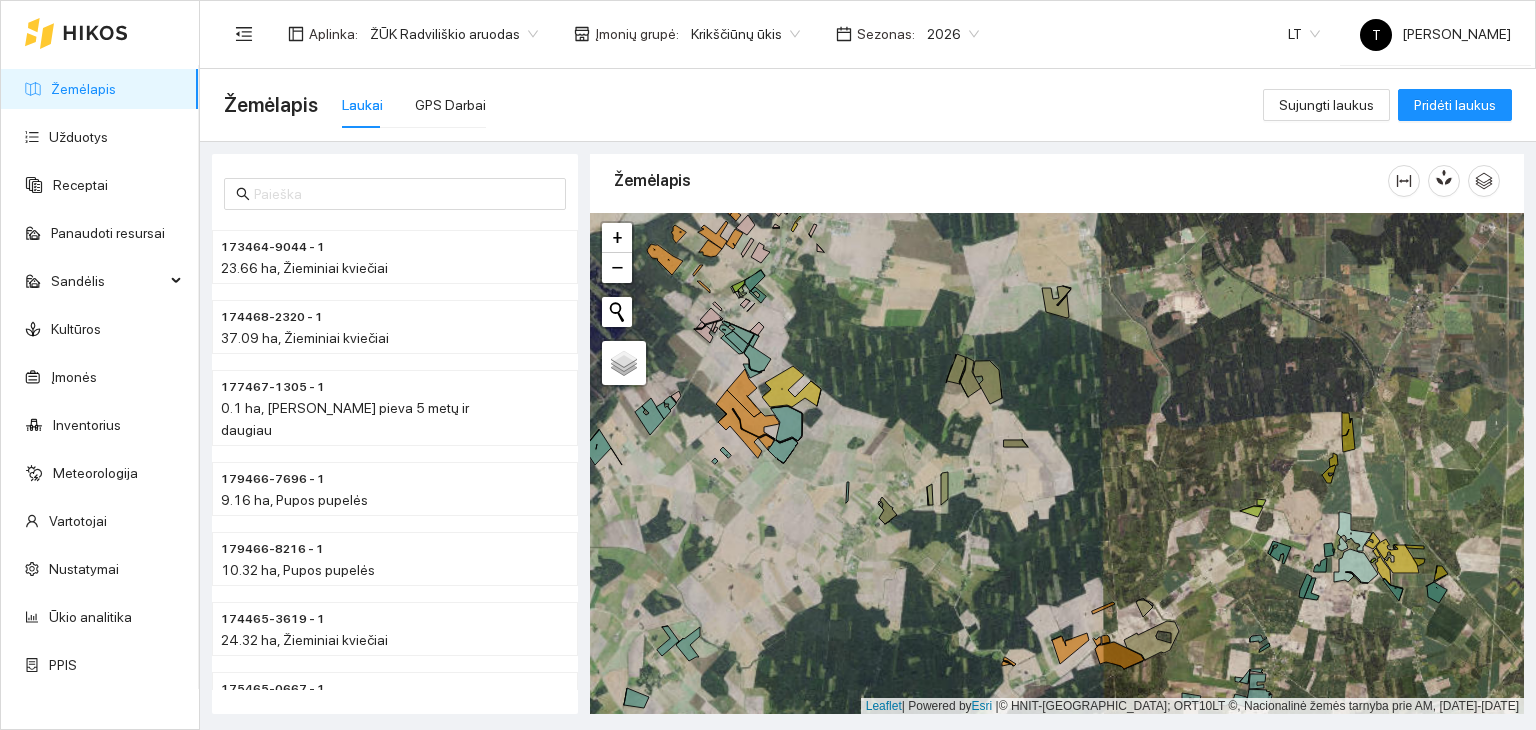 drag, startPoint x: 1112, startPoint y: 373, endPoint x: 1093, endPoint y: 408, distance: 39.824615 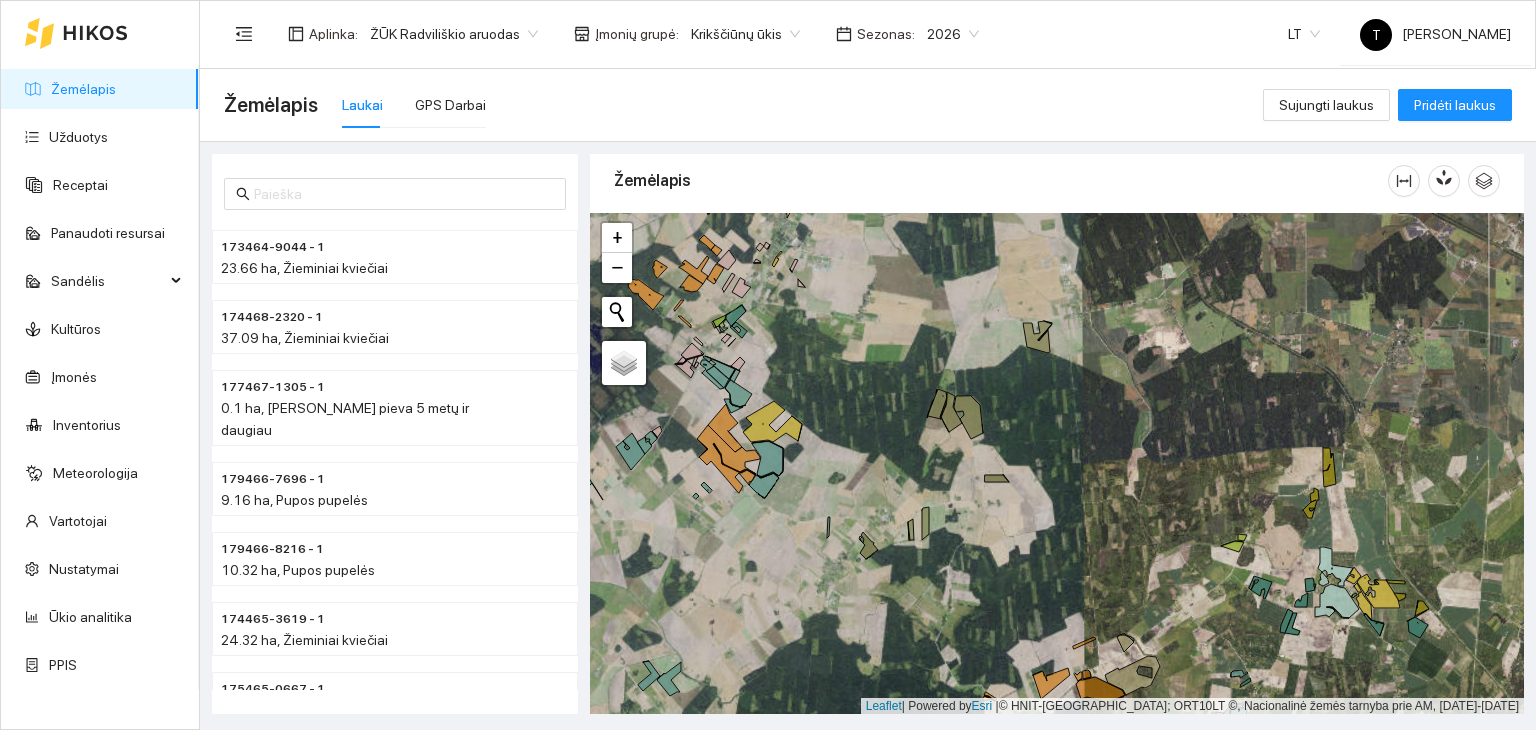click on "176473-7393 - 1 | Žieminiai miežiai 27.32 ha  + −   Nieko nerasta. Bandykite dar kartą.  Žemėlapis  Palydovas Leaflet  | Powered by  Esri   |  © HNIT-BALTIC; ORT10LT ©, Nacionalinė žemės tarnyba prie AM, 2019-2021" at bounding box center [1057, 464] 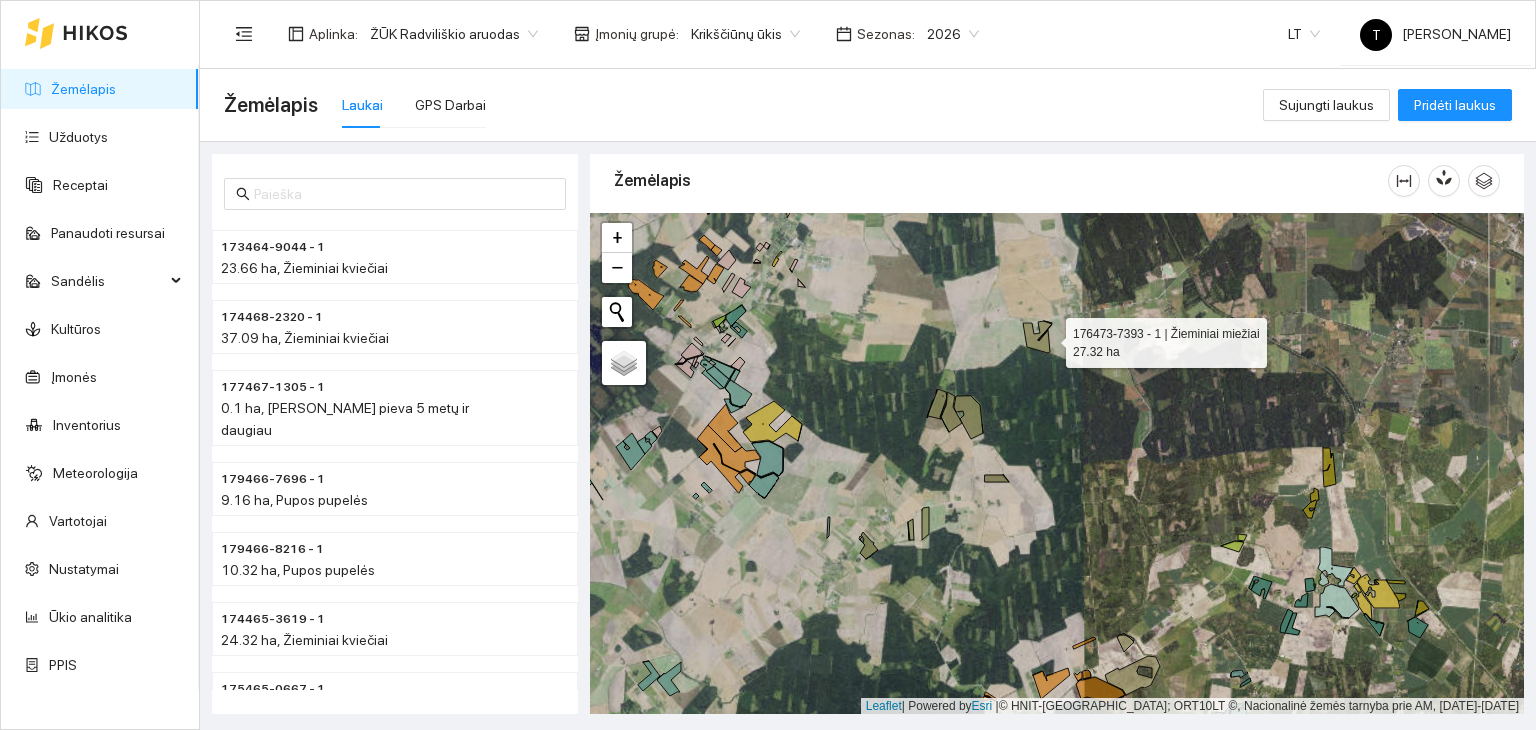 click 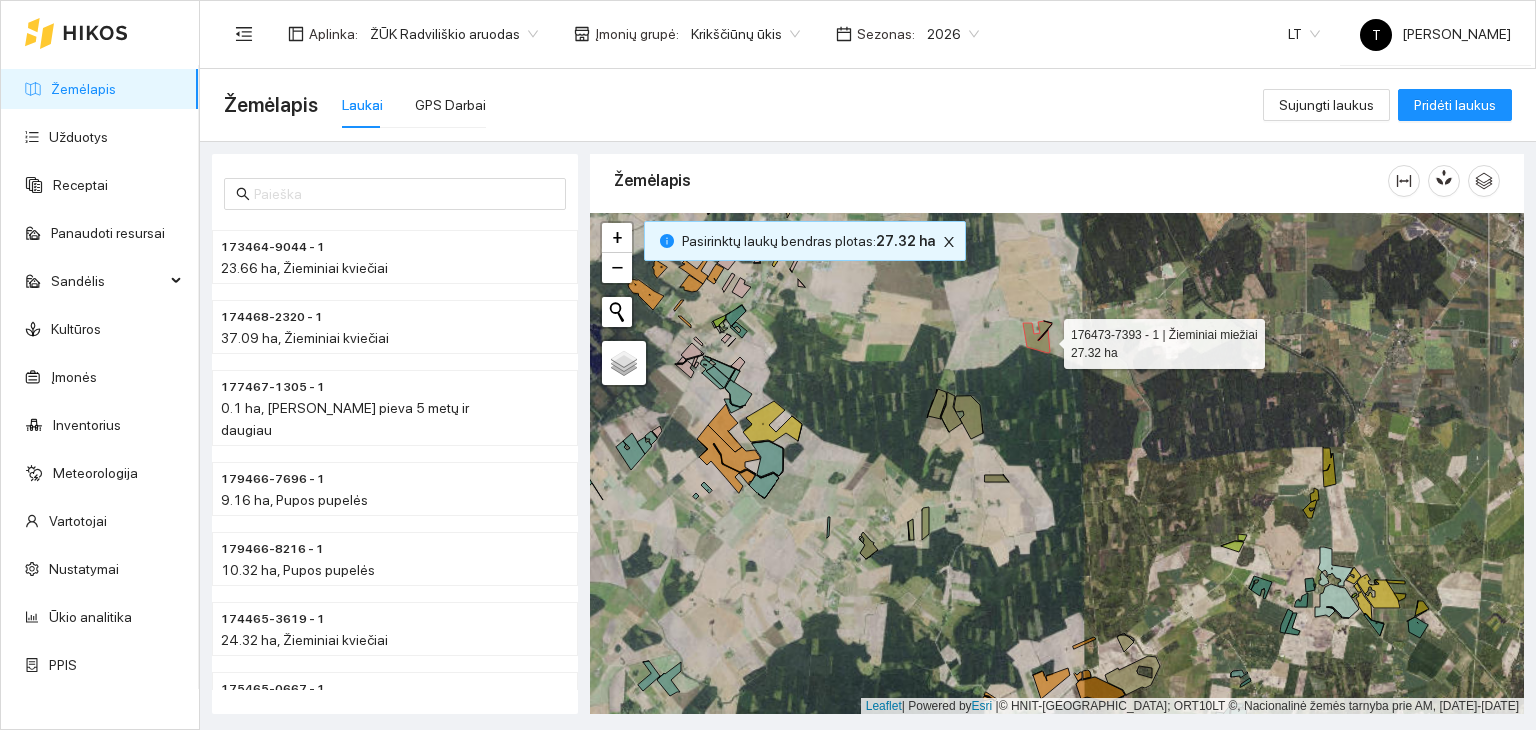 scroll, scrollTop: 2793, scrollLeft: 0, axis: vertical 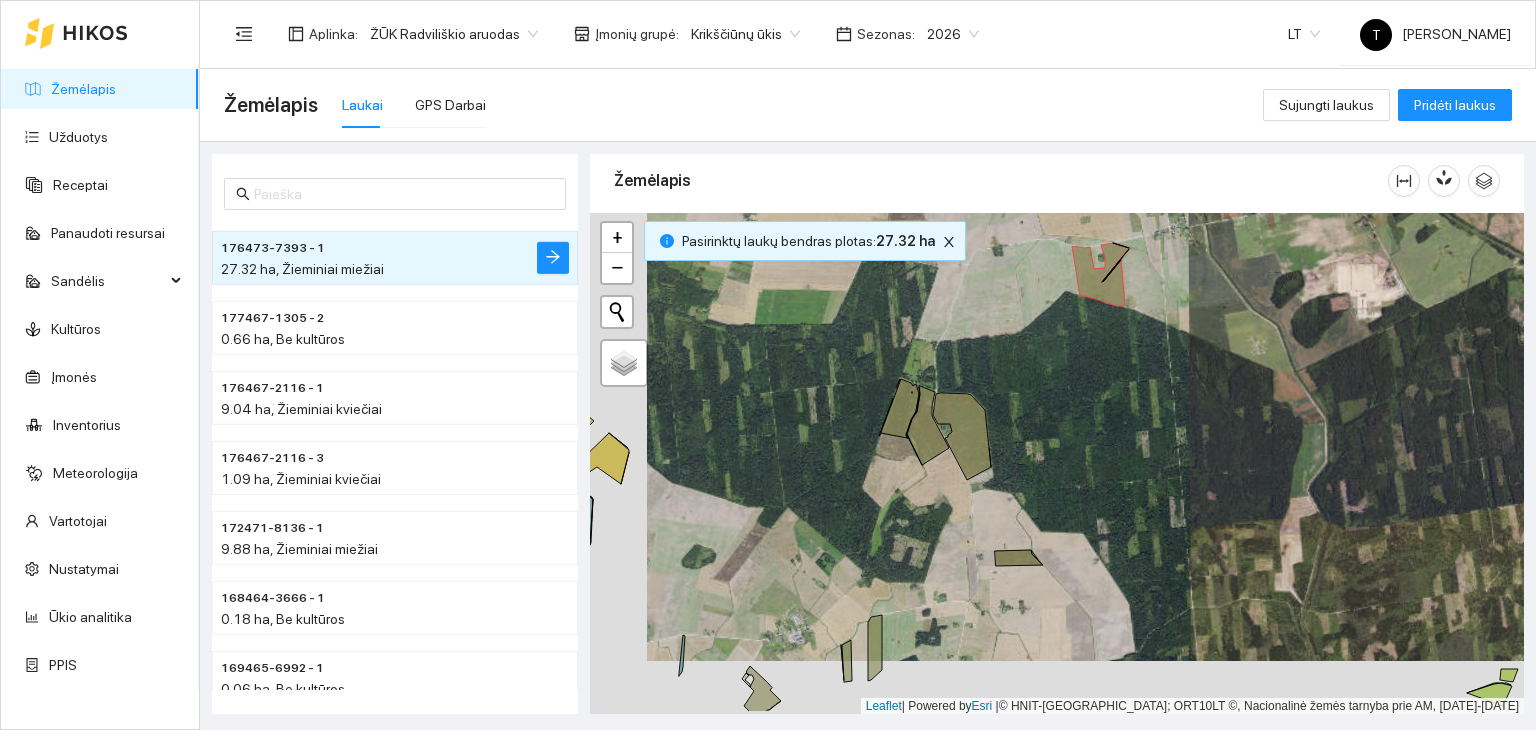 drag, startPoint x: 1003, startPoint y: 432, endPoint x: 1076, endPoint y: 360, distance: 102.53292 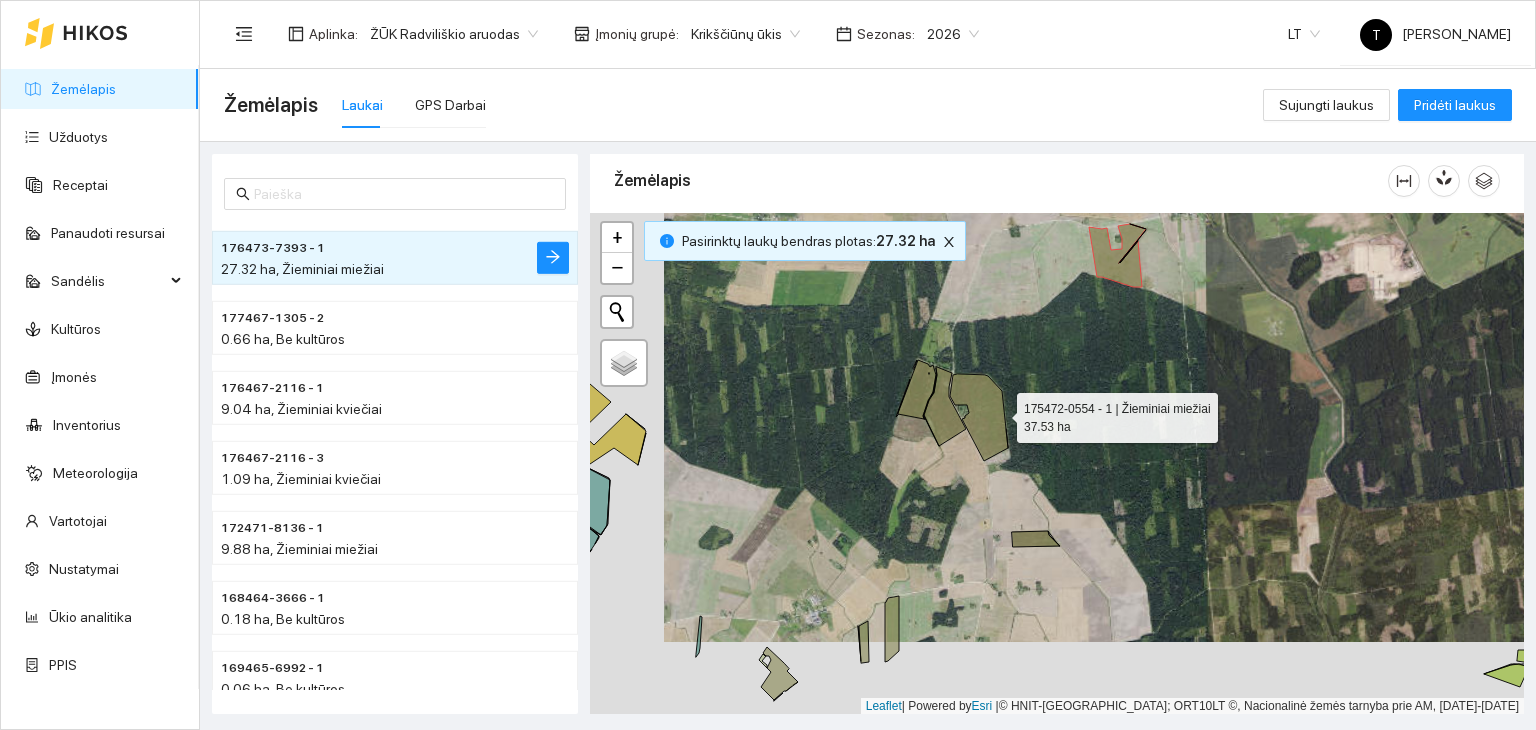 click 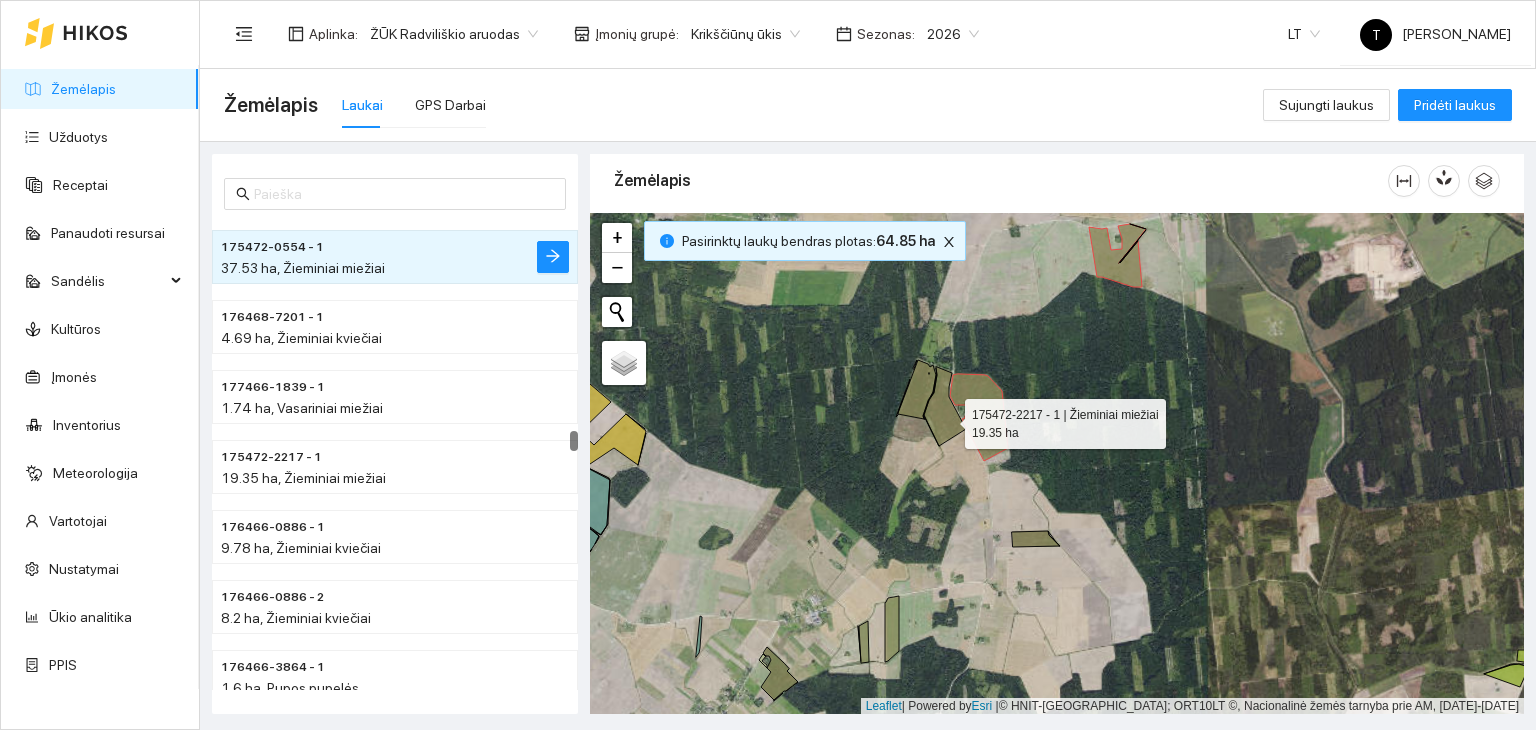 click 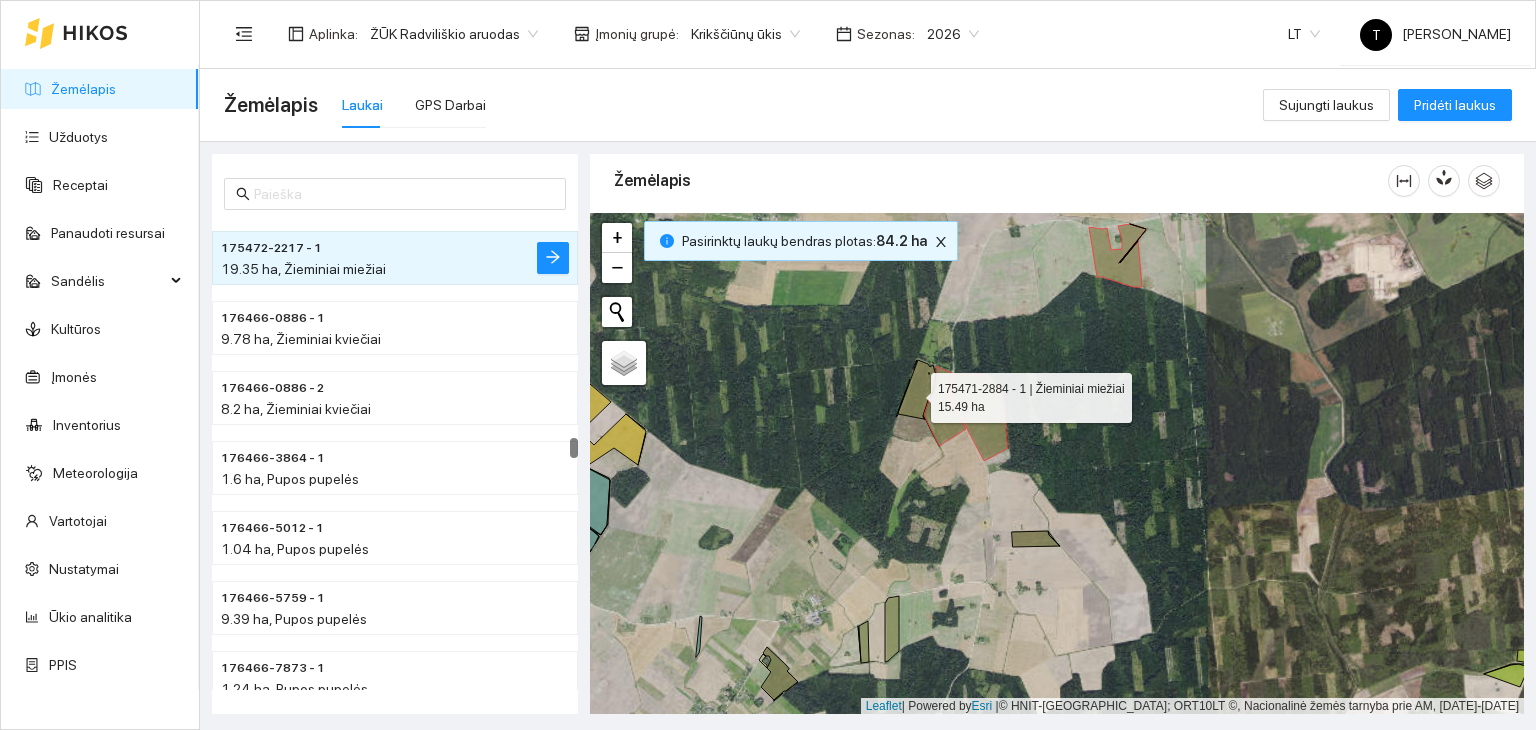 click 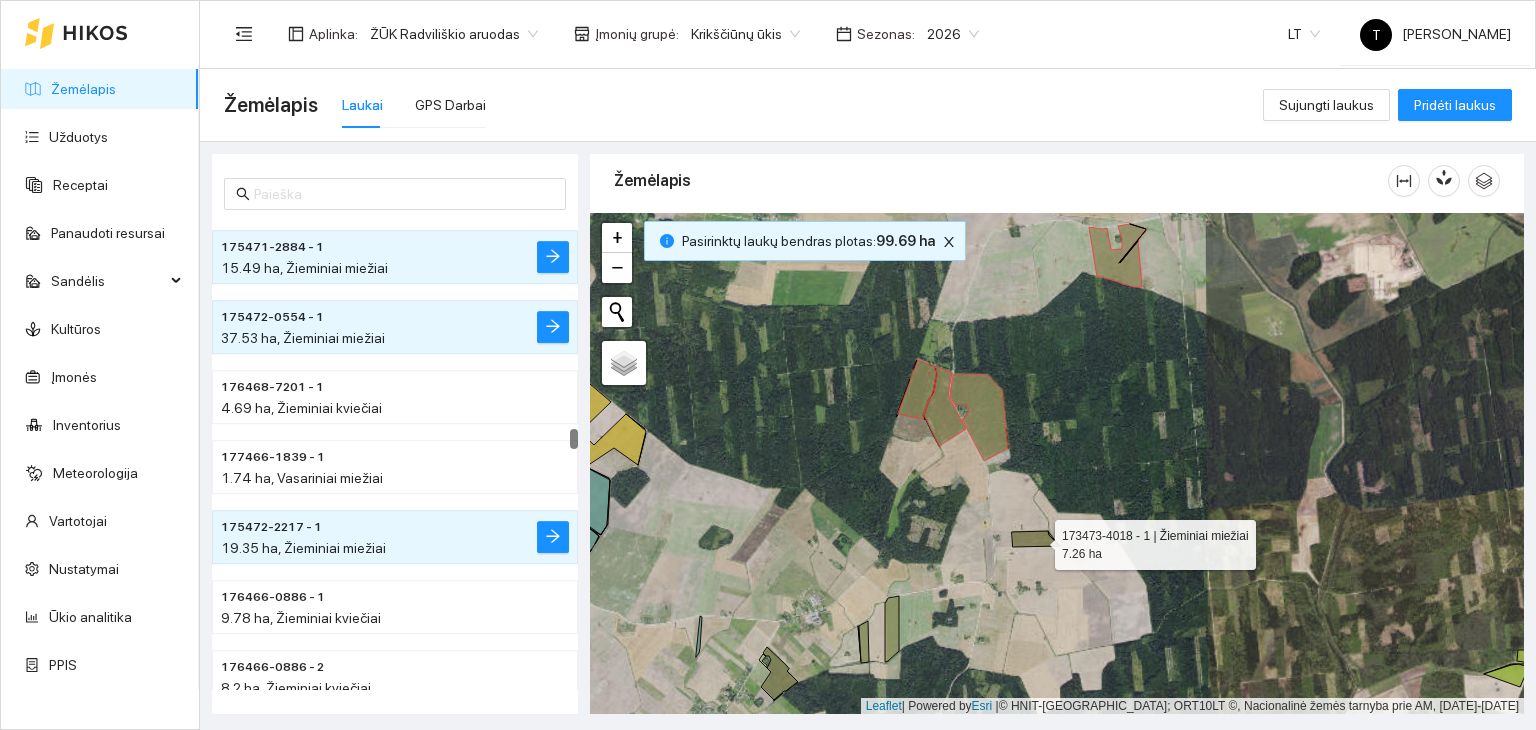 click 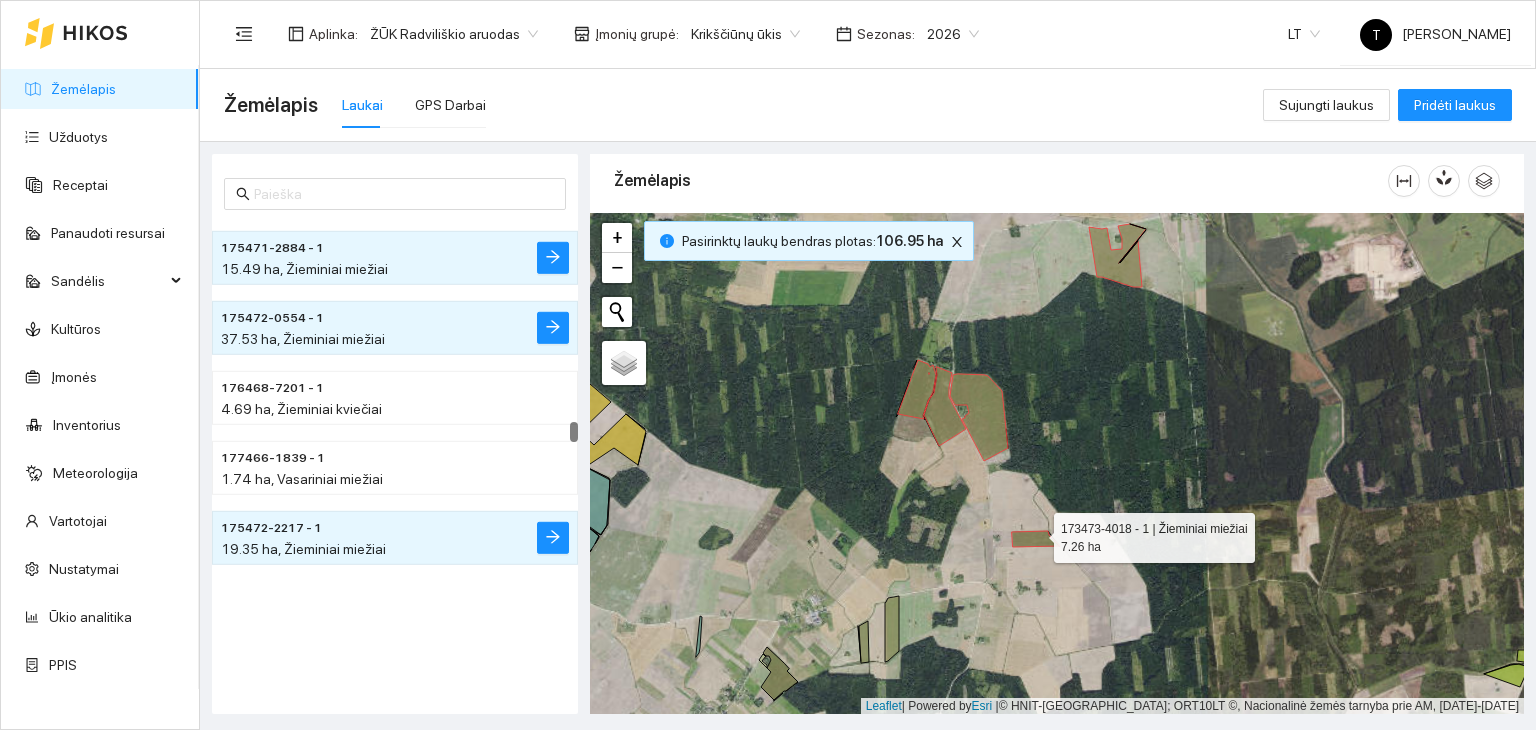 scroll, scrollTop: 6216, scrollLeft: 0, axis: vertical 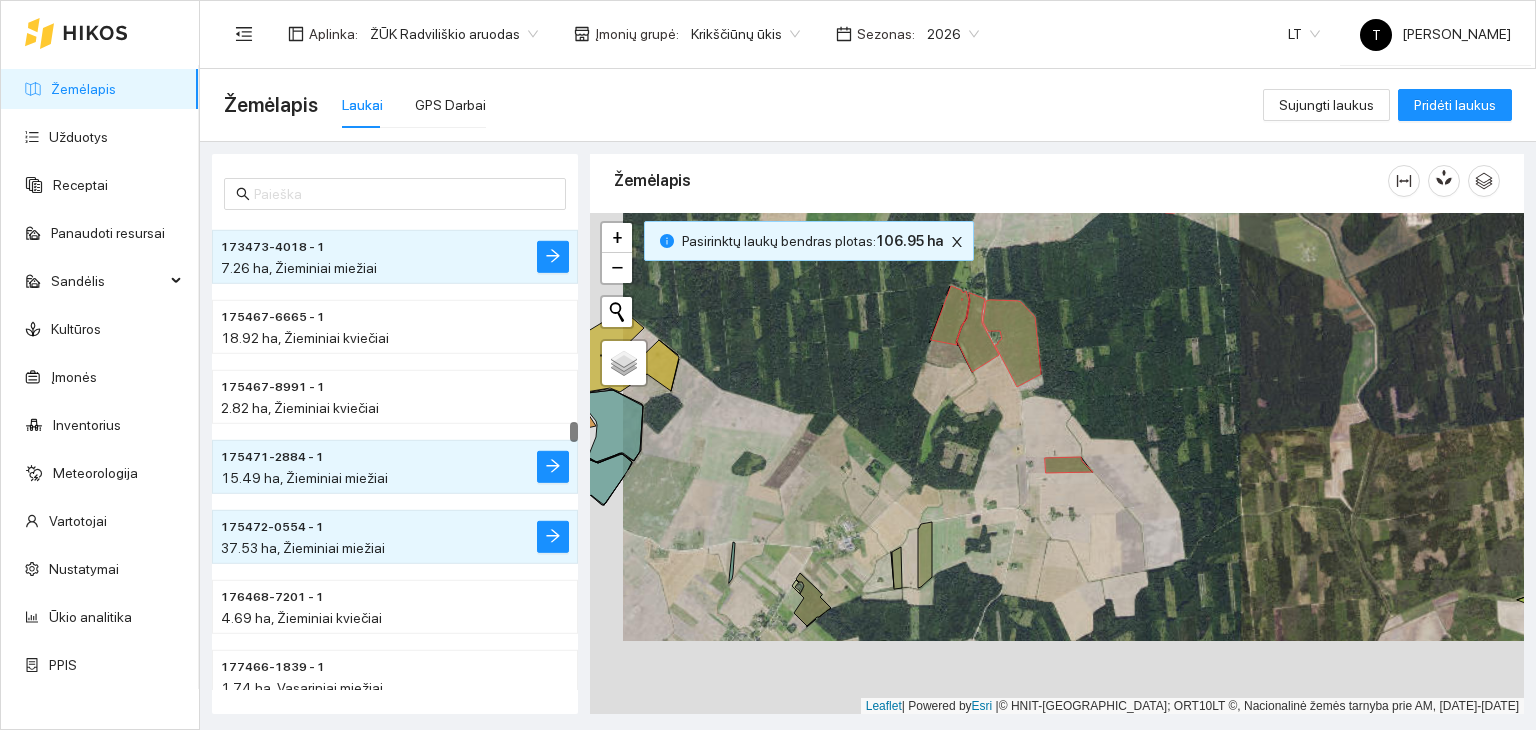 drag, startPoint x: 972, startPoint y: 591, endPoint x: 1121, endPoint y: 343, distance: 289.31818 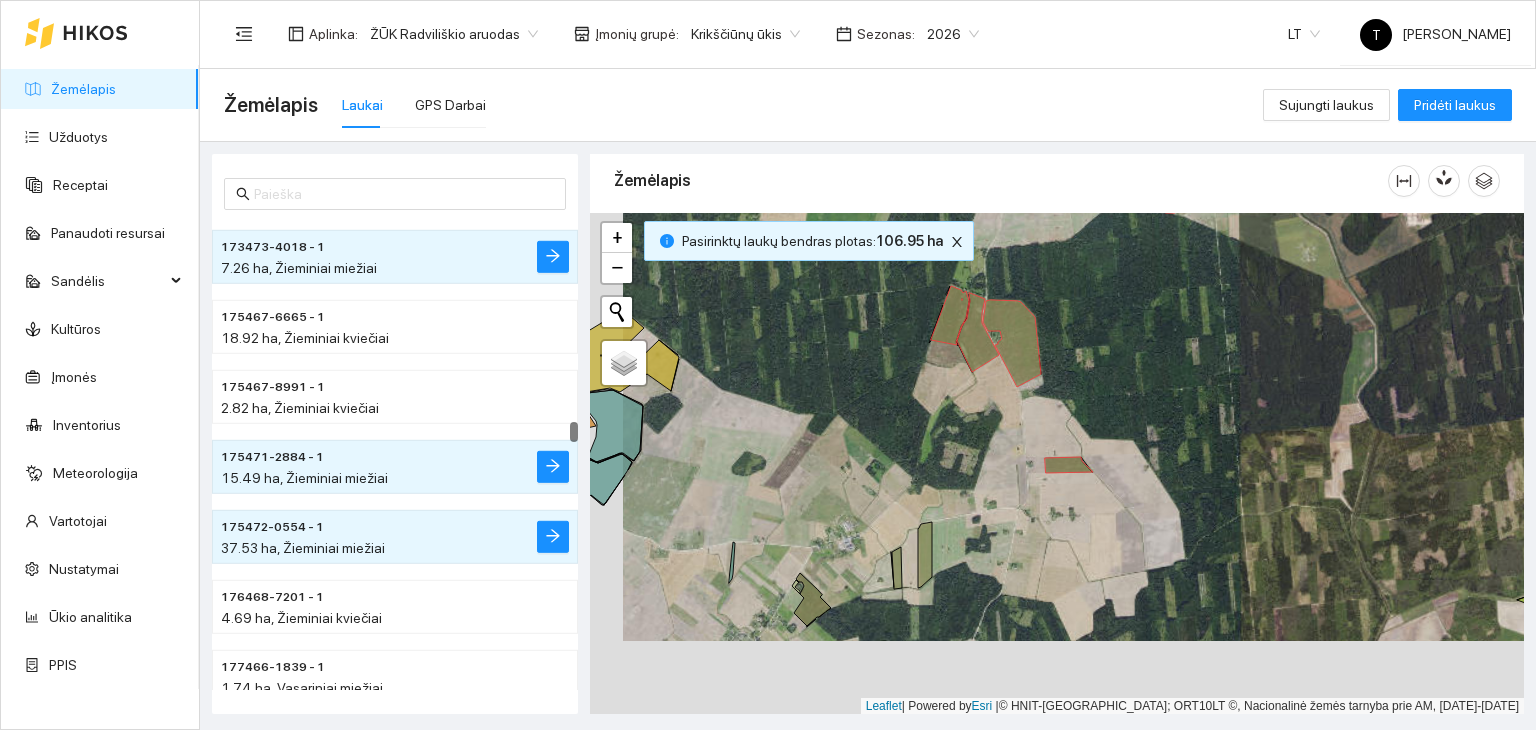 click on "+ −   Nieko nerasta. Bandykite dar kartą.  Žemėlapis  Palydovas Leaflet  | Powered by  Esri   |  © HNIT-BALTIC; ORT10LT ©, Nacionalinė žemės tarnyba prie AM, [DATE]-[DATE]" at bounding box center [1057, 464] 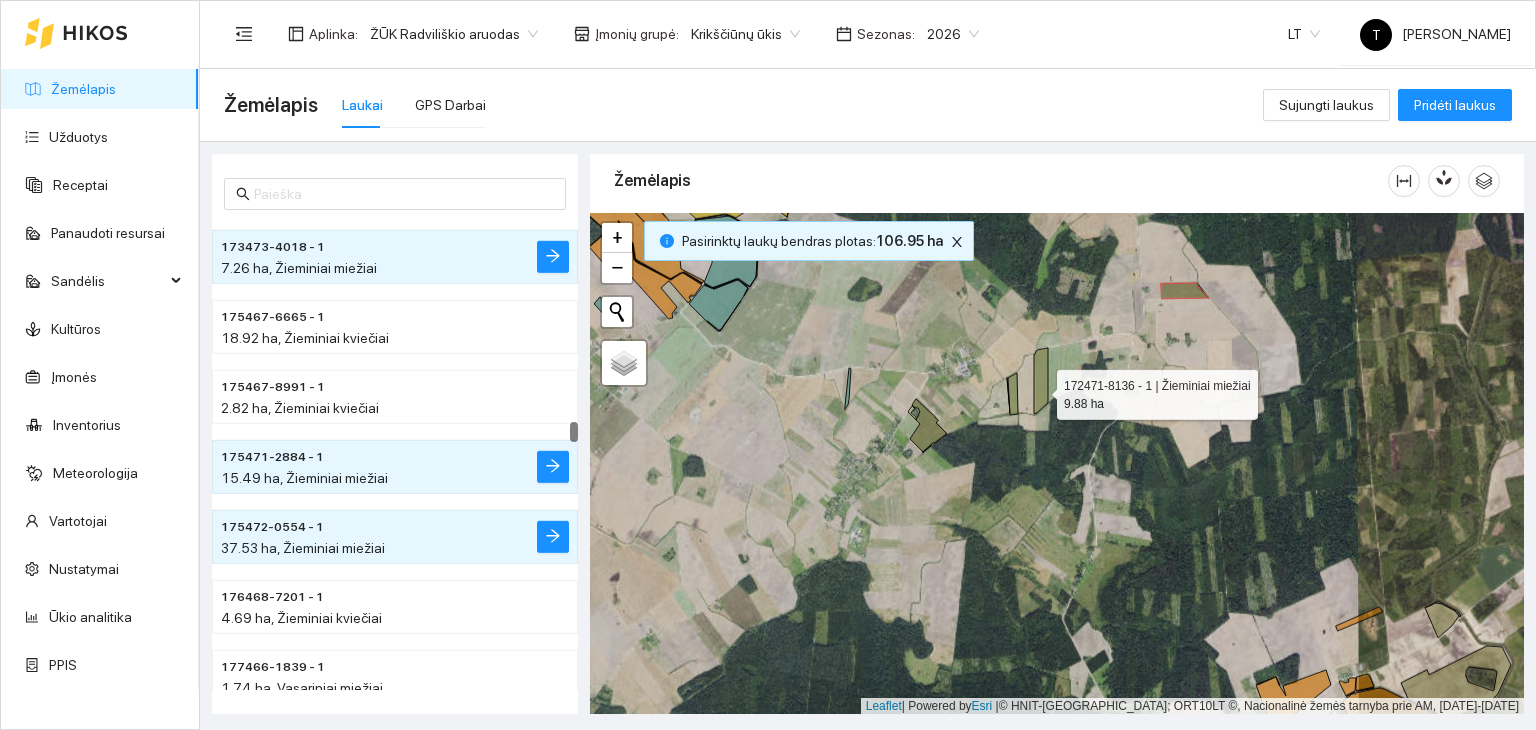 click 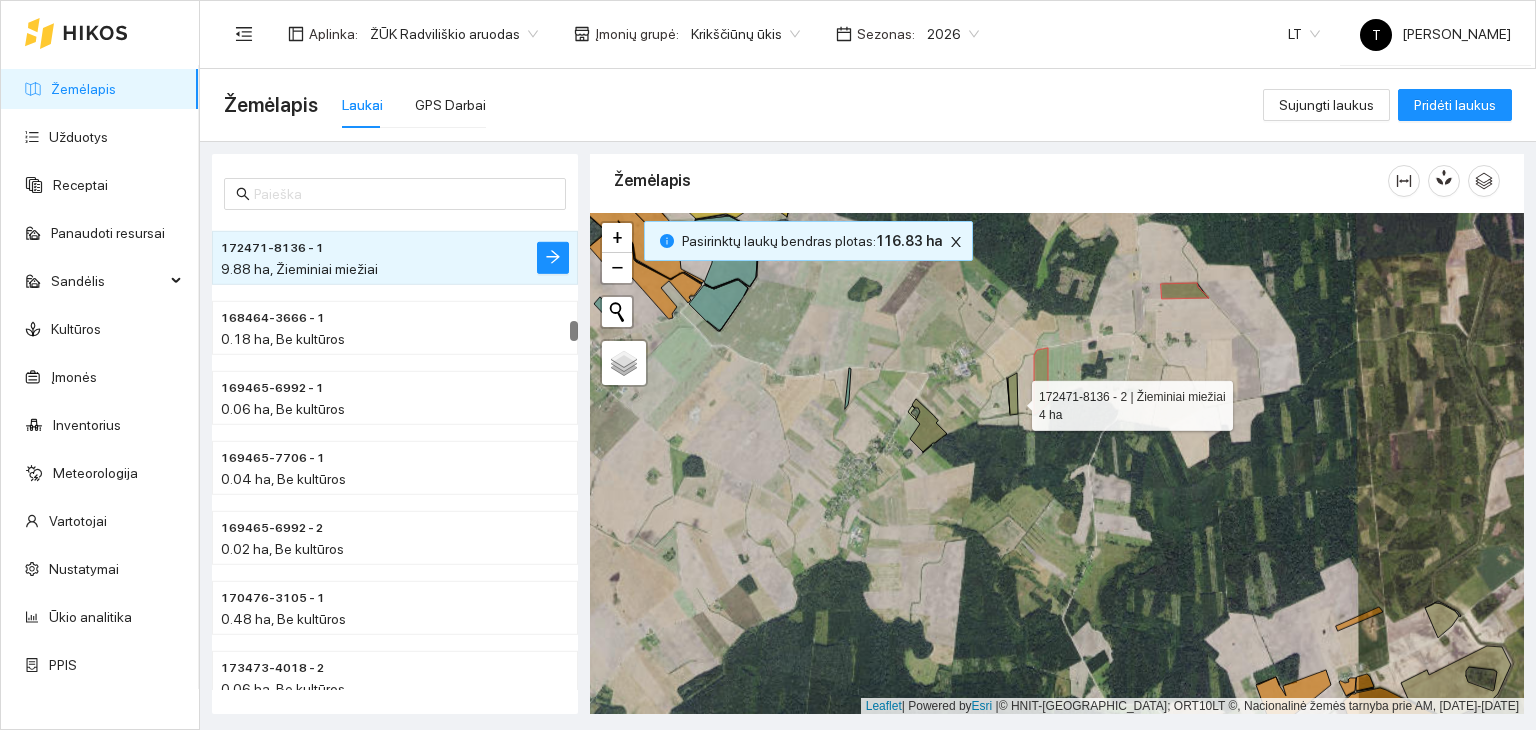 click 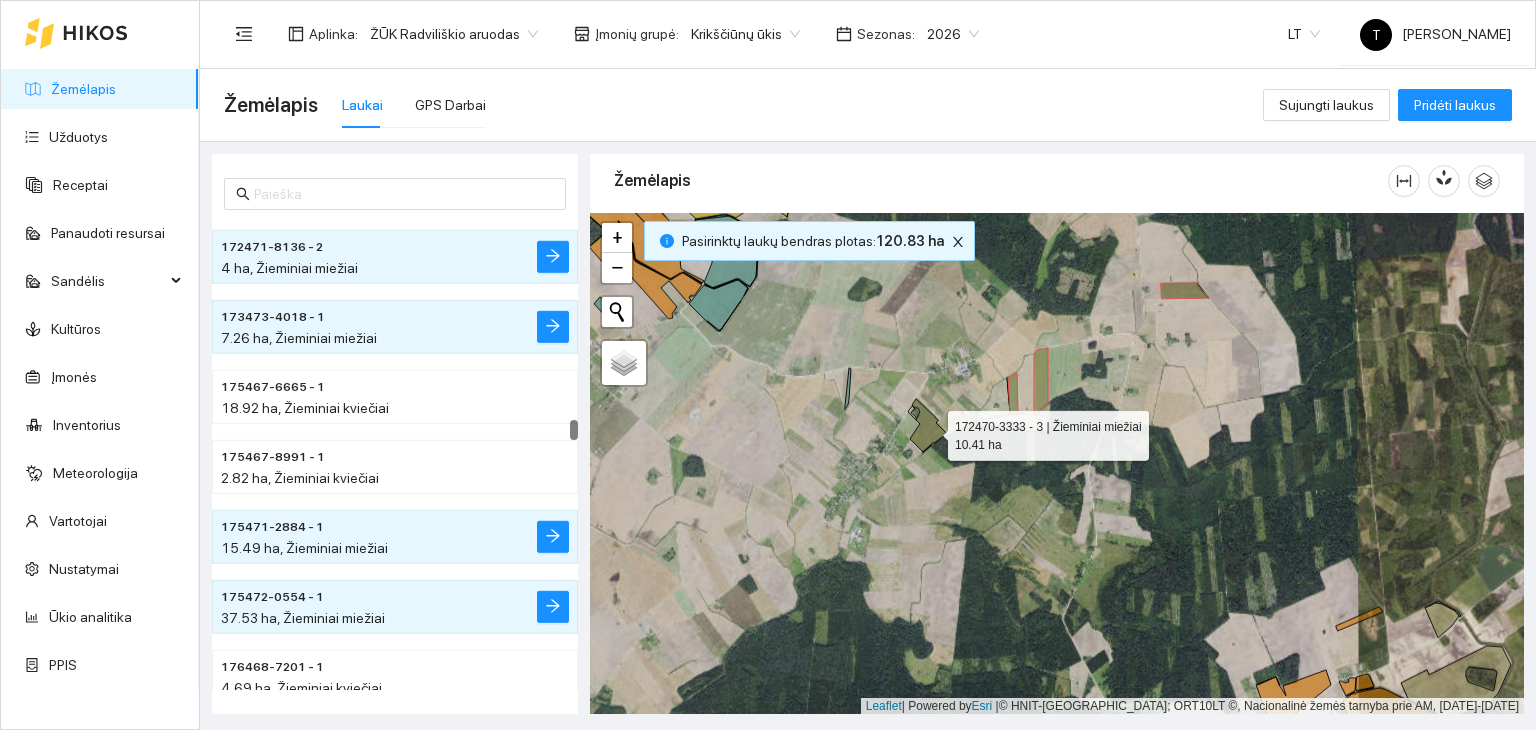 click 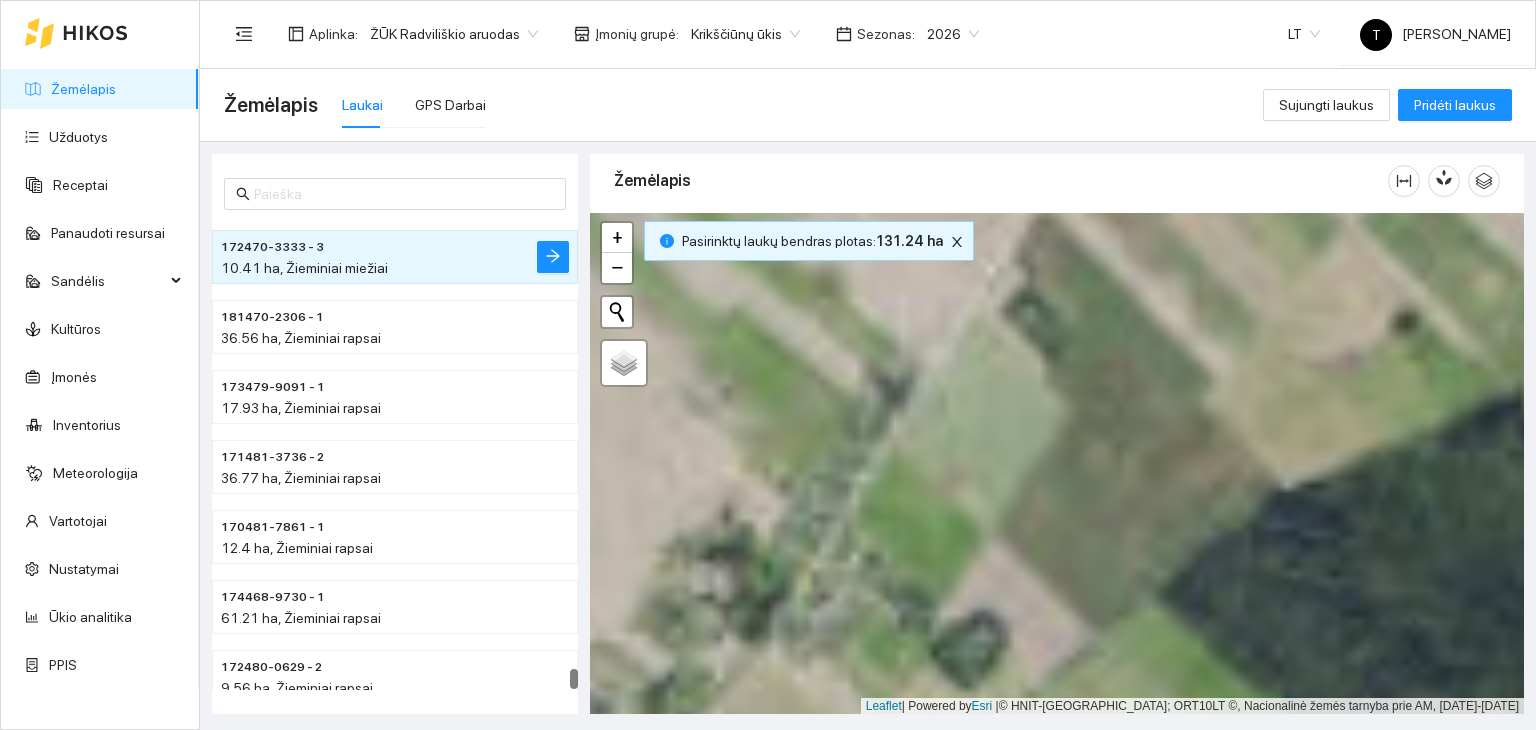 drag, startPoint x: 976, startPoint y: 375, endPoint x: 520, endPoint y: 269, distance: 468.15808 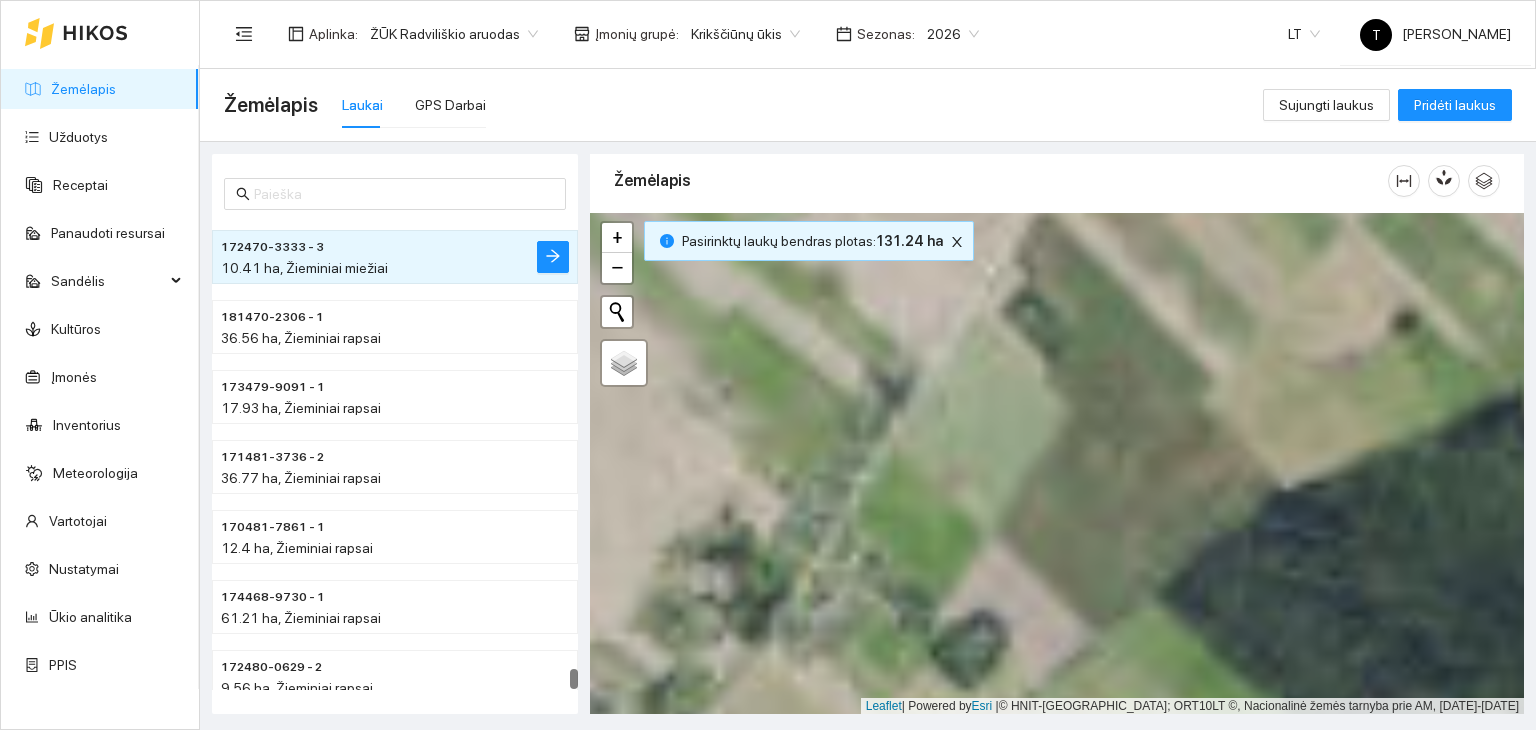 click on "172470-3333 - 3 10.41 ha, Žieminiai miežiai 181470-2306 - 1 36.56 ha, Žieminiai rapsai 173479-9091 - 1 17.93 ha, Žieminiai rapsai 171481-3736 - 2 36.77 ha, Žieminiai rapsai 170481-7861 - 1 12.4 ha, Žieminiai rapsai 174468-9730 - 1 61.21 ha, Žieminiai rapsai 172480-0629 - 2 9.56 ha, Žieminiai rapsai Žemėlapis
+ −   Nieko nerasta. Bandykite dar kartą.  Žemėlapis  Palydovas Leaflet  | Powered by  Esri   |  © HNIT-BALTIC; ORT10LT ©, Nacionalinė žemės tarnyba prie AM, 2019-2021 Kraunami duomenys... Pasirinktų laukų bendras plotas :" at bounding box center (862, 428) 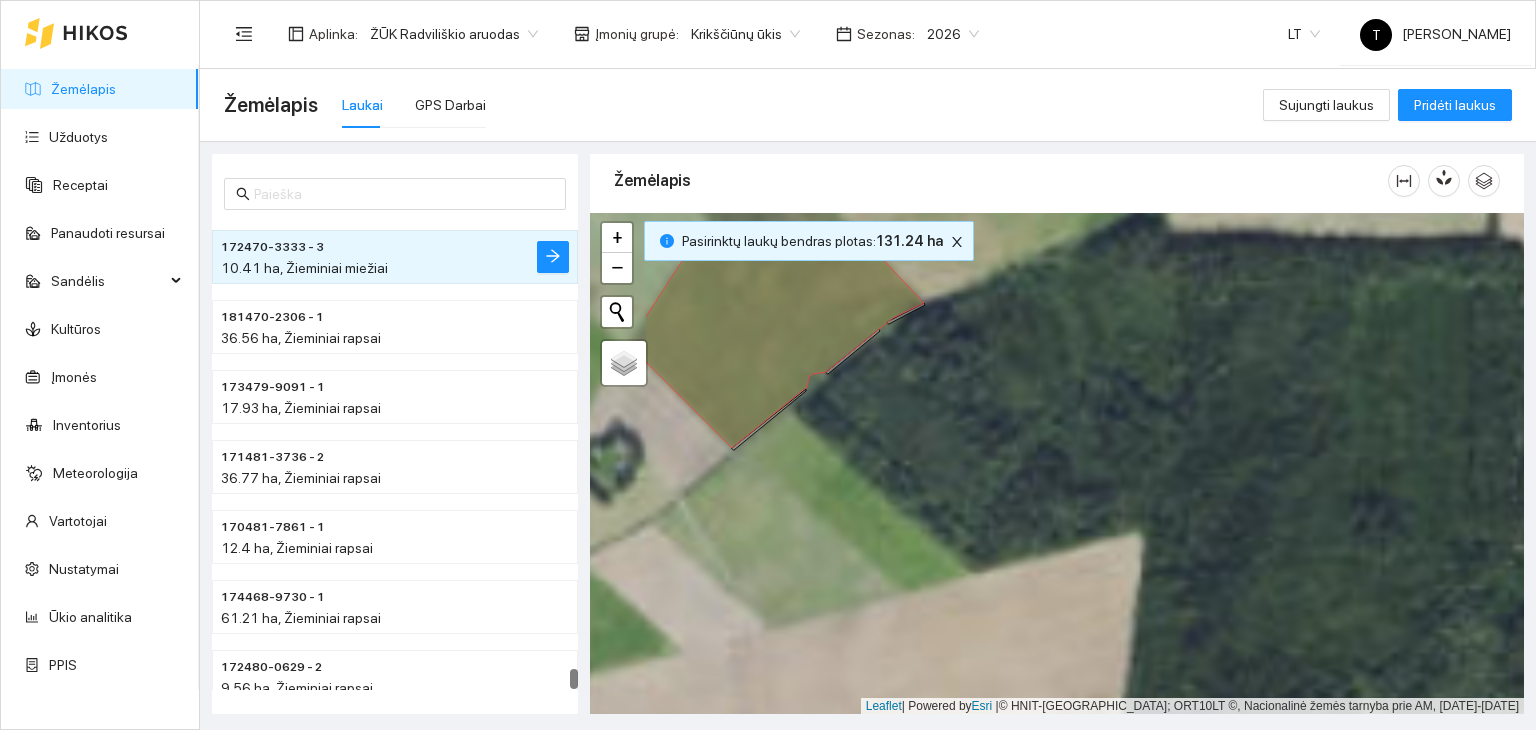 drag, startPoint x: 735, startPoint y: 326, endPoint x: 1340, endPoint y: 532, distance: 639.10956 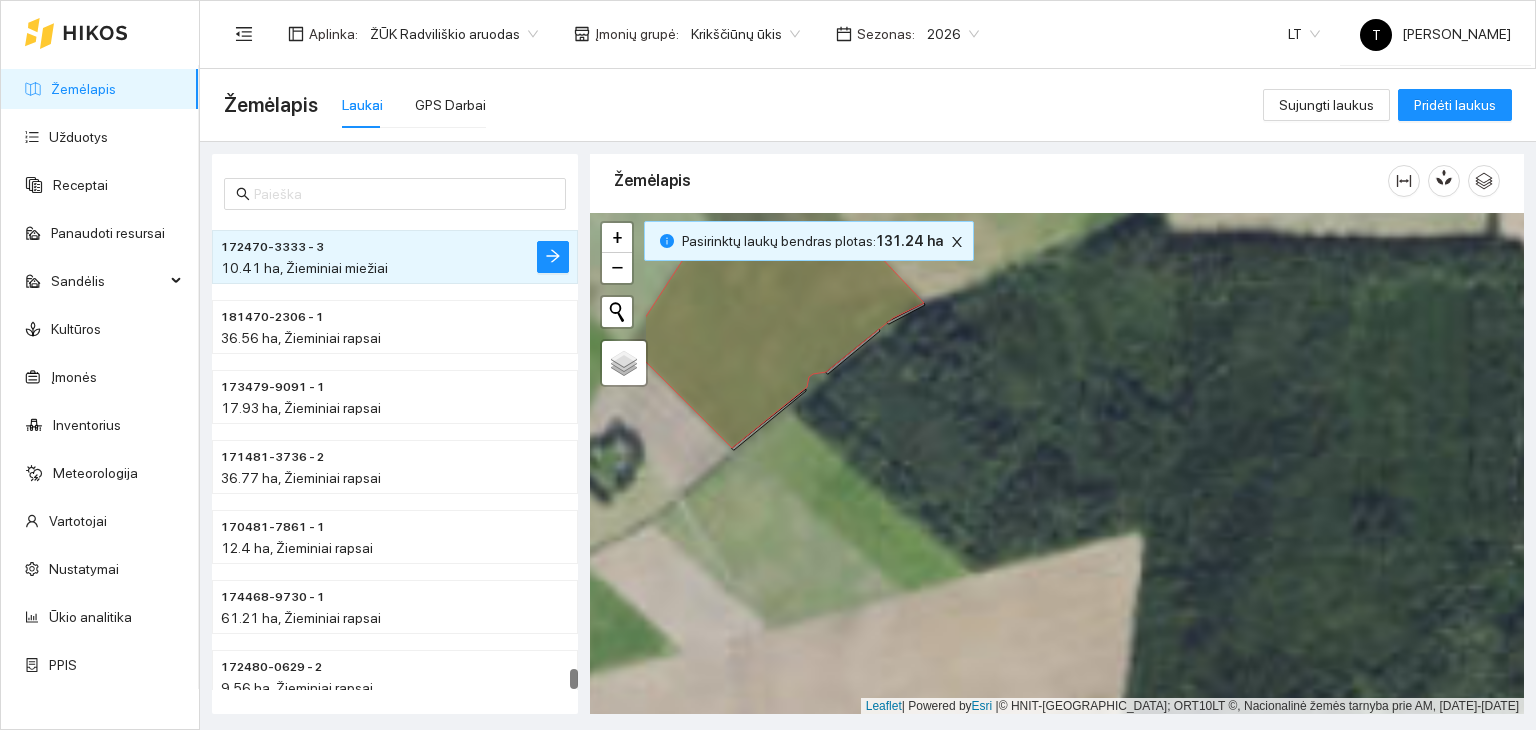 click on "+ −   Nieko nerasta. Bandykite dar kartą.  Žemėlapis  Palydovas Leaflet  | Powered by  Esri   |  © HNIT-BALTIC; ORT10LT ©, Nacionalinė žemės tarnyba prie AM, [DATE]-[DATE]" at bounding box center (1057, 464) 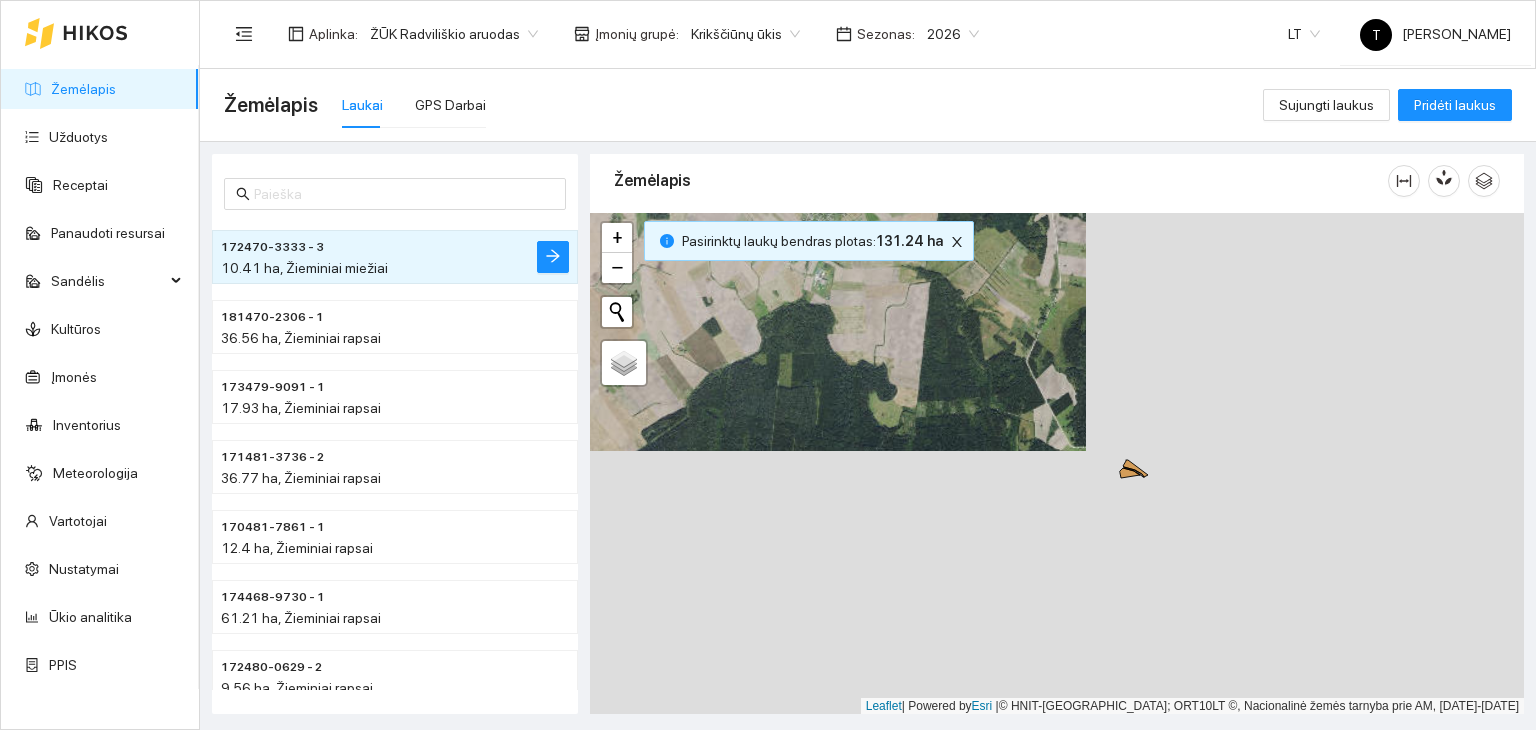 drag, startPoint x: 1422, startPoint y: 517, endPoint x: 827, endPoint y: 177, distance: 685.29193 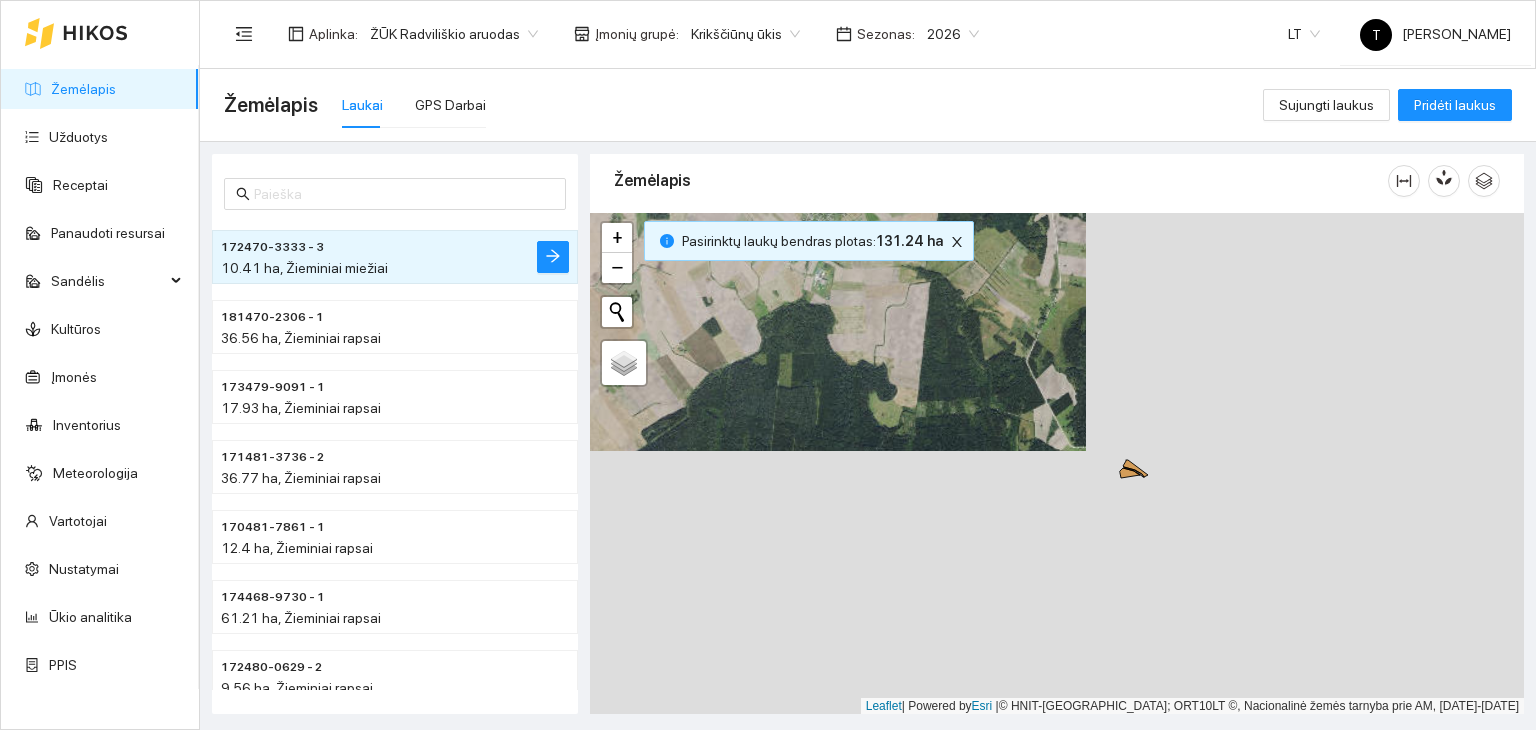 click on "Žemėlapis
+ −   Nieko nerasta. Bandykite dar kartą.  Žemėlapis  Palydovas Leaflet  | Powered by  Esri   |  © HNIT-BALTIC; ORT10LT ©, Nacionalinė žemės tarnyba prie AM, 2019-2021 Kraunami duomenys... Pasirinktų laukų bendras plotas :  131.24 ha" at bounding box center [1057, 429] 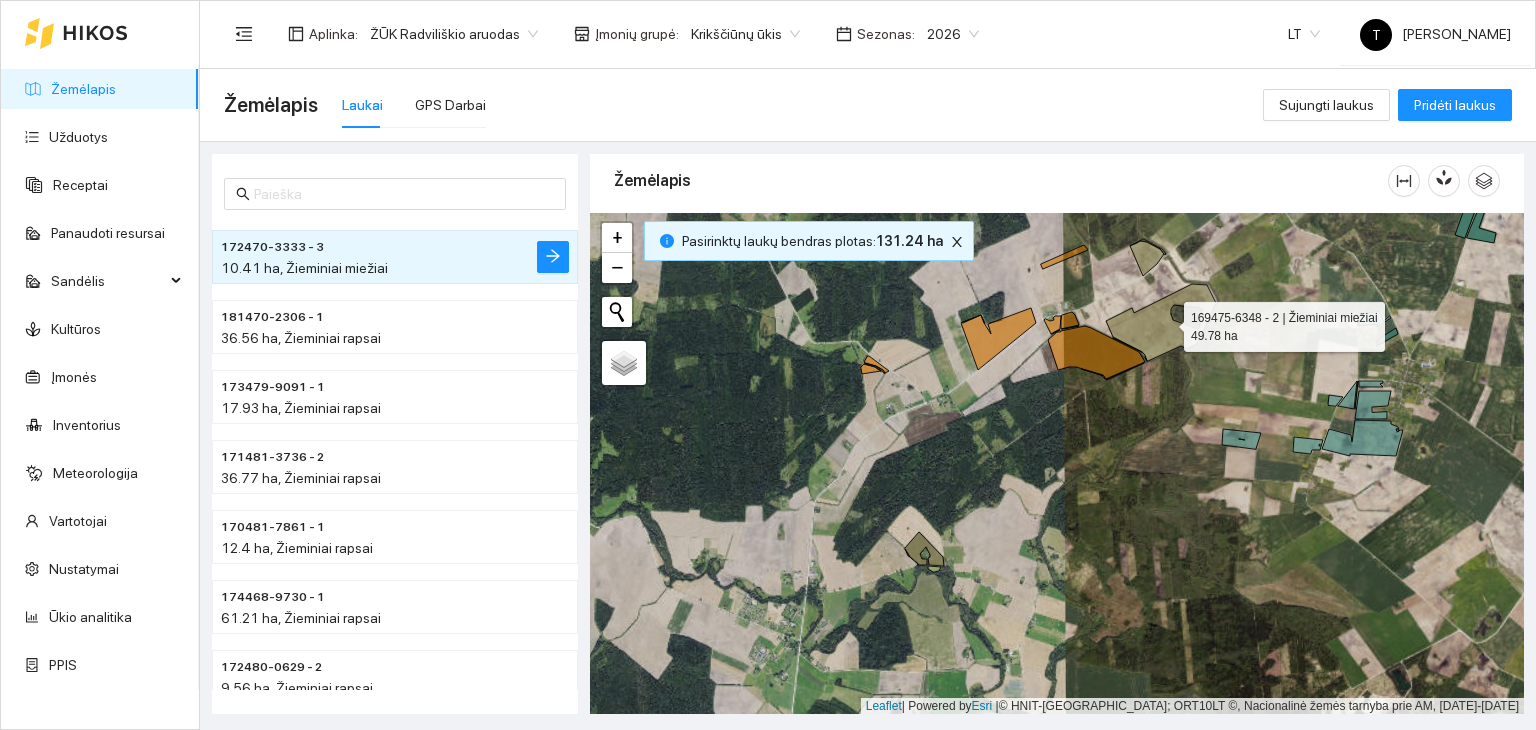 click 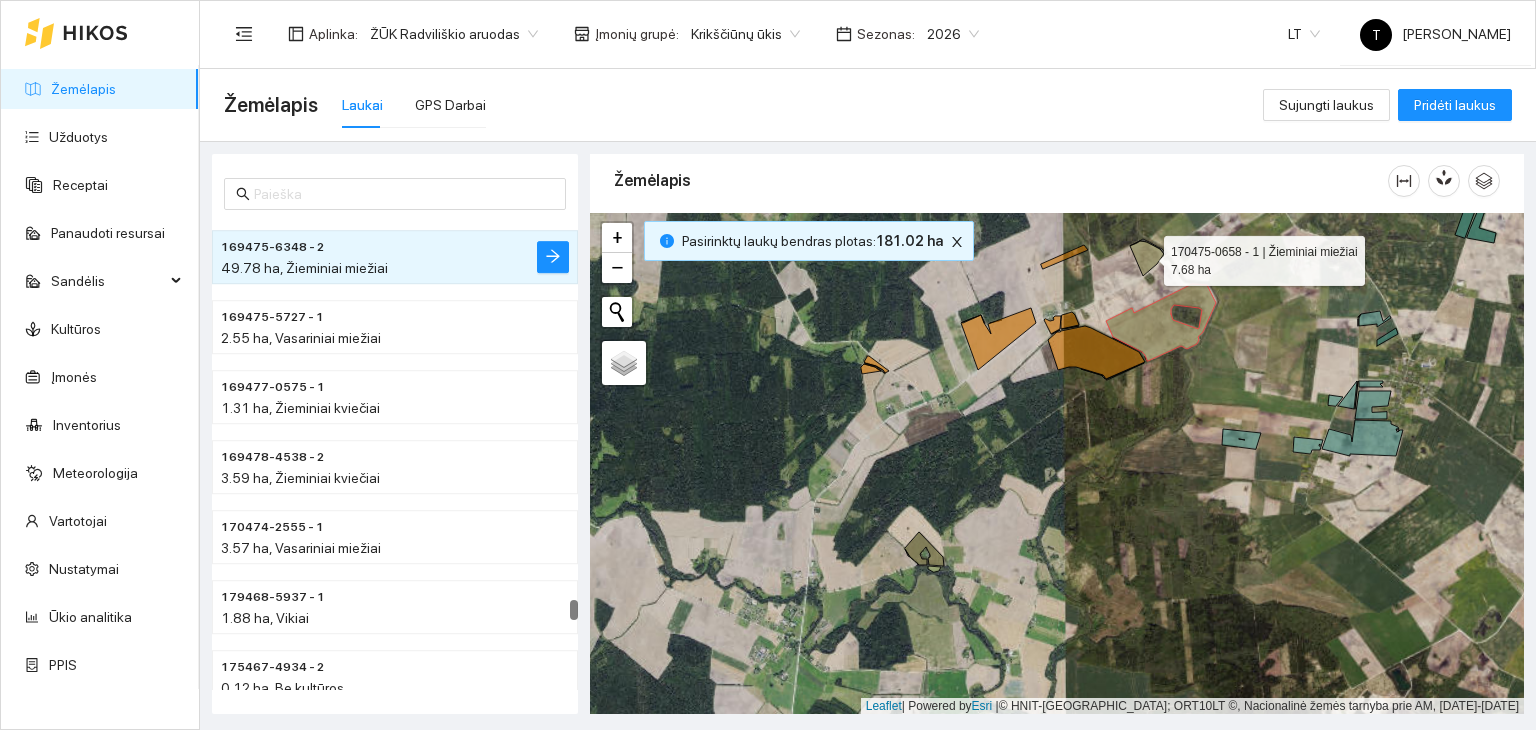 click 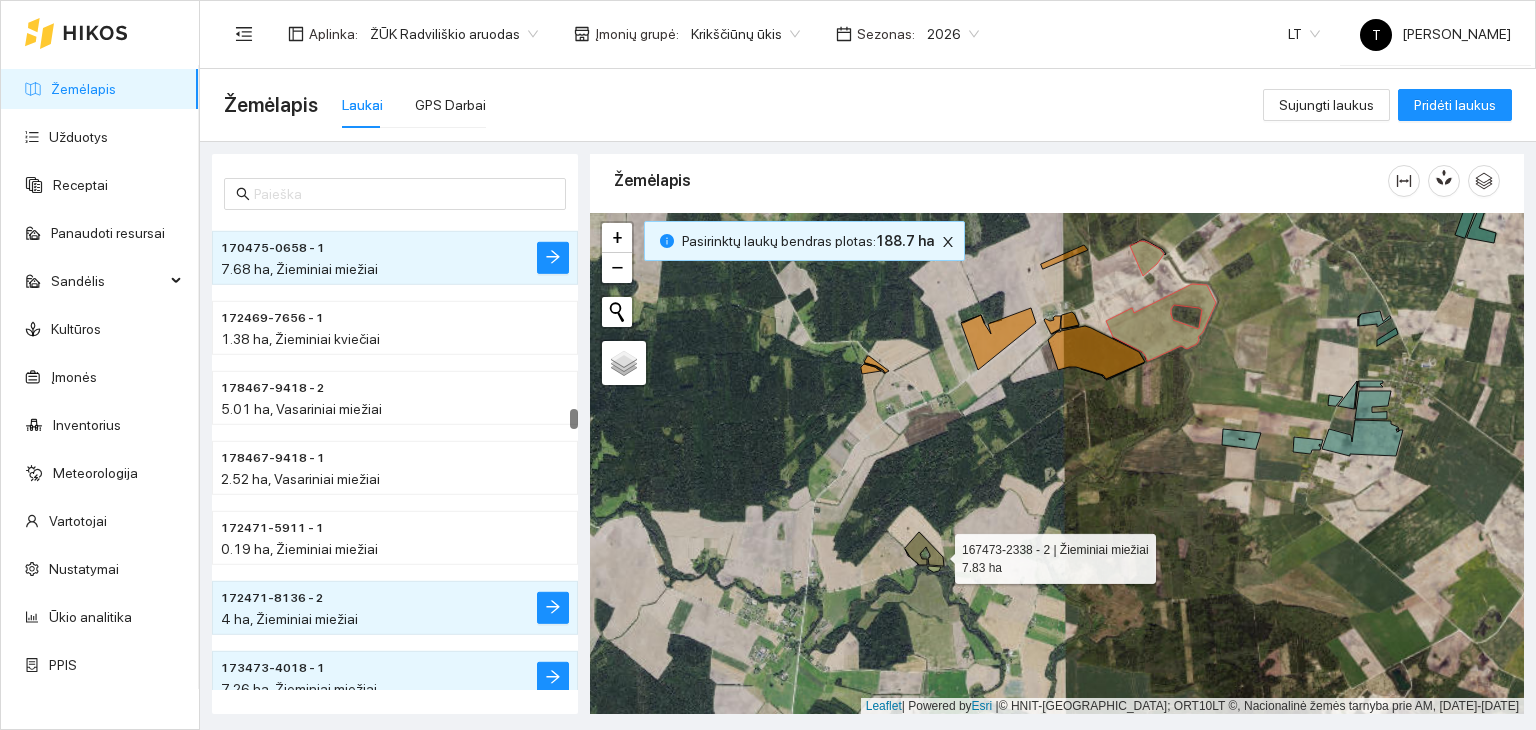 click 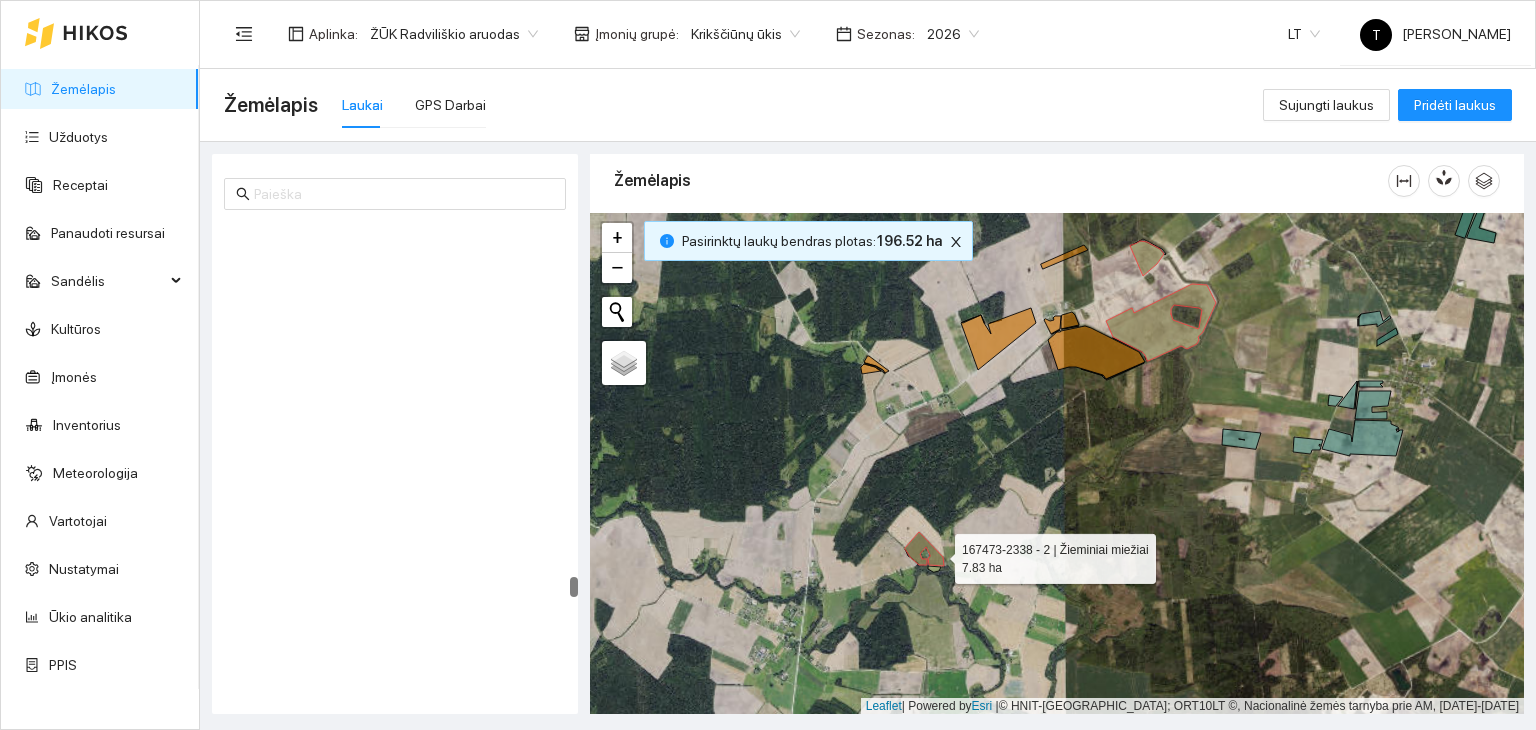 scroll, scrollTop: 11037, scrollLeft: 0, axis: vertical 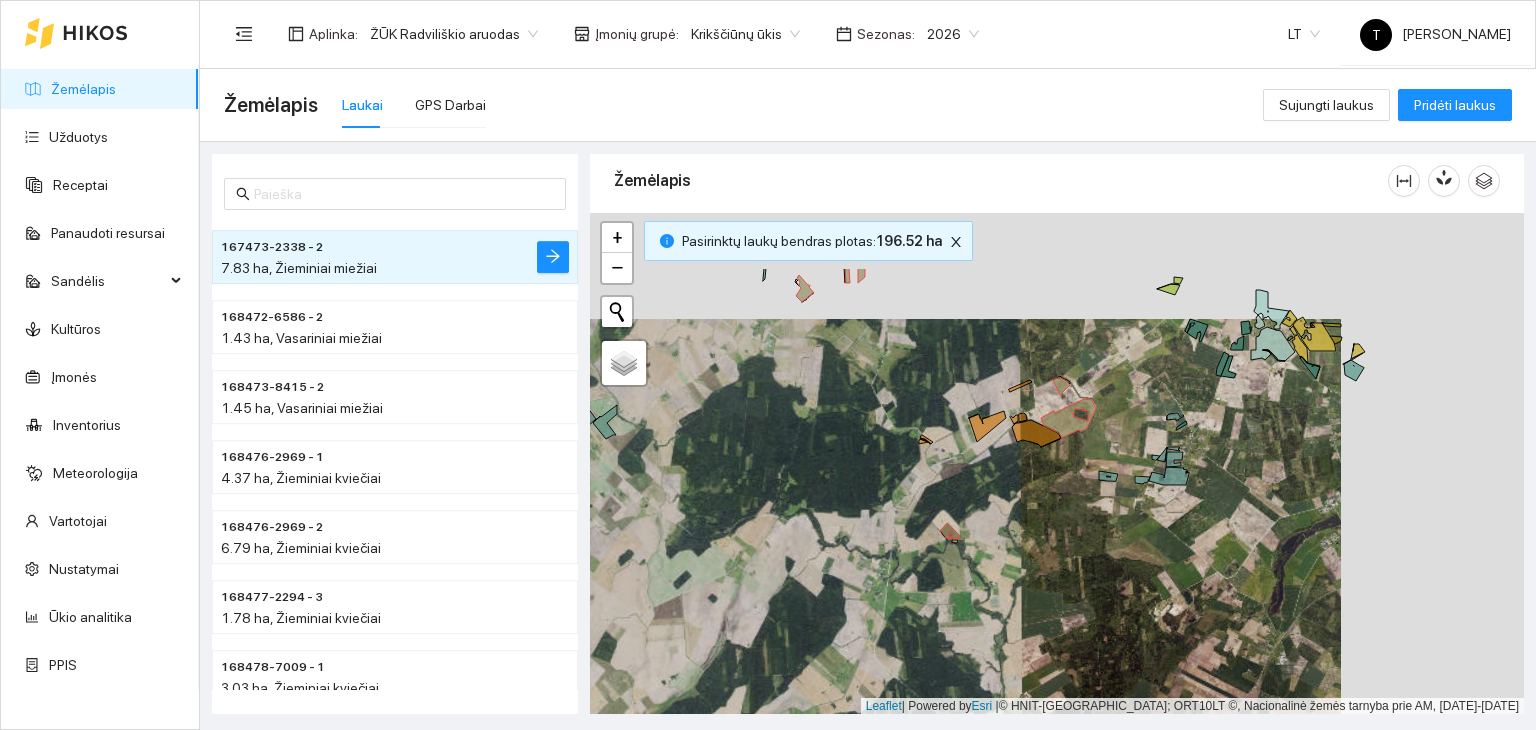 drag, startPoint x: 1312, startPoint y: 336, endPoint x: 954, endPoint y: 546, distance: 415.047 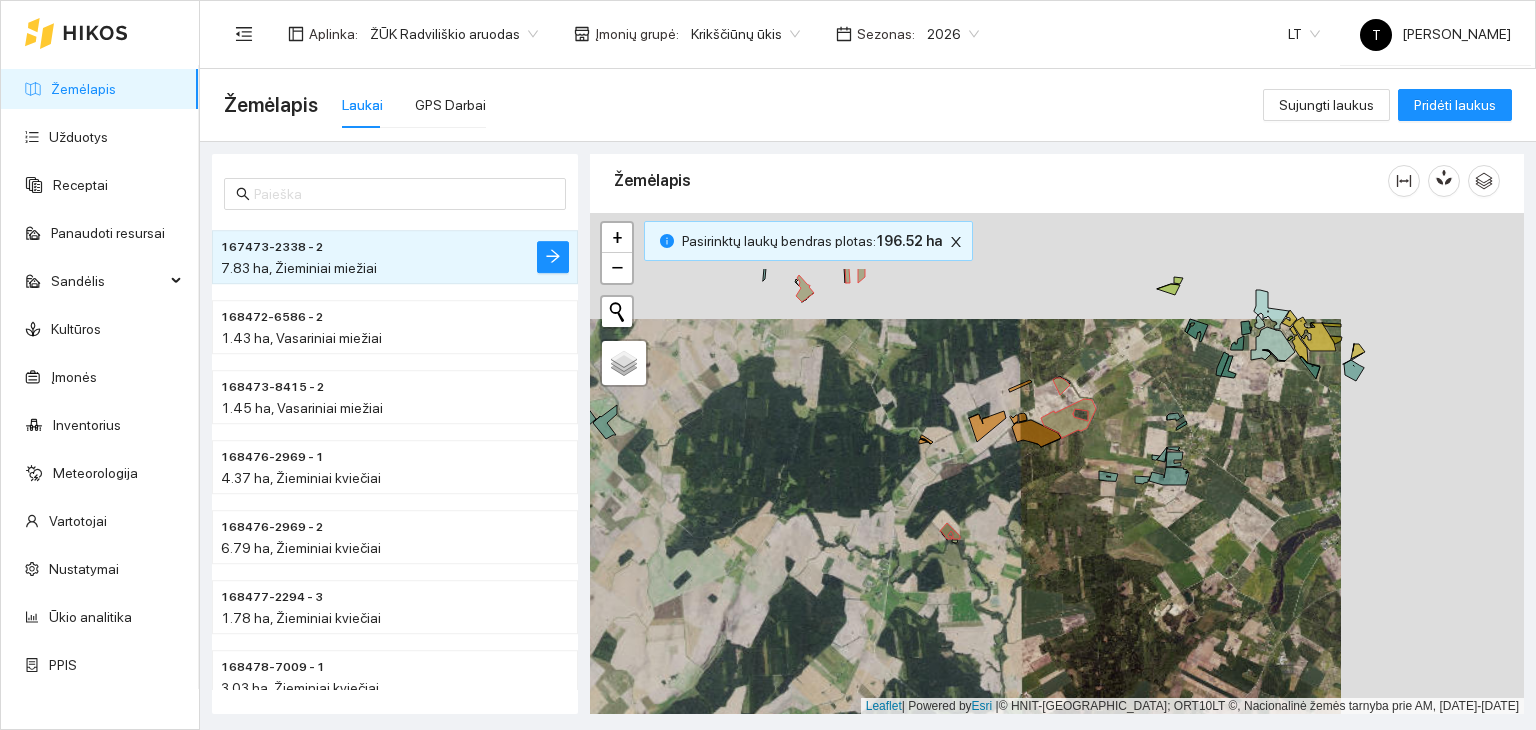 click on "+ −   Nieko nerasta. Bandykite dar kartą.  Žemėlapis  Palydovas Leaflet  | Powered by  Esri   |  © HNIT-BALTIC; ORT10LT ©, Nacionalinė žemės tarnyba prie AM, [DATE]-[DATE]" at bounding box center (1057, 464) 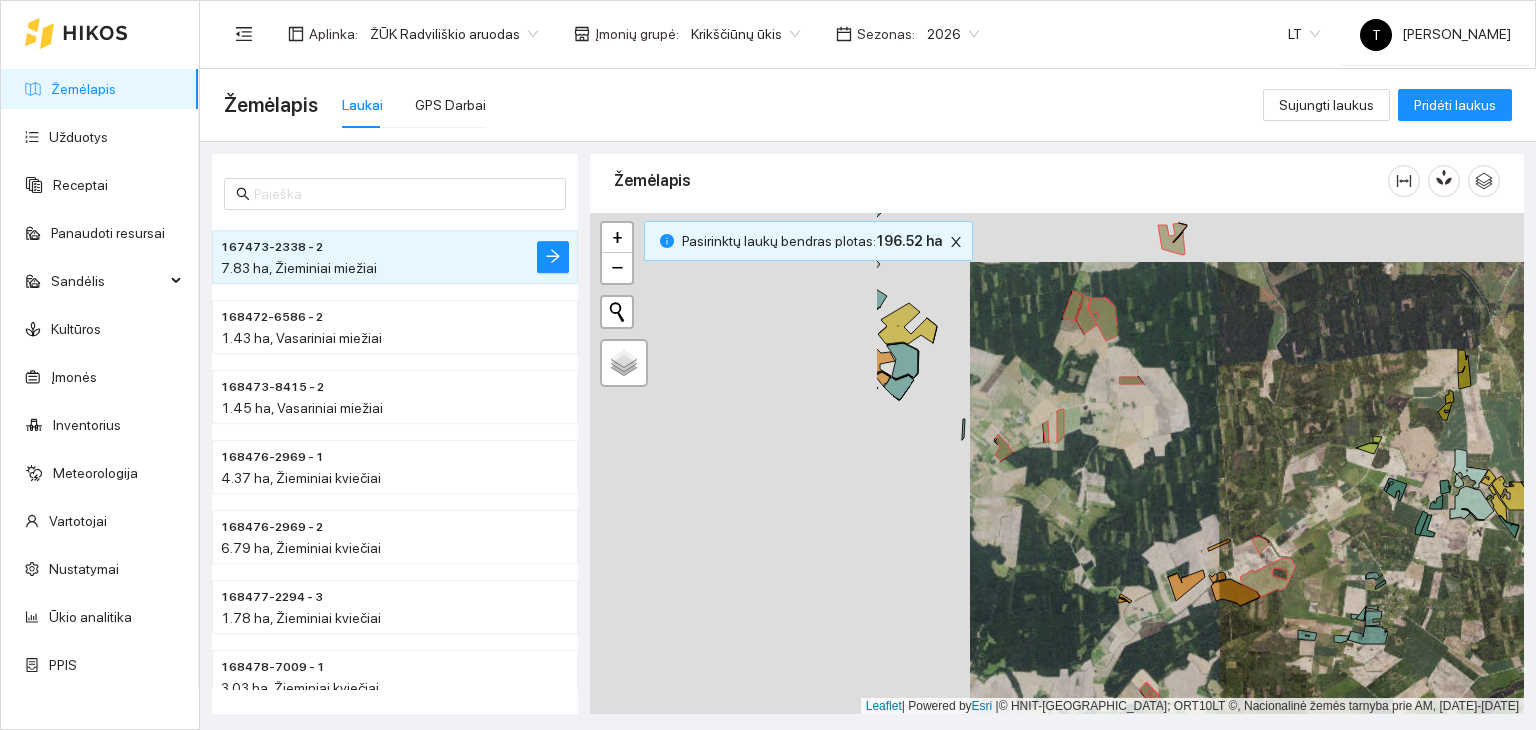 drag, startPoint x: 809, startPoint y: 396, endPoint x: 1189, endPoint y: 445, distance: 383.14618 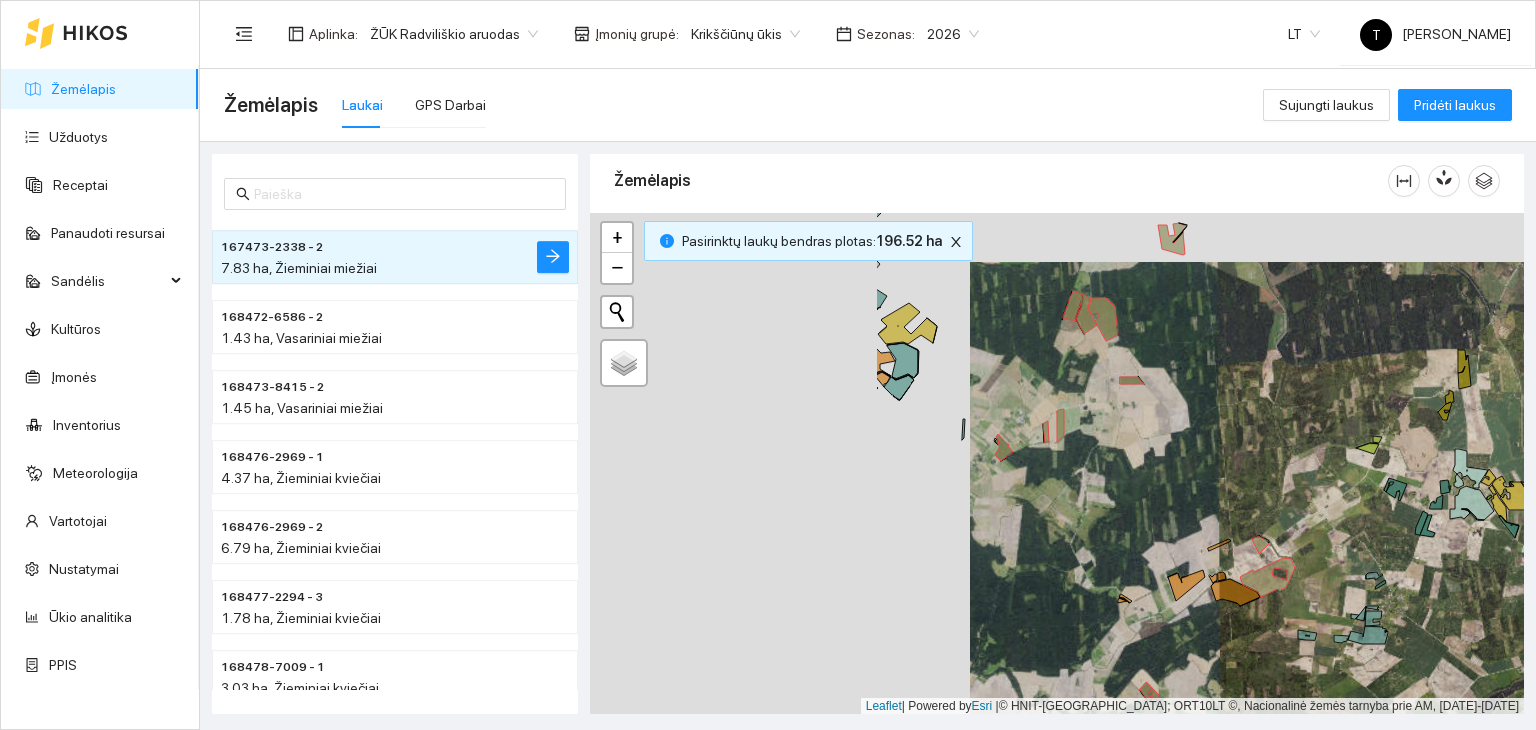 click on "+ −   Nieko nerasta. Bandykite dar kartą.  Žemėlapis  Palydovas Leaflet  | Powered by  Esri   |  © HNIT-BALTIC; ORT10LT ©, Nacionalinė žemės tarnyba prie AM, [DATE]-[DATE]" at bounding box center [1057, 464] 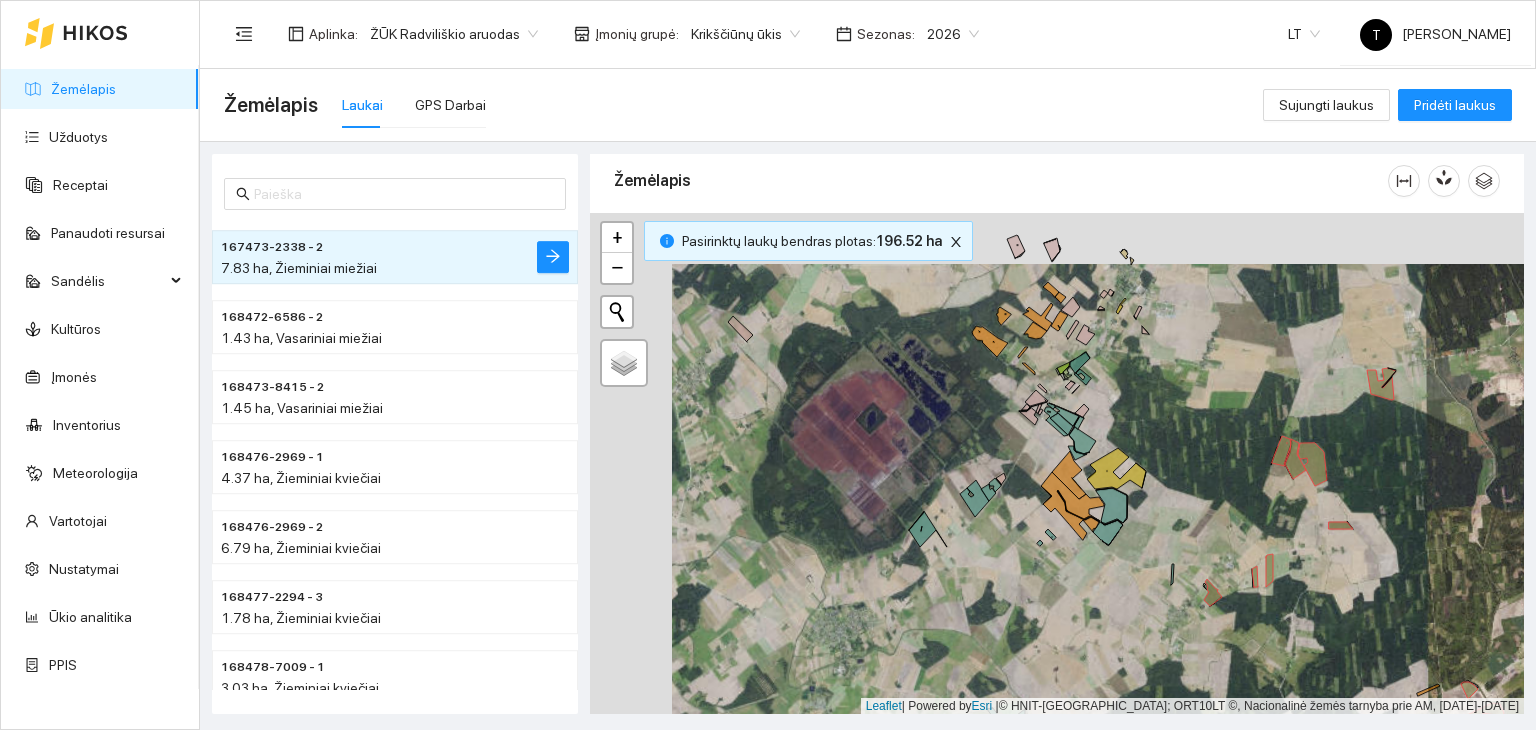 drag, startPoint x: 932, startPoint y: 513, endPoint x: 1060, endPoint y: 643, distance: 182.43903 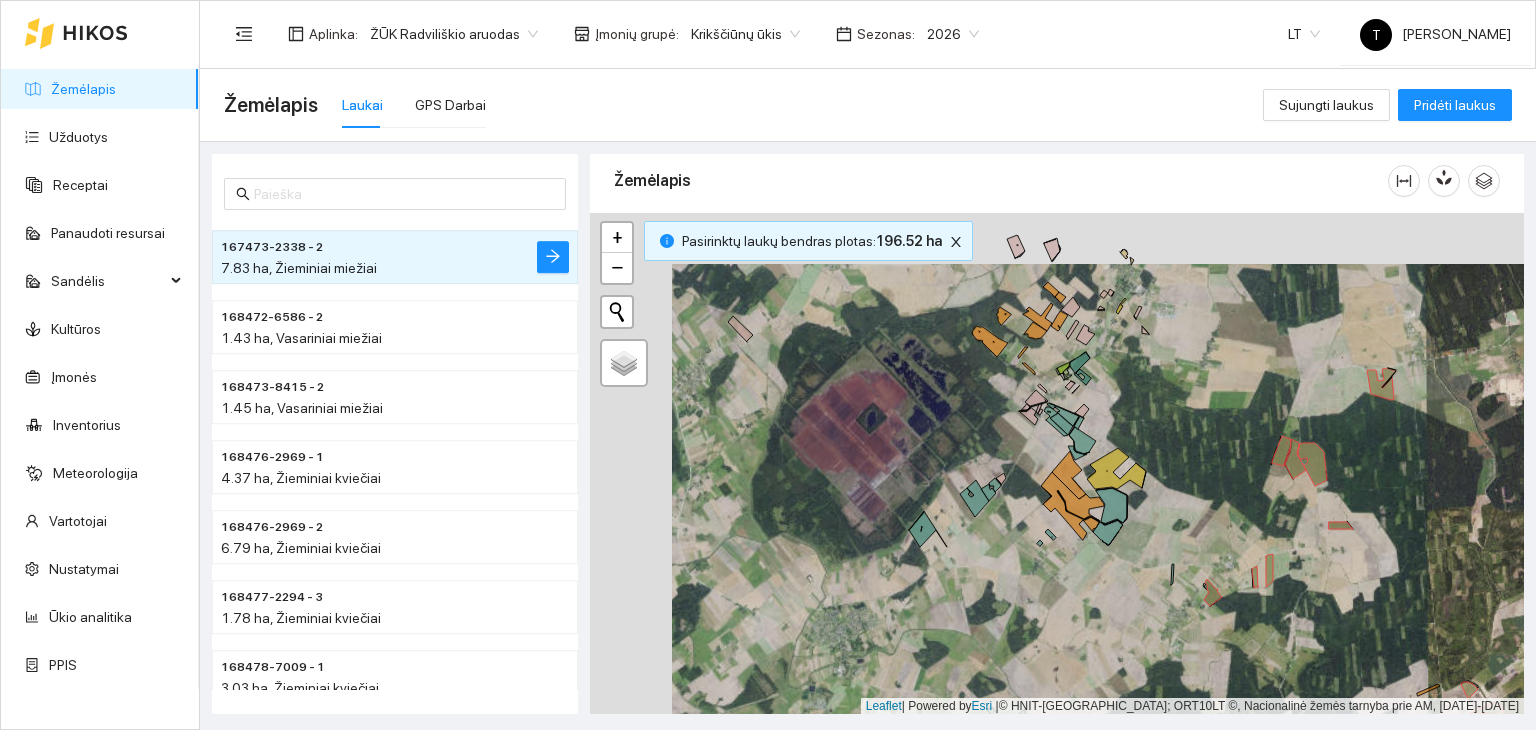 click on "+ −   Nieko nerasta. Bandykite dar kartą.  Žemėlapis  Palydovas Leaflet  | Powered by  Esri   |  © HNIT-BALTIC; ORT10LT ©, Nacionalinė žemės tarnyba prie AM, [DATE]-[DATE]" at bounding box center (1057, 464) 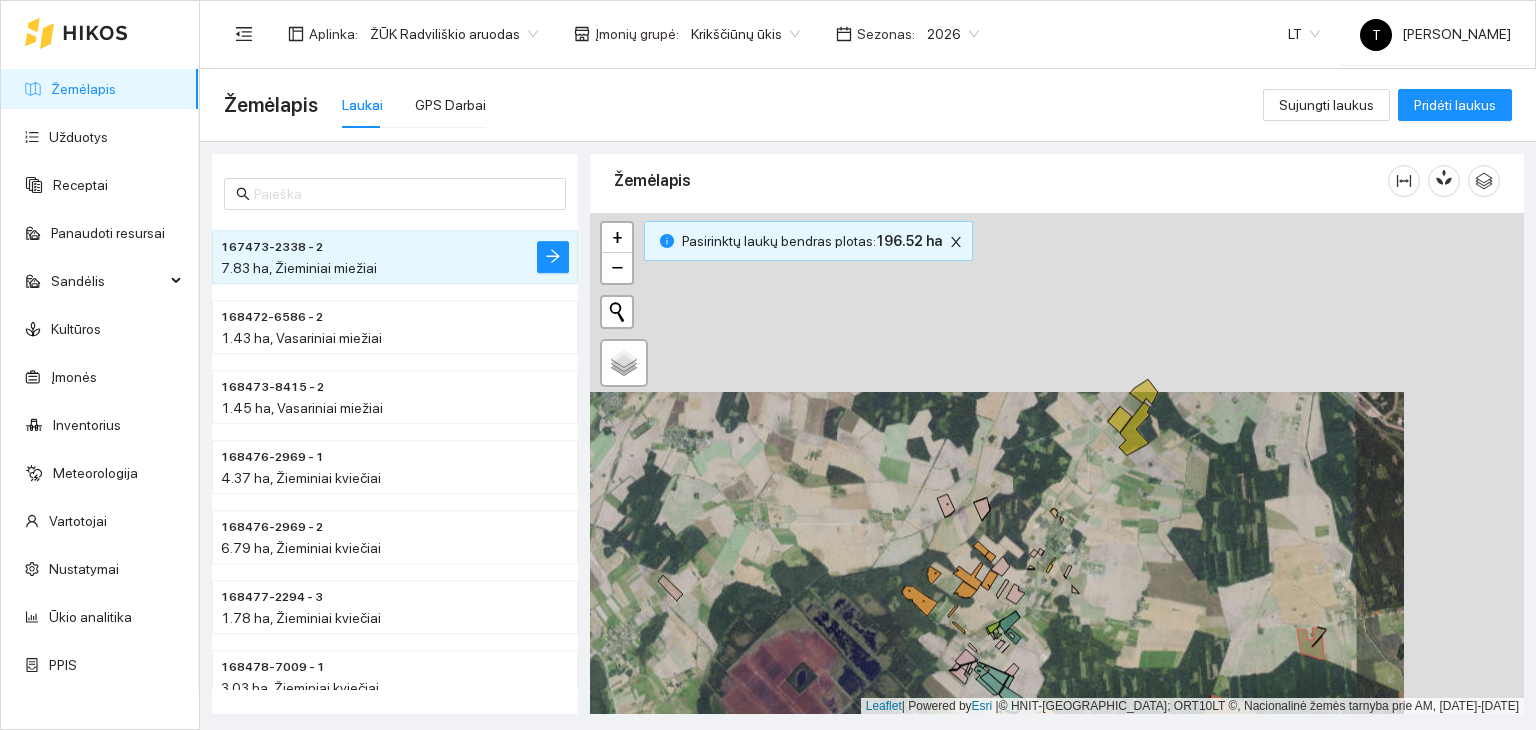 drag, startPoint x: 1274, startPoint y: 420, endPoint x: 1153, endPoint y: 573, distance: 195.06409 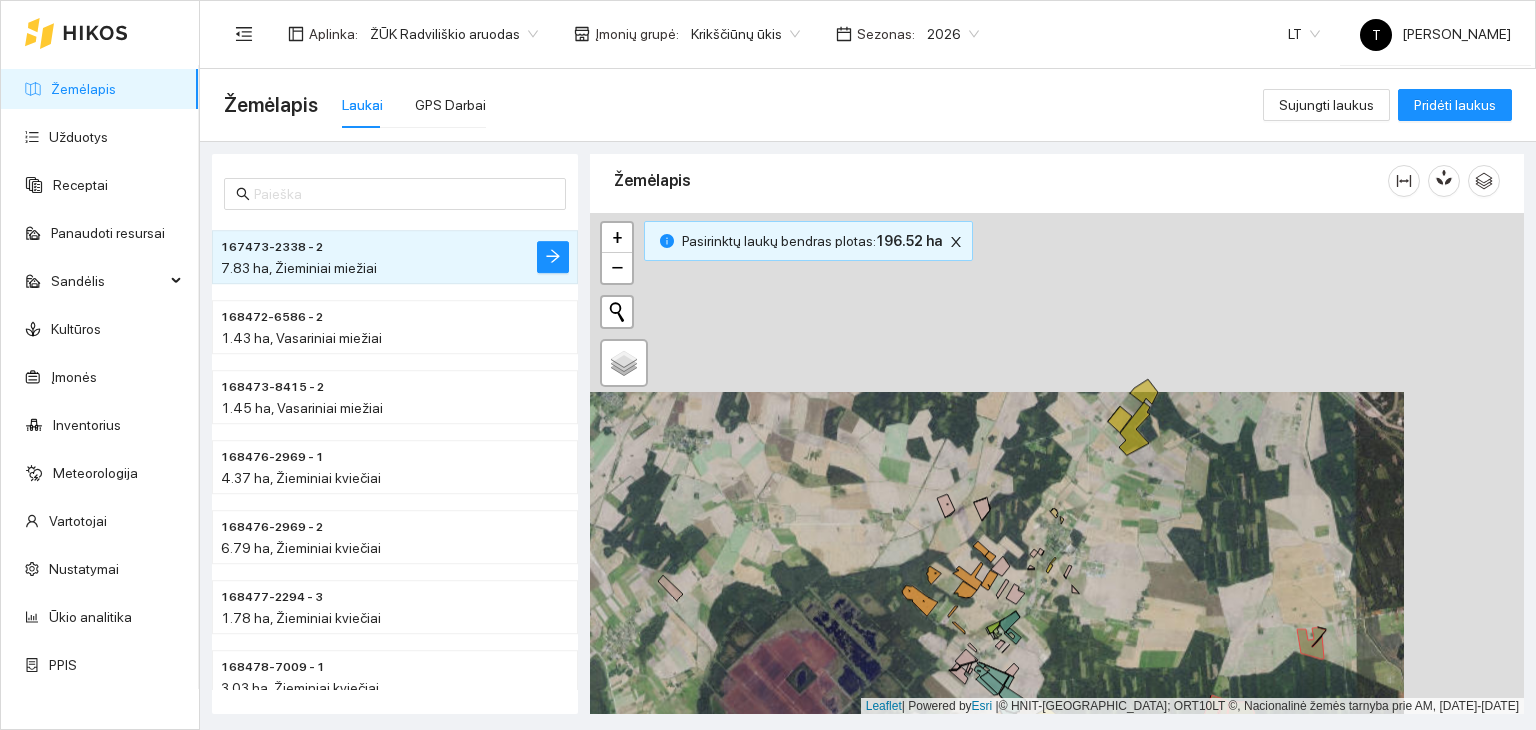 click on "+ −   Nieko nerasta. Bandykite dar kartą.  Žemėlapis  Palydovas Leaflet  | Powered by  Esri   |  © HNIT-BALTIC; ORT10LT ©, Nacionalinė žemės tarnyba prie AM, [DATE]-[DATE]" at bounding box center [1057, 464] 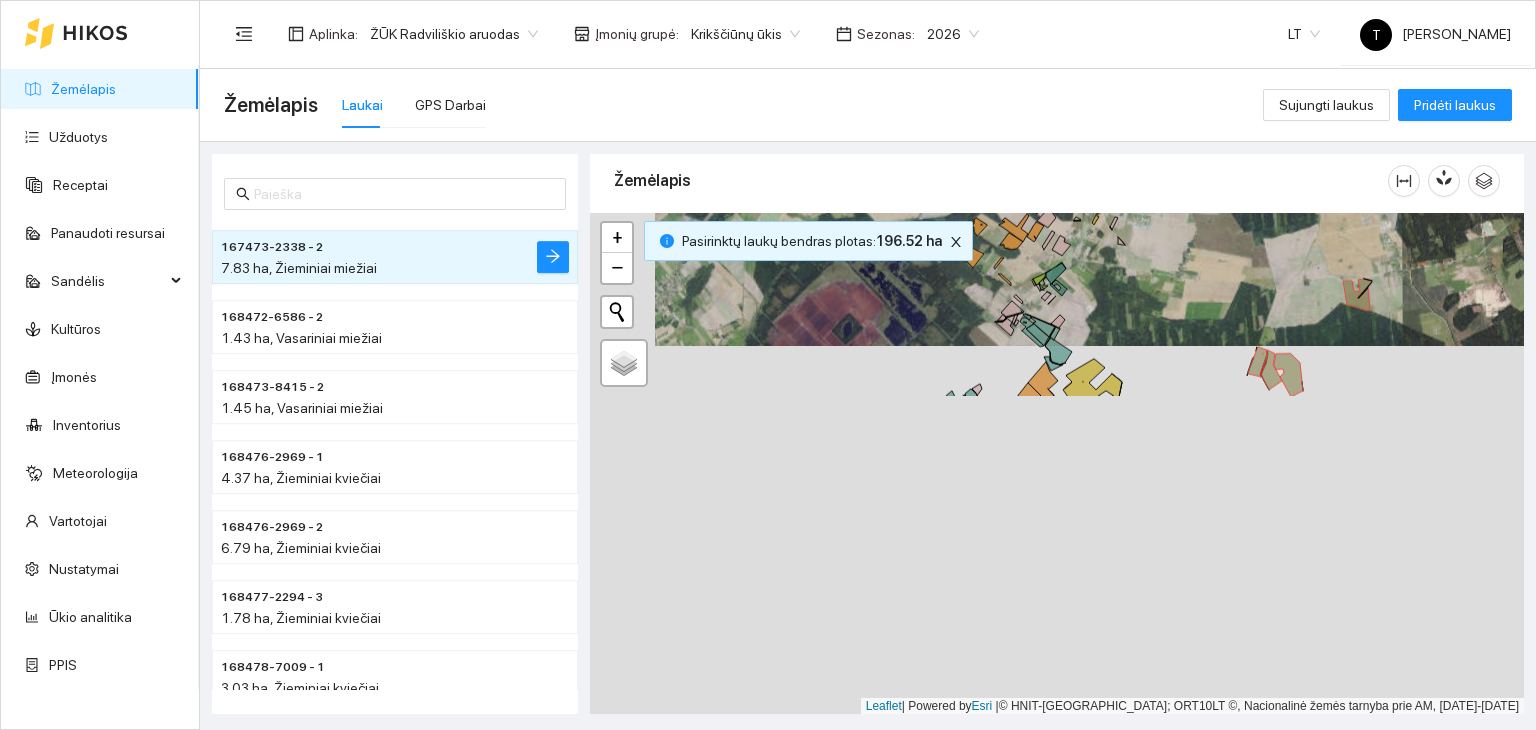 drag, startPoint x: 1161, startPoint y: 577, endPoint x: 1241, endPoint y: 158, distance: 426.56888 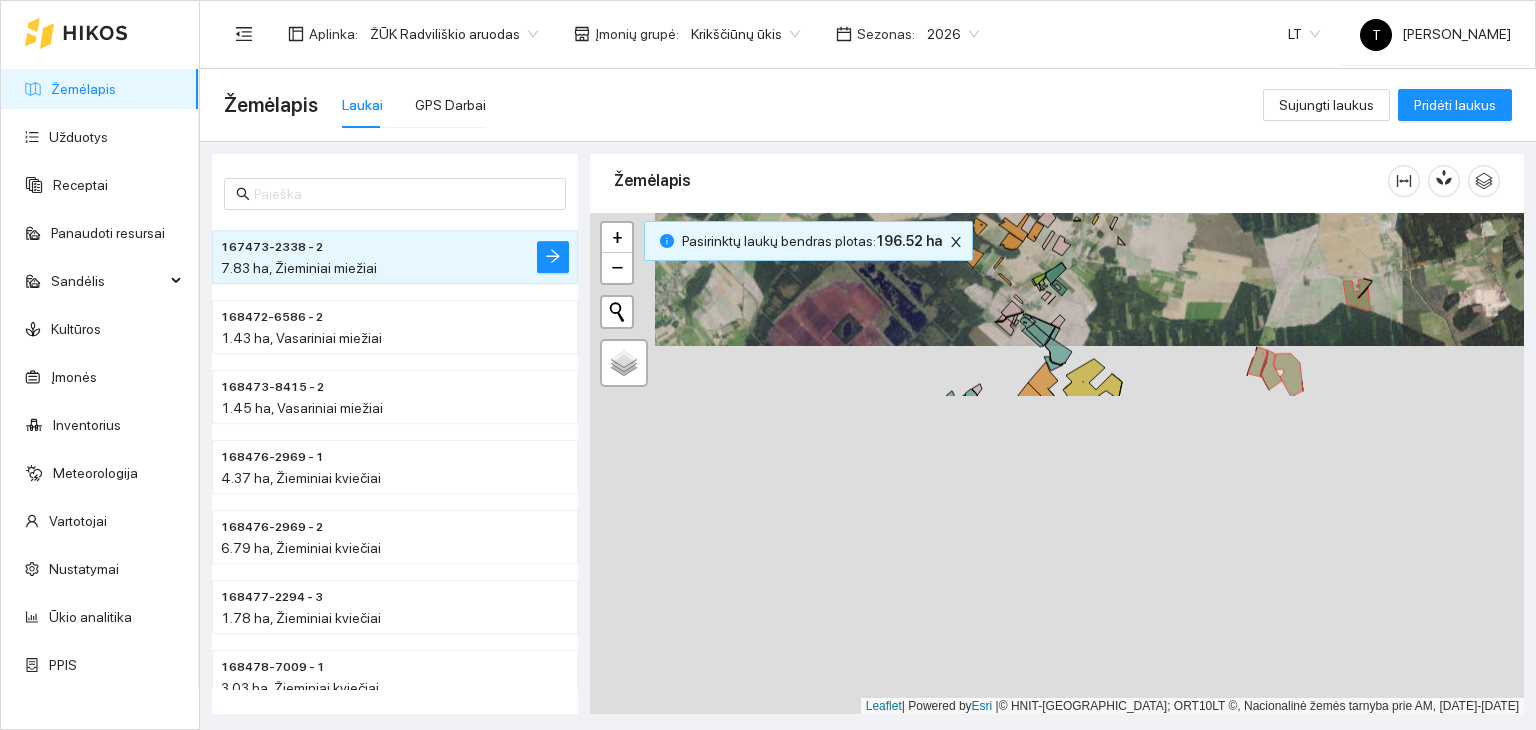 click on "Žemėlapis
+ −   Nieko nerasta. Bandykite dar kartą.  Žemėlapis  Palydovas Leaflet  | Powered by  Esri   |  © HNIT-BALTIC; ORT10LT ©, Nacionalinė žemės tarnyba prie AM, 2019-2021 Kraunami duomenys... Pasirinktų laukų bendras plotas :  196.52 ha" at bounding box center (1057, 429) 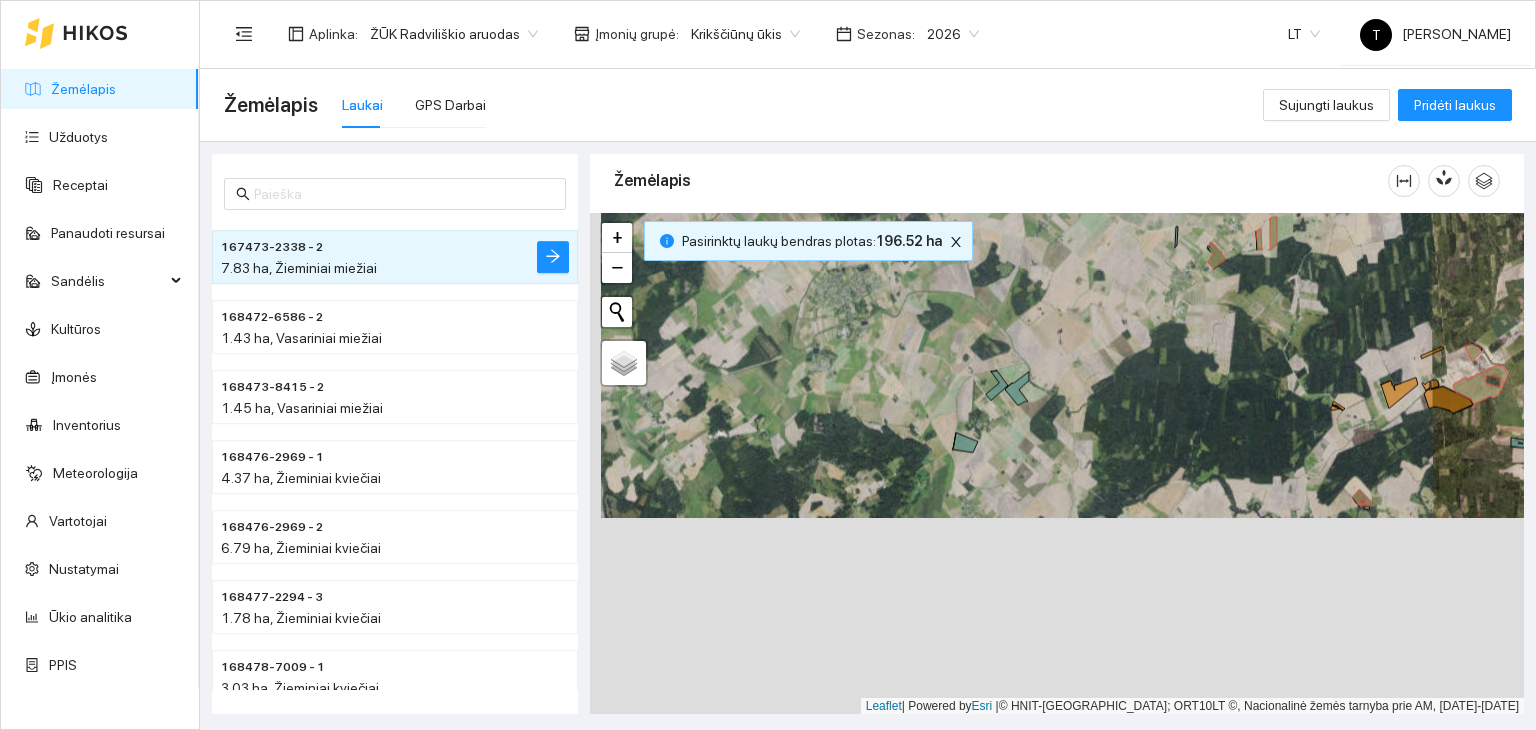 drag, startPoint x: 1137, startPoint y: 511, endPoint x: 1152, endPoint y: 285, distance: 226.49724 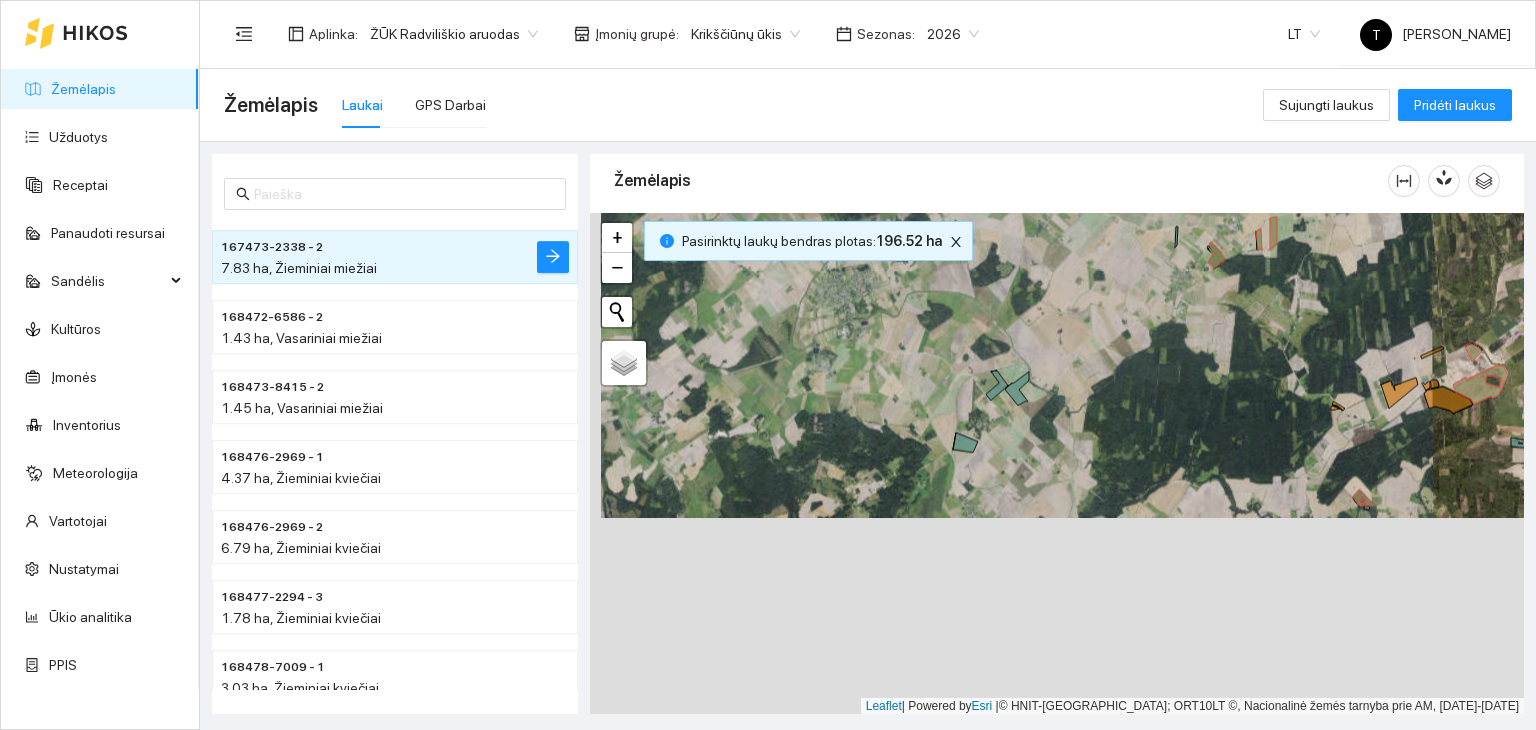 click on "+ −   Nieko nerasta. Bandykite dar kartą.  Žemėlapis  Palydovas Leaflet  | Powered by  Esri   |  © HNIT-BALTIC; ORT10LT ©, Nacionalinė žemės tarnyba prie AM, [DATE]-[DATE]" at bounding box center [1057, 464] 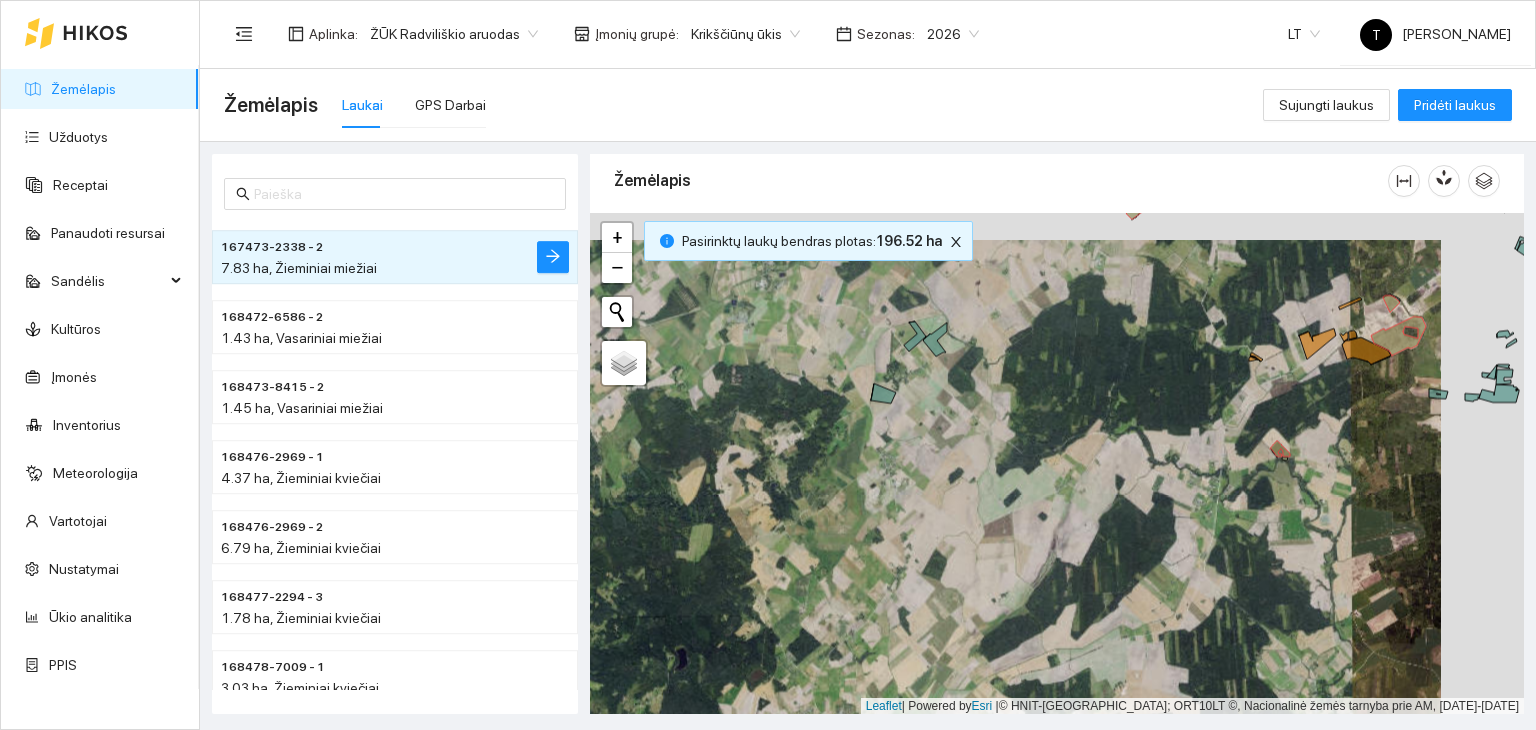 drag, startPoint x: 1260, startPoint y: 448, endPoint x: 1135, endPoint y: 468, distance: 126.58989 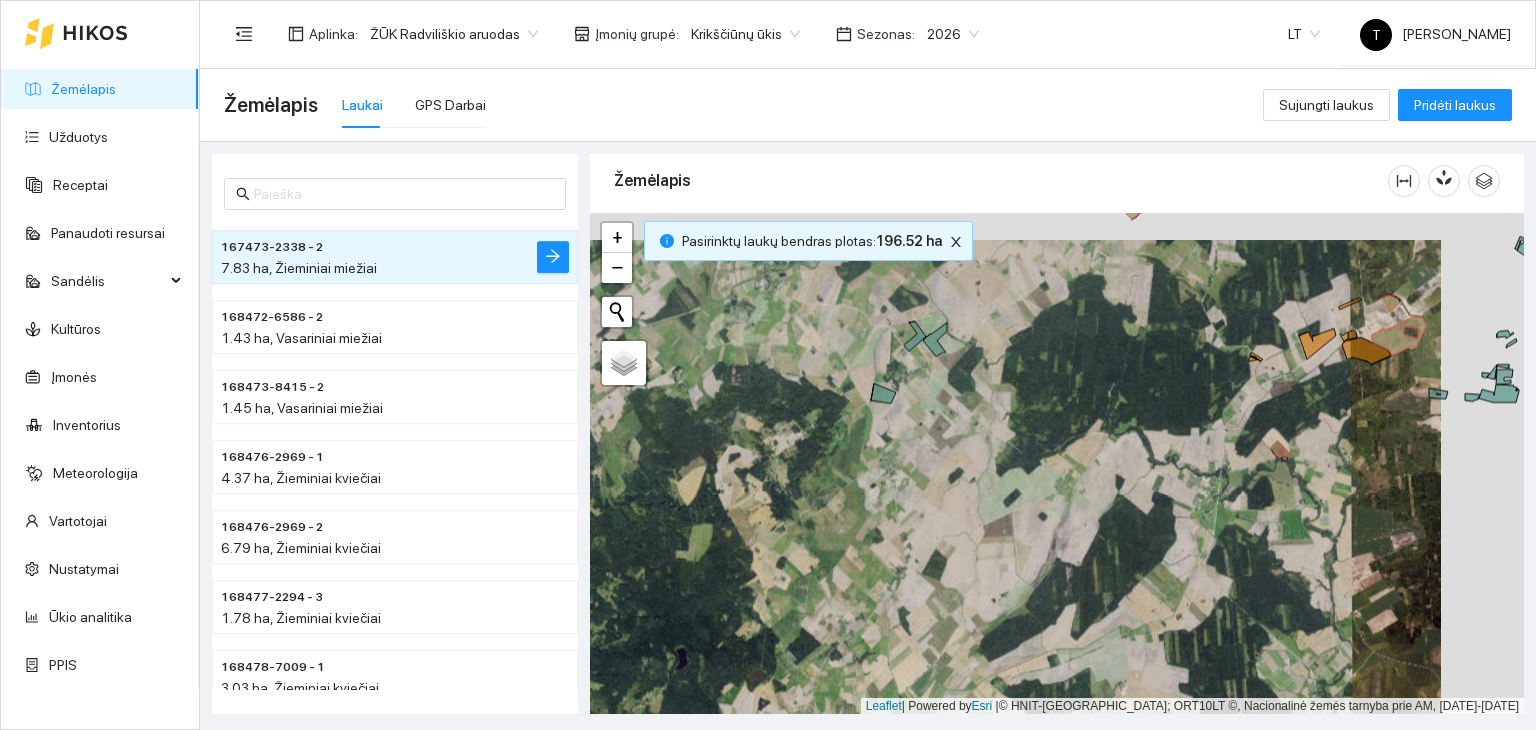 click on "+ −   Nieko nerasta. Bandykite dar kartą.  Žemėlapis  Palydovas Leaflet  | Powered by  Esri   |  © HNIT-BALTIC; ORT10LT ©, Nacionalinė žemės tarnyba prie AM, [DATE]-[DATE]" at bounding box center (1057, 464) 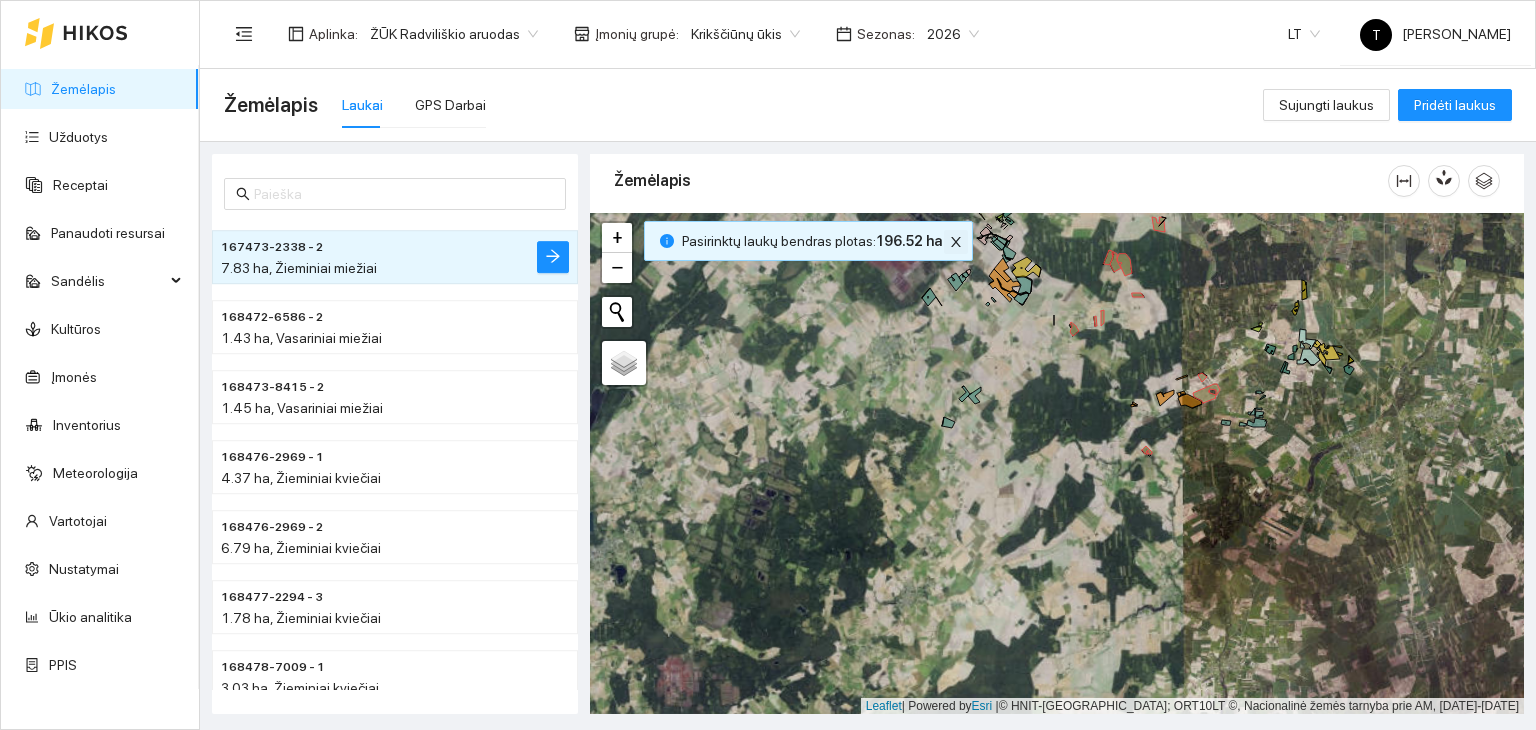 click 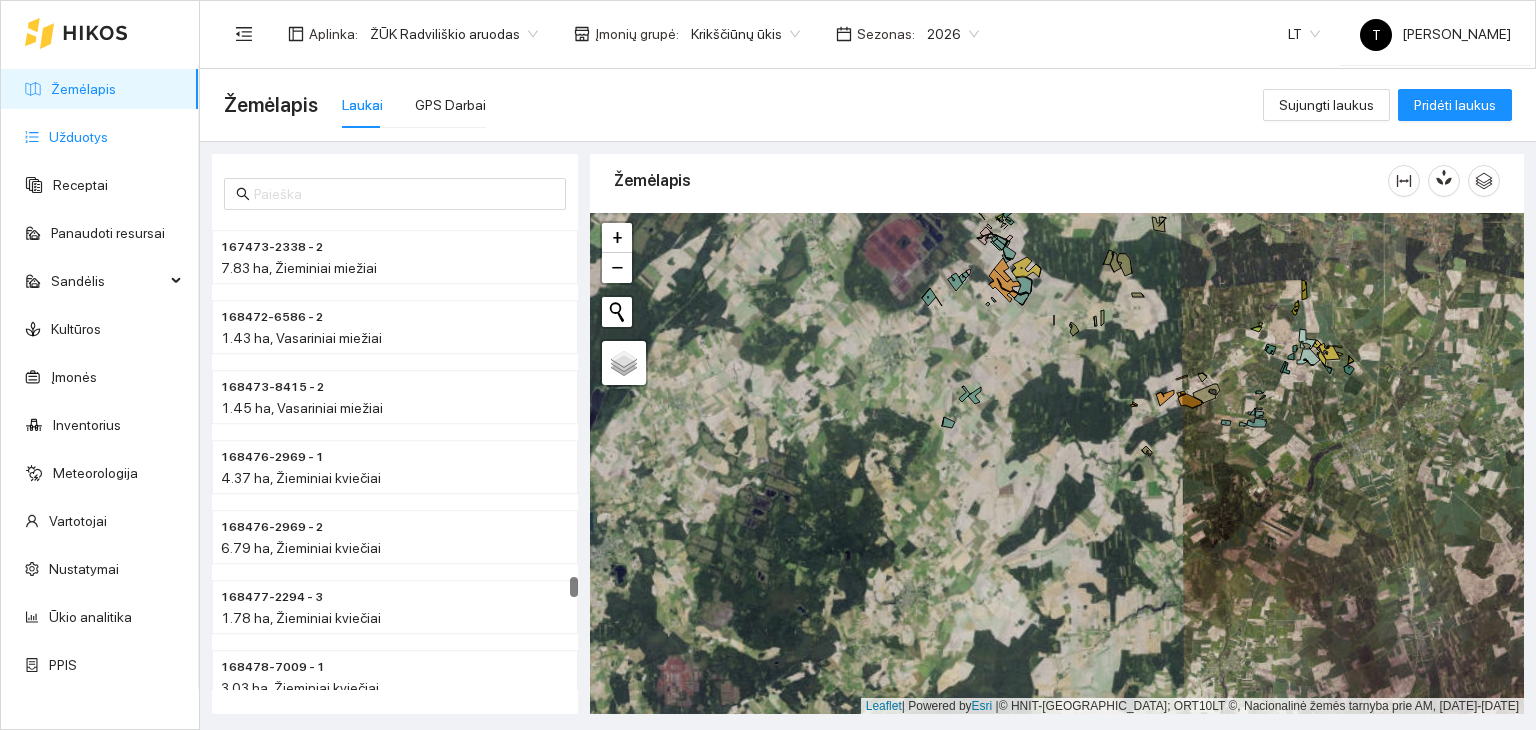 click on "Užduotys" at bounding box center [78, 137] 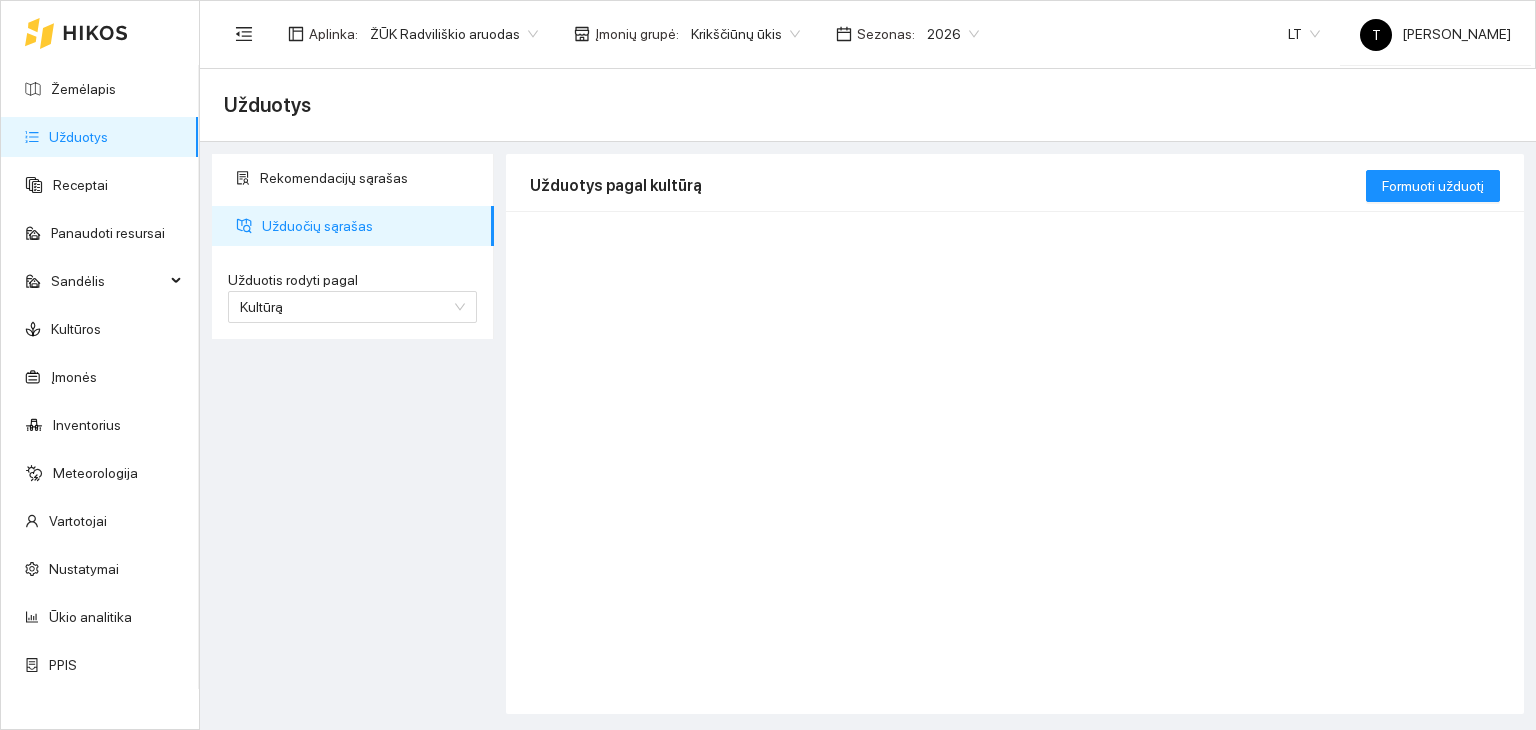 click on "Užduotys" at bounding box center [78, 137] 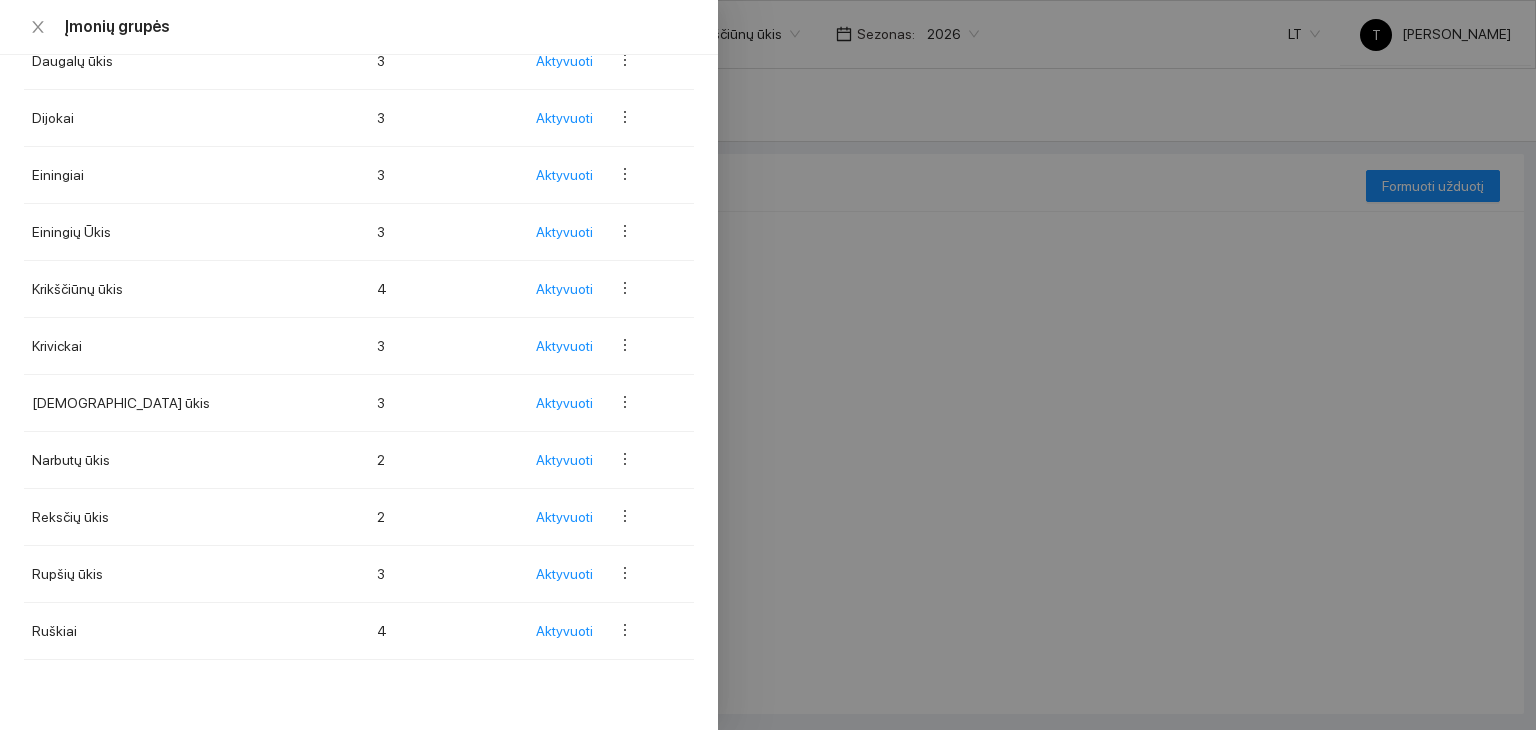 click on "Žemėlapis Užduotys Receptai Panaudoti resursai Sandėlis Kultūros Įmonės Inventorius Meteorologija Vartotojai Nustatymai Ūkio analitika PPIS Aplinka : ŽŪK Radviliškio aruodas Įmonių grupė : Krikščiūnų ūkis Sezonas : 2026 LT T Tadas AgroVadovas   Užduotys Rekomendacijų sąrašas Užduočių sąrašas Užduotis rodyti pagal Kultūrą Užduotis rodyti pagal Kultūrą Užduotys pagal kultūrą Formuoti užduotį         Įmonių grupės Įmonės Įmonių grupės Rodoma:  13 Kurti naują grupę Įmonių grupės Įmonės Veiksmai       Aleknų ūkis 3 Aktyvuoti Balinskų ūkis 2 Aktyvuoti Daugalų ūkis 3 Aktyvuoti Dijokai 3 Aktyvuoti Einingiai 3 Aktyvuoti Einingių Ūkis 3 Aktyvuoti Krikščiūnų ūkis 4 Aktyvuoti Krivickai 3 Aktyvuoti Meškauskų ūkis 3 Aktyvuoti Narbutų ūkis 2 Aktyvuoti Reksčių ūkis 2 Aktyvuoti Rupšių ūkis 3 Aktyvuoti Ruškiai 4 Aktyvuoti 6 7 8 2020 2021 2022 2023 2024 2025 2026 2027 2028 2029 2030" at bounding box center (768, 365) 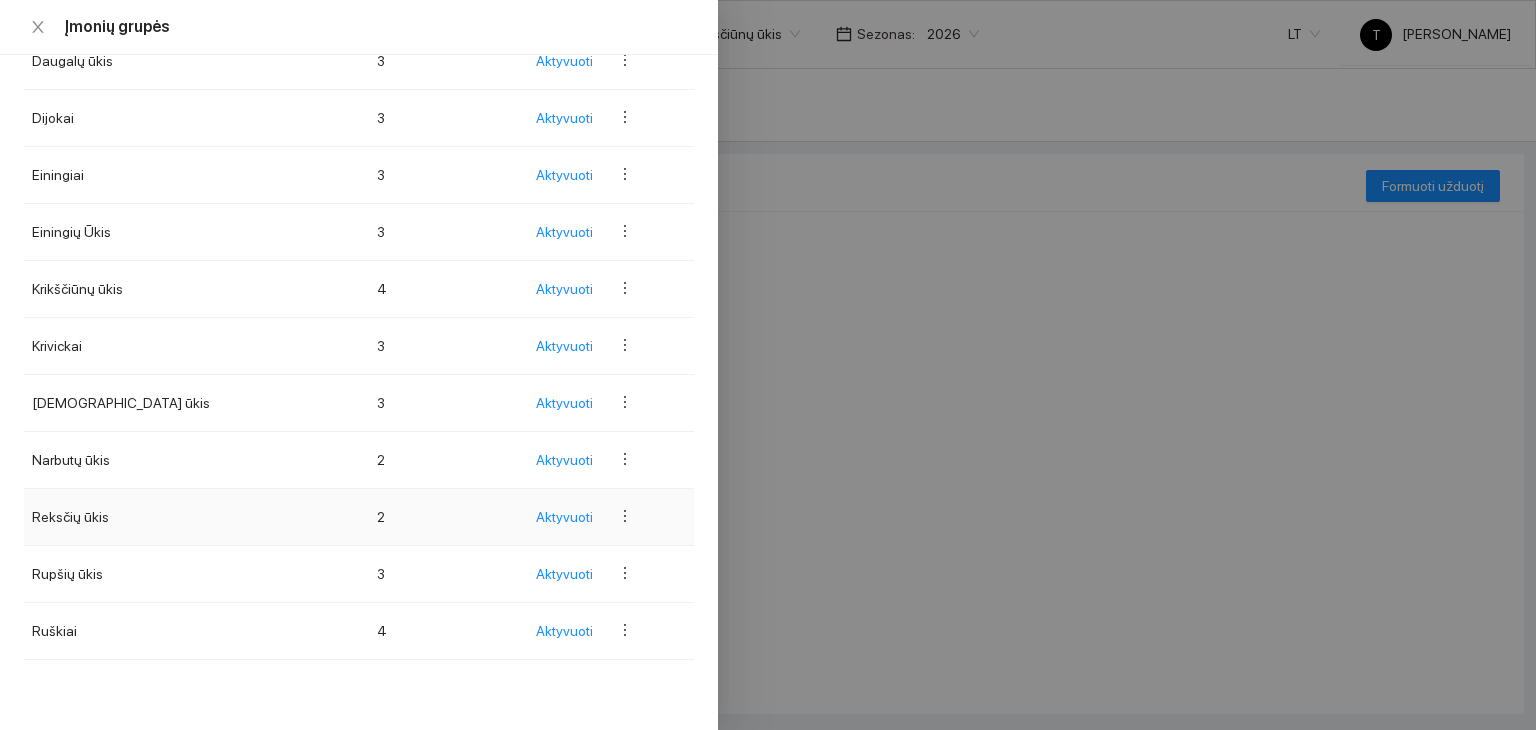 scroll, scrollTop: 0, scrollLeft: 0, axis: both 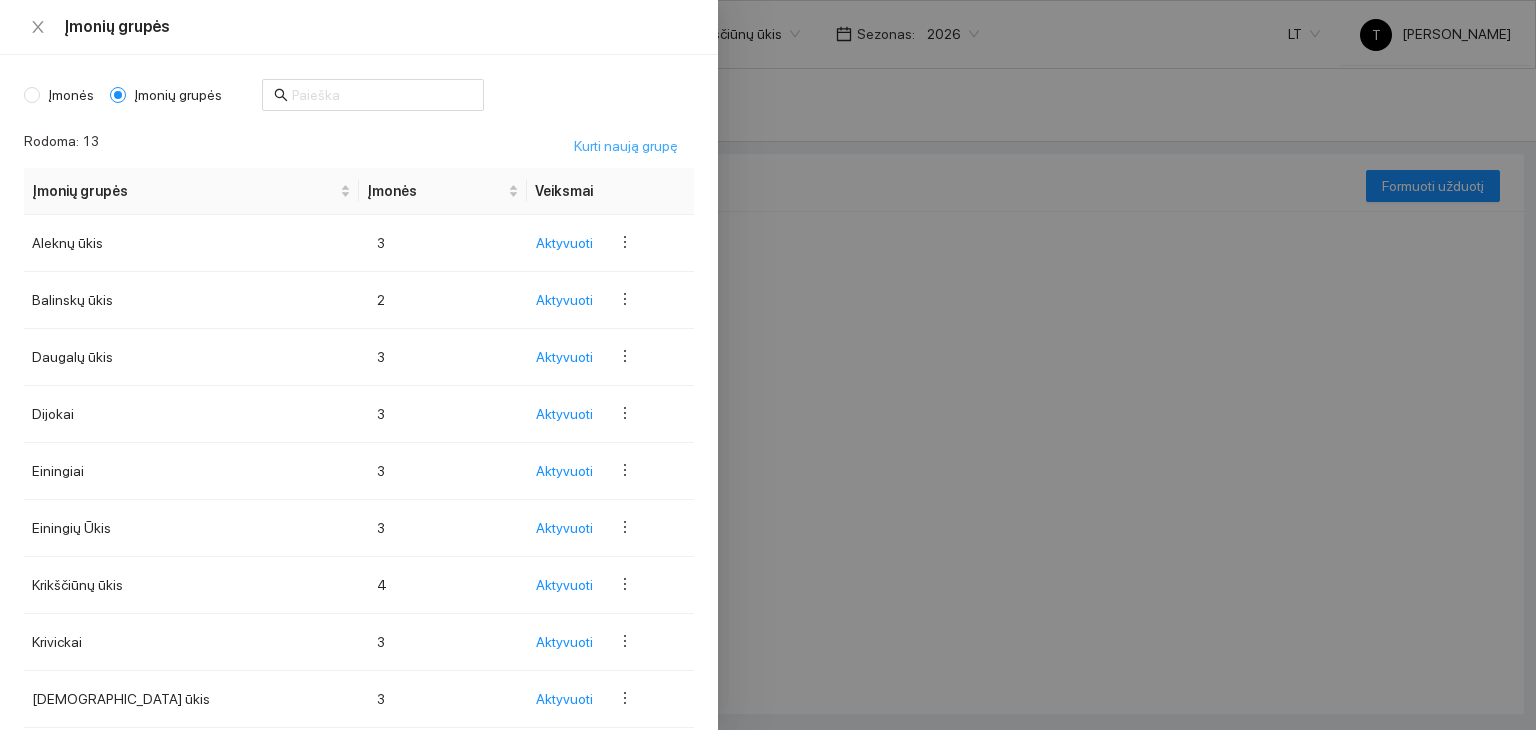 click on "Kurti naują grupę" at bounding box center (626, 146) 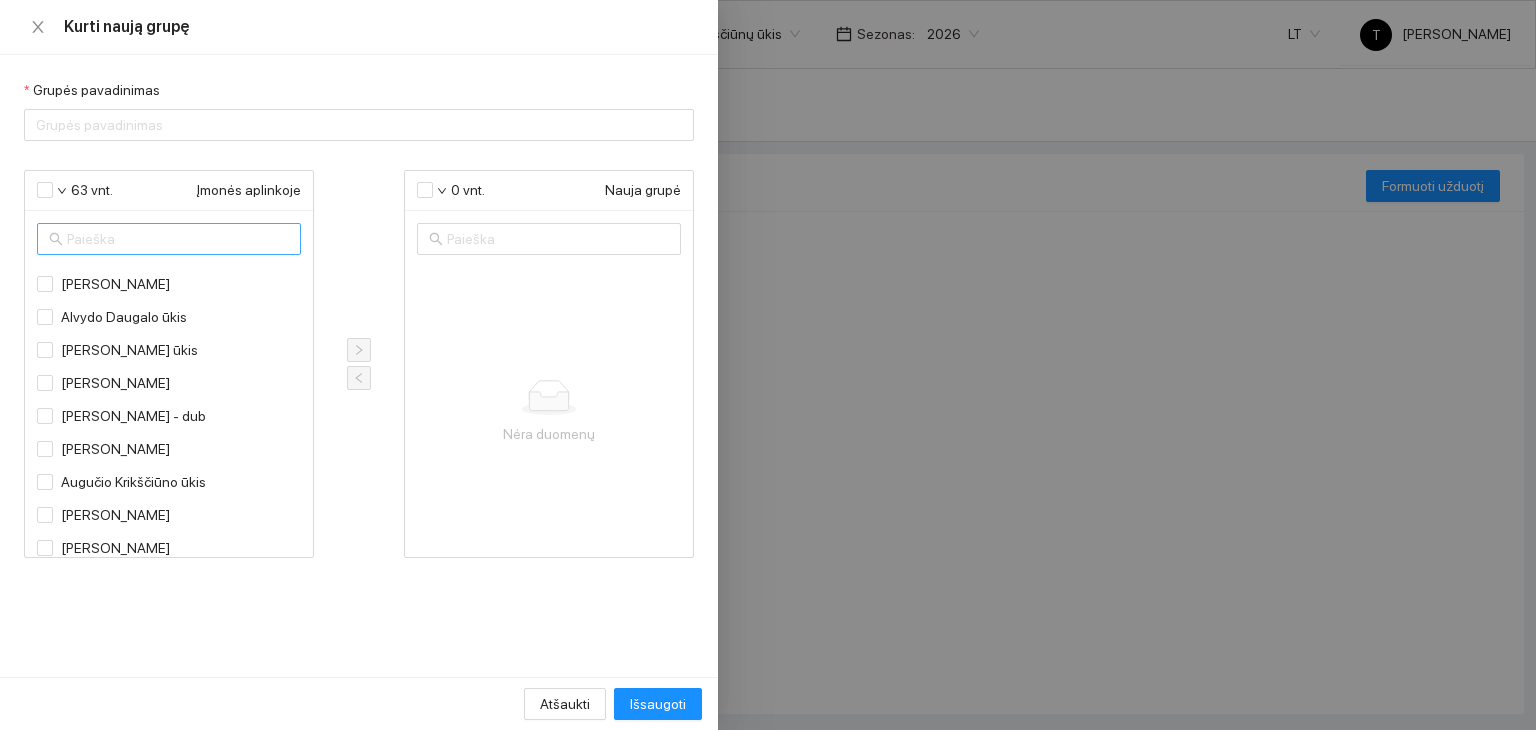 click at bounding box center [170, 239] 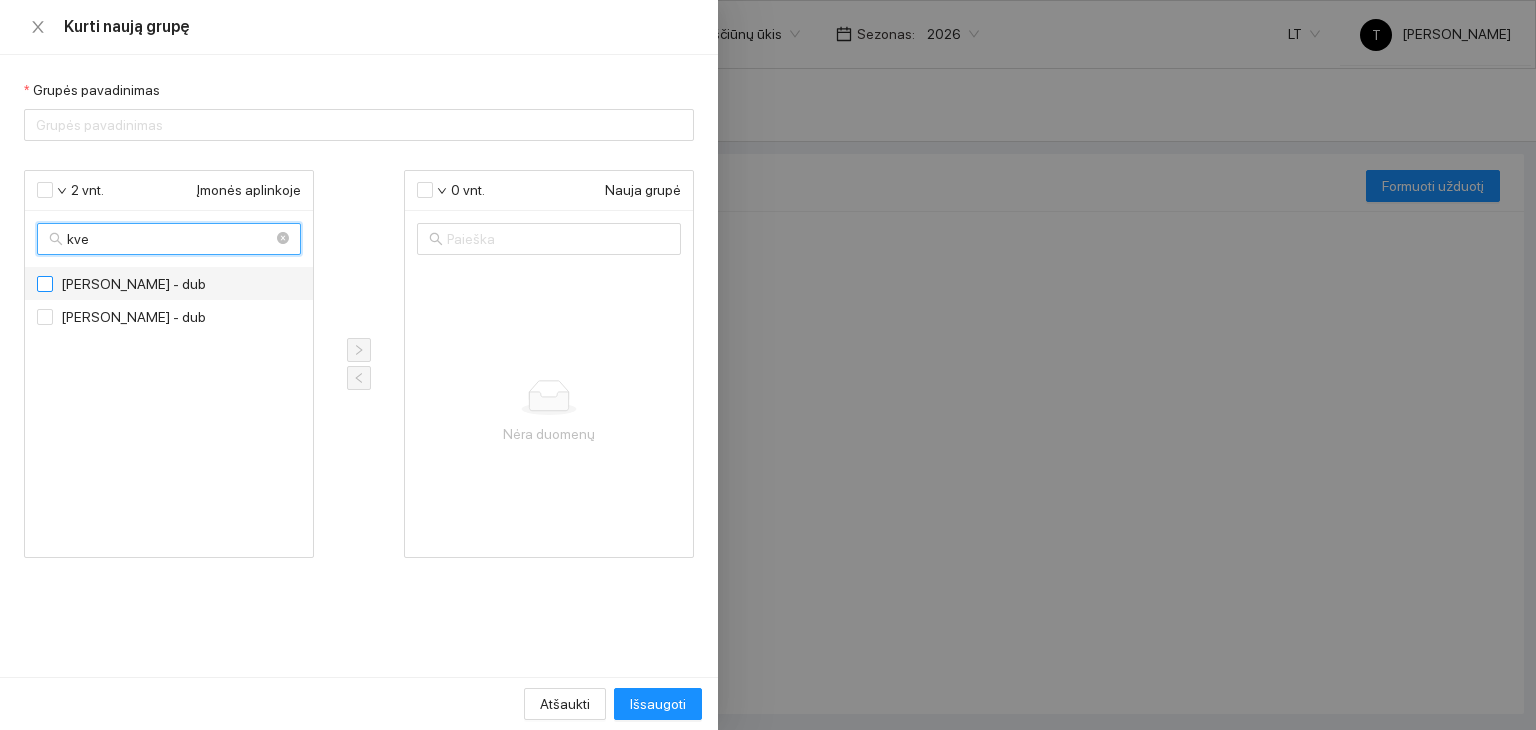 type on "kve" 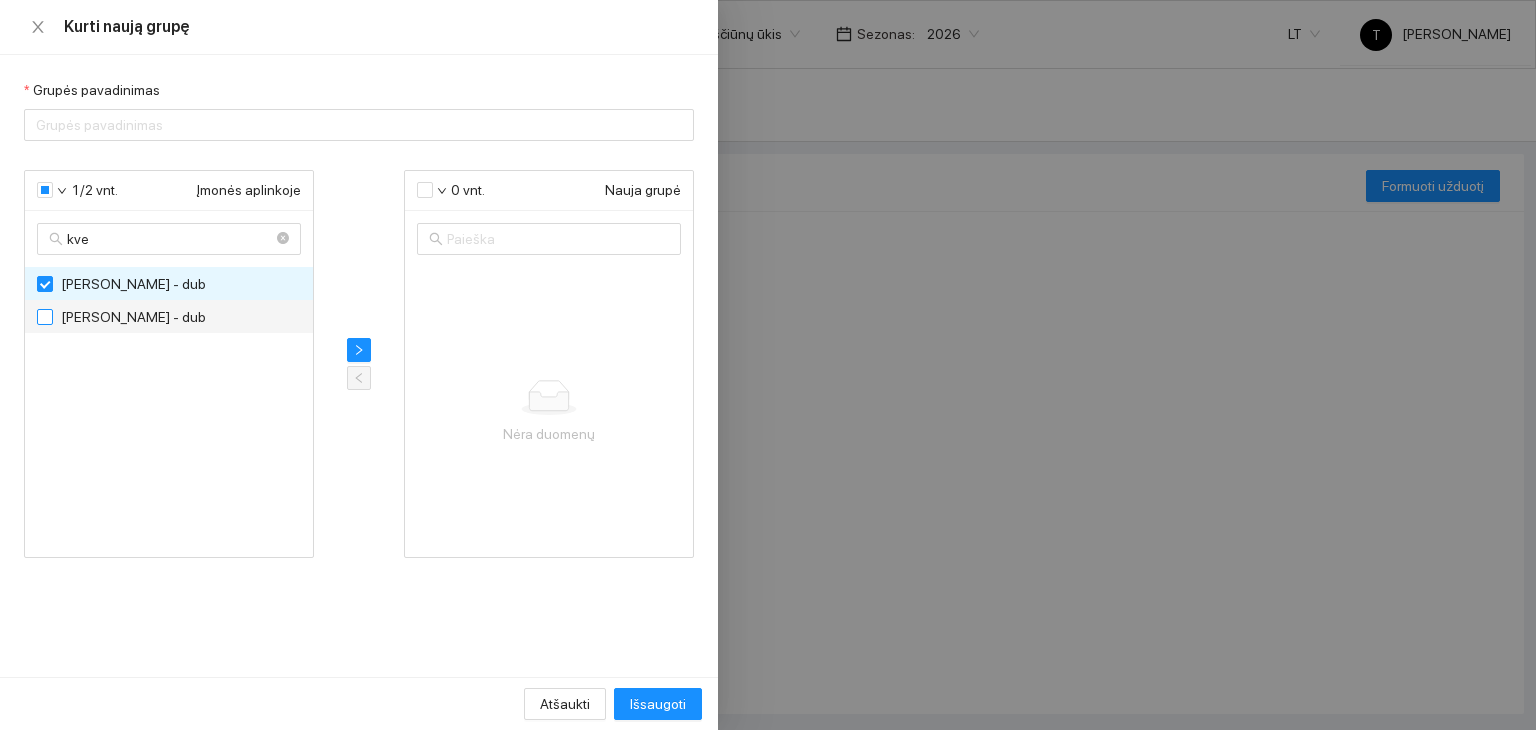 click at bounding box center (45, 317) 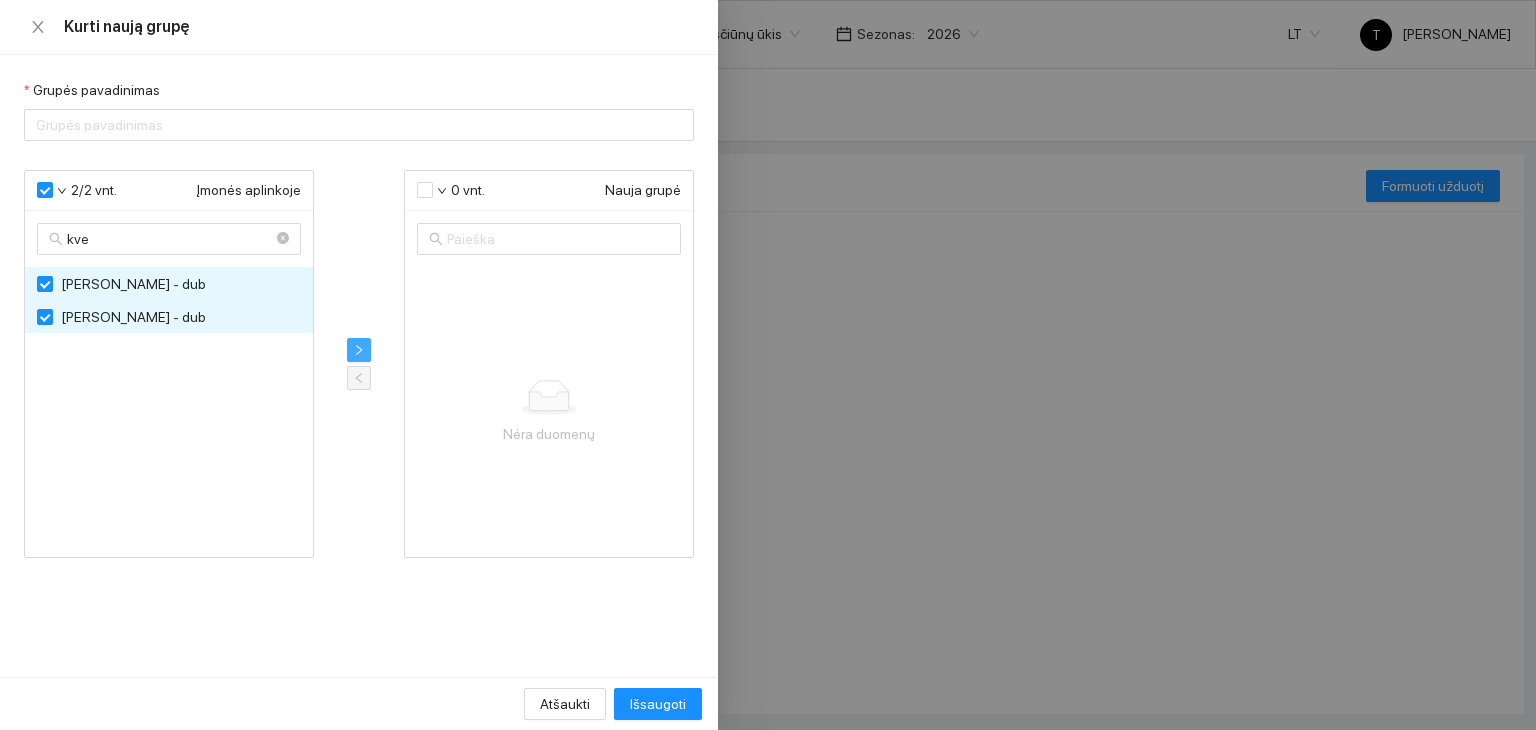 drag, startPoint x: 362, startPoint y: 345, endPoint x: 376, endPoint y: 357, distance: 18.439089 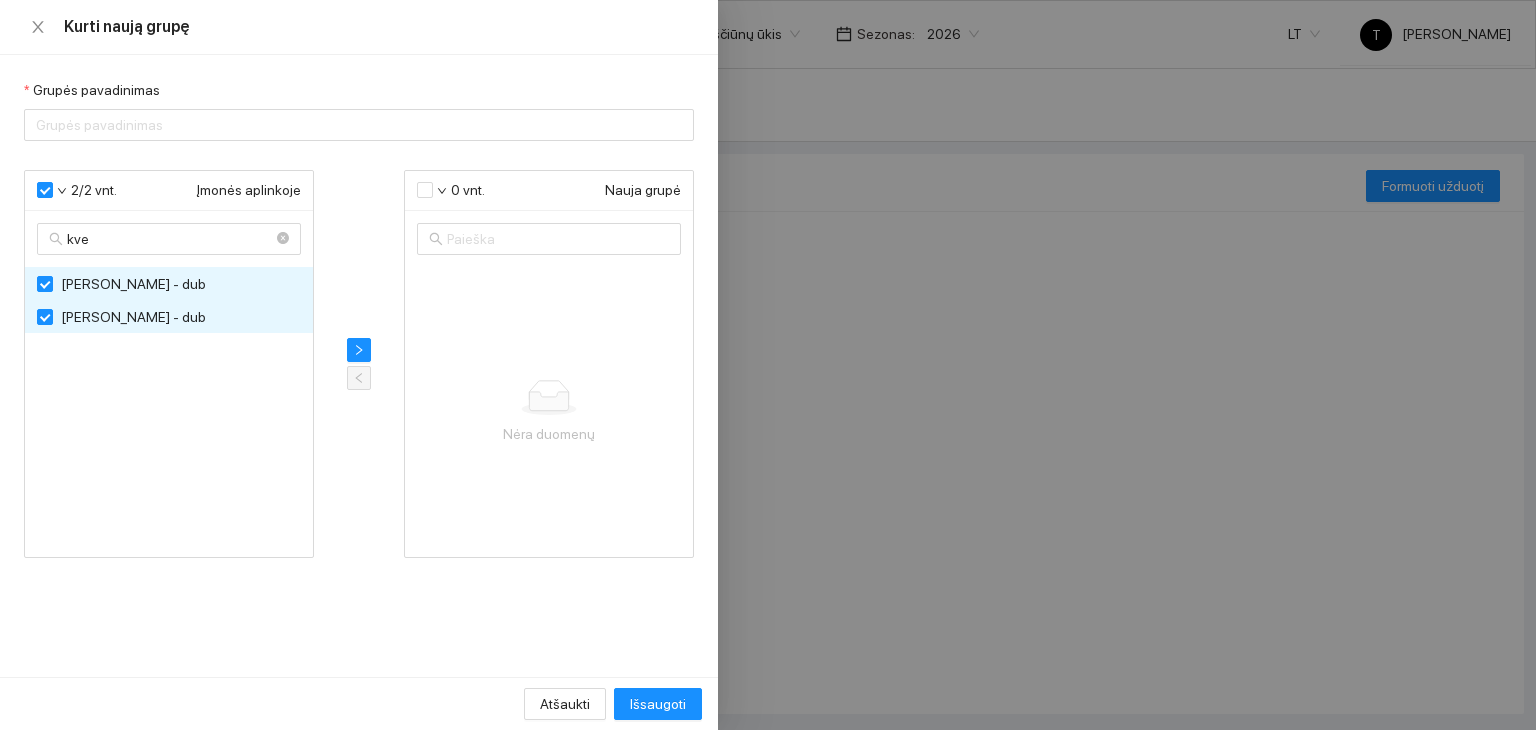 checkbox on "false" 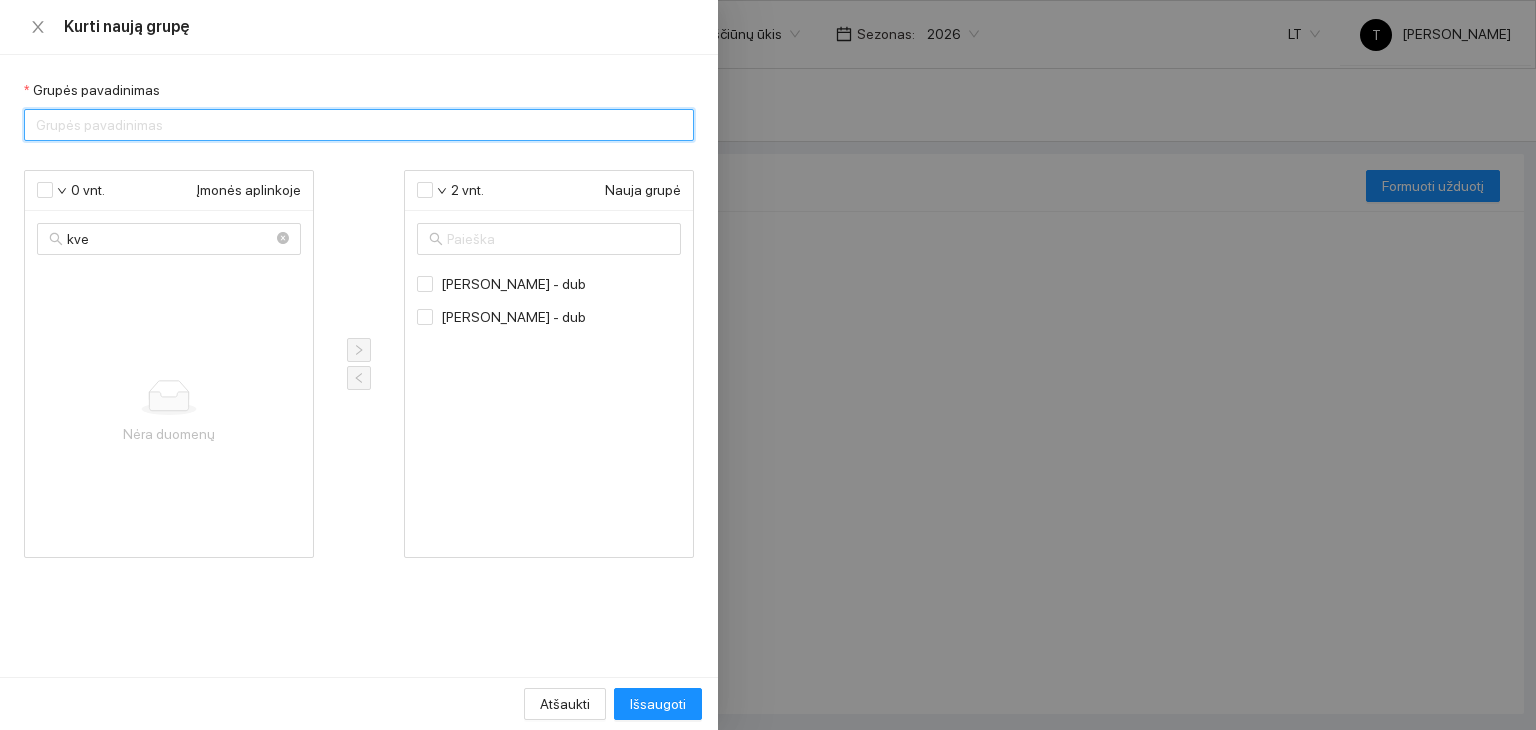 click on "Grupės pavadinimas" at bounding box center [359, 125] 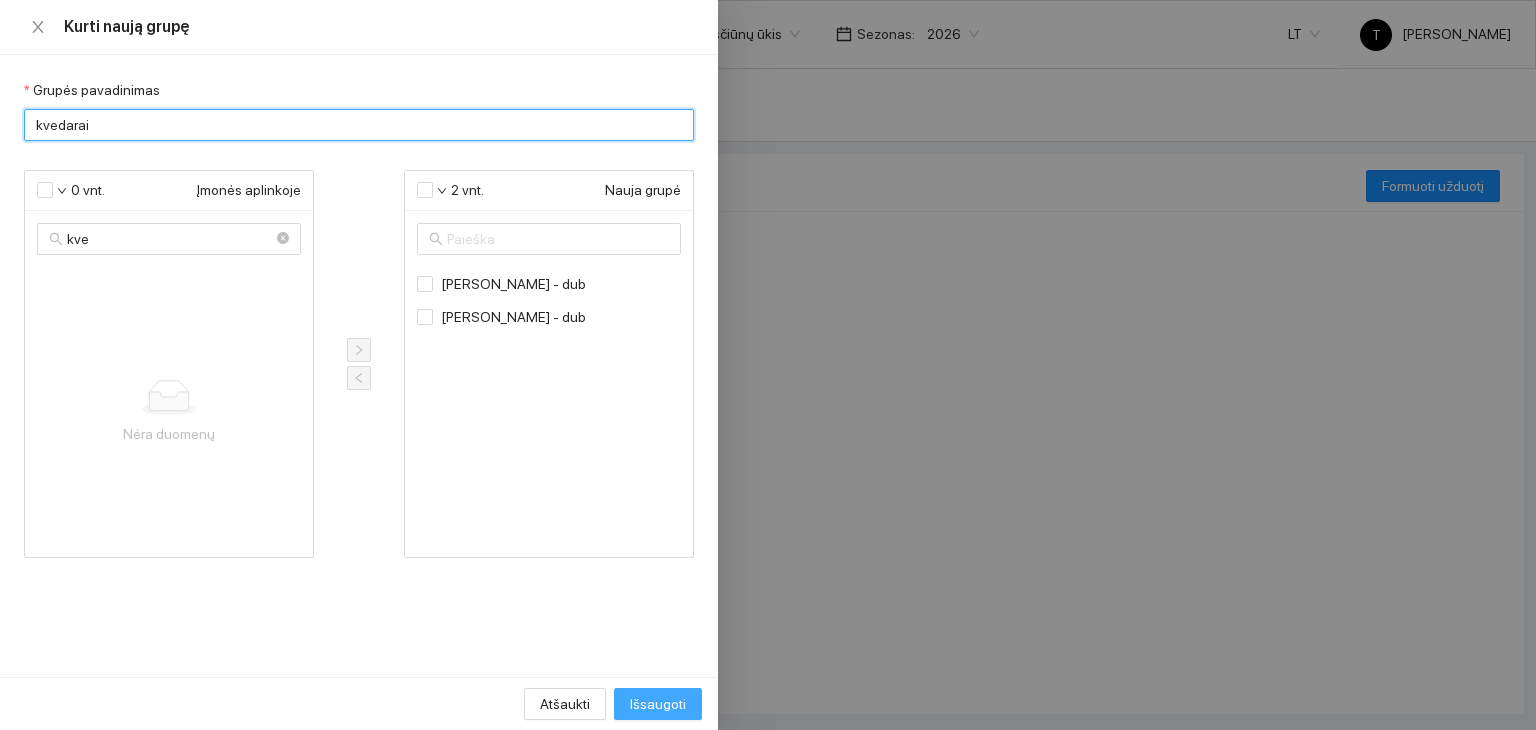 type on "kvedarai" 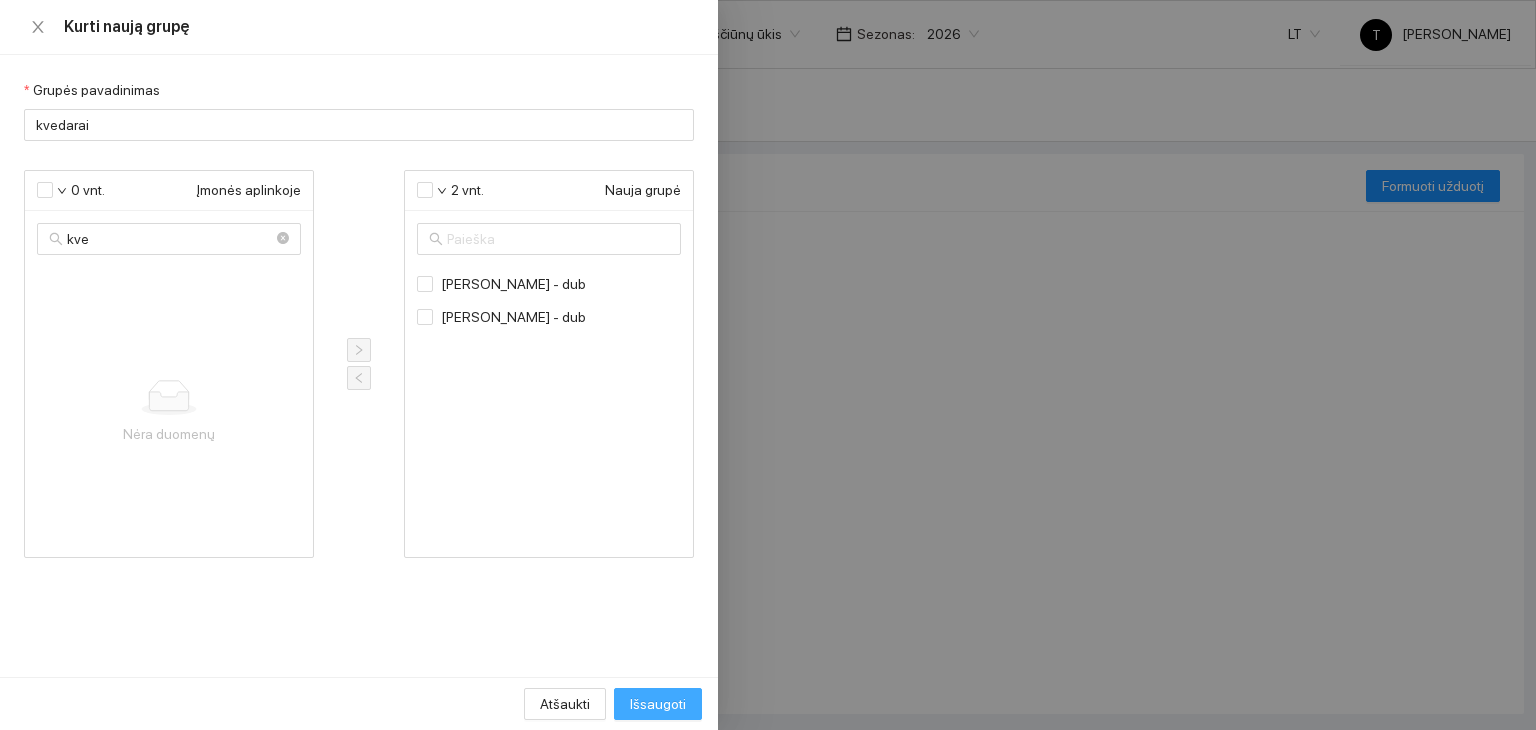 click on "Išsaugoti" at bounding box center (658, 704) 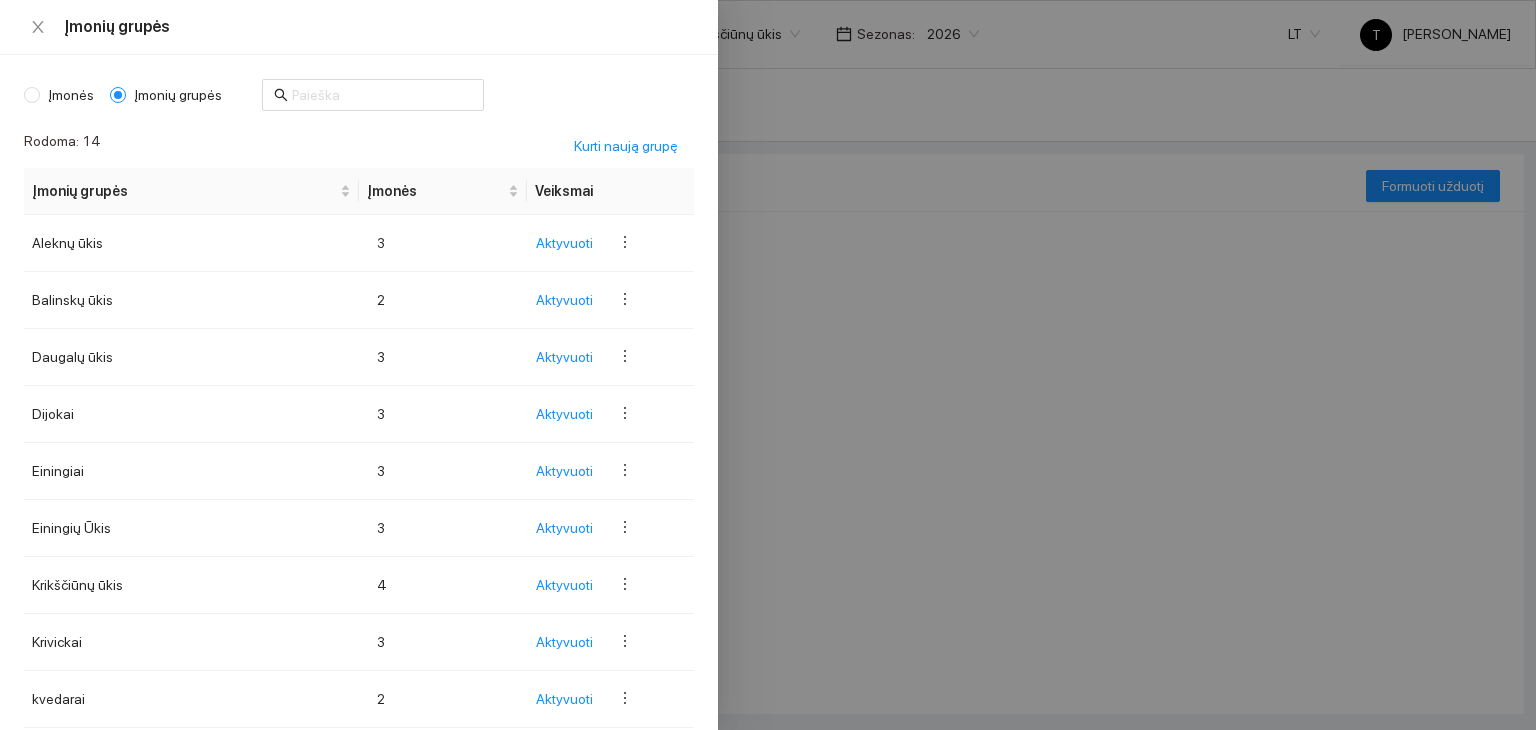 click at bounding box center (768, 365) 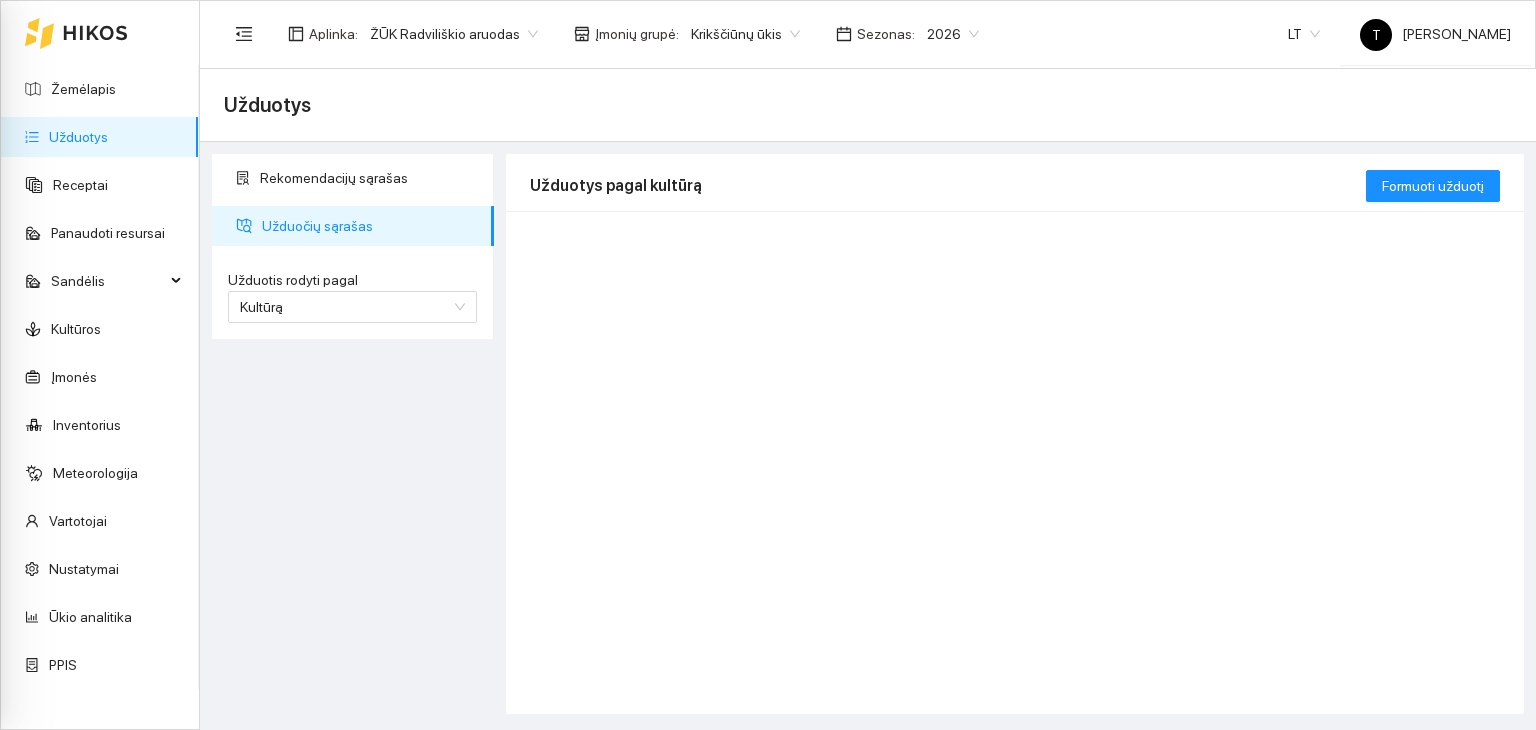 click on "Žemėlapis Užduotys Receptai Panaudoti resursai Sandėlis Kultūros Įmonės Inventorius Meteorologija Vartotojai Nustatymai Ūkio analitika PPIS Aplinka : ŽŪK Radviliškio aruodas Įmonių grupė : Krikščiūnų ūkis Sezonas : 2026 LT T Tadas AgroVadovas   Užduotys Rekomendacijų sąrašas Užduočių sąrašas Užduotis rodyti pagal Kultūrą Užduotis rodyti pagal Kultūrą Užduotys pagal kultūrą Formuoti užduotį         Įmonių grupės Įmonės Įmonių grupės Rodoma:  14 Kurti naują grupę Įmonių grupės Įmonės Veiksmai       Aleknų ūkis 3 Aktyvuoti Balinskų ūkis 2 Aktyvuoti Daugalų ūkis 3 Aktyvuoti Dijokai 3 Aktyvuoti Einingiai 3 Aktyvuoti Einingių Ūkis 3 Aktyvuoti Krikščiūnų ūkis 4 Aktyvuoti Krivickai 3 Aktyvuoti kvedarai 2 Aktyvuoti Meškauskų ūkis 3 Aktyvuoti Narbutų ūkis 2 Aktyvuoti Reksčių ūkis 2 Aktyvuoti Rupšių ūkis 3 Aktyvuoti Ruškiai 4 Aktyvuoti 6 7 8 2020 2021 2022 2023 2024 2025 2026 2027 2028 2029 2030" at bounding box center [768, 365] 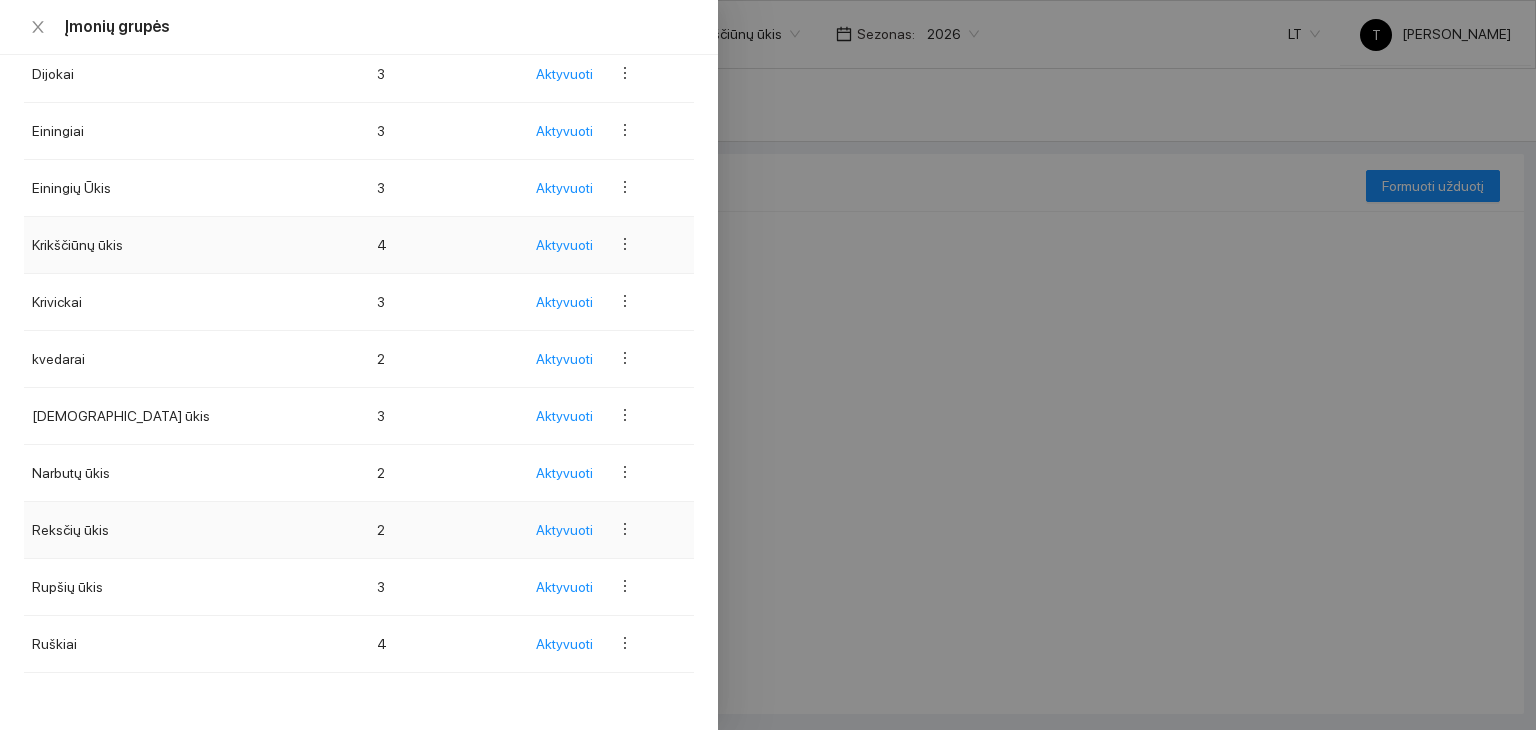 scroll, scrollTop: 353, scrollLeft: 0, axis: vertical 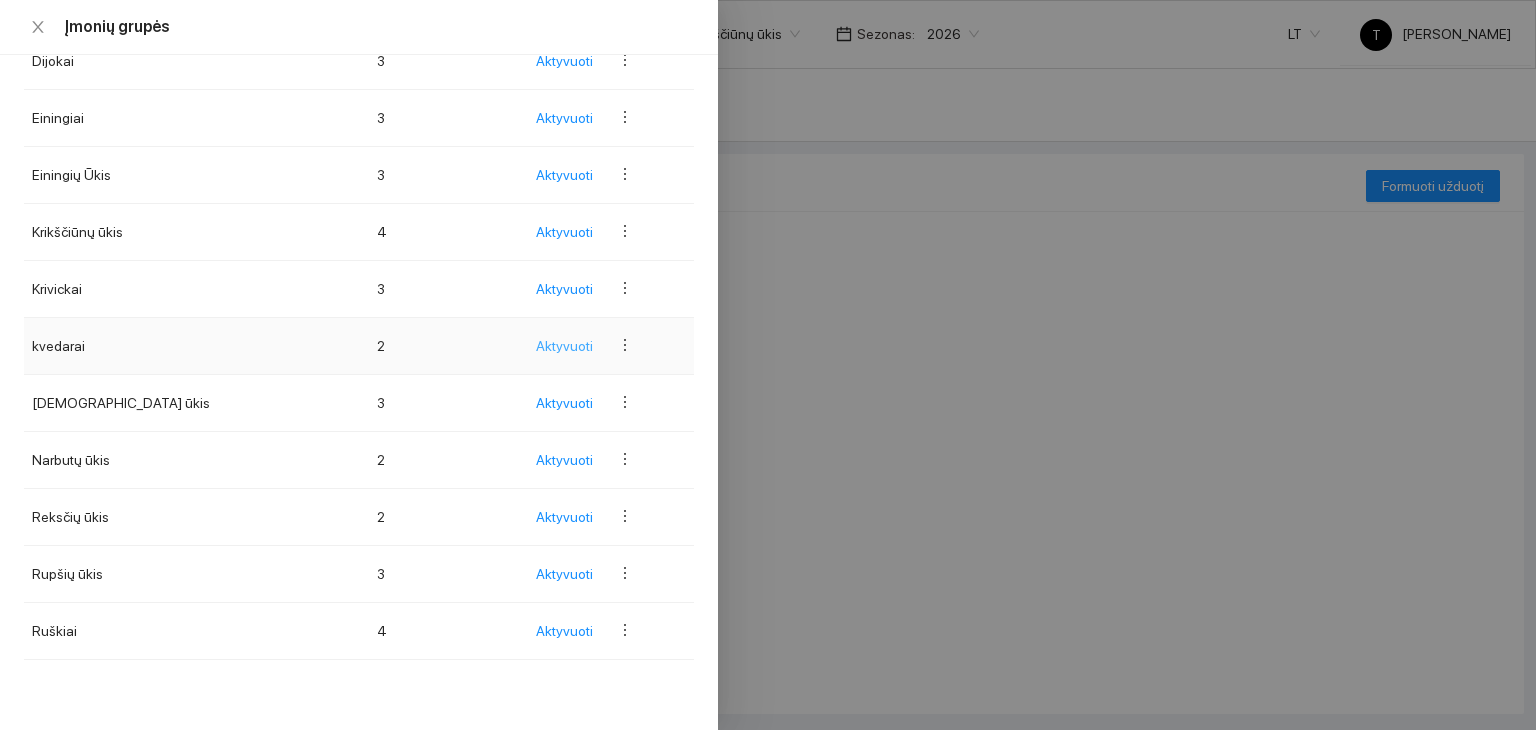 click on "Aktyvuoti" at bounding box center (564, 346) 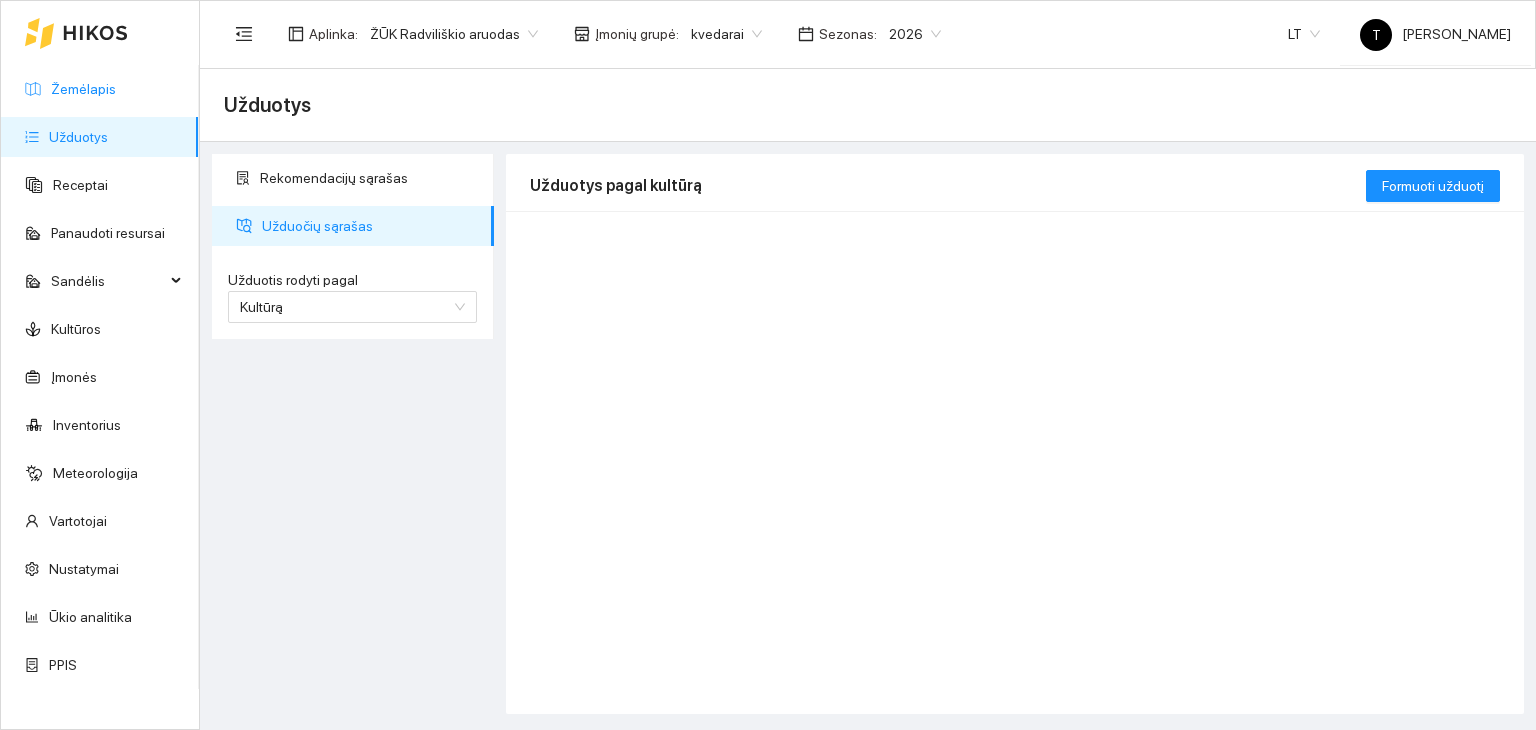 click on "Žemėlapis" at bounding box center [83, 89] 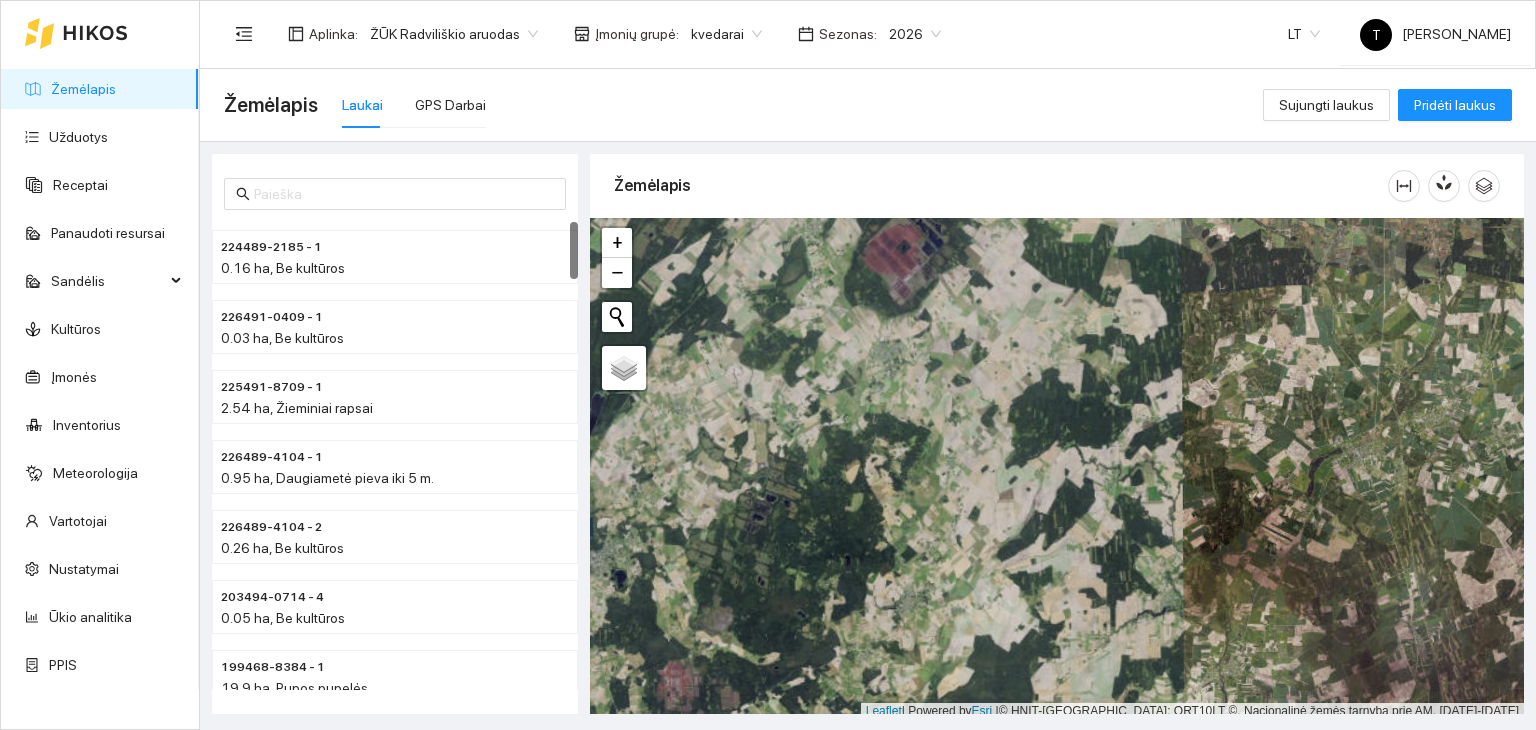 scroll, scrollTop: 5, scrollLeft: 0, axis: vertical 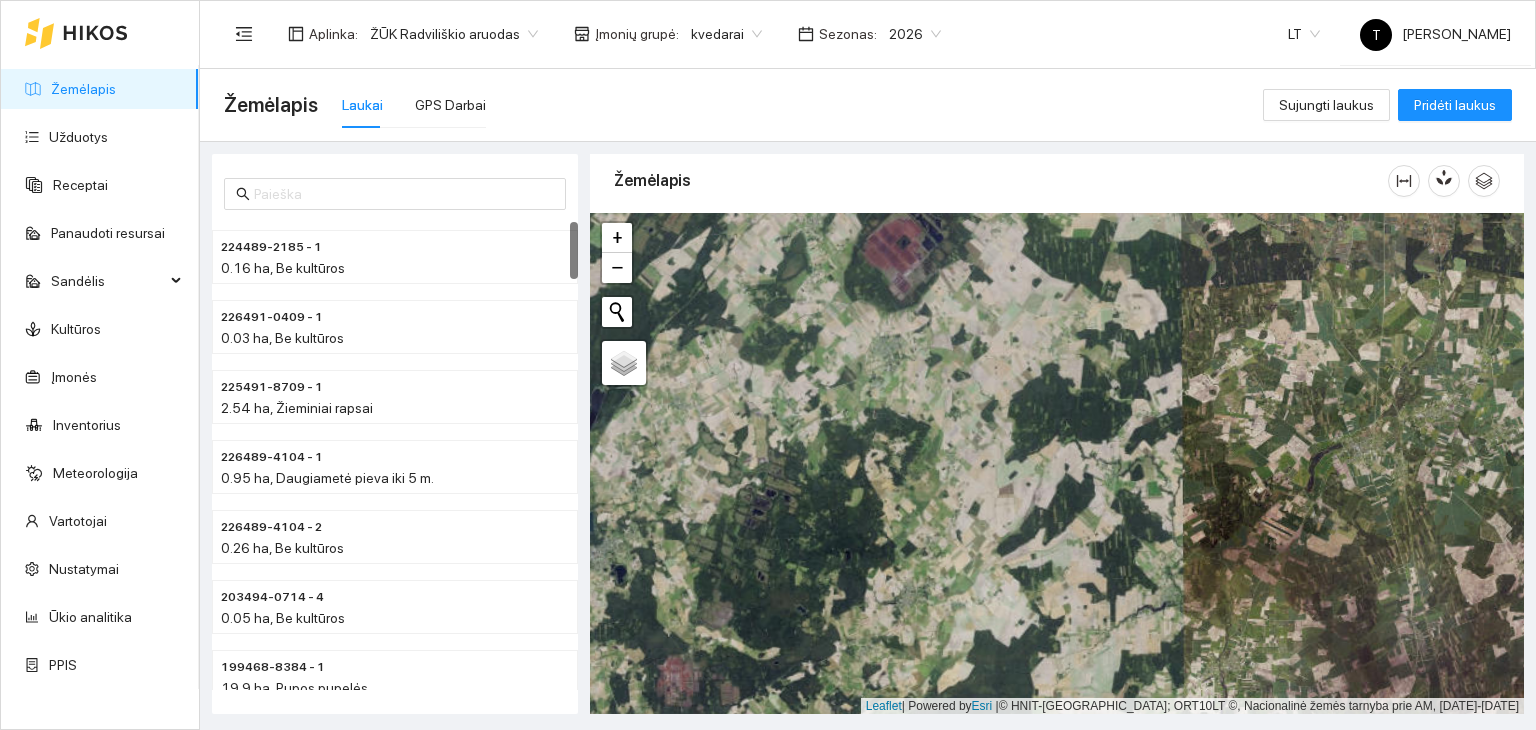 drag, startPoint x: 1223, startPoint y: 386, endPoint x: 1080, endPoint y: 661, distance: 309.95807 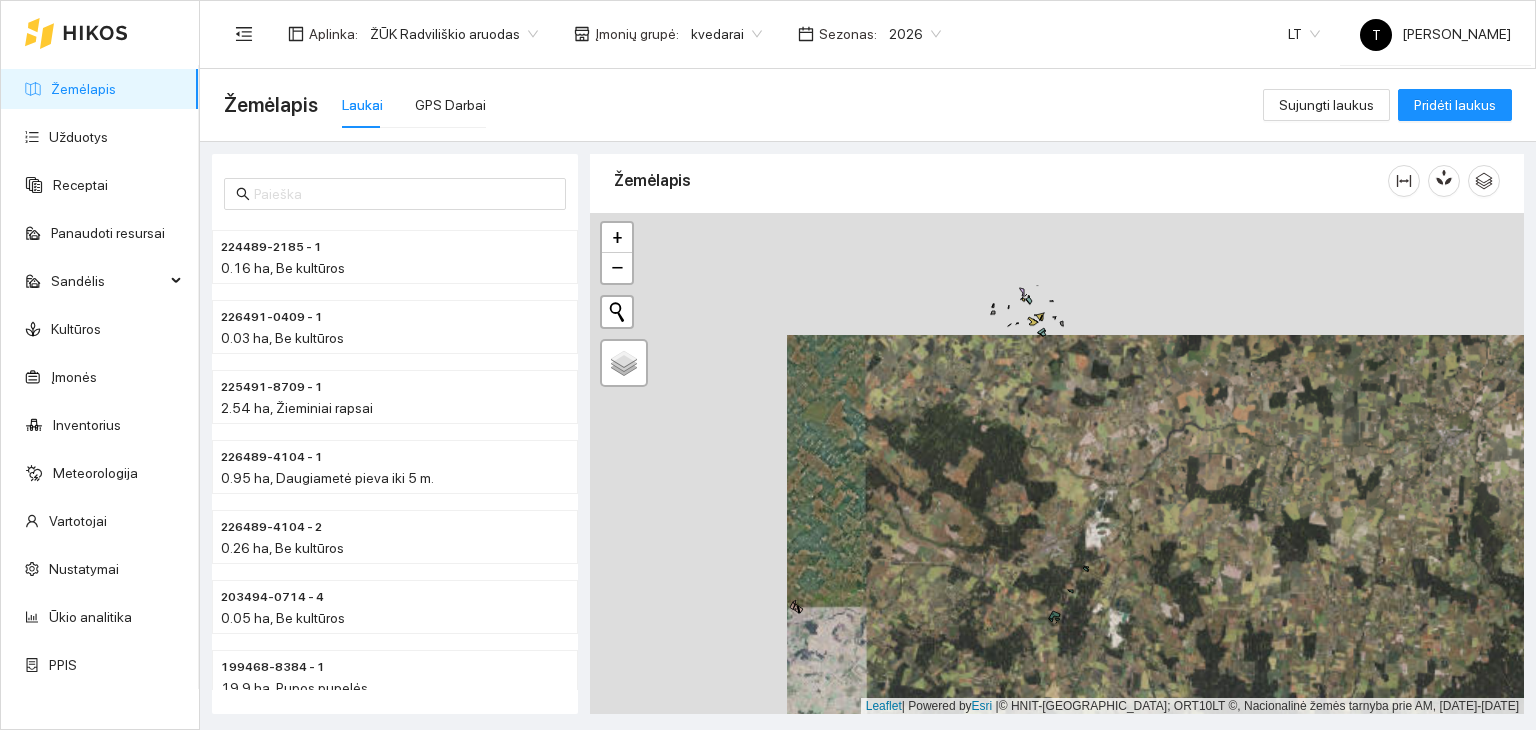 drag, startPoint x: 904, startPoint y: 512, endPoint x: 1101, endPoint y: 634, distance: 231.7175 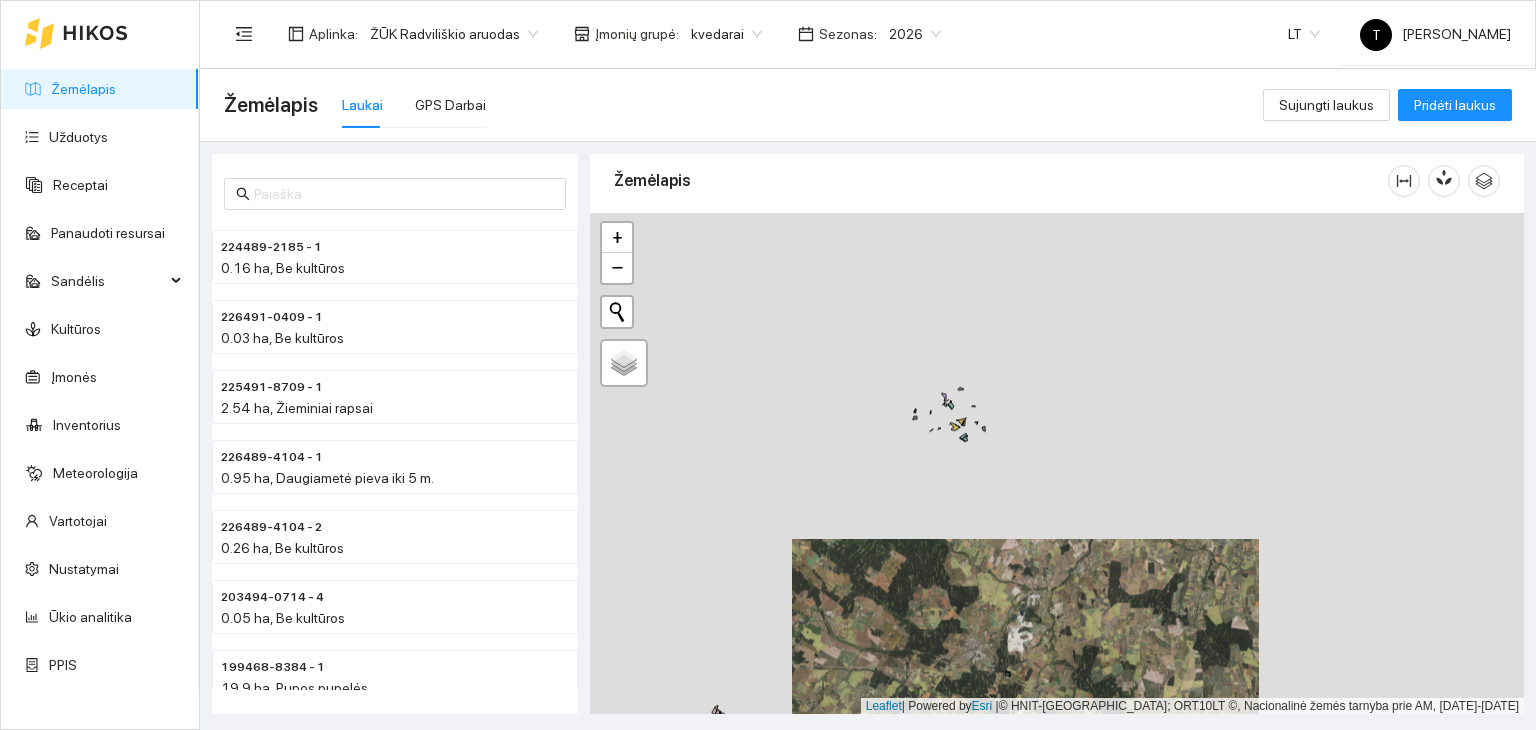 drag, startPoint x: 846, startPoint y: 360, endPoint x: 933, endPoint y: 609, distance: 263.76126 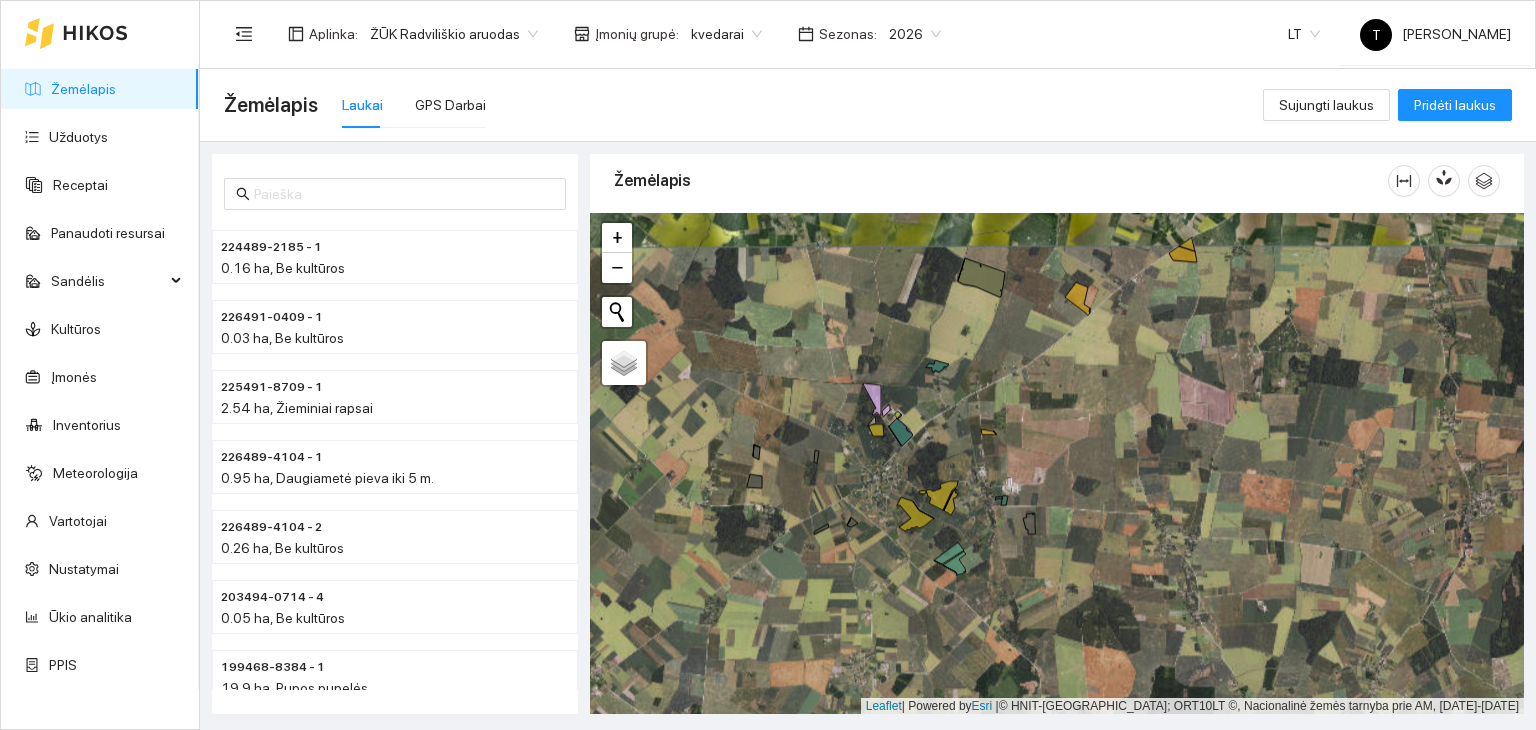 drag, startPoint x: 1065, startPoint y: 344, endPoint x: 1069, endPoint y: 517, distance: 173.04623 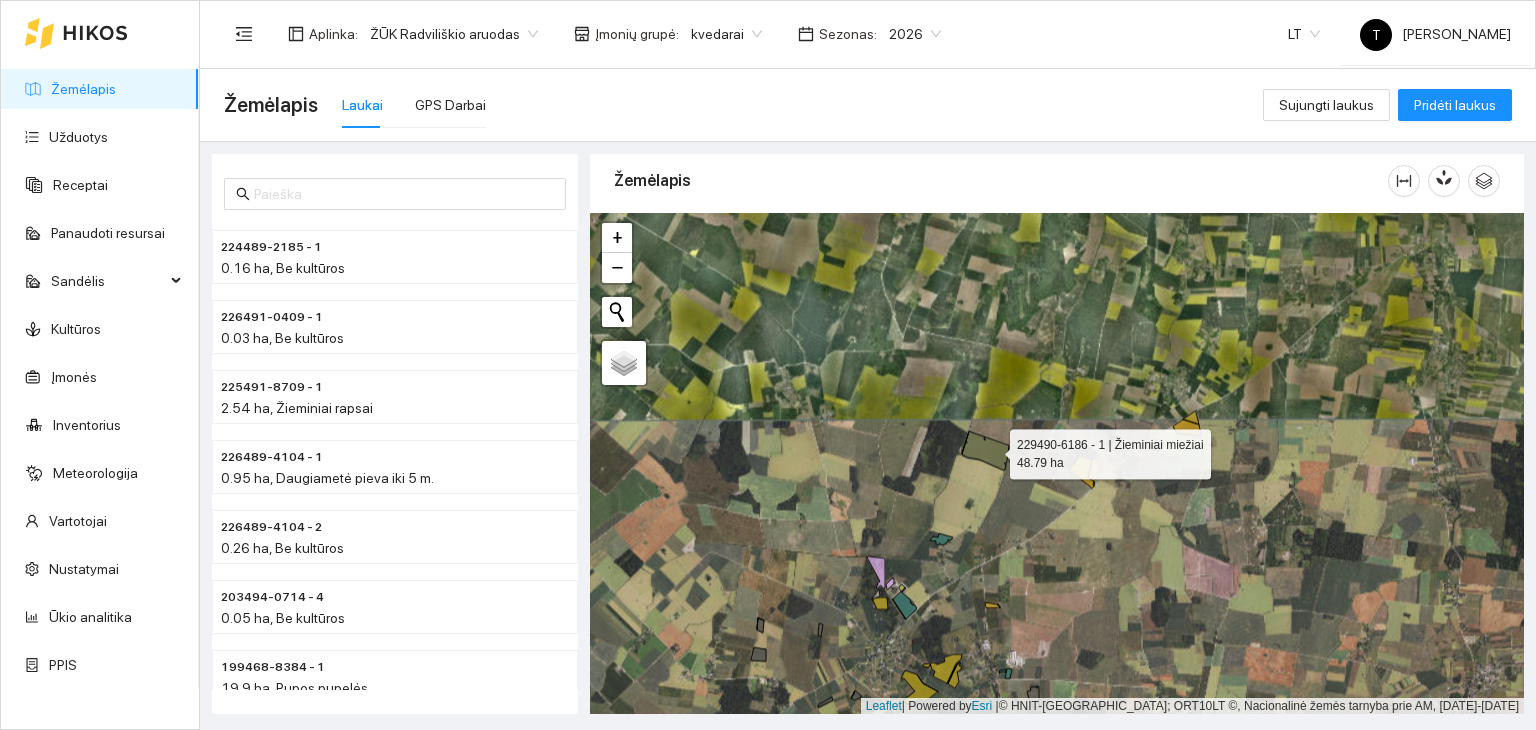 click 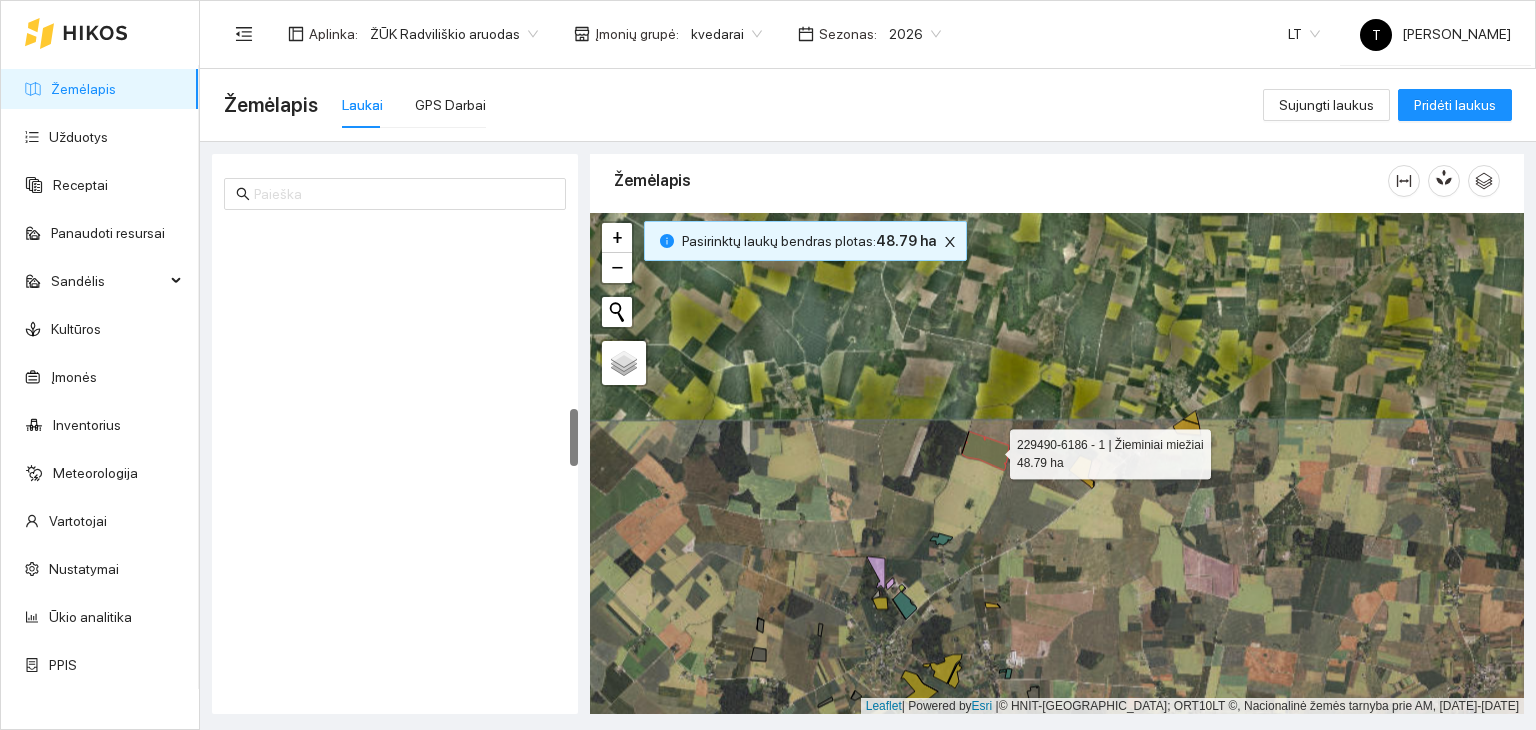 scroll, scrollTop: 1537, scrollLeft: 0, axis: vertical 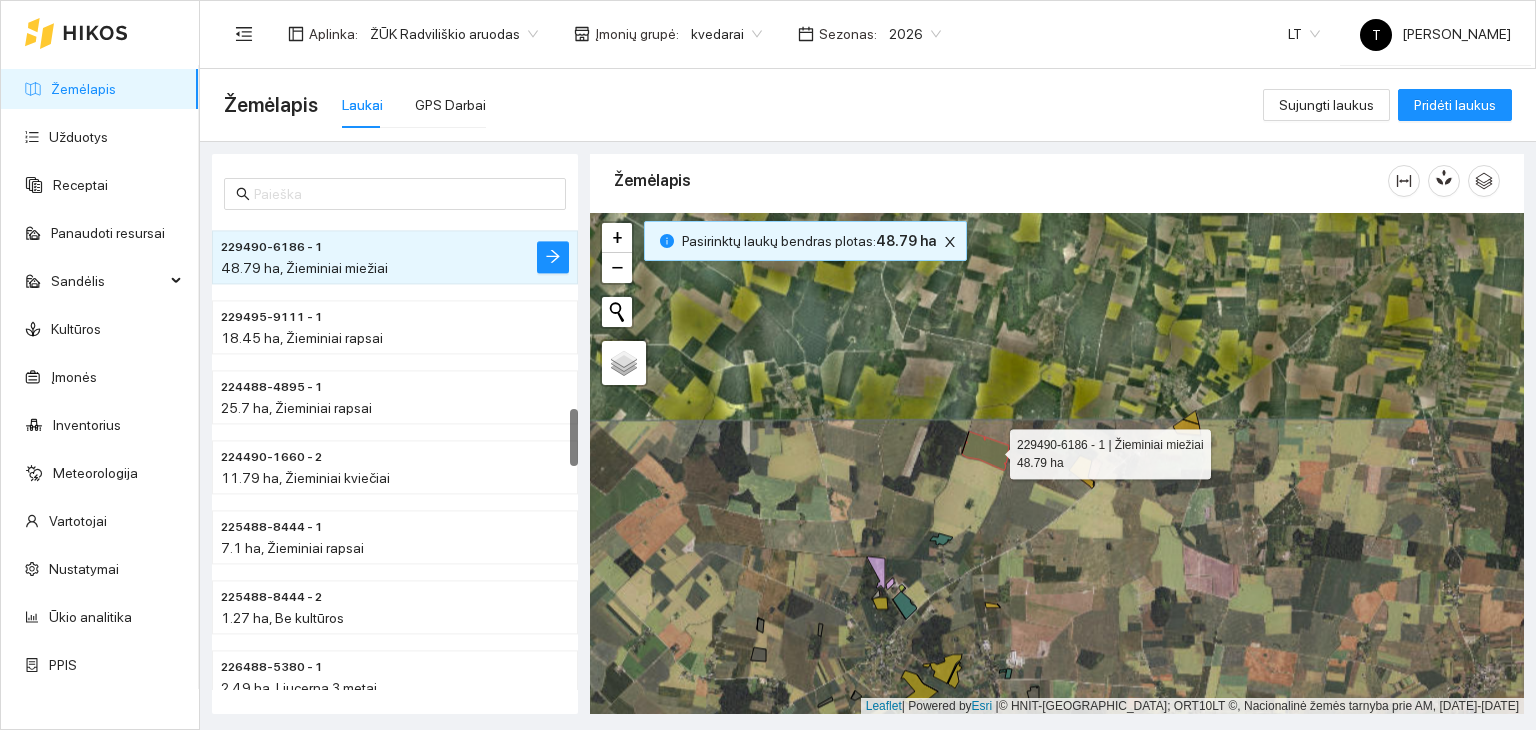 click 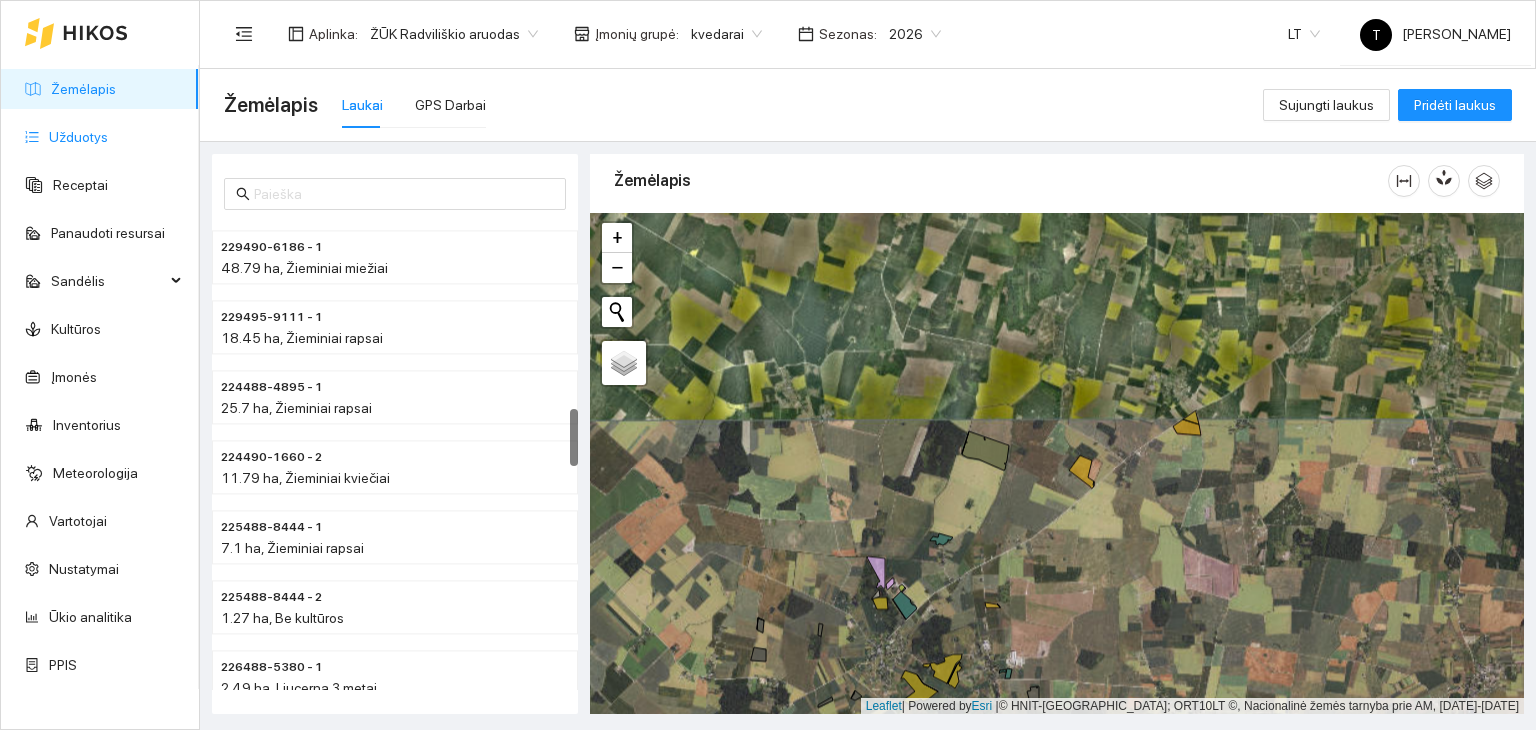 click on "Užduotys" at bounding box center (78, 137) 